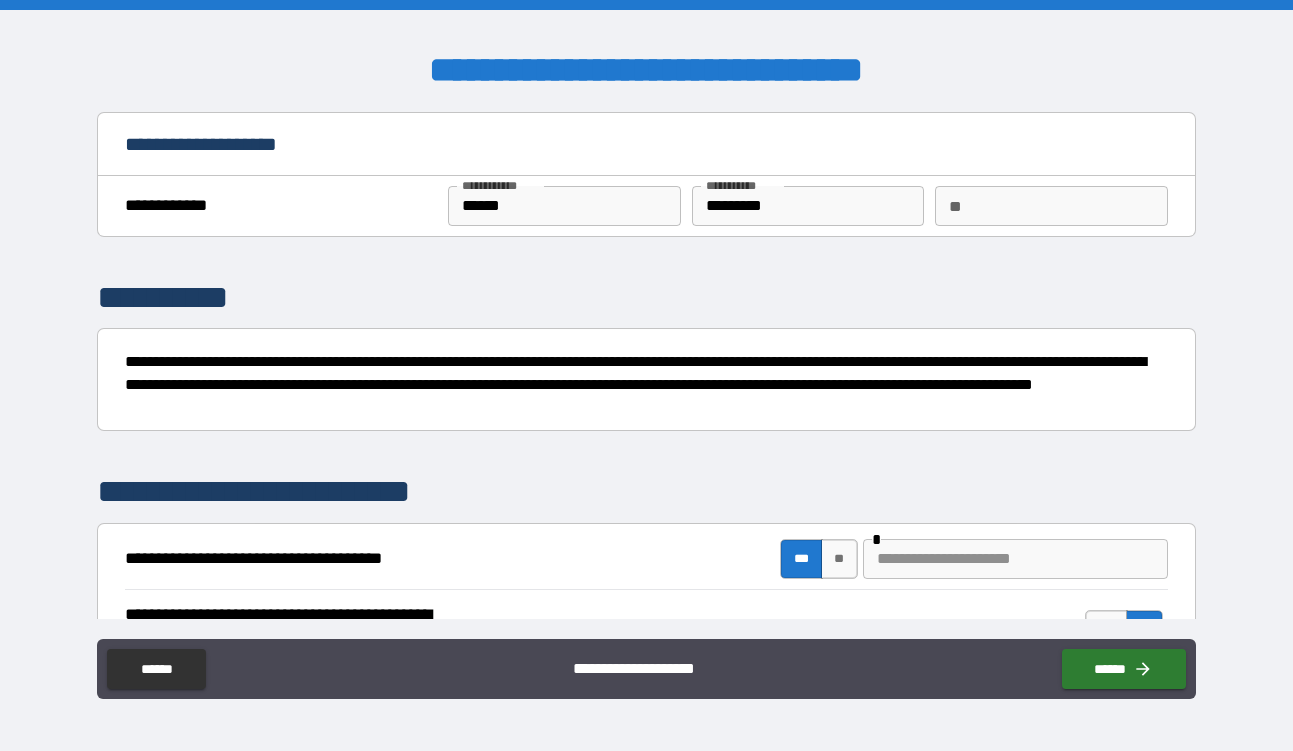 scroll, scrollTop: 0, scrollLeft: 0, axis: both 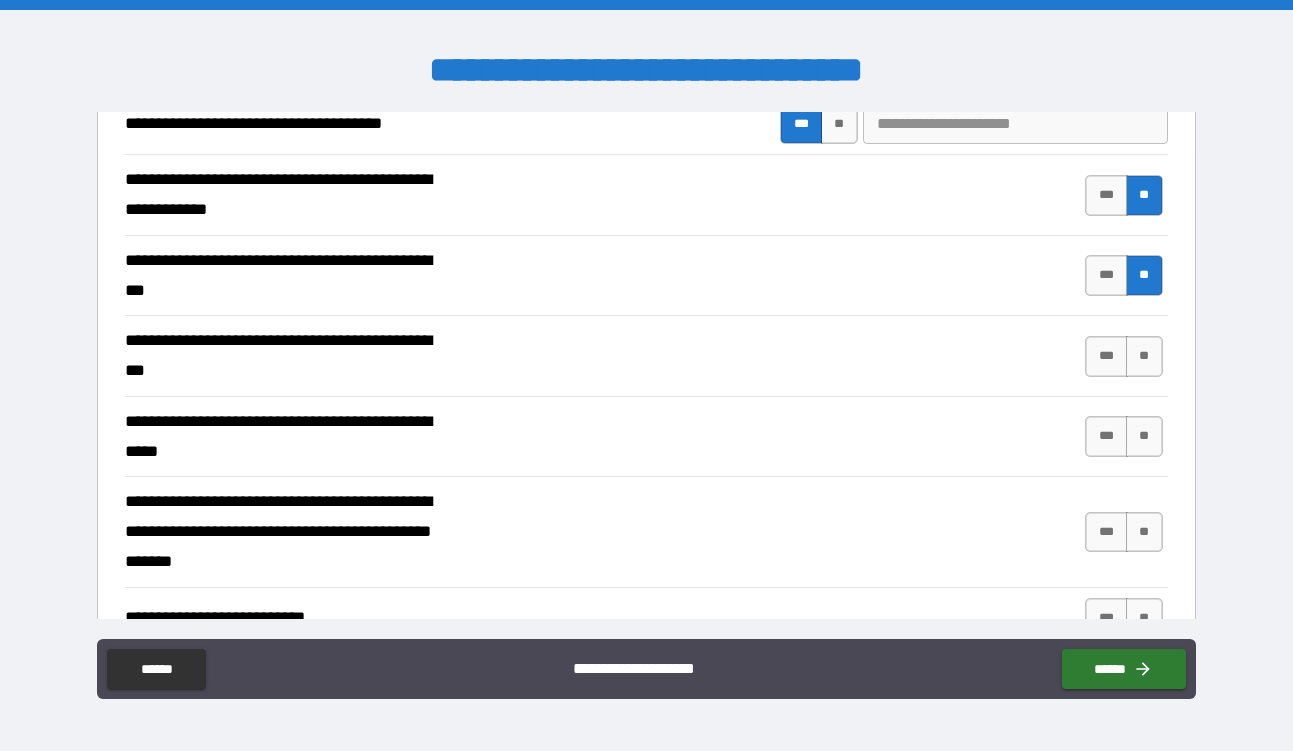 type on "*****" 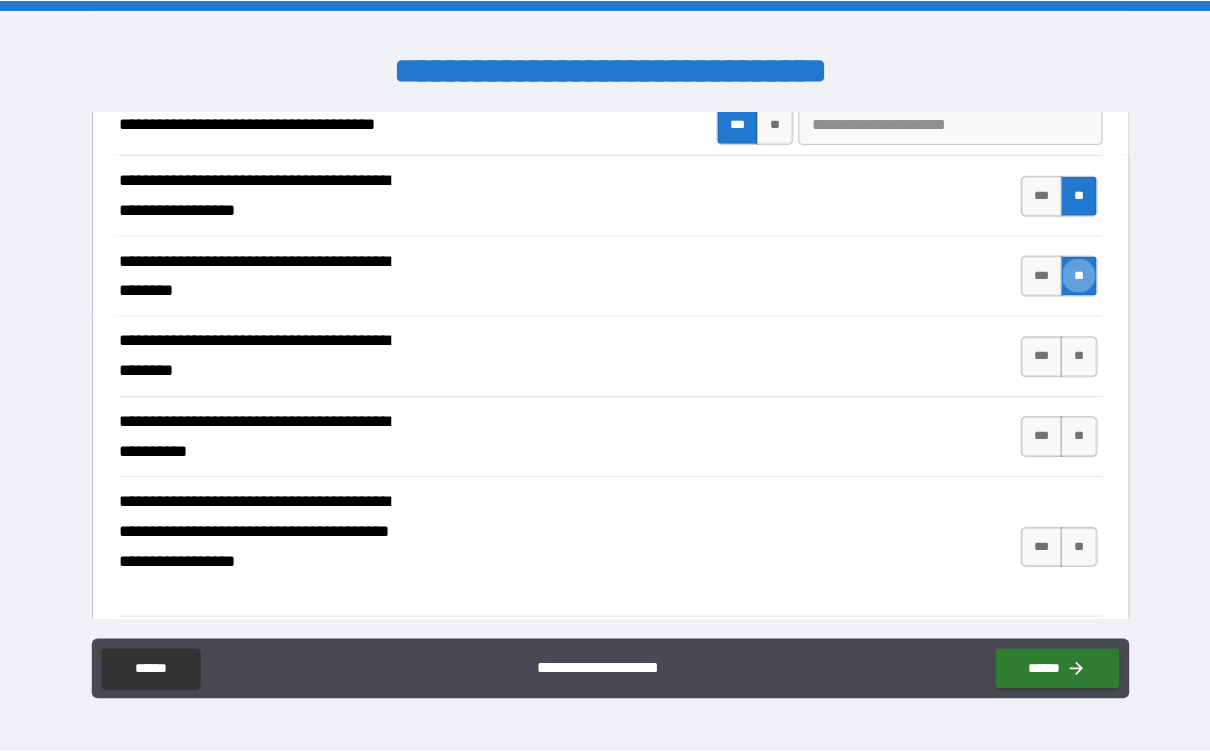 scroll, scrollTop: 429, scrollLeft: 0, axis: vertical 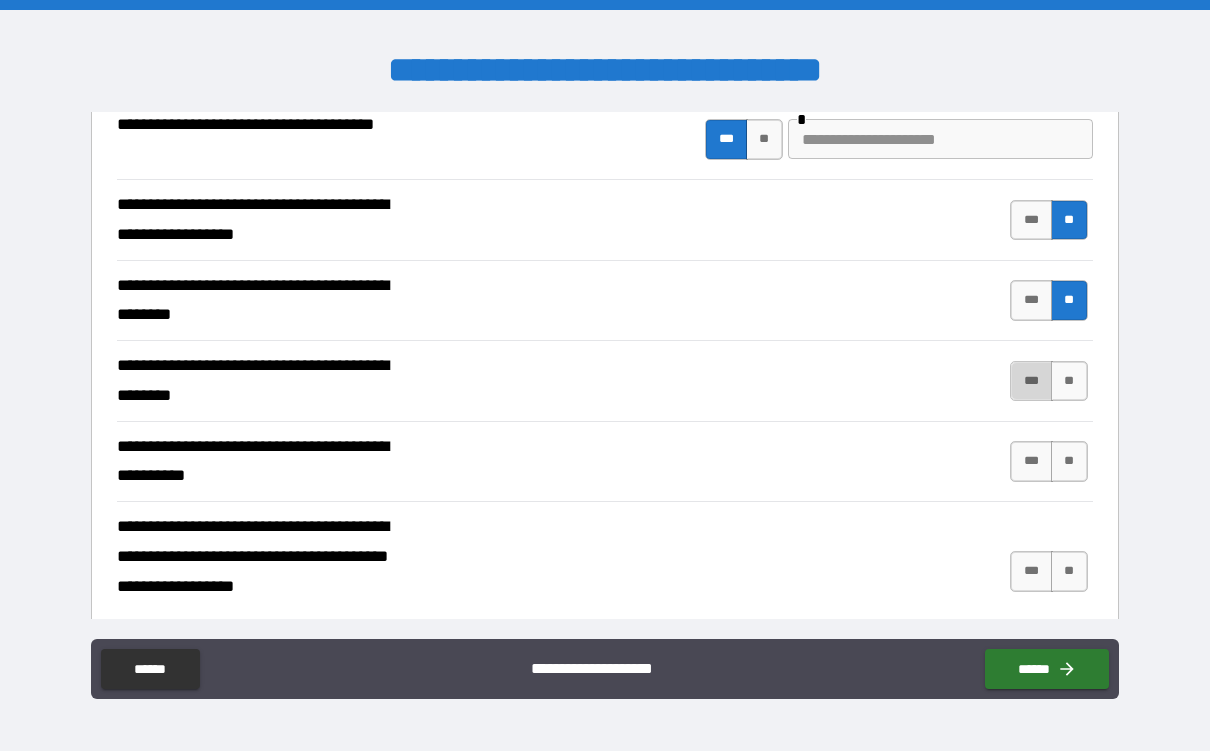 click on "***" at bounding box center [1031, 381] 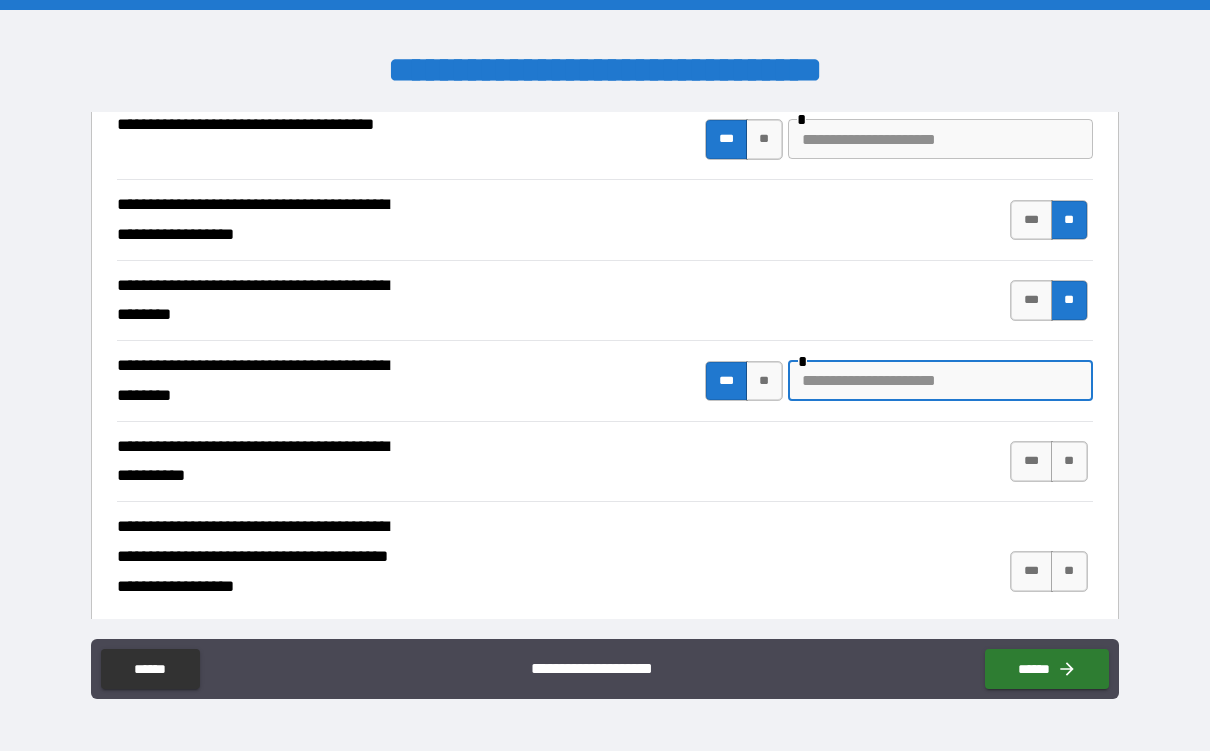 click at bounding box center (940, 381) 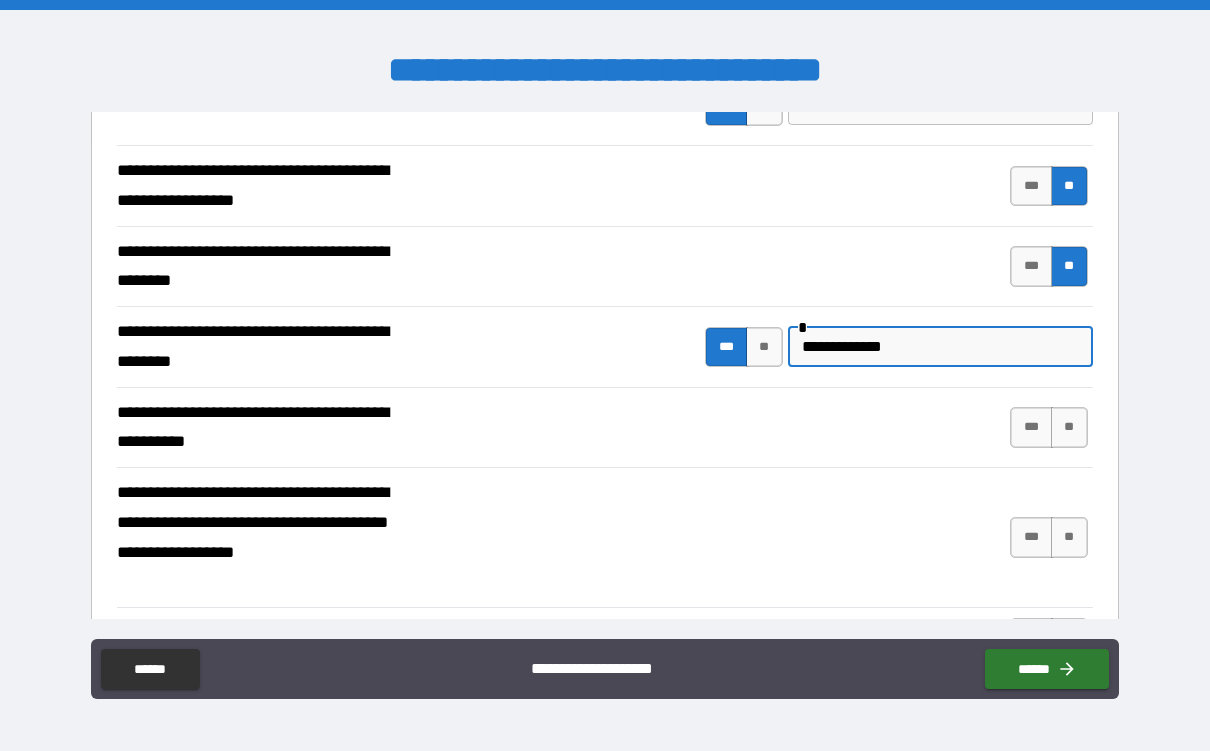 scroll, scrollTop: 469, scrollLeft: 0, axis: vertical 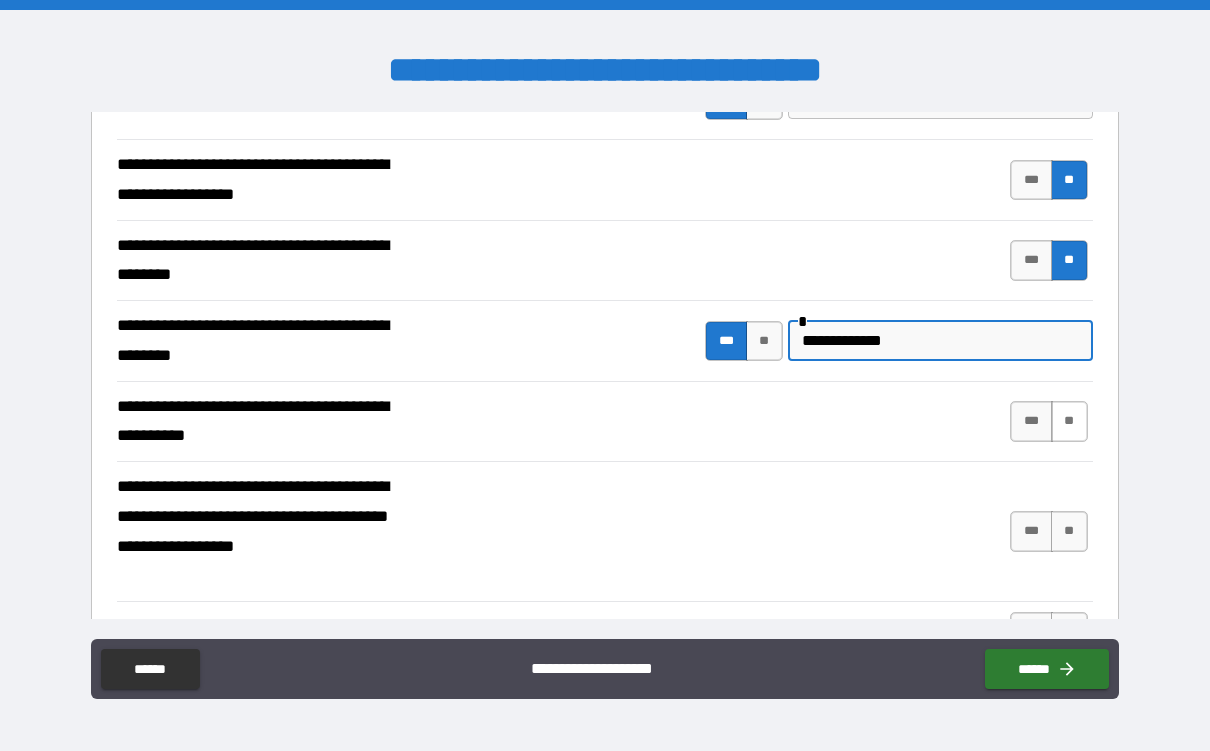 type on "**********" 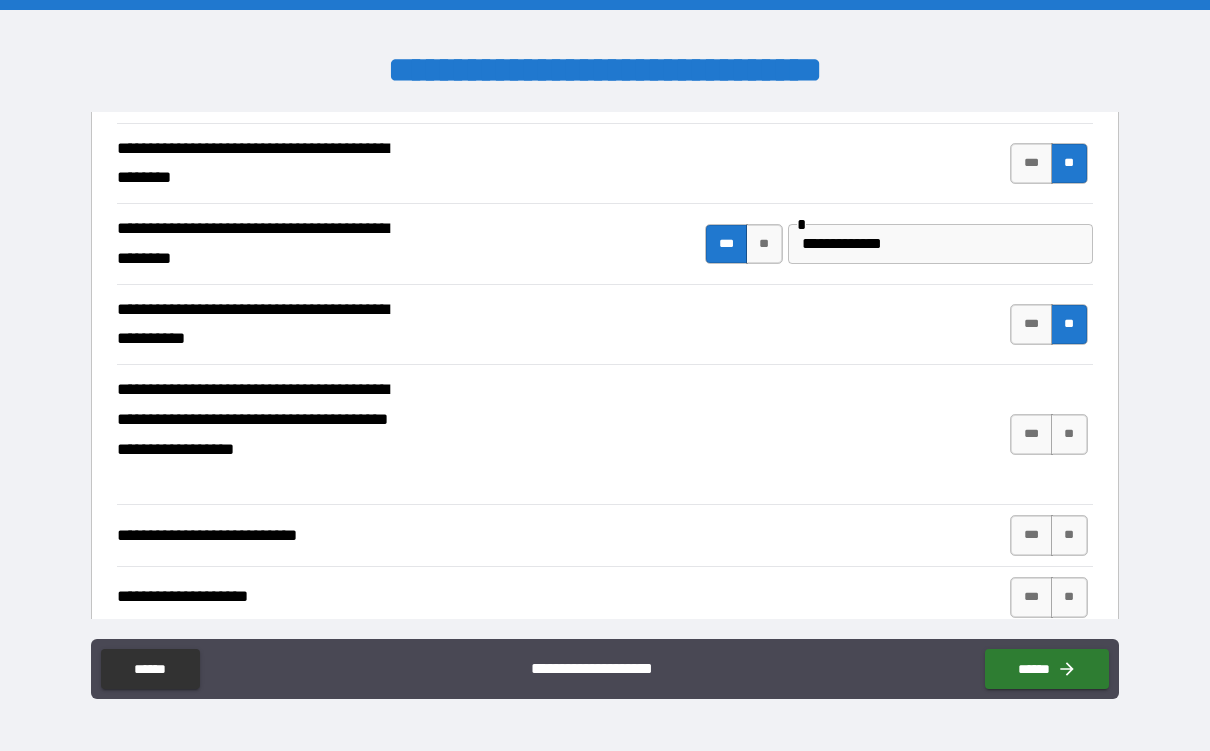 scroll, scrollTop: 567, scrollLeft: 0, axis: vertical 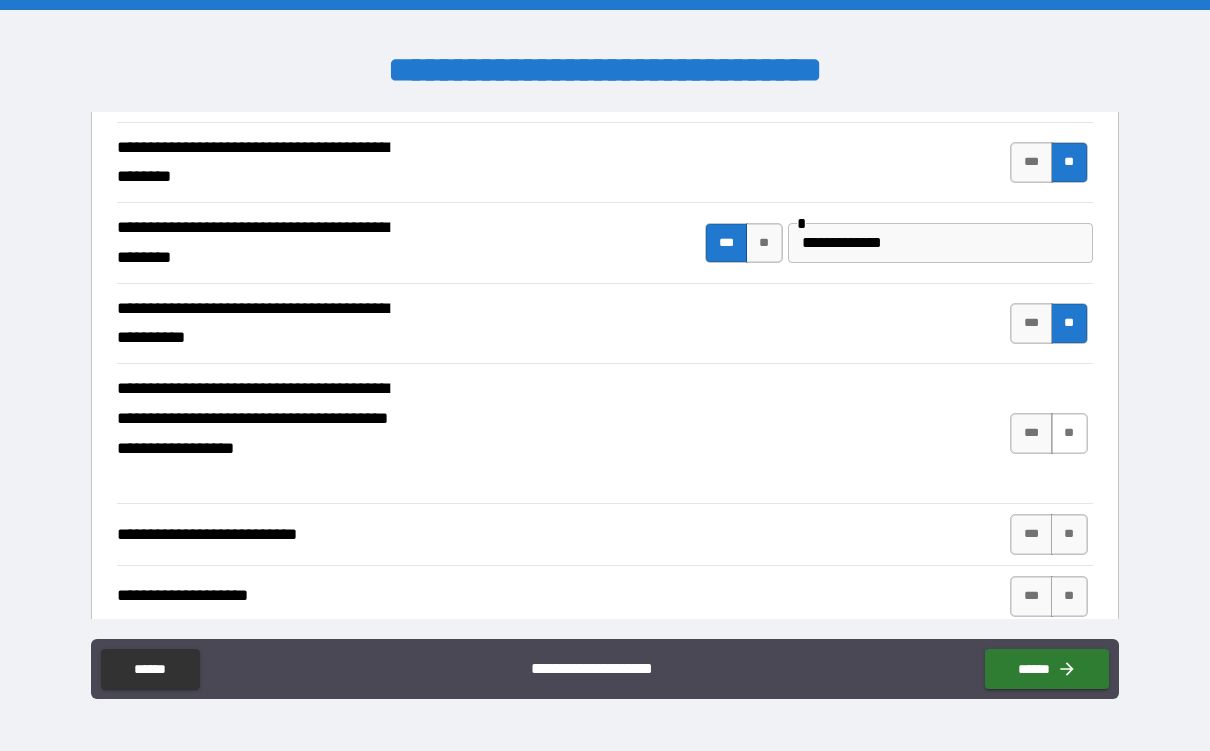 click on "**" at bounding box center [1069, 433] 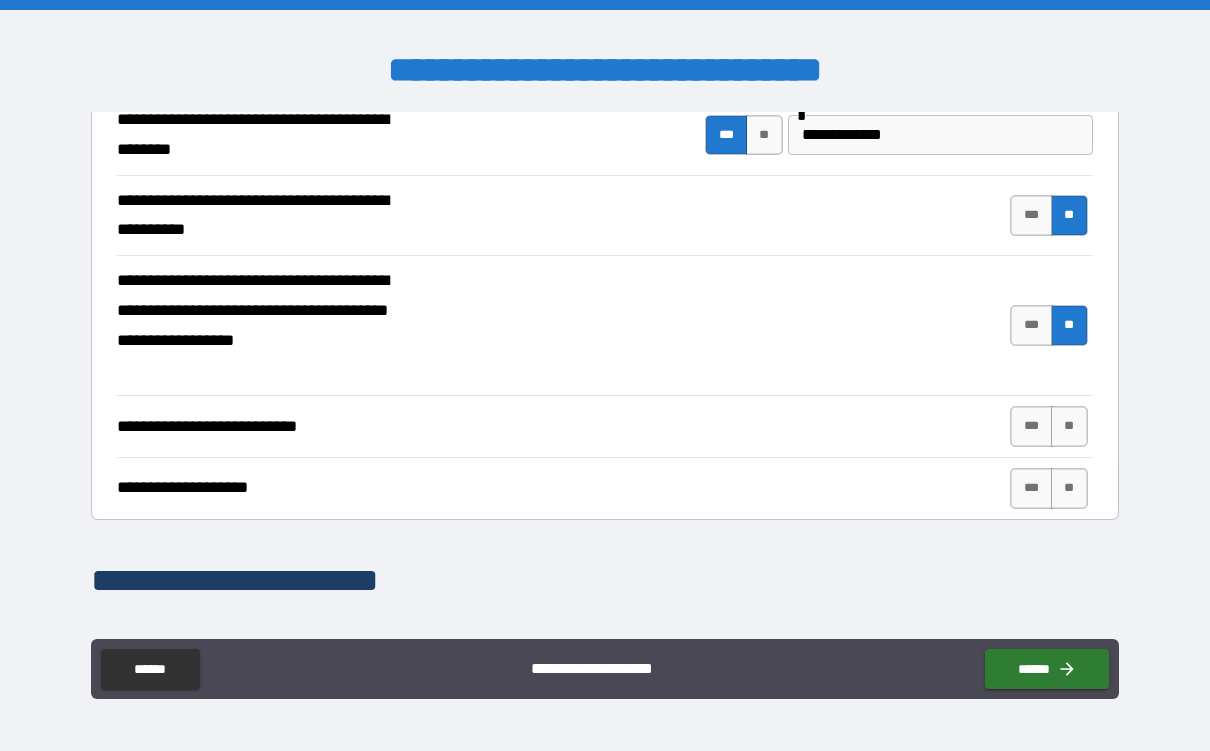 scroll, scrollTop: 697, scrollLeft: 0, axis: vertical 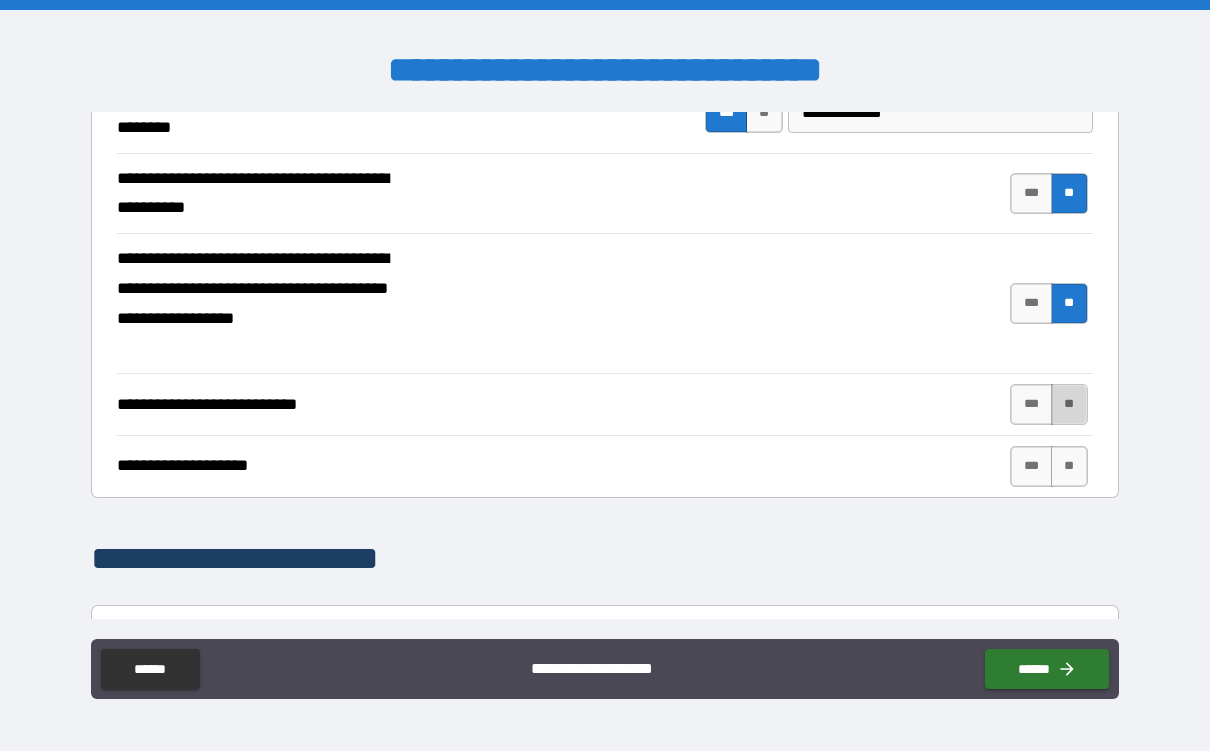click on "**" at bounding box center [1069, 404] 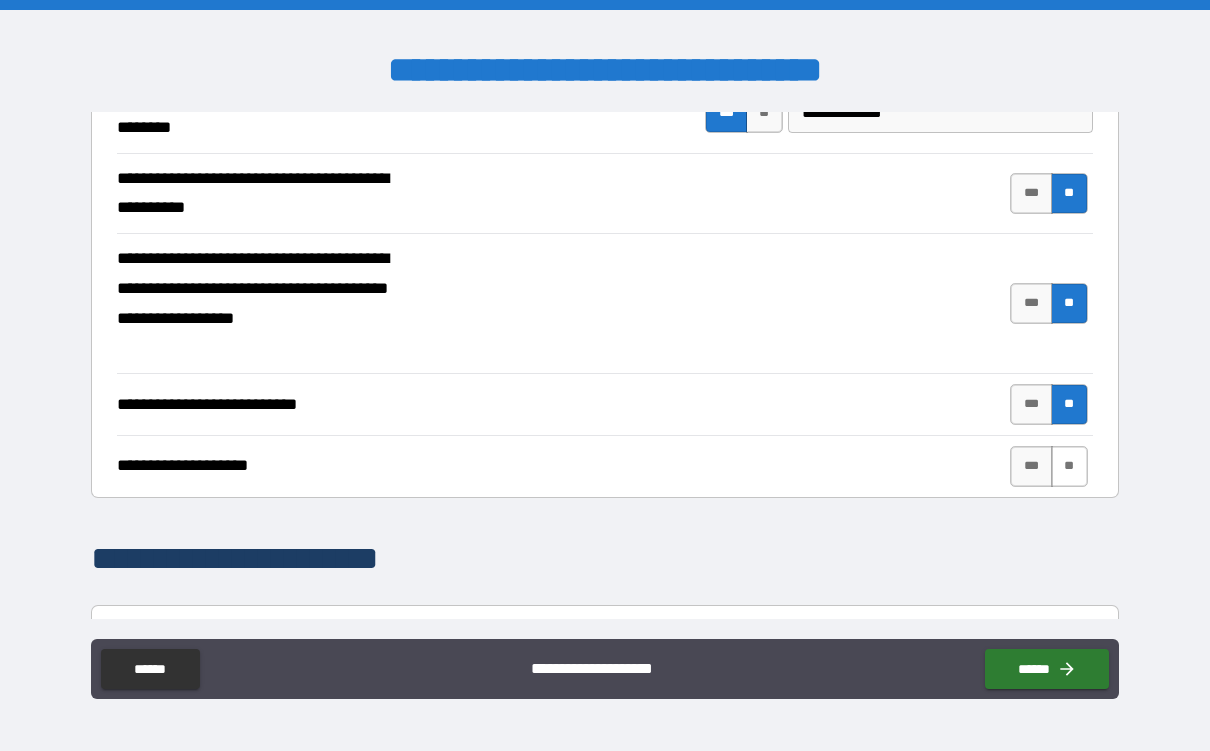 click on "**" at bounding box center [1069, 466] 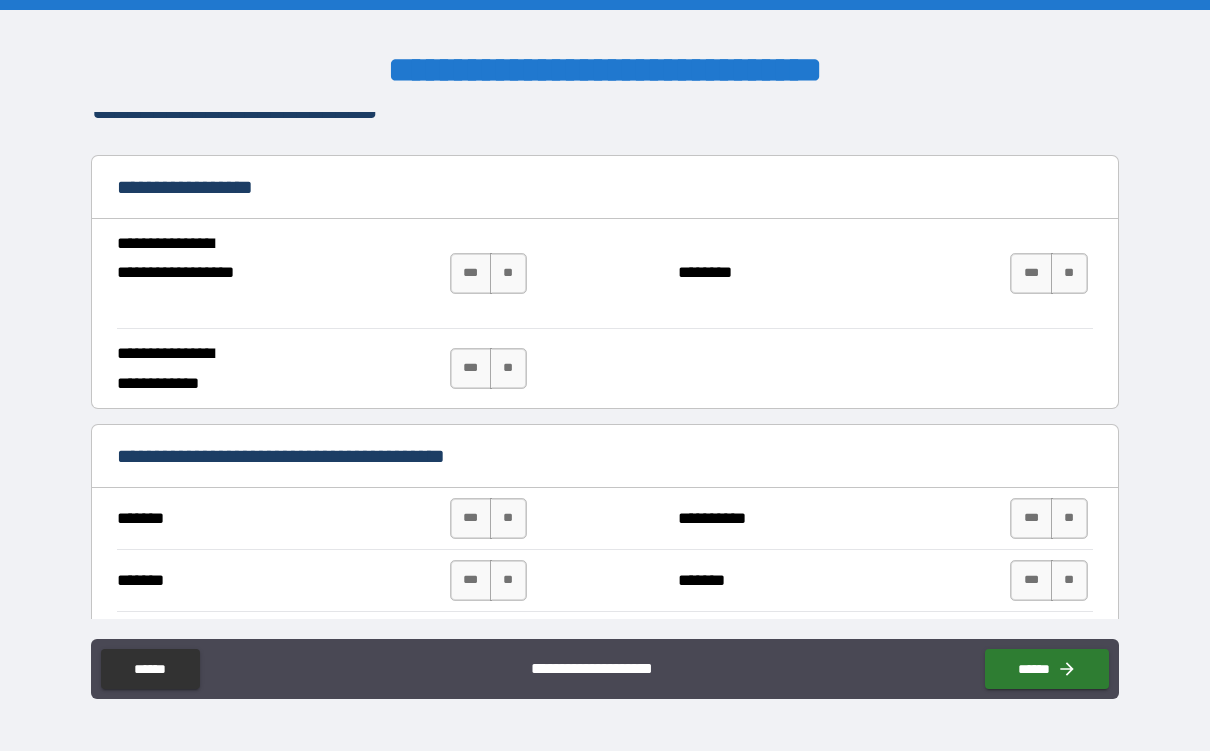 scroll, scrollTop: 1131, scrollLeft: 0, axis: vertical 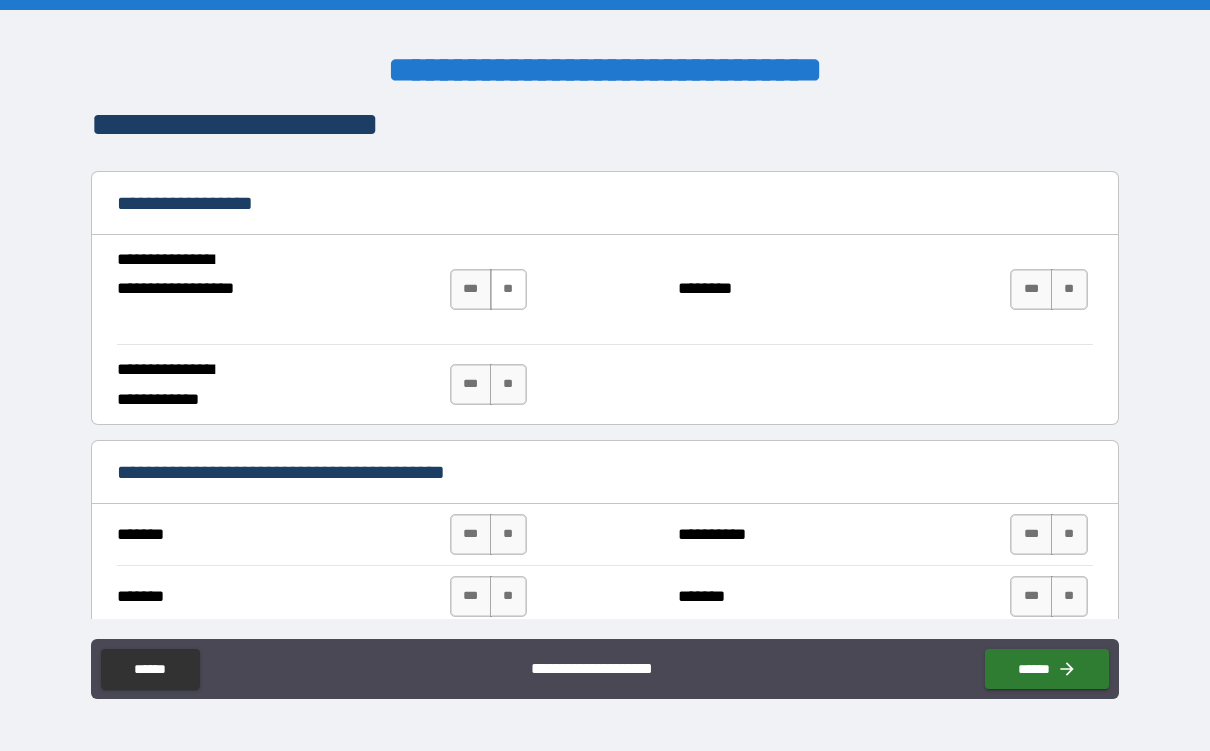 click on "**" at bounding box center [508, 289] 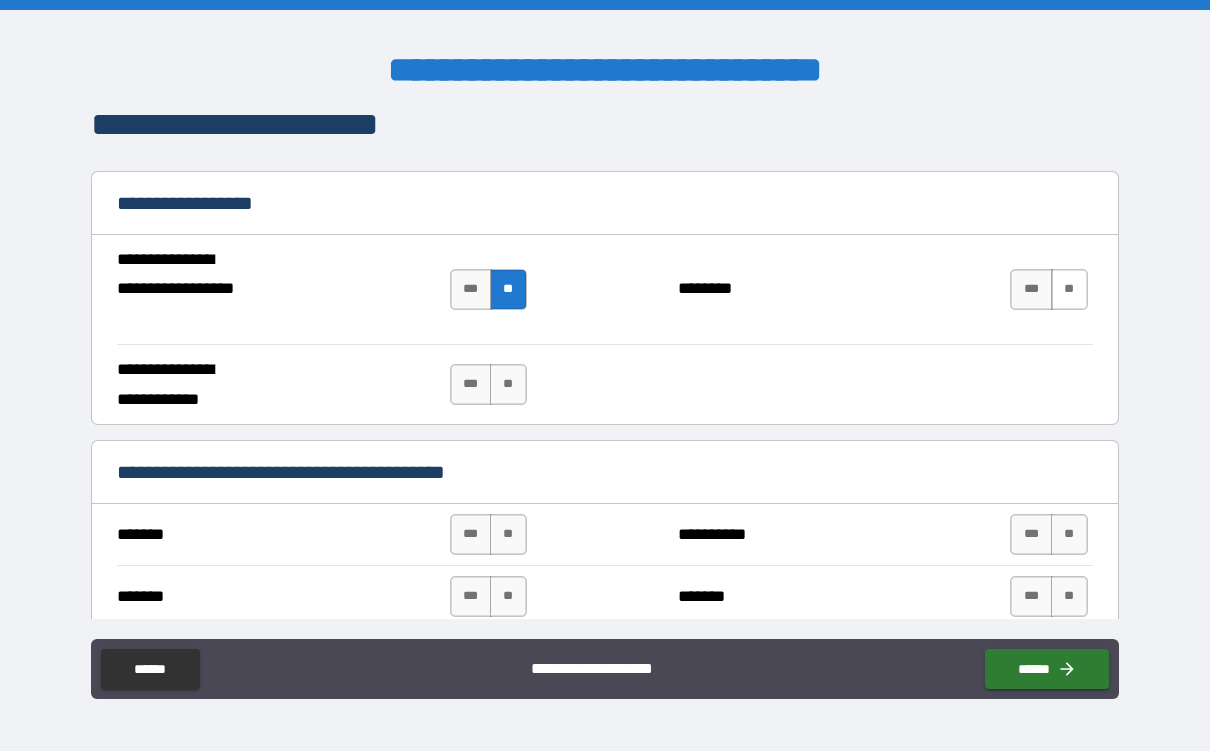 click on "**" at bounding box center [1069, 289] 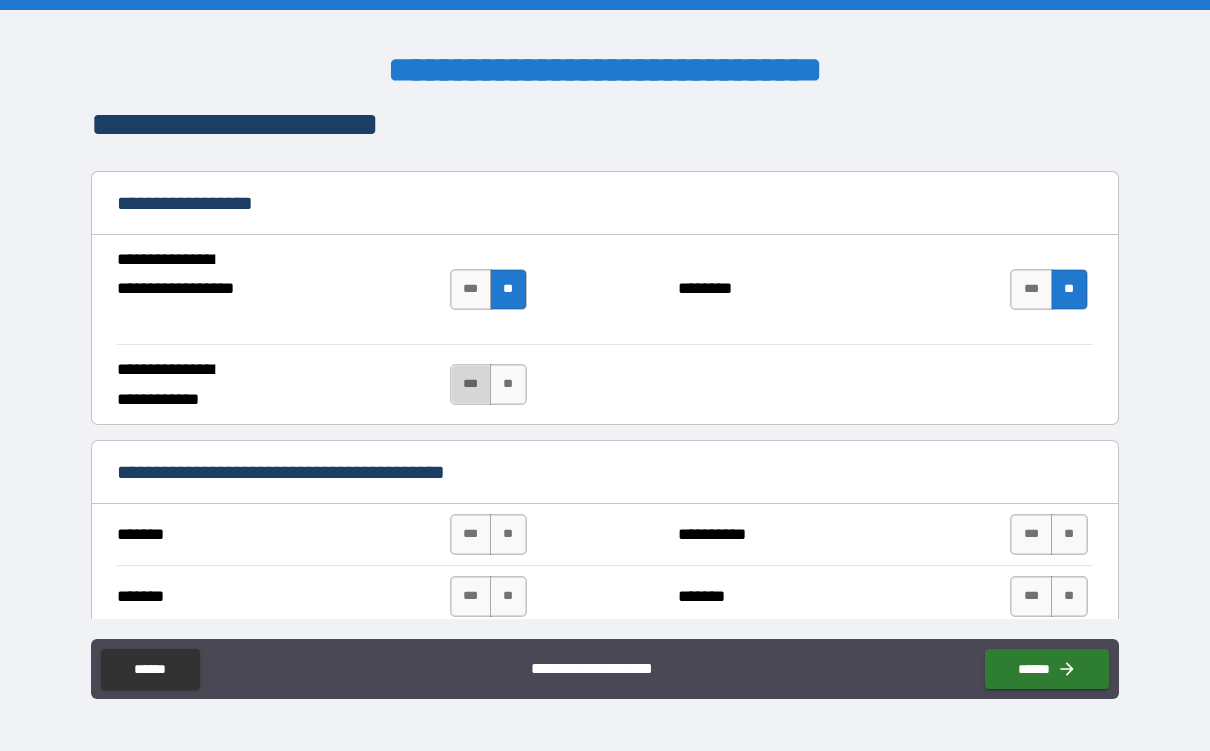click on "***" at bounding box center [471, 384] 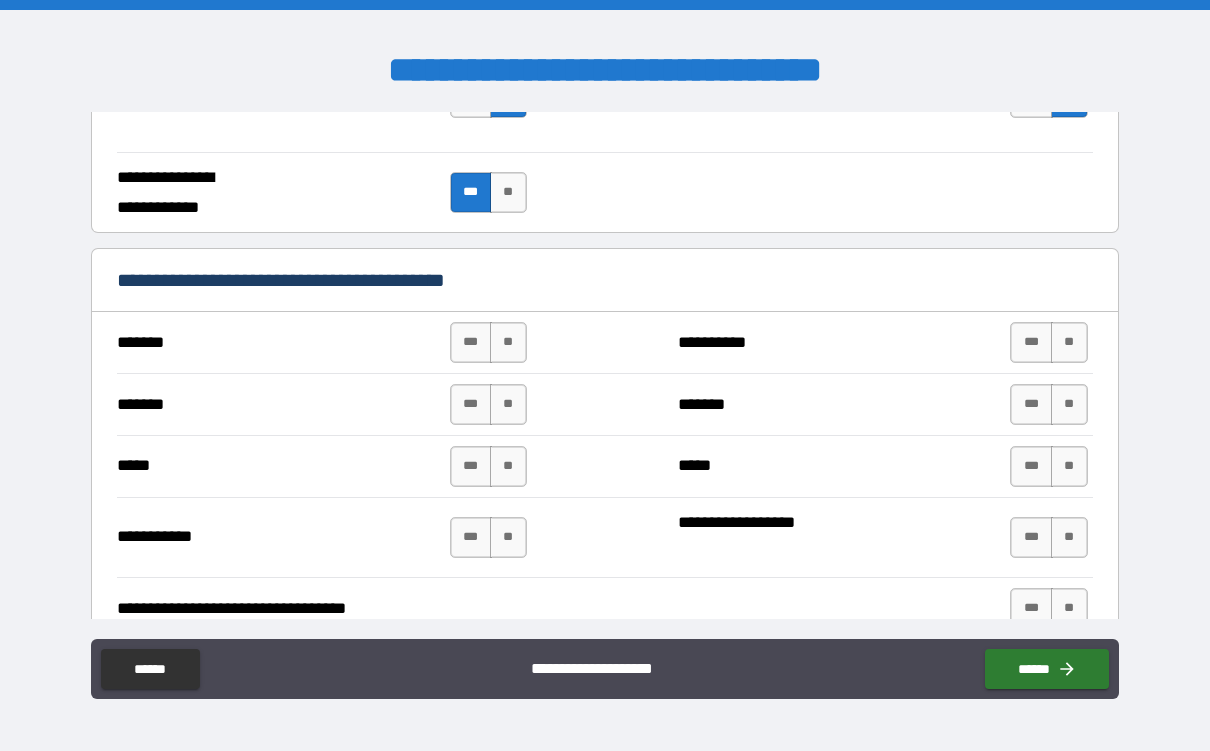 scroll, scrollTop: 1327, scrollLeft: 0, axis: vertical 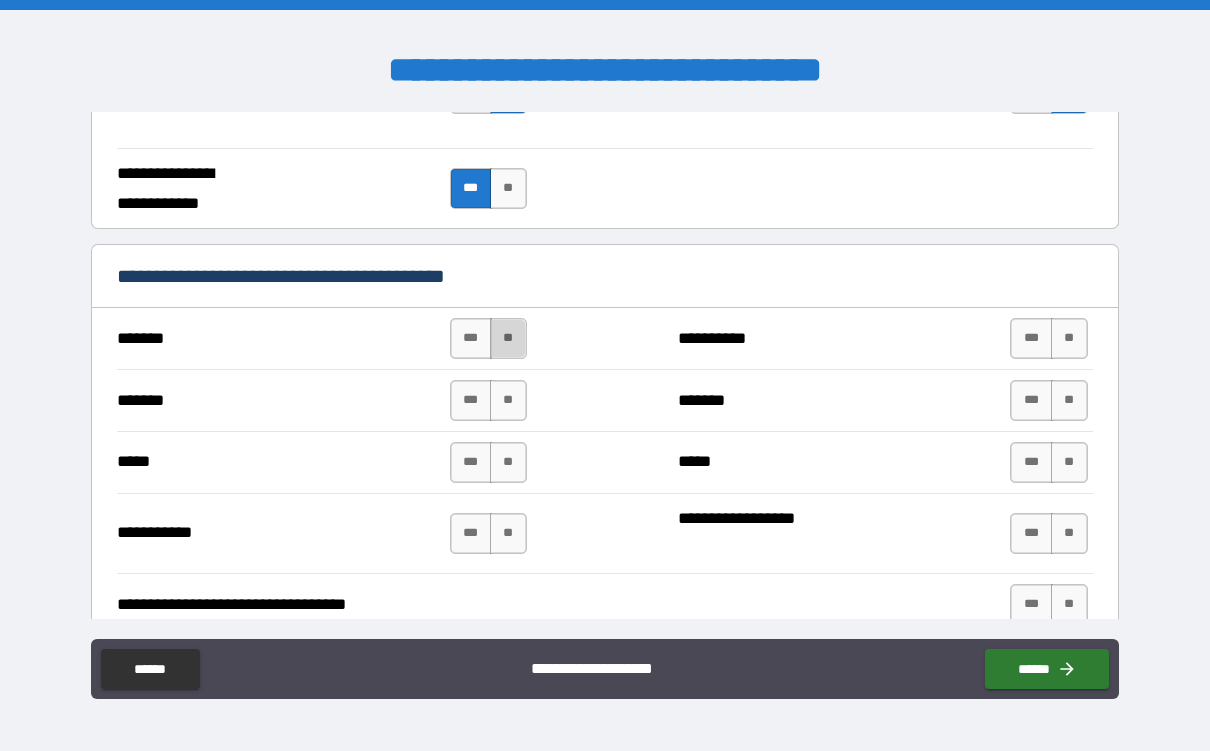click on "**" at bounding box center [508, 338] 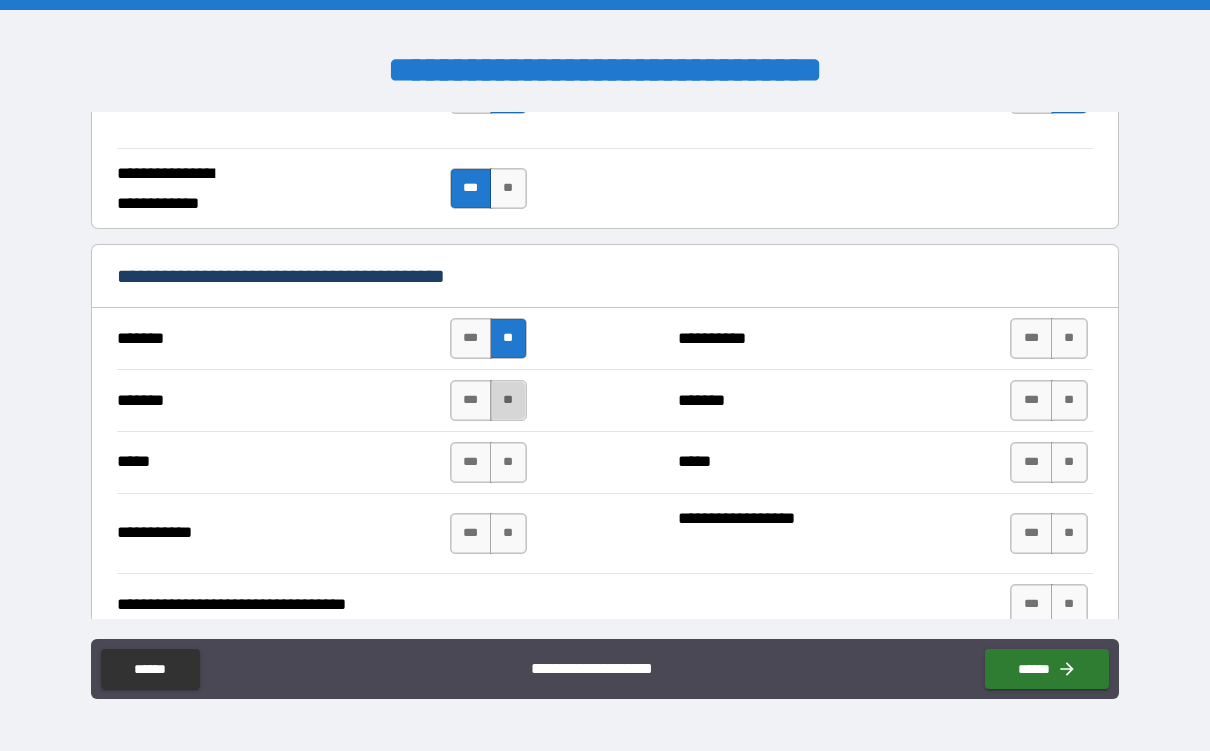click on "**" at bounding box center (508, 400) 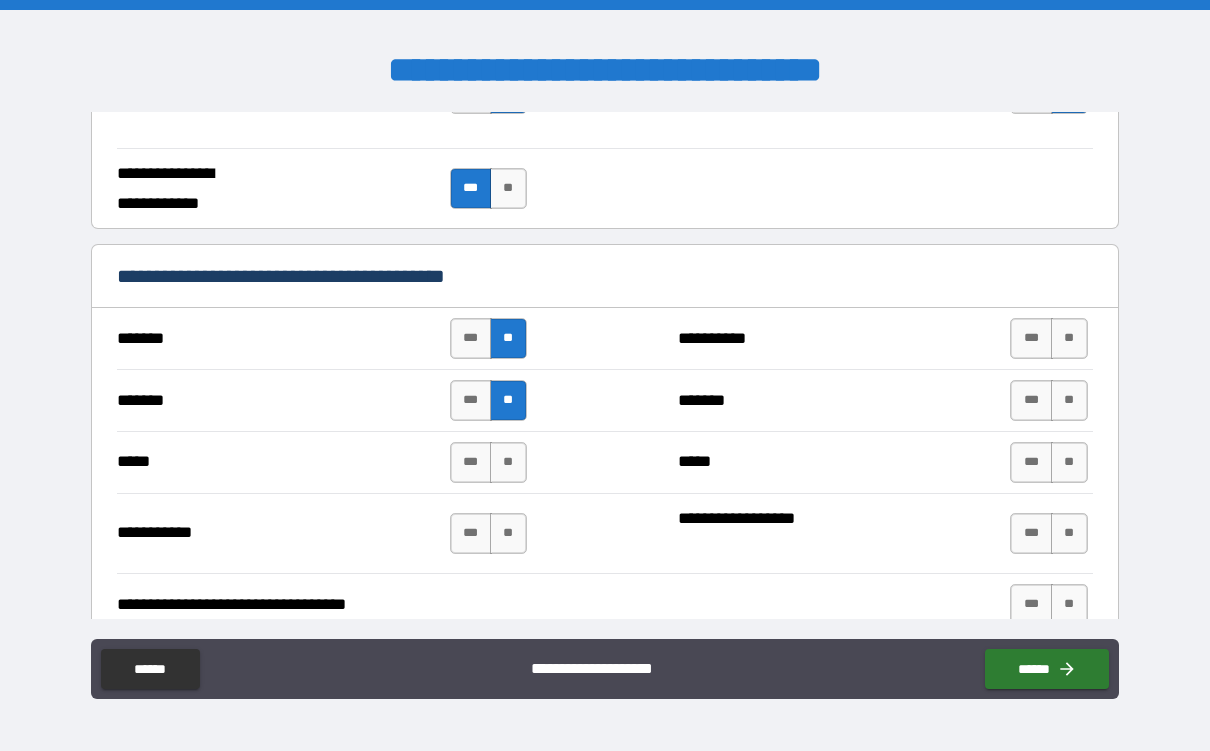 click on "***** *** ** ***** *** **" at bounding box center [604, 462] 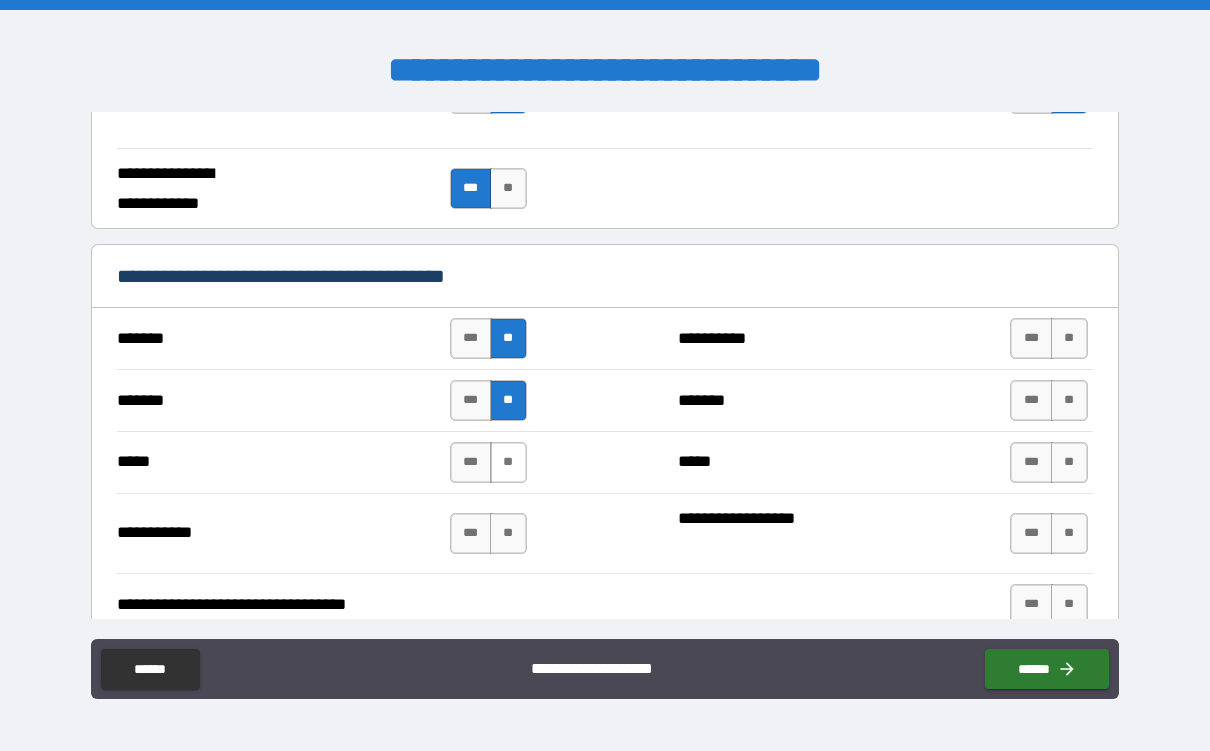 click on "**" at bounding box center (508, 462) 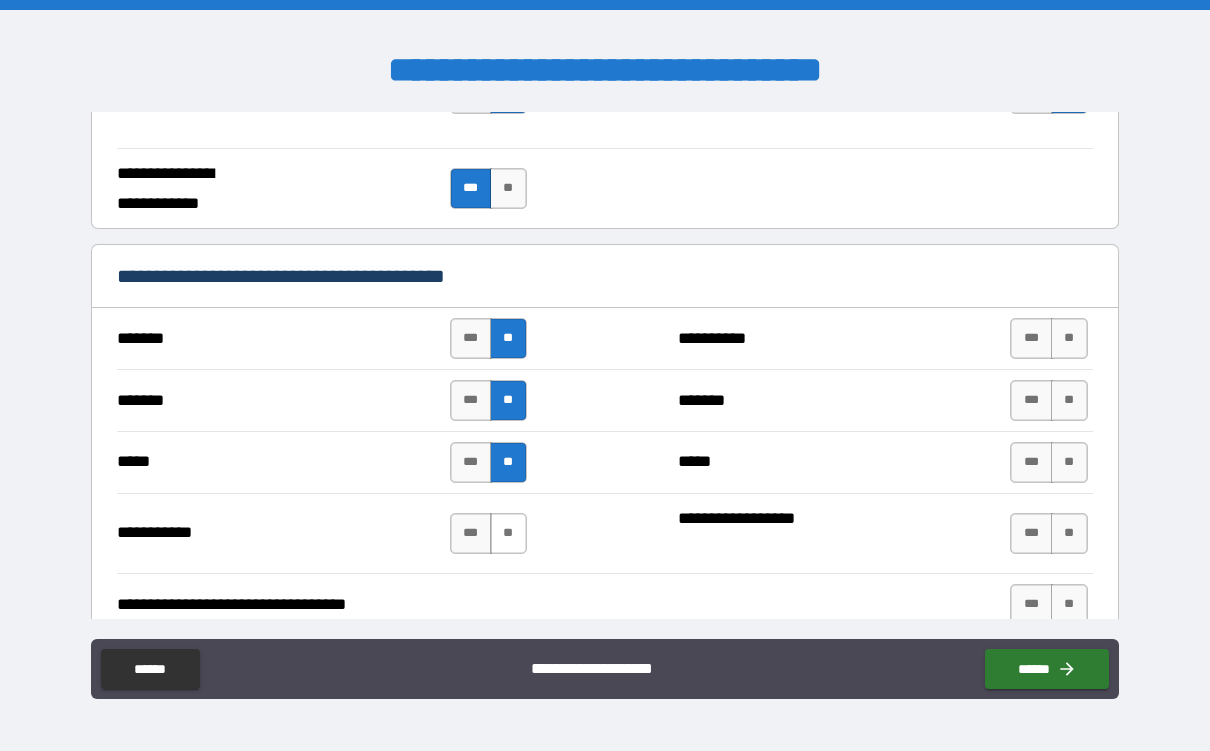 click on "**" at bounding box center (508, 533) 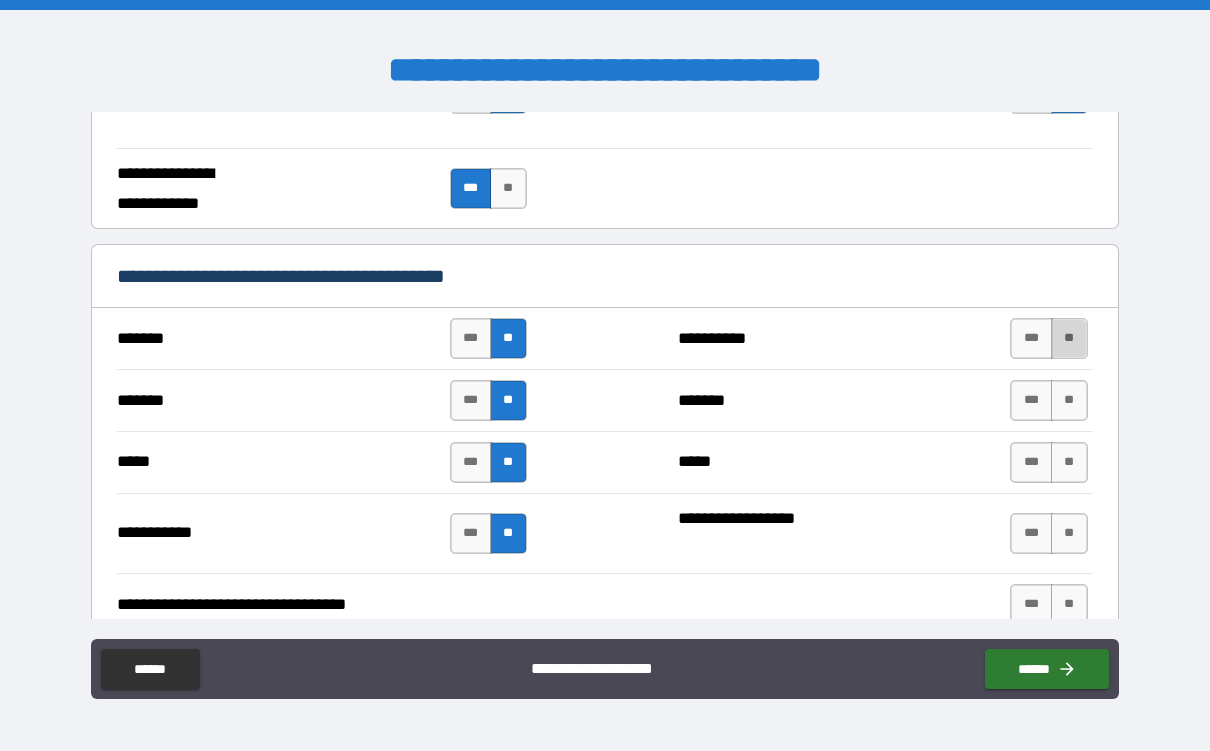 click on "**" at bounding box center (1069, 338) 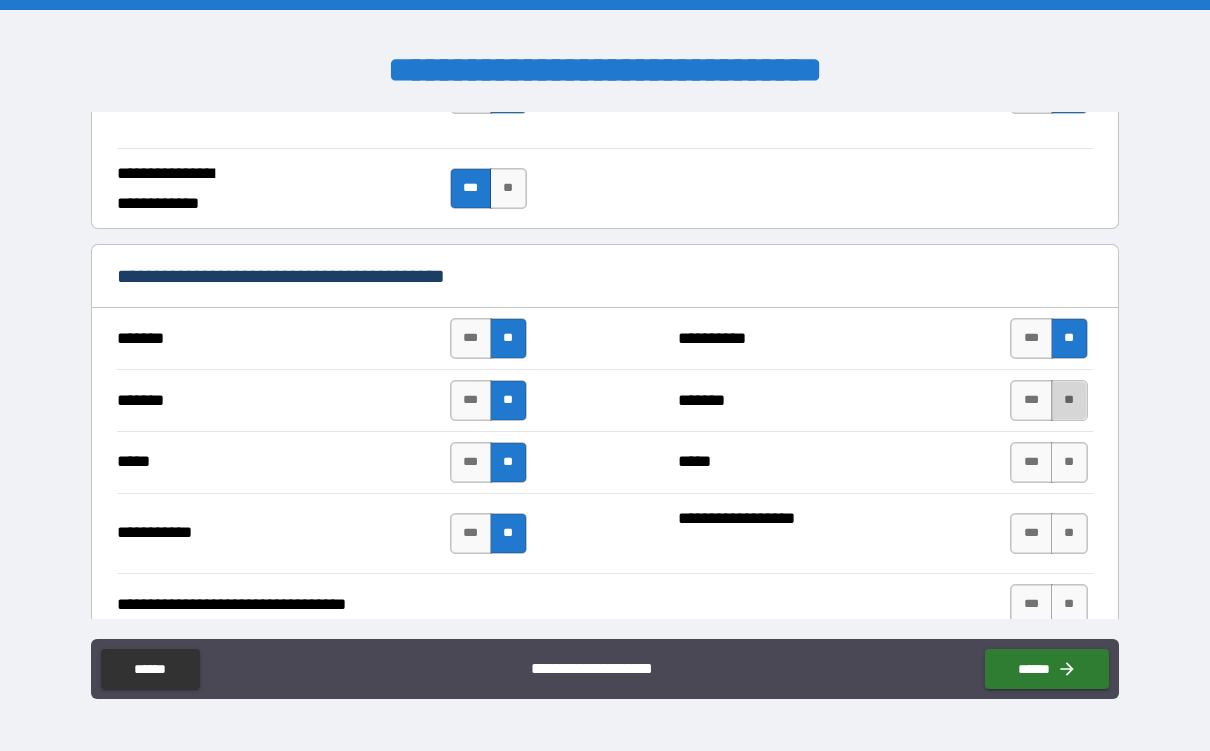 click on "**" at bounding box center [1069, 400] 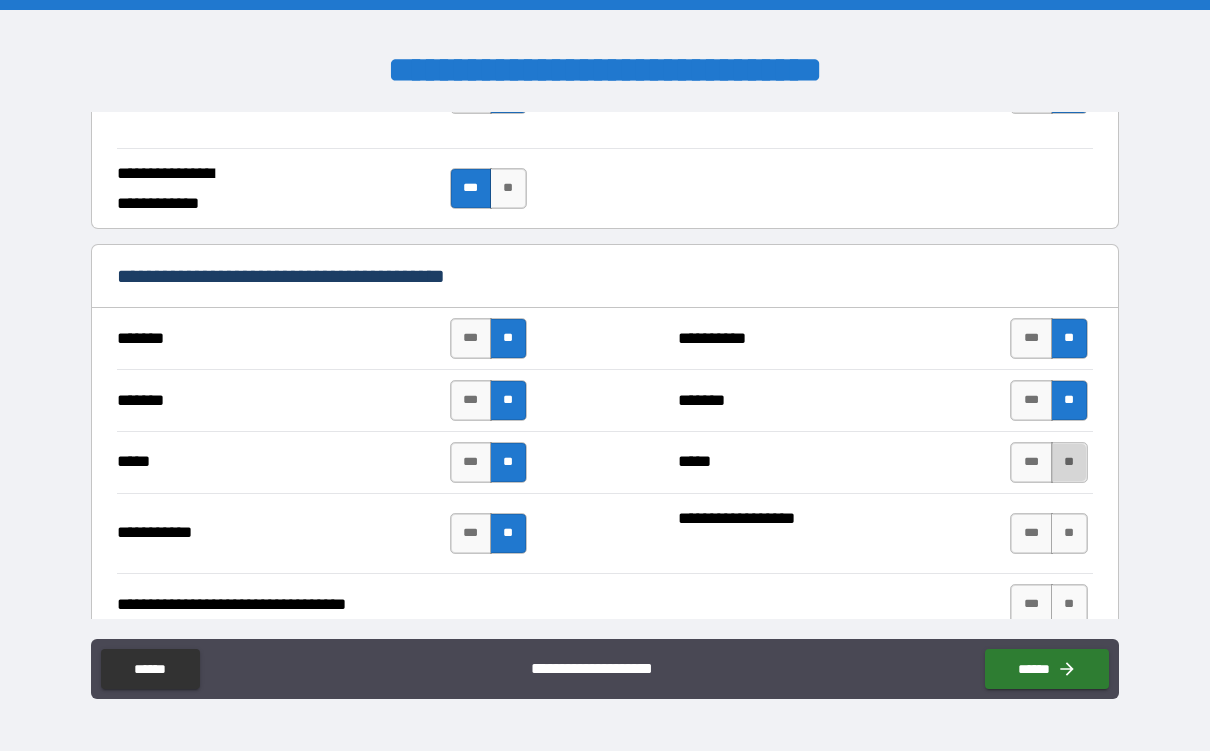 click on "**" at bounding box center [1069, 462] 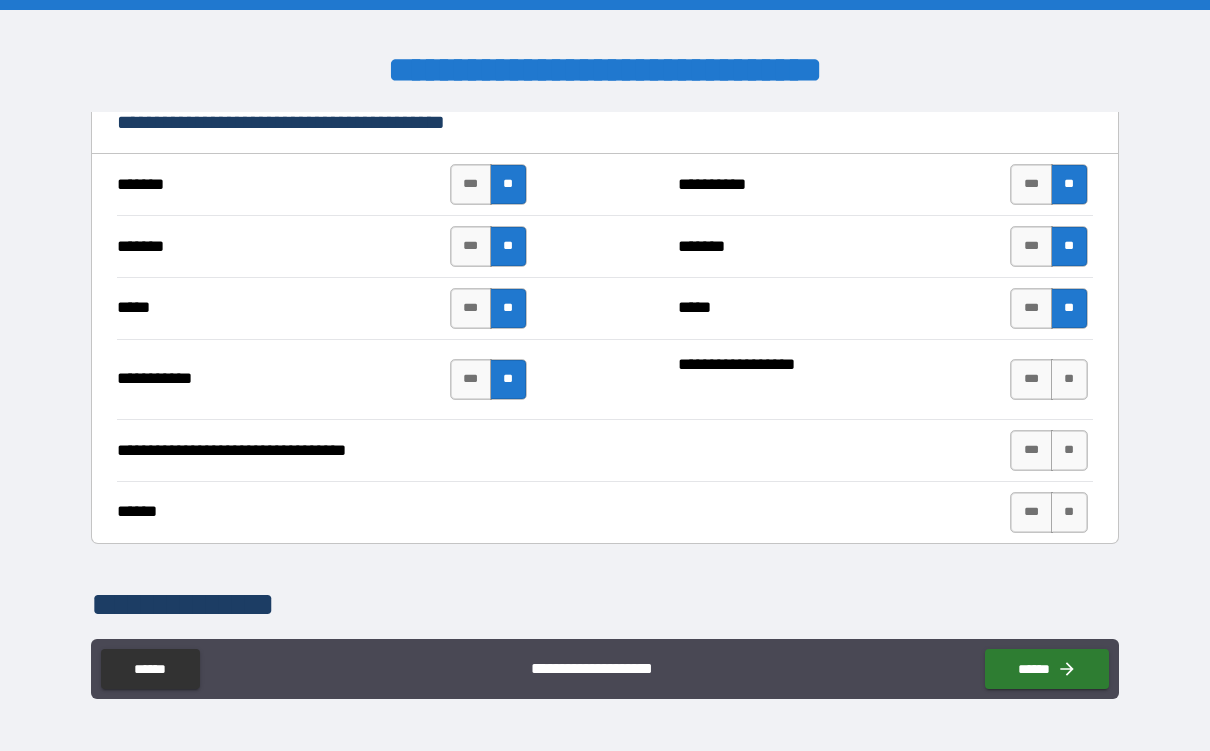 scroll, scrollTop: 1482, scrollLeft: 0, axis: vertical 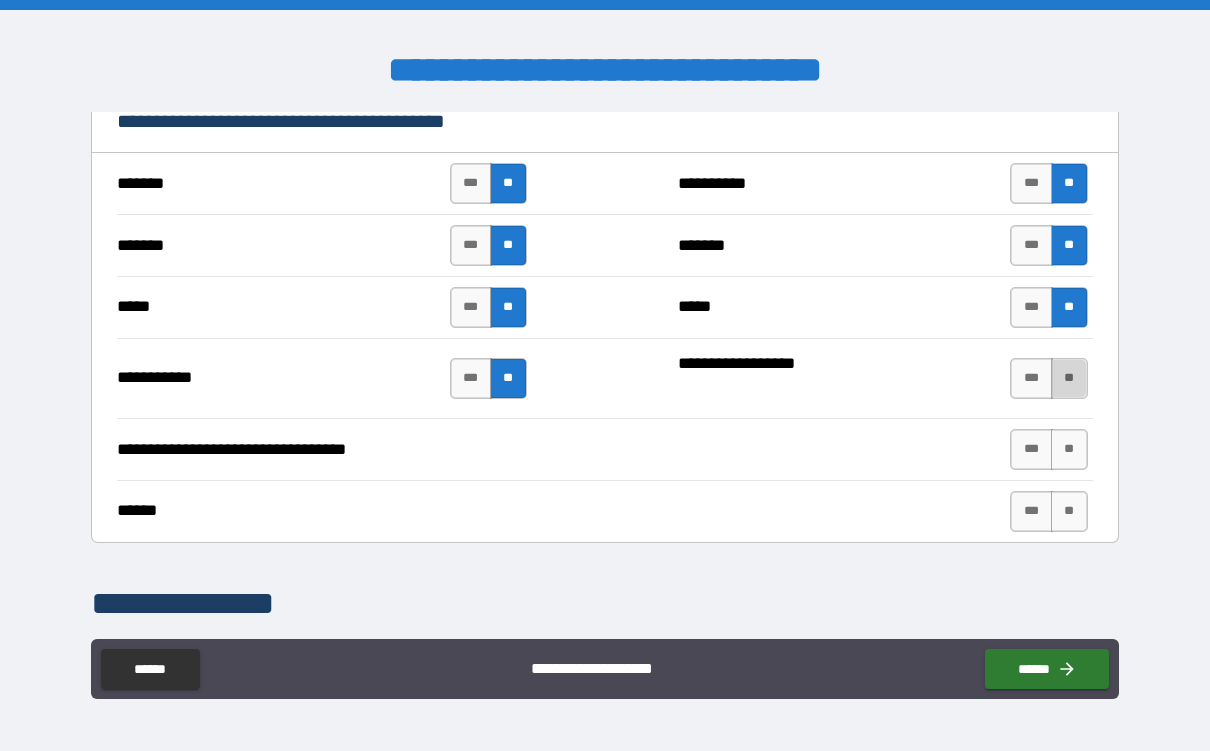 click on "**" at bounding box center (1069, 378) 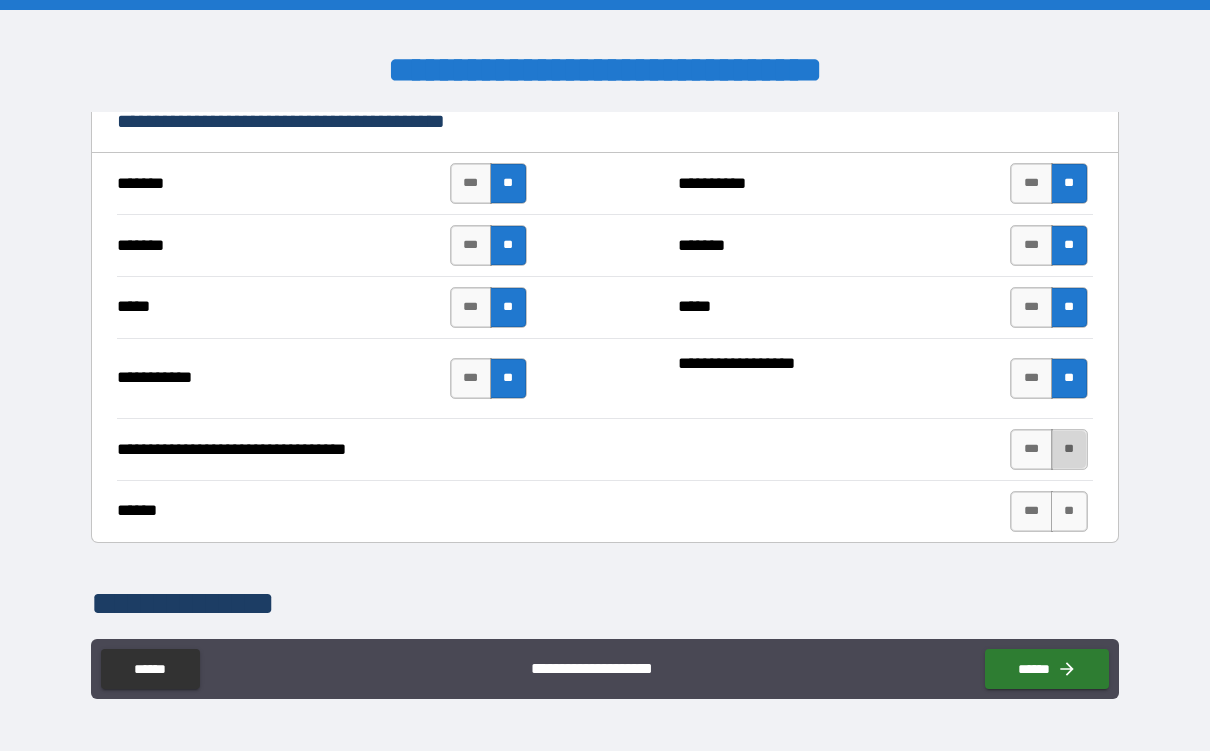 click on "**" at bounding box center (1069, 449) 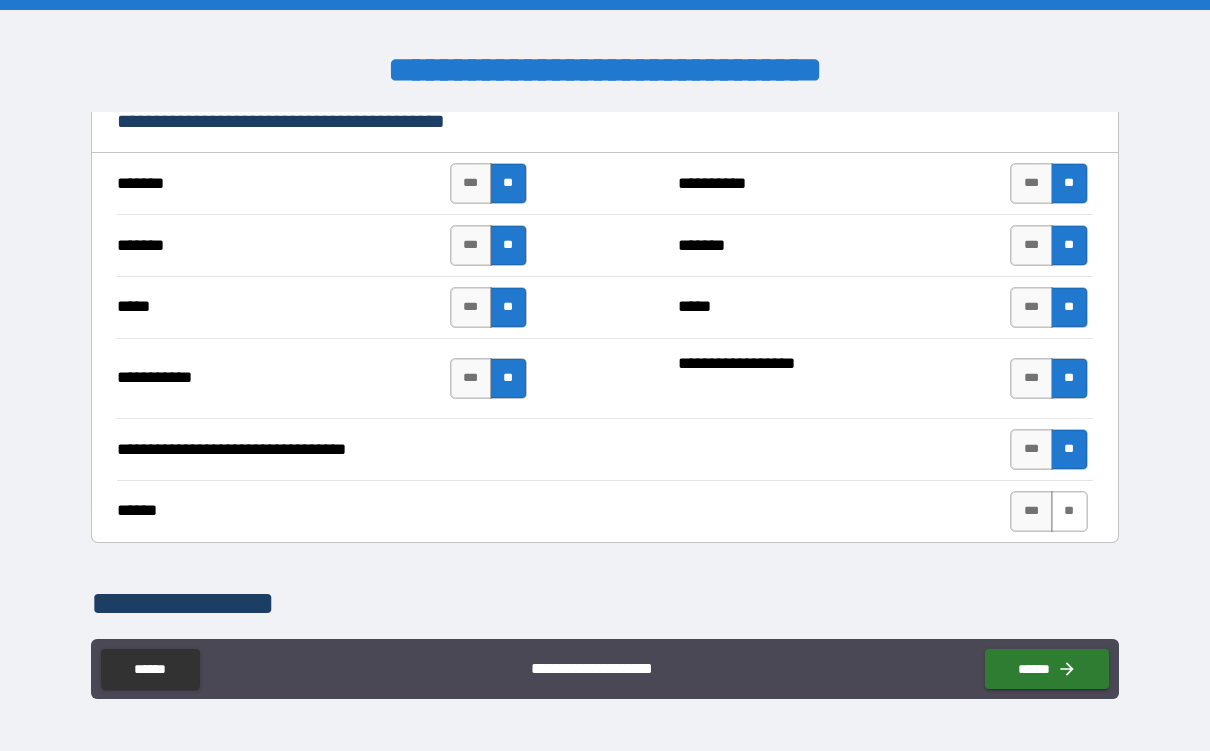 click on "**" at bounding box center [1069, 511] 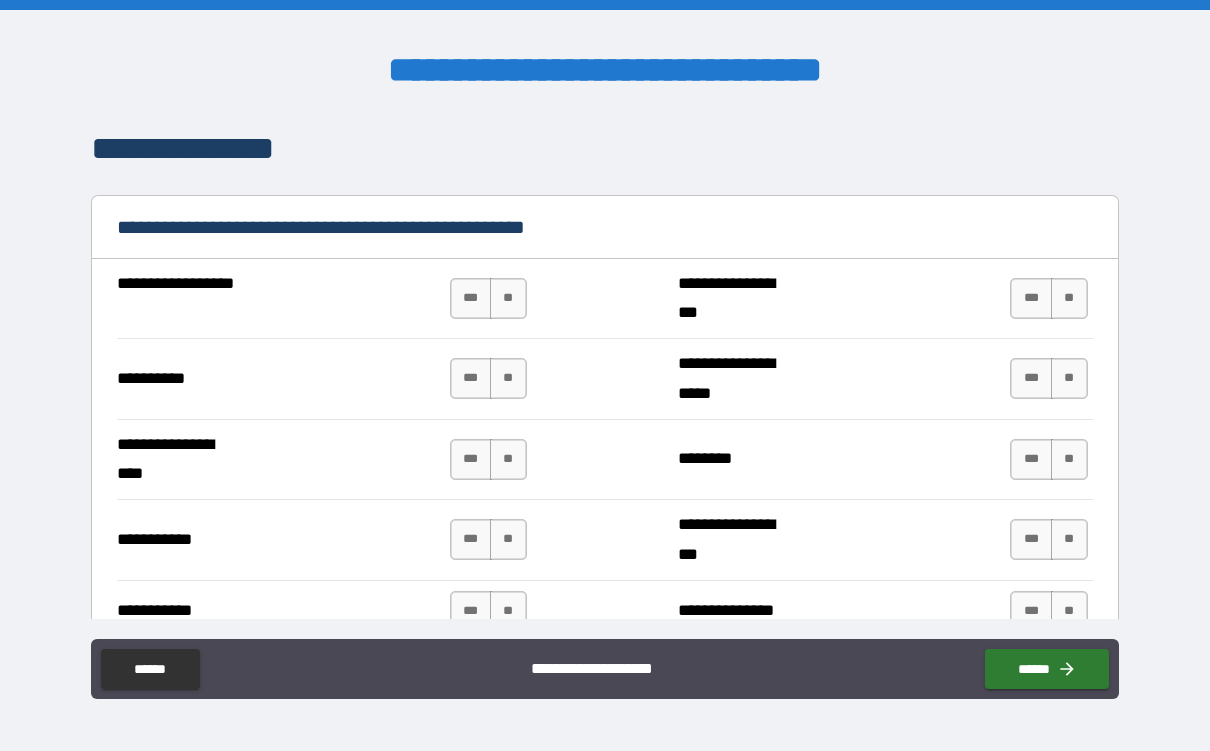 scroll, scrollTop: 1943, scrollLeft: 0, axis: vertical 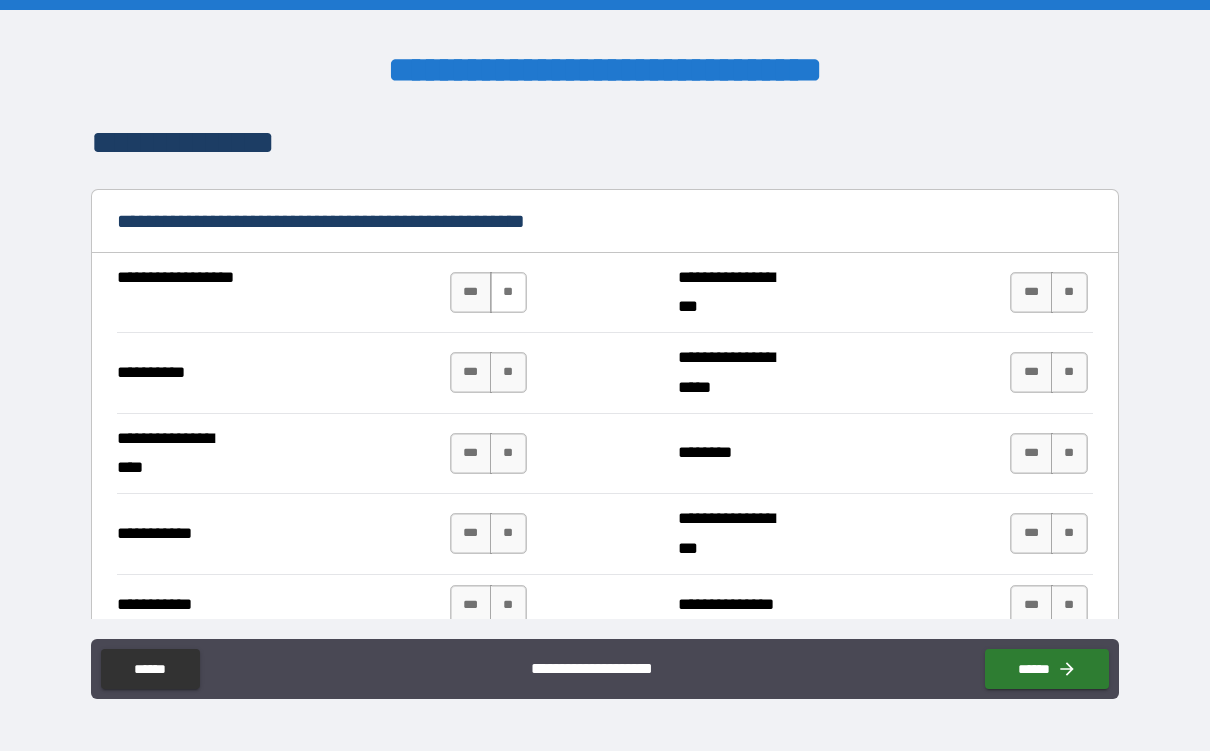 click on "**" at bounding box center [508, 292] 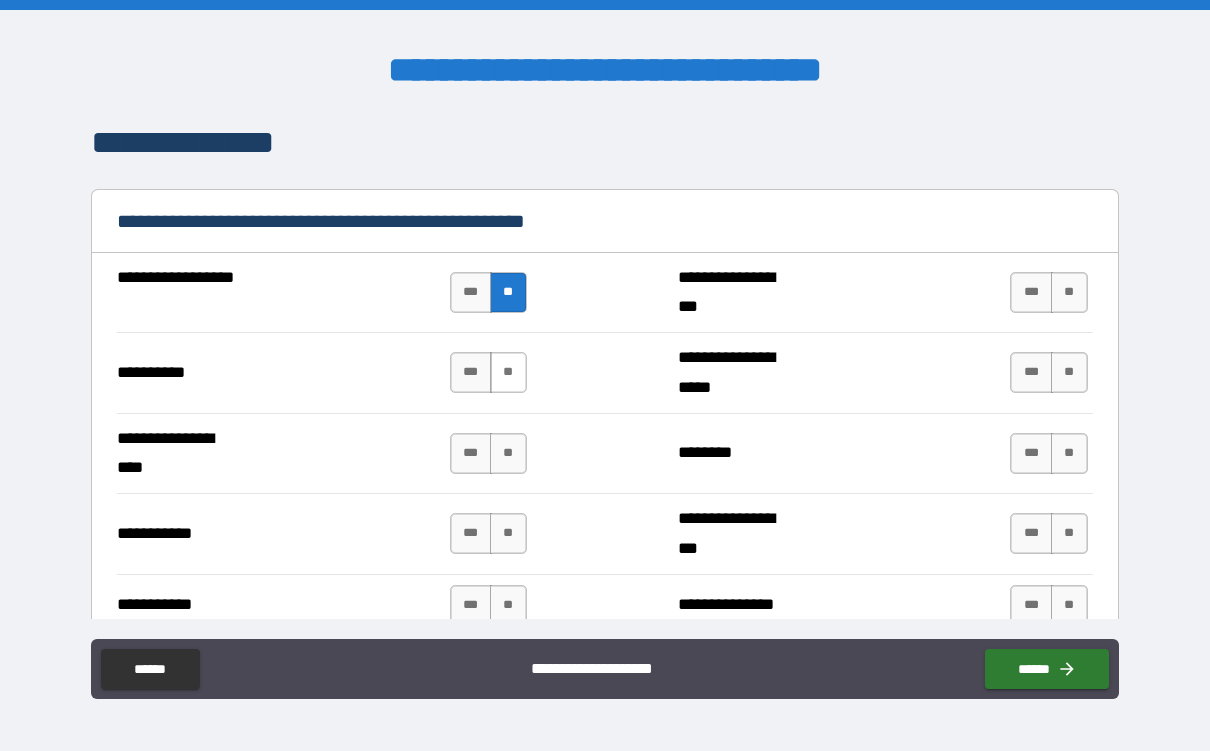 click on "**" at bounding box center [508, 372] 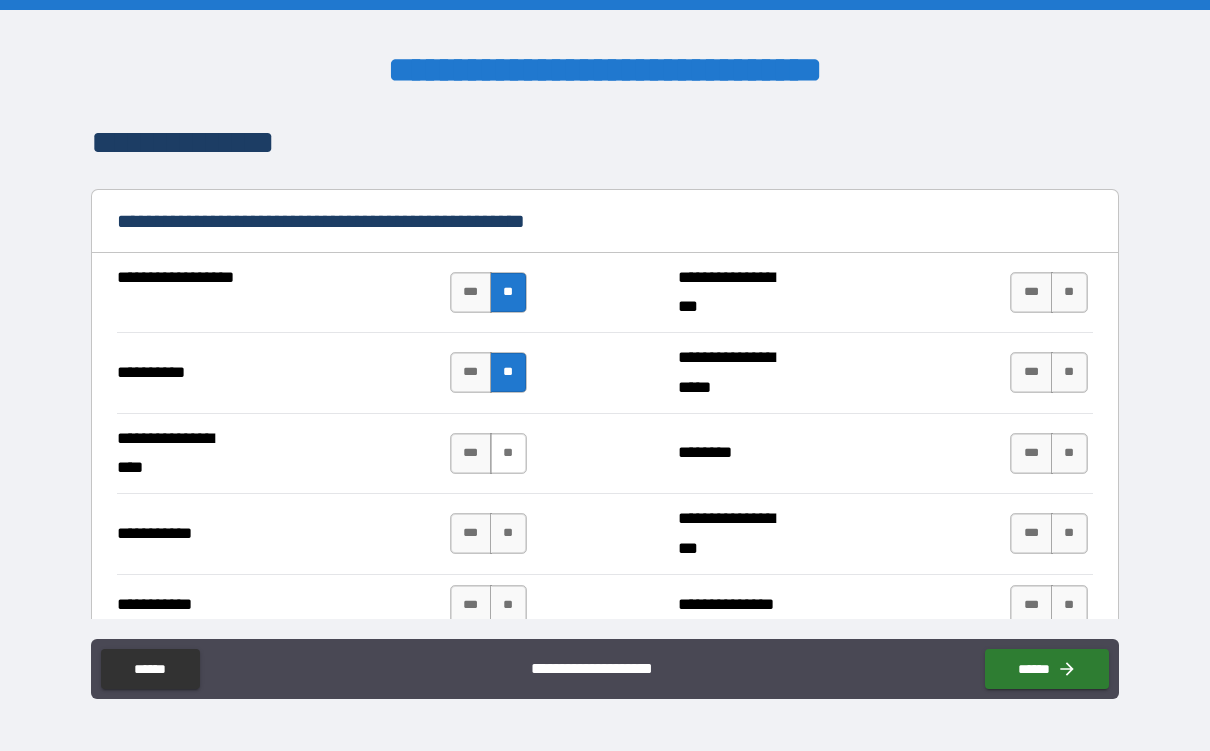 click on "**" at bounding box center (508, 453) 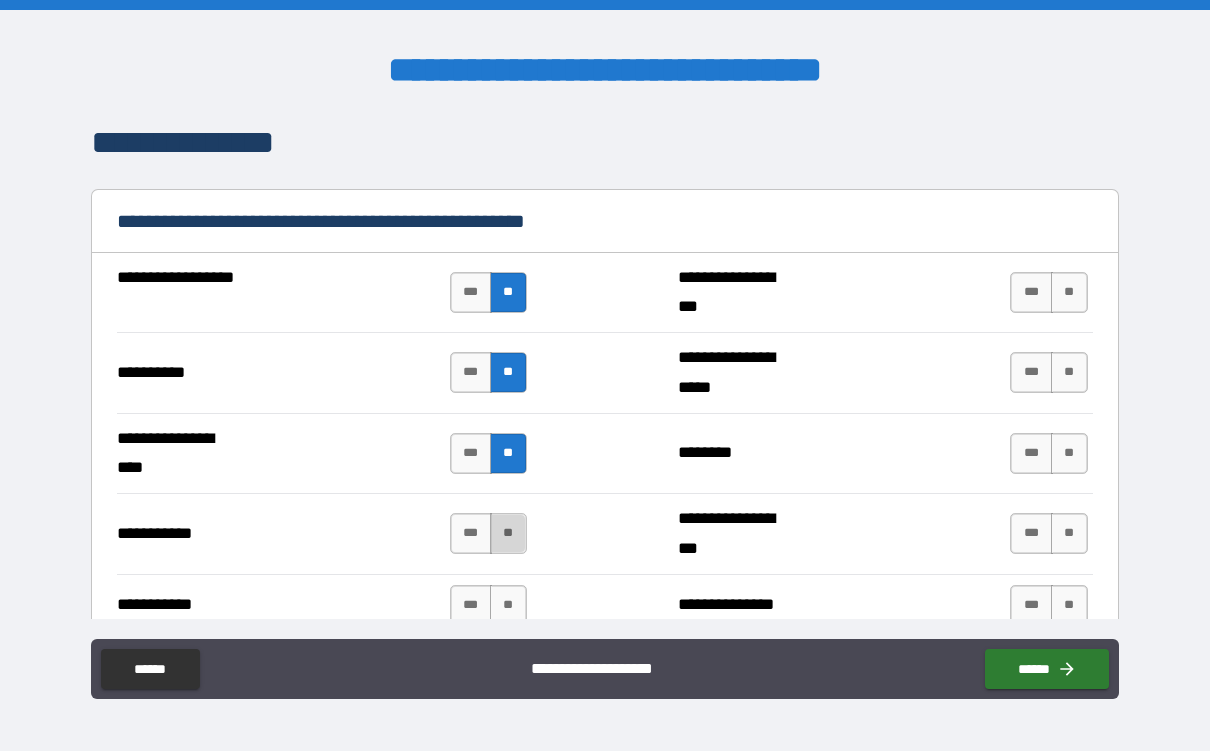 click on "**" at bounding box center [508, 533] 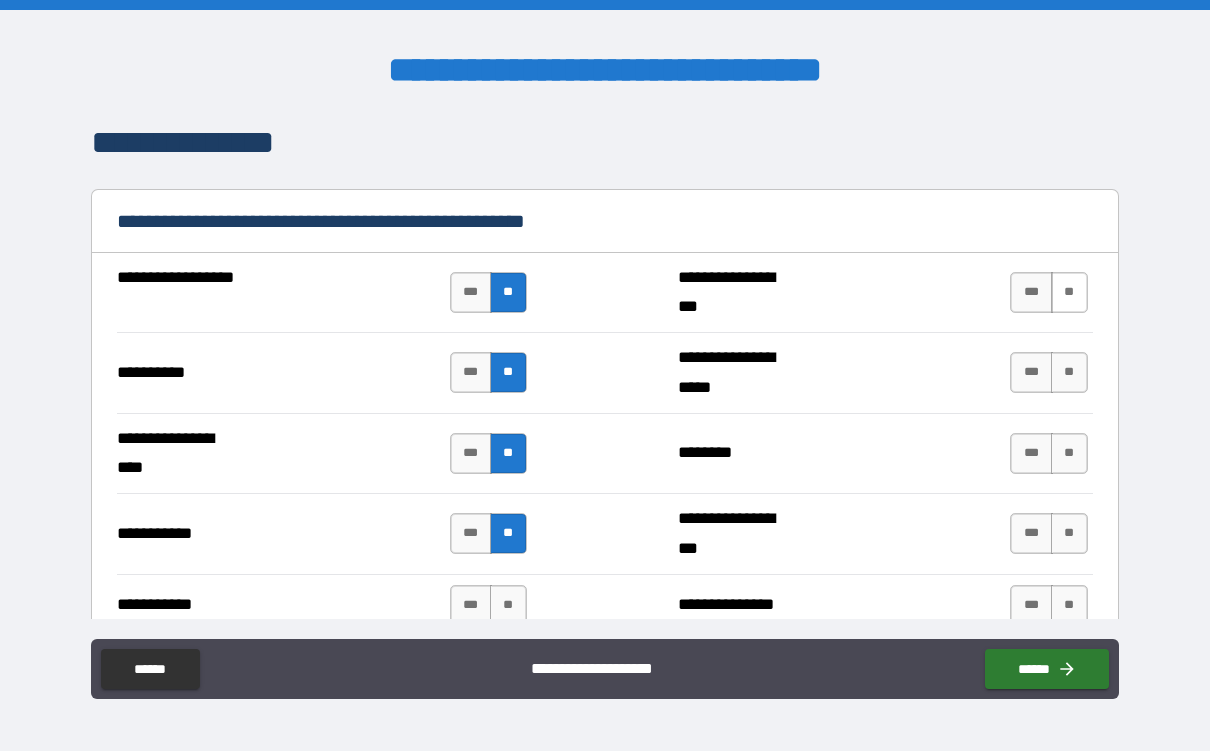 click on "**" at bounding box center [1069, 292] 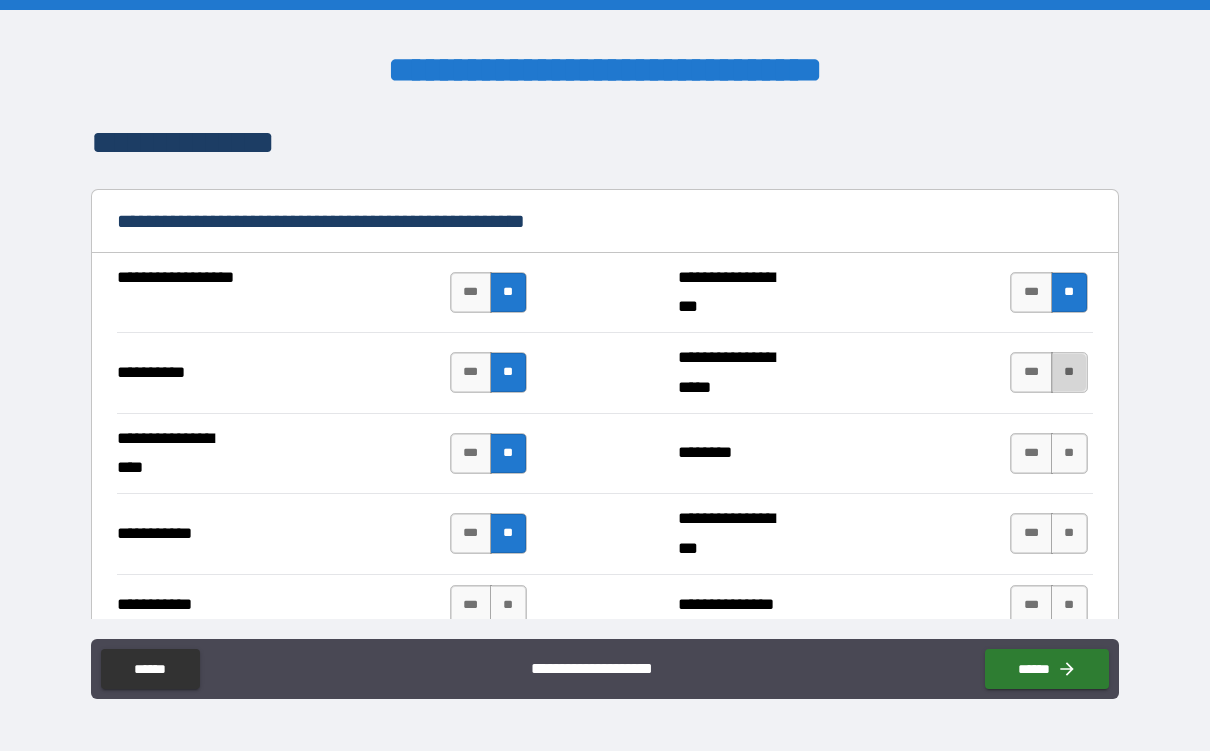 click on "**" at bounding box center [1069, 372] 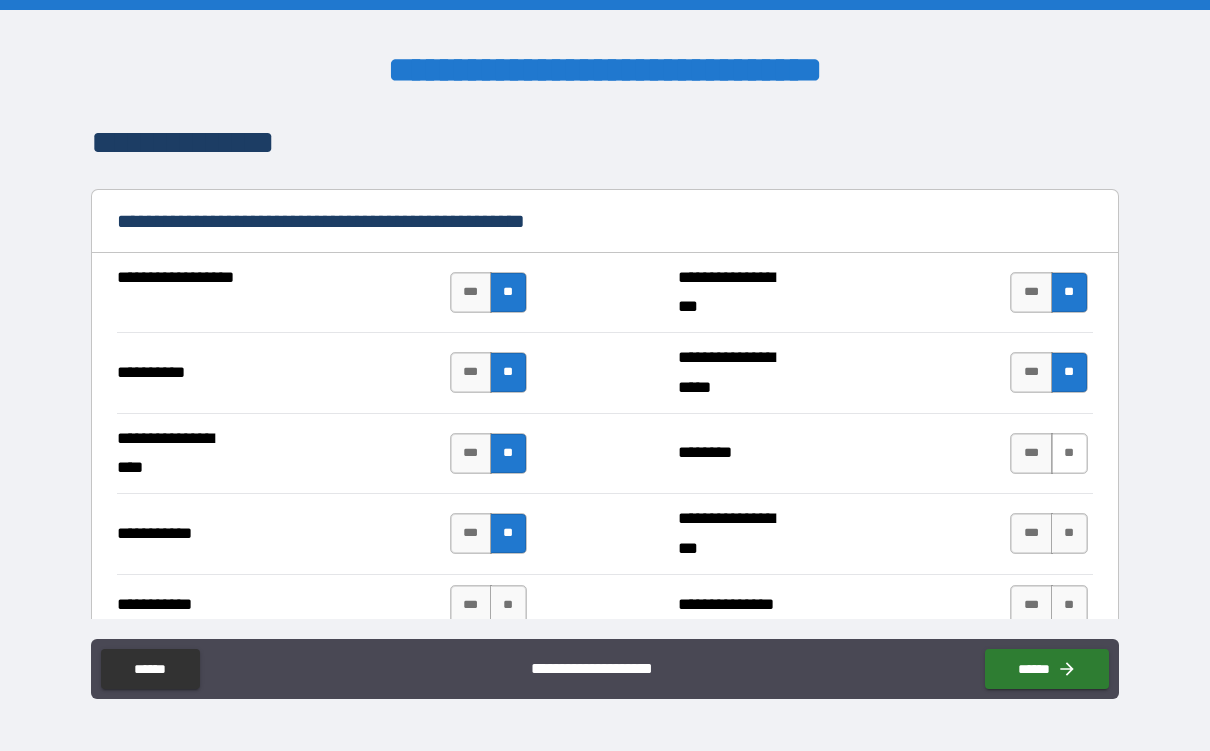 click on "**" at bounding box center (1069, 453) 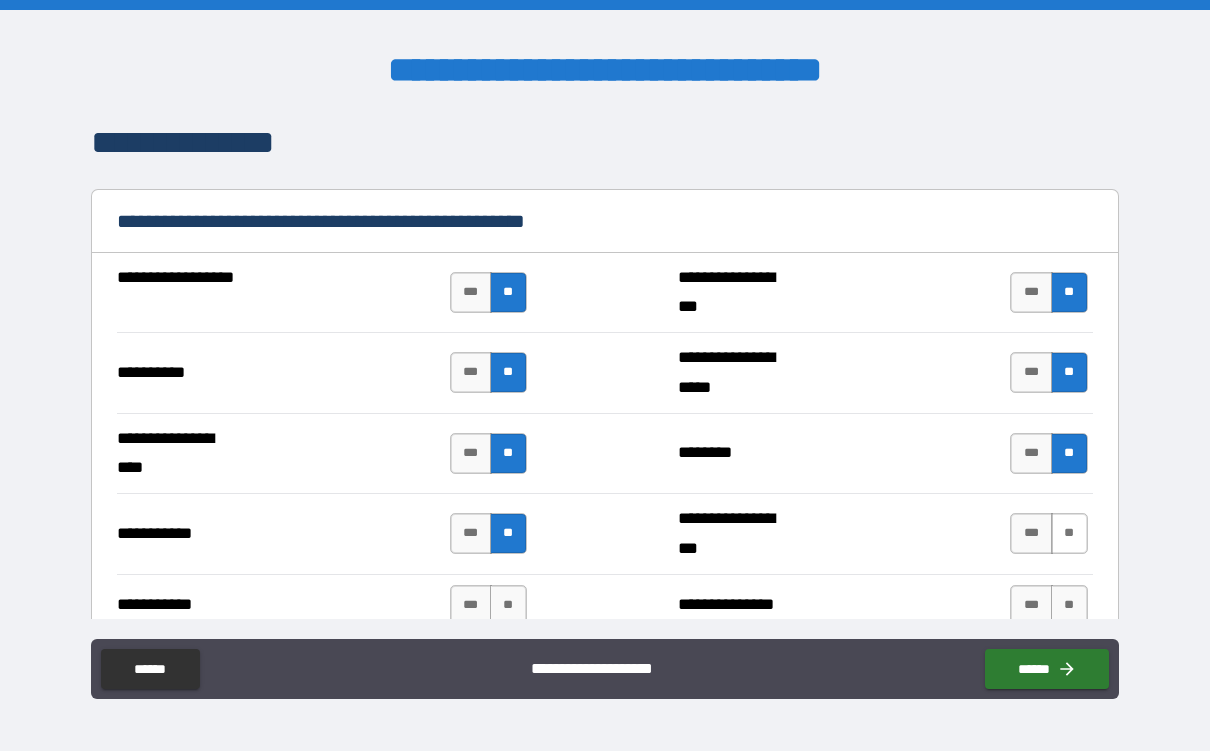 click on "**" at bounding box center (1069, 533) 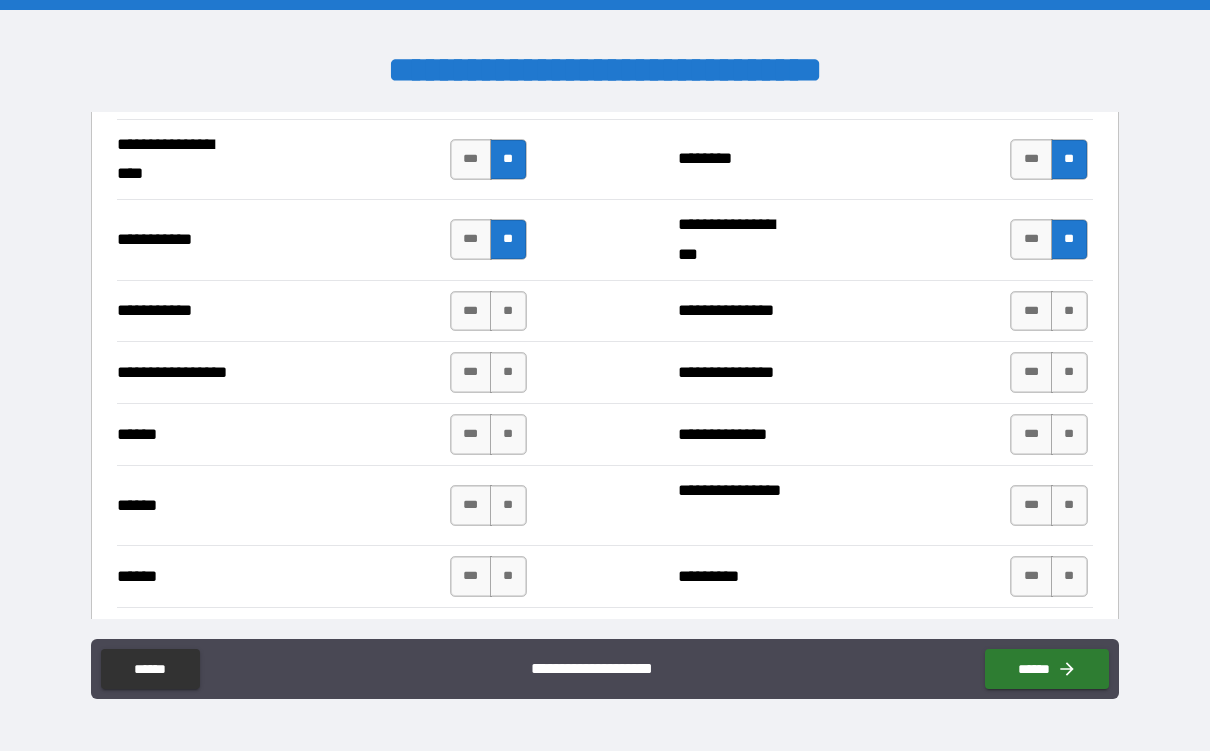 scroll, scrollTop: 2239, scrollLeft: 0, axis: vertical 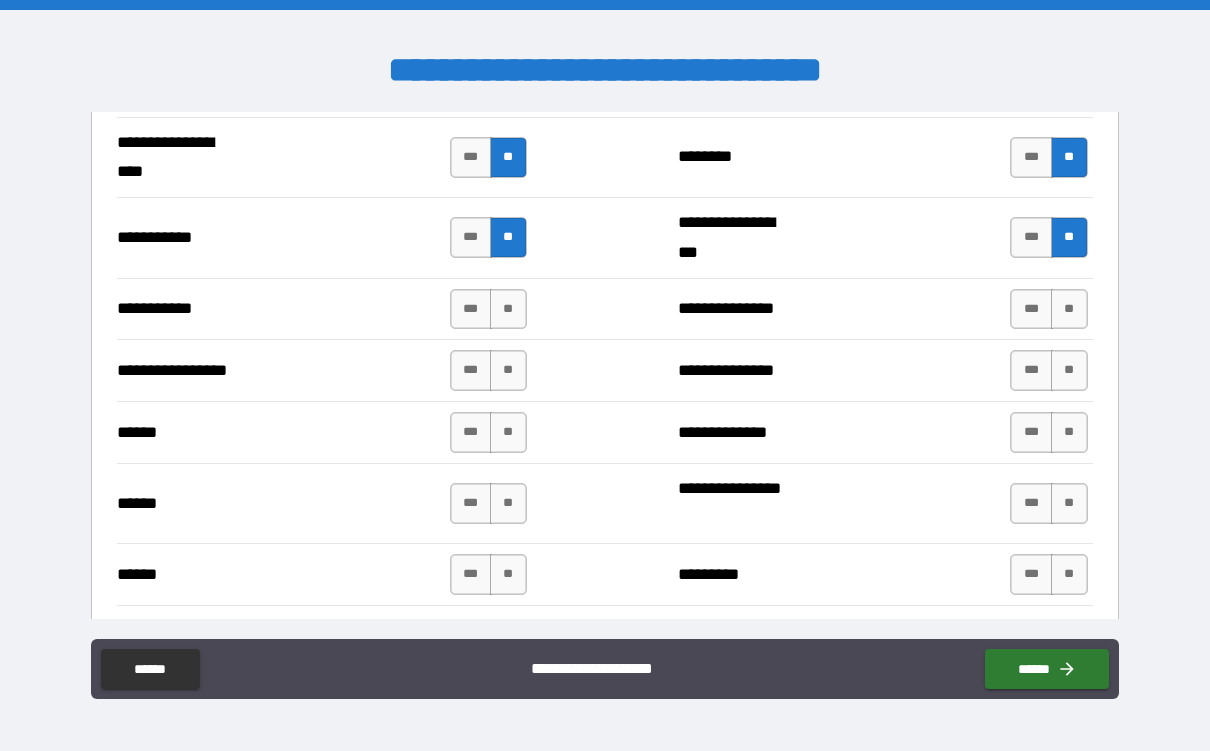 click on "*** **" at bounding box center [491, 309] 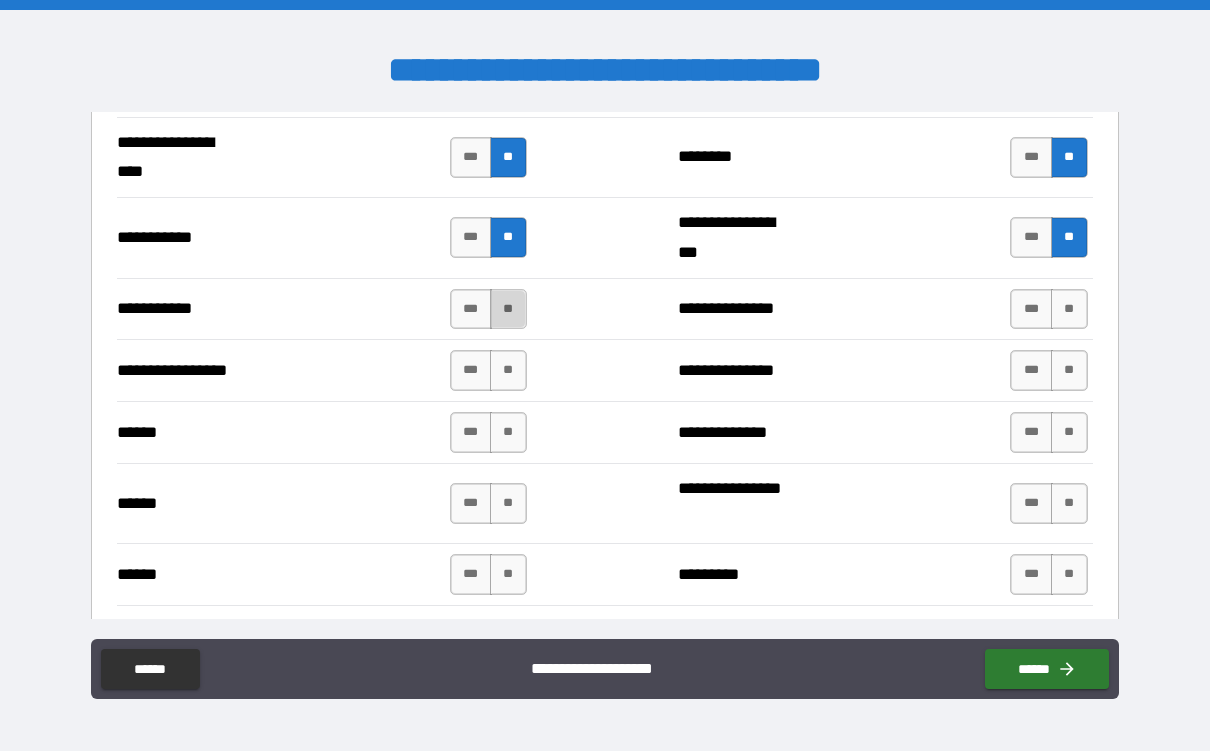 click on "**" at bounding box center [508, 309] 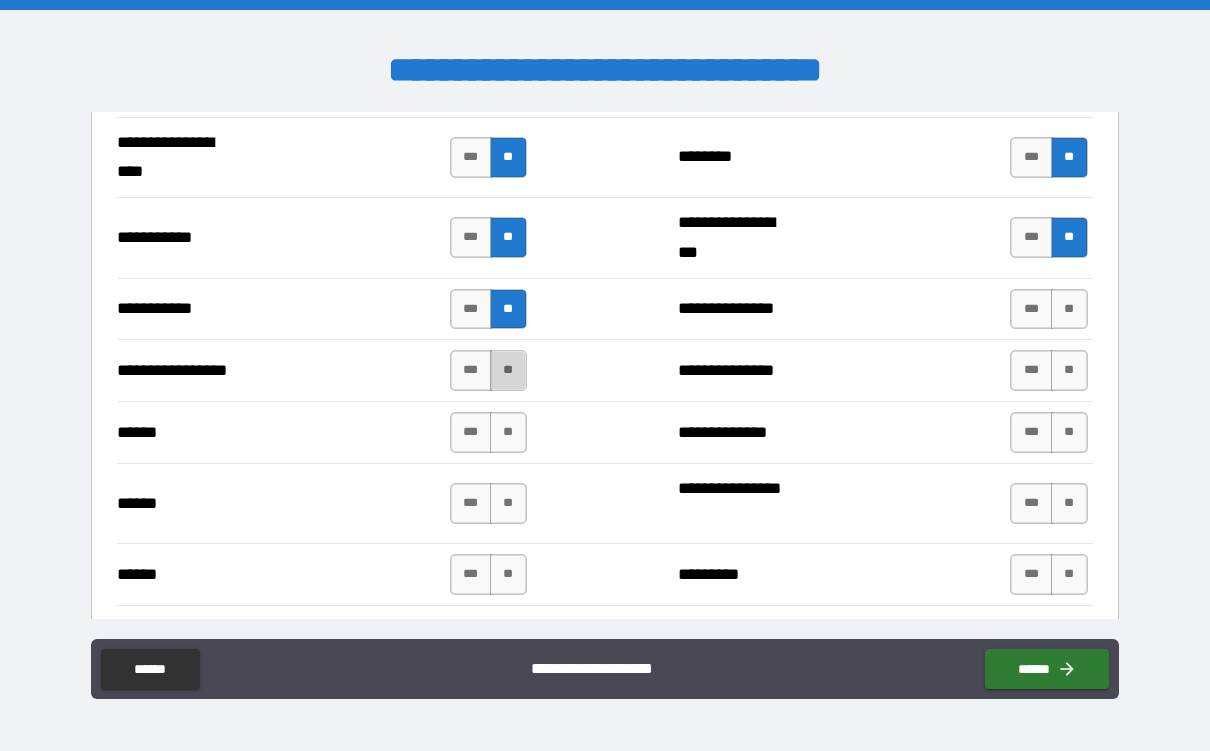 click on "**" at bounding box center [508, 370] 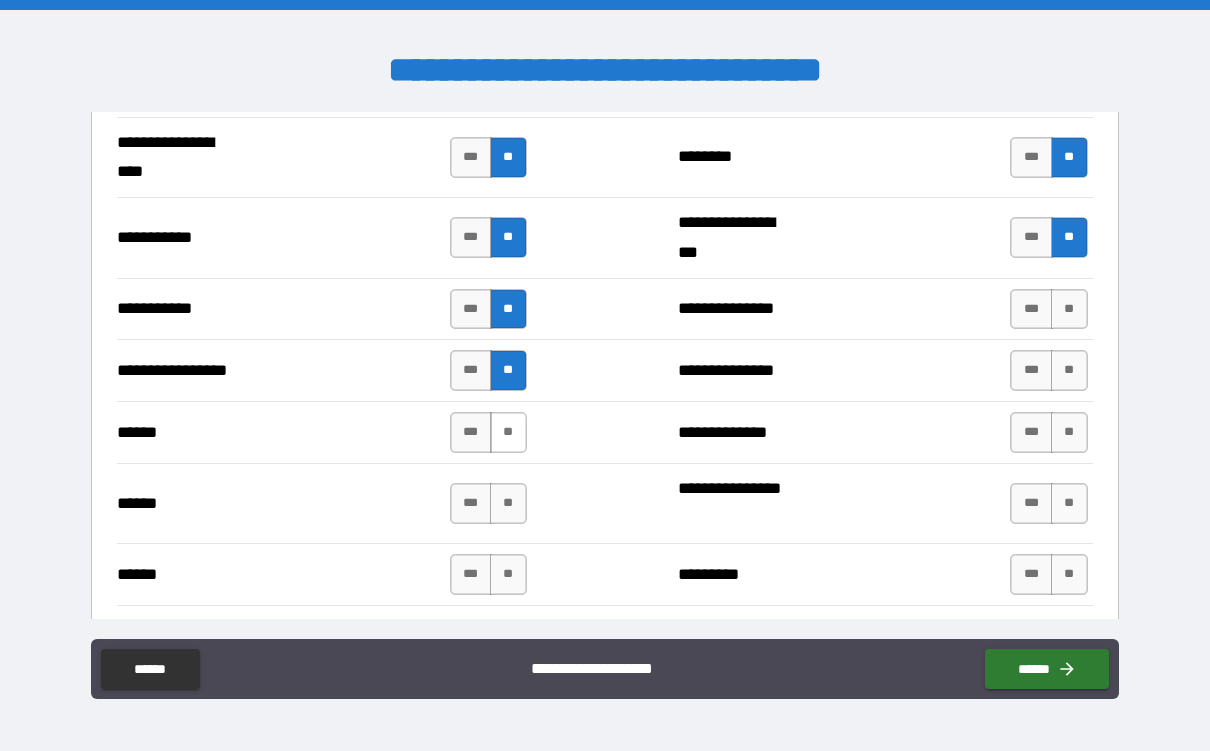 click on "**" at bounding box center (508, 432) 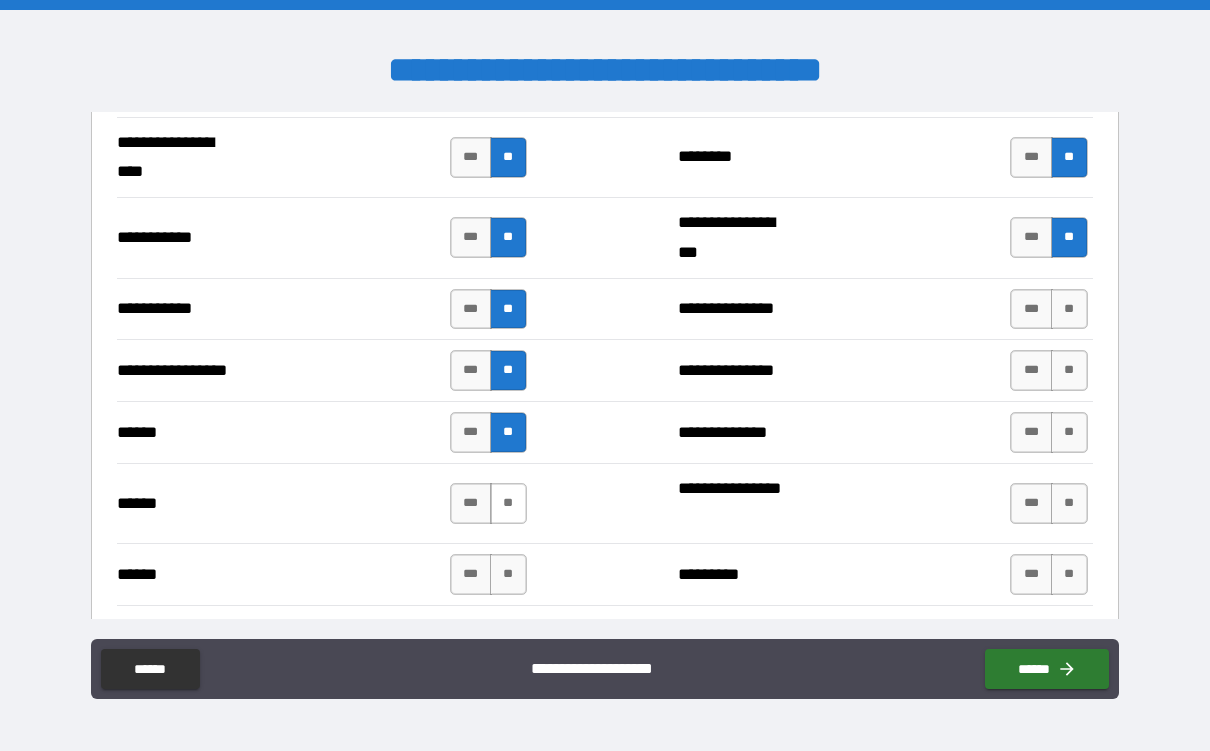 click on "**" at bounding box center [508, 503] 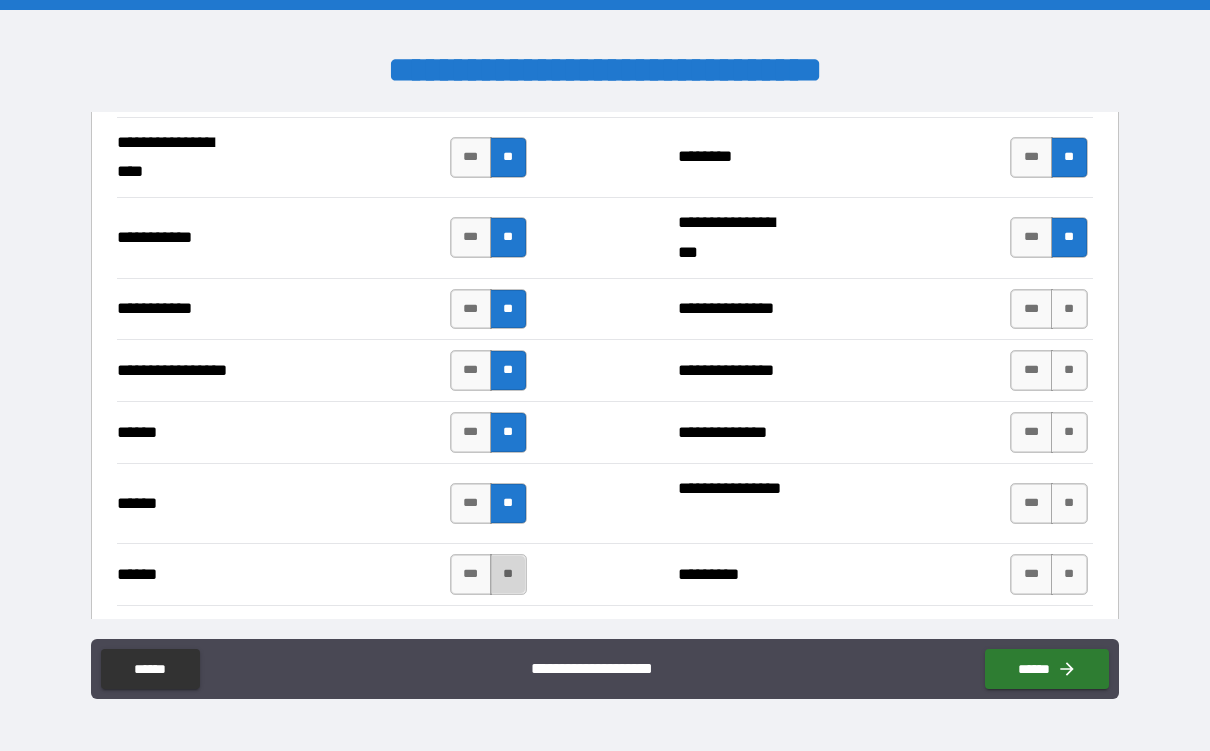 click on "**" at bounding box center (508, 574) 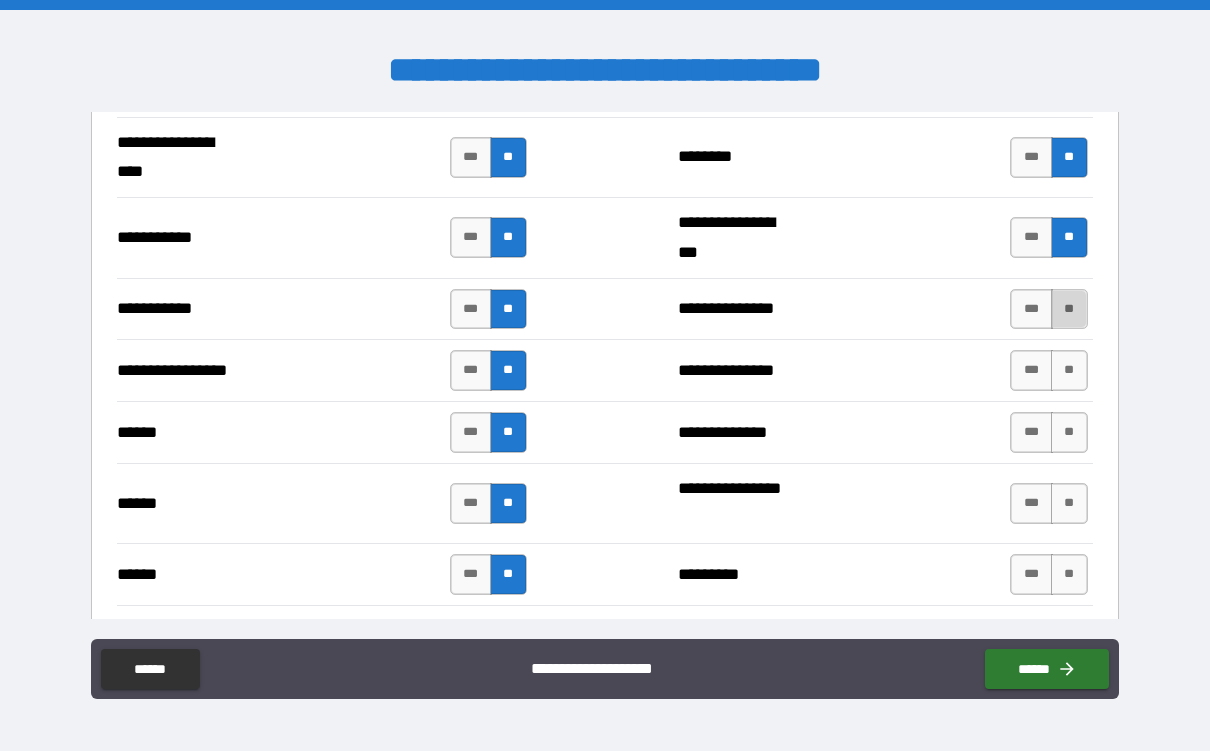 click on "**" at bounding box center (1069, 309) 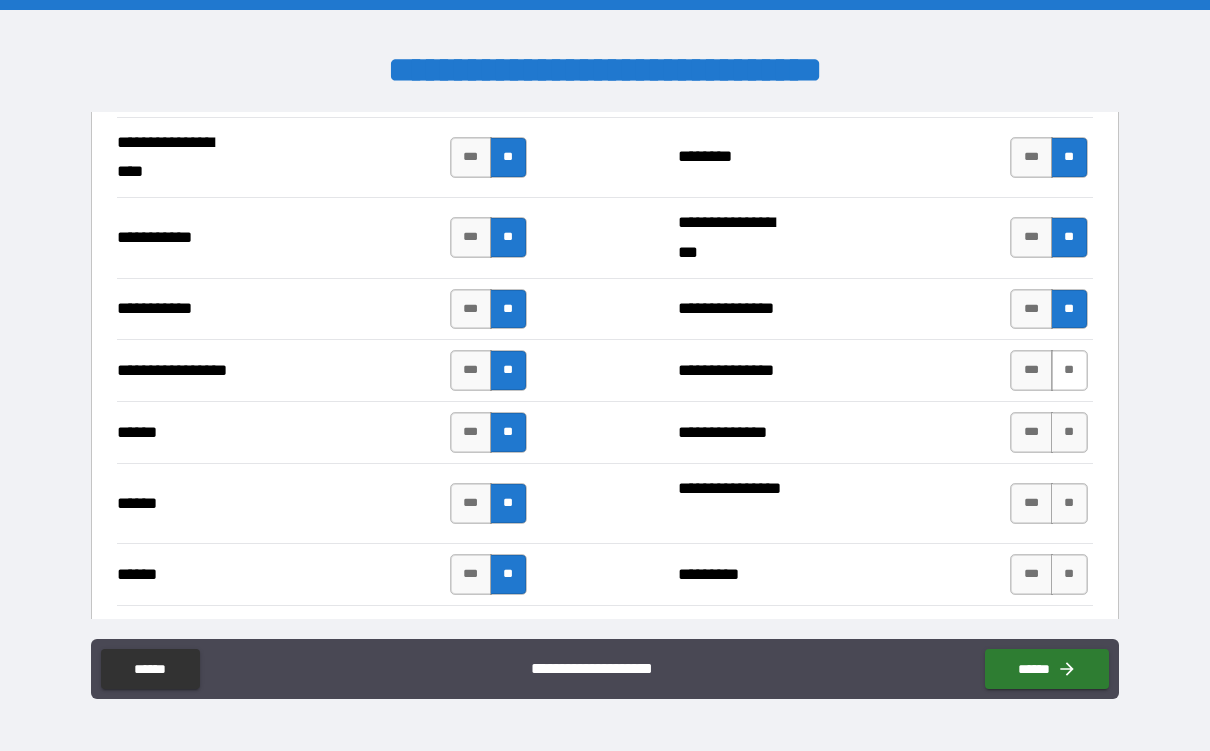 click on "**" at bounding box center [1069, 370] 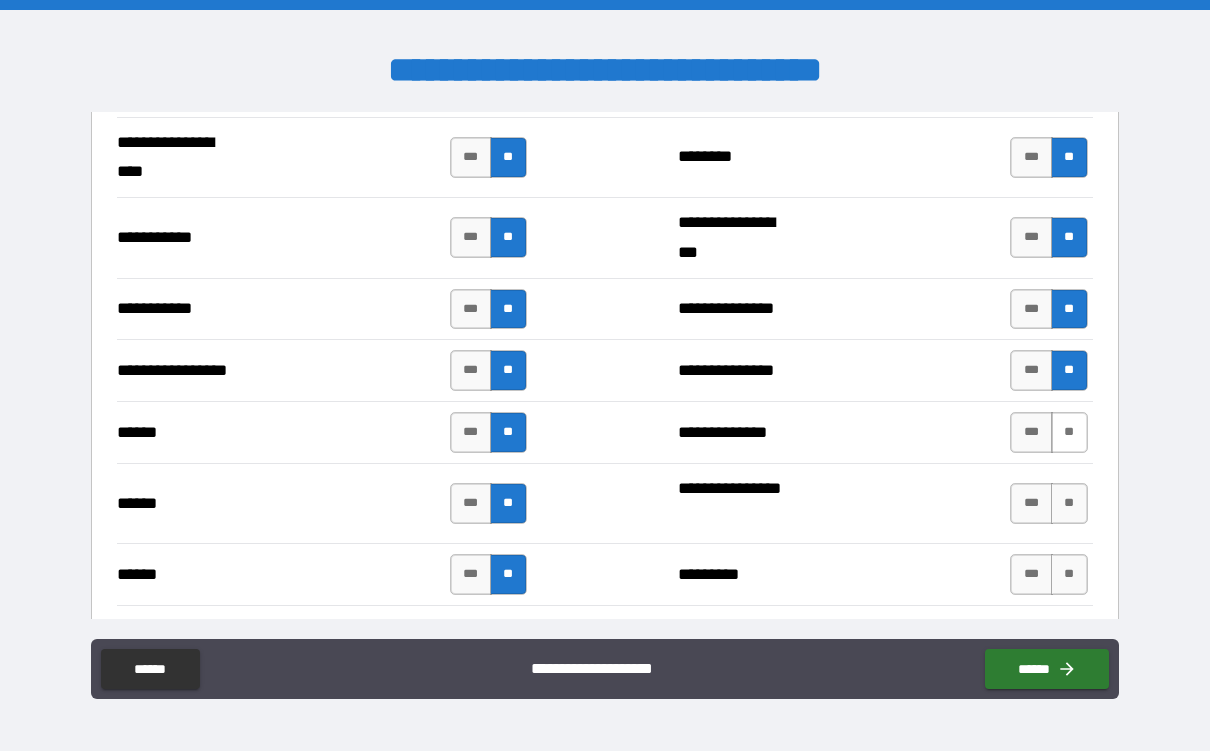 click on "**" at bounding box center [1069, 432] 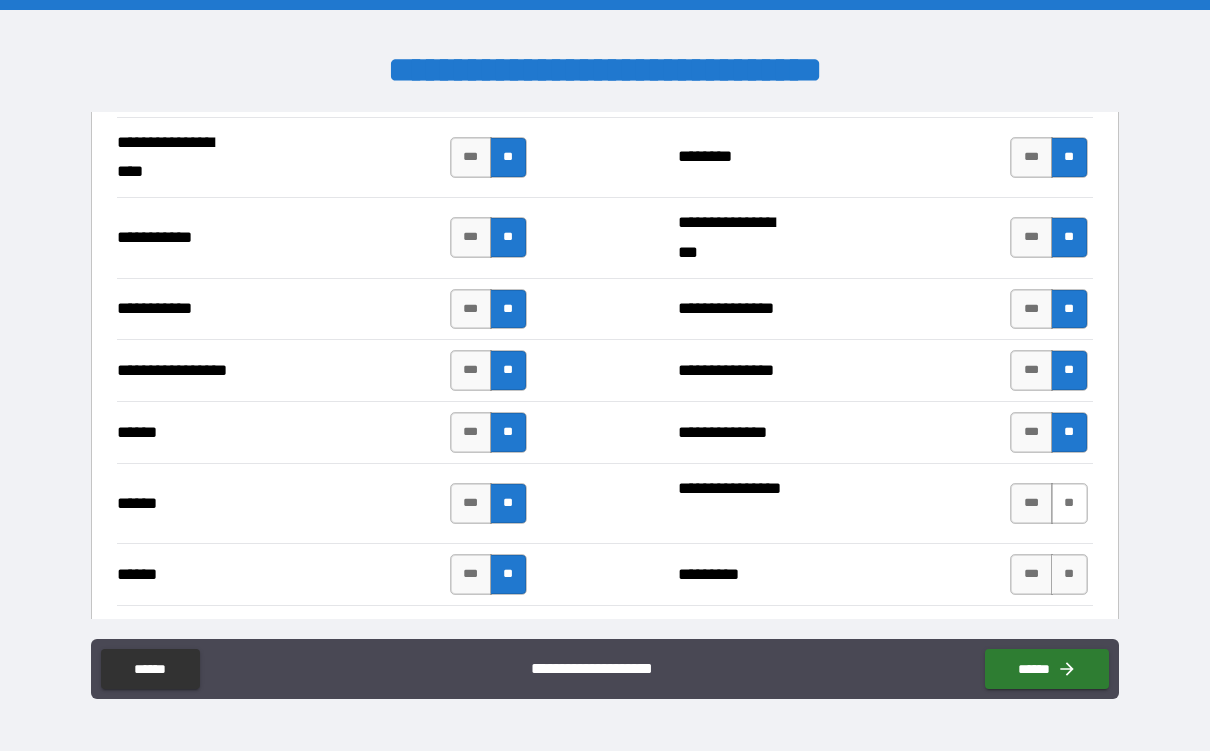 click on "**" at bounding box center (1069, 503) 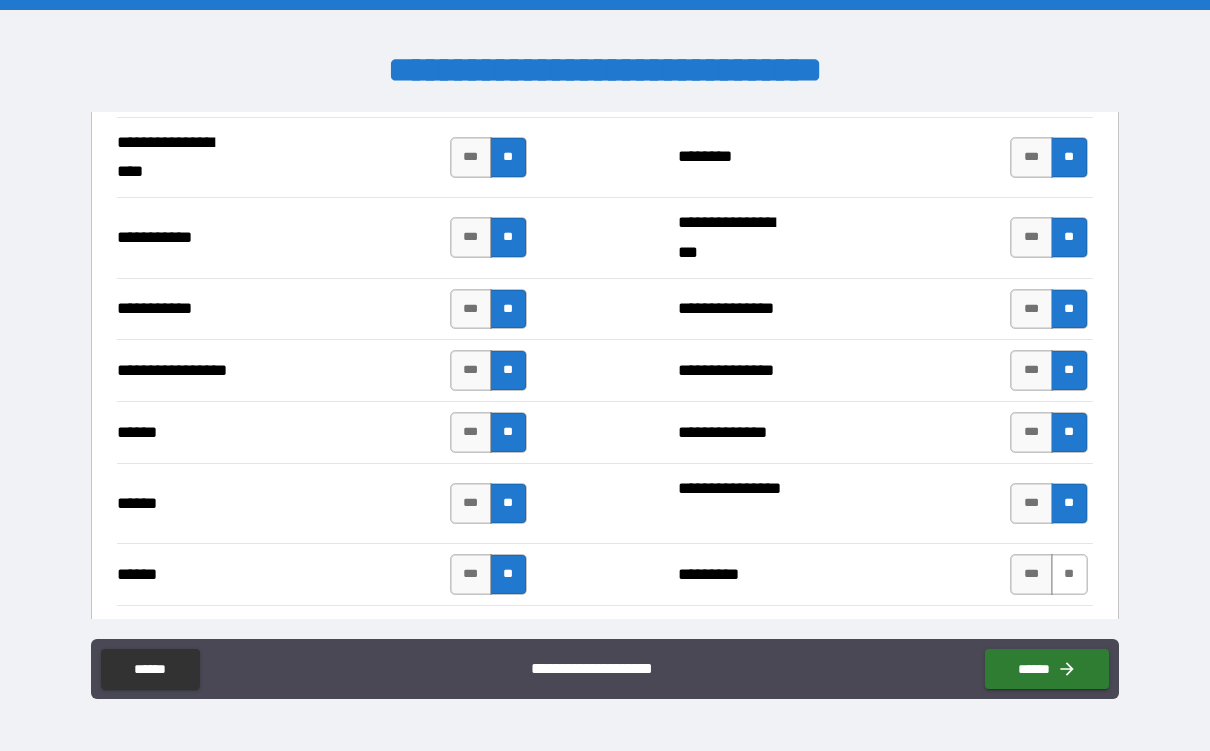 click on "**" at bounding box center (1069, 574) 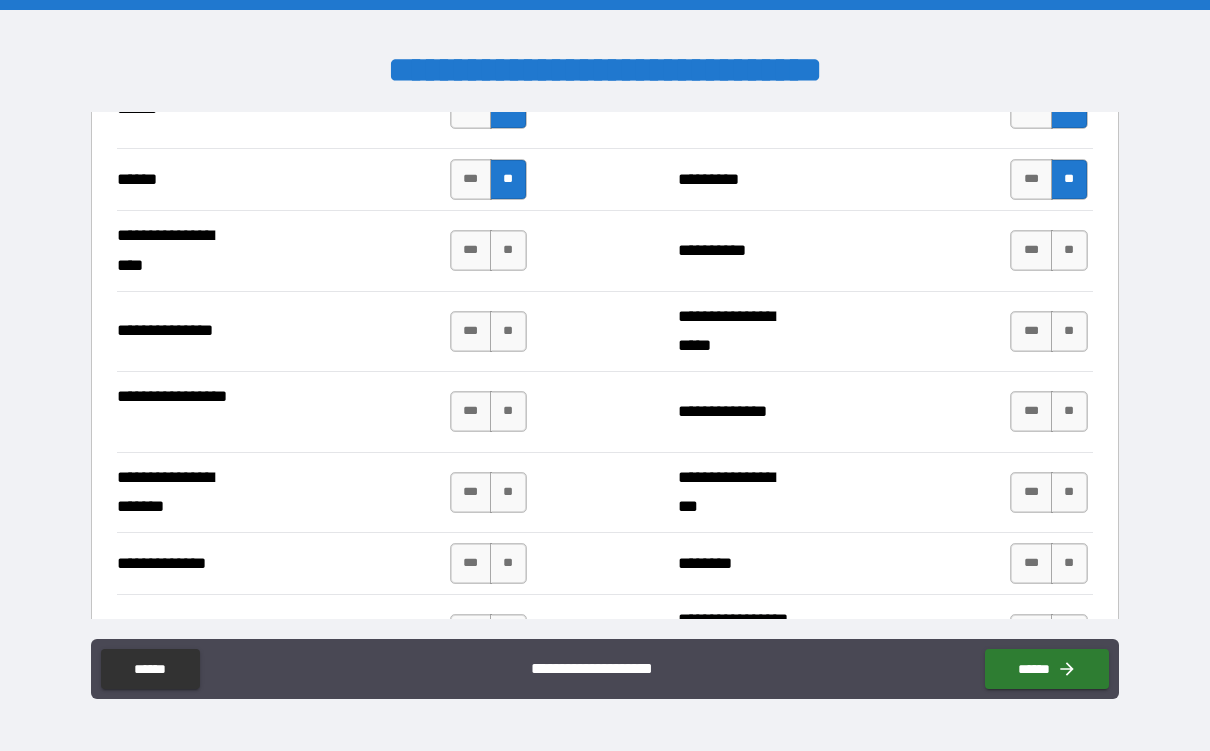 scroll, scrollTop: 2639, scrollLeft: 0, axis: vertical 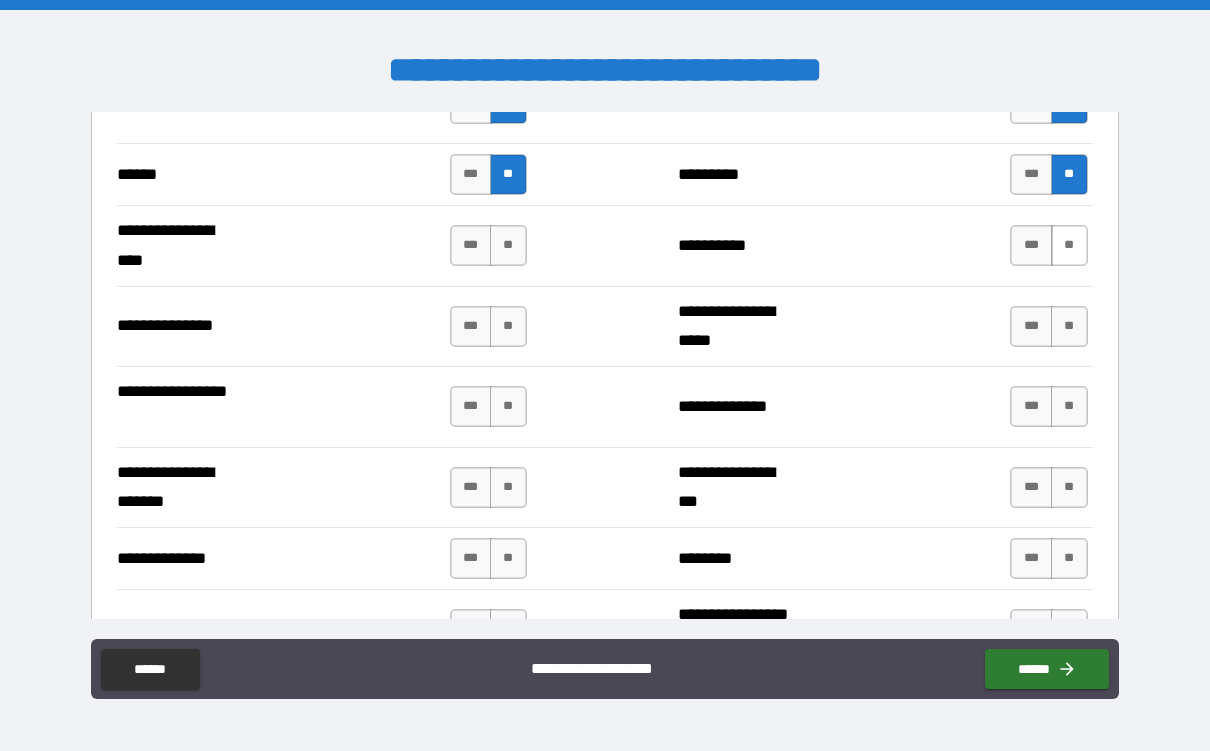 click on "**" at bounding box center [1069, 245] 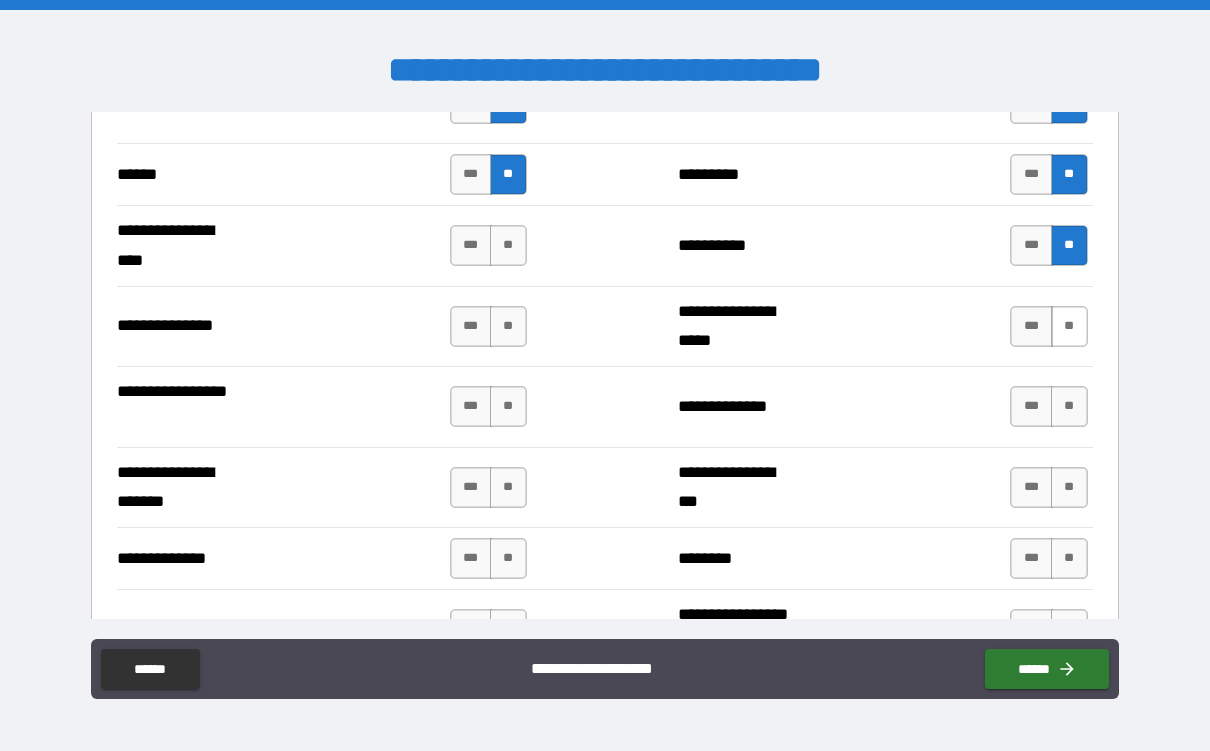 click on "**" at bounding box center [1069, 326] 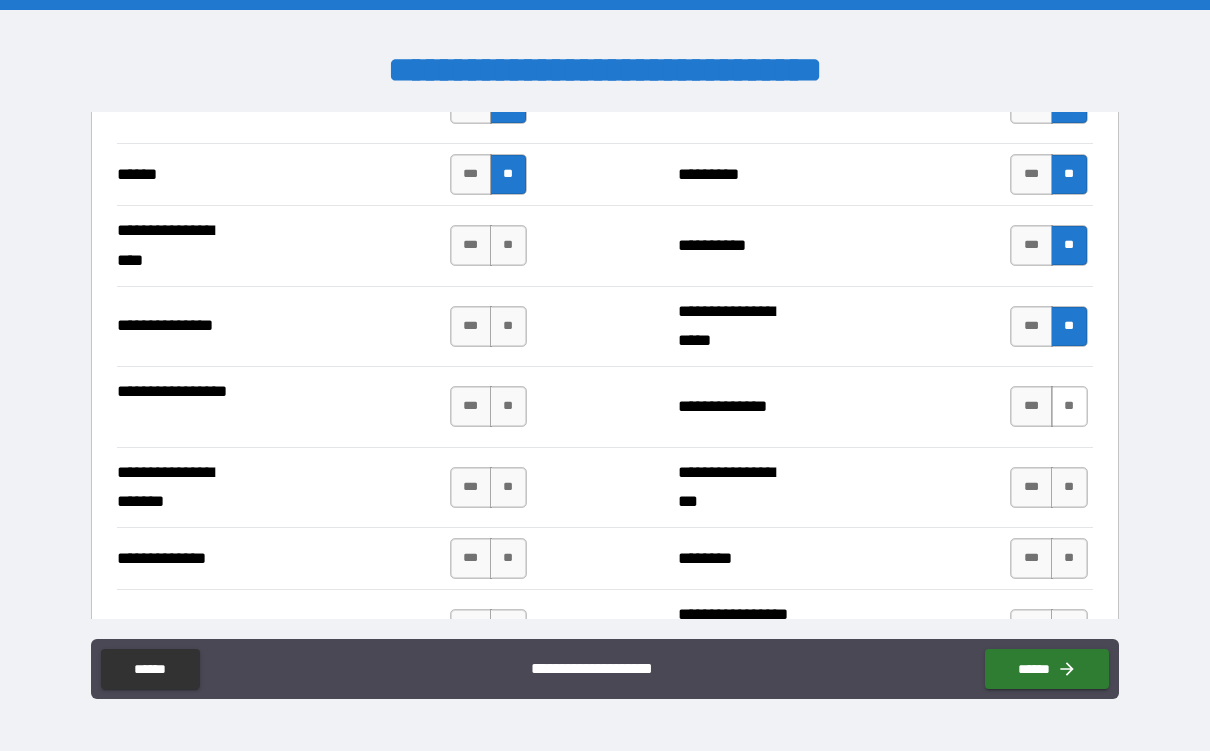click on "**" at bounding box center (1069, 406) 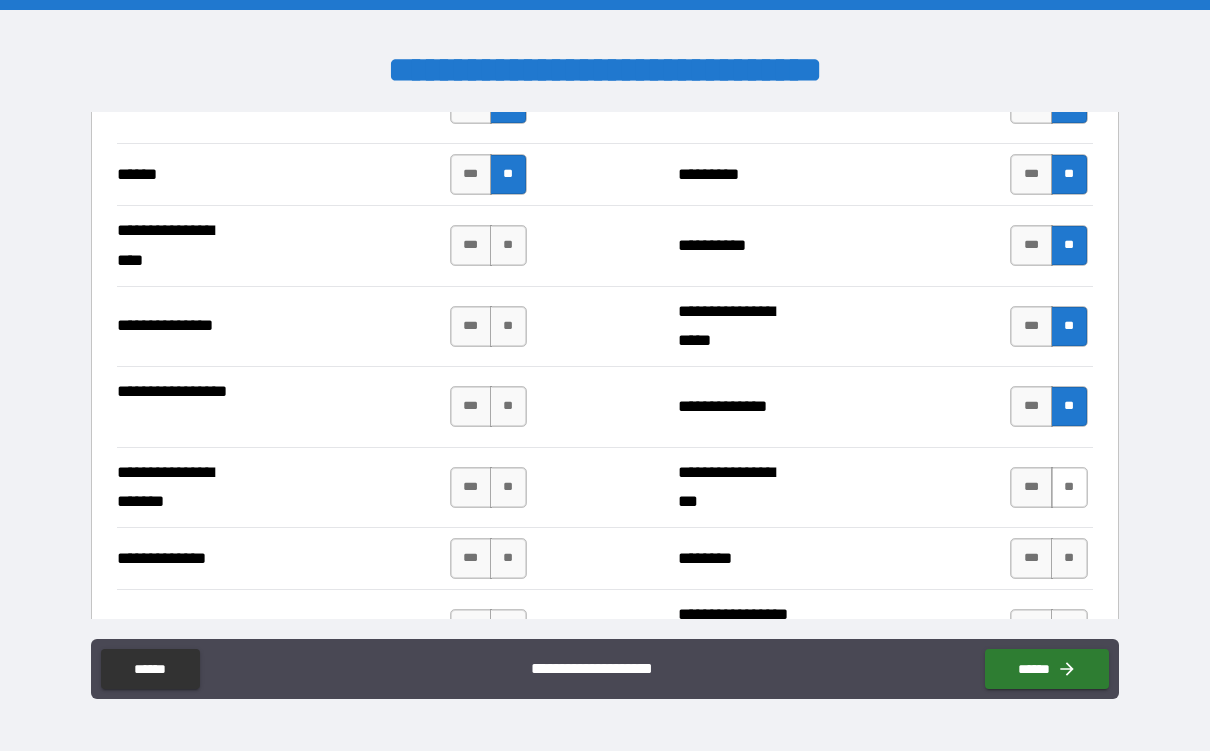click on "**" at bounding box center (1069, 487) 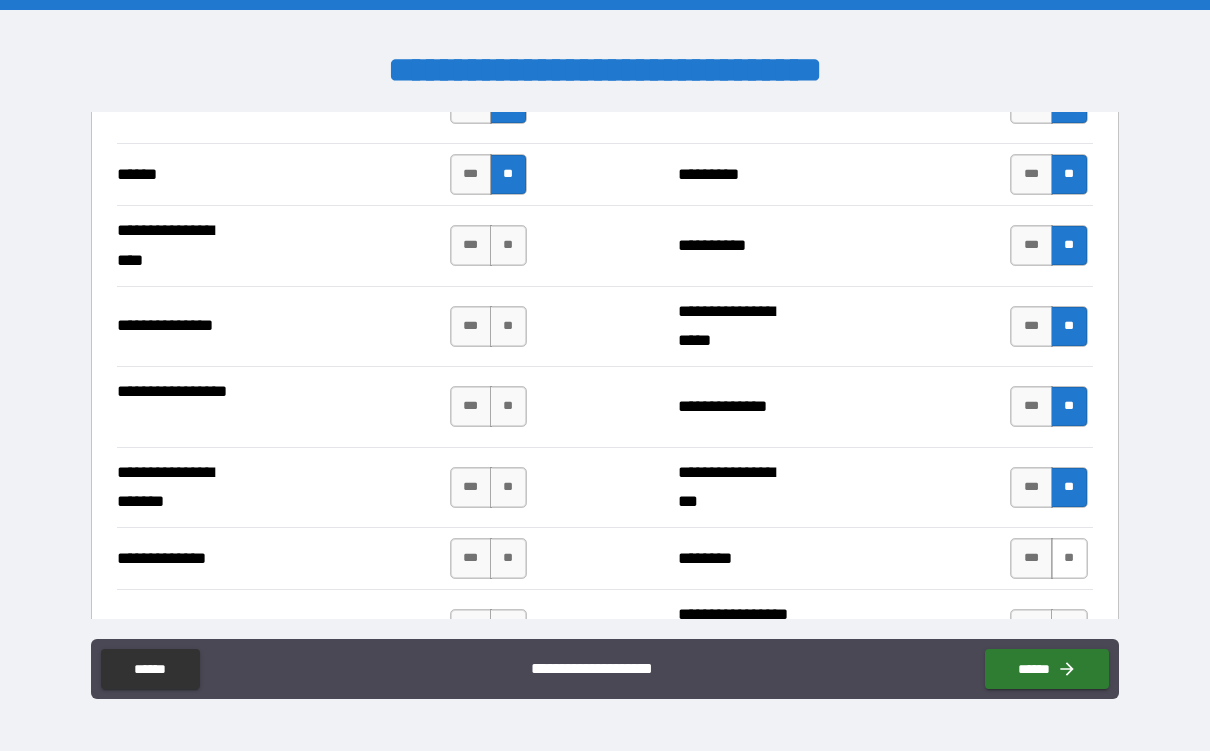 click on "**" at bounding box center (1069, 558) 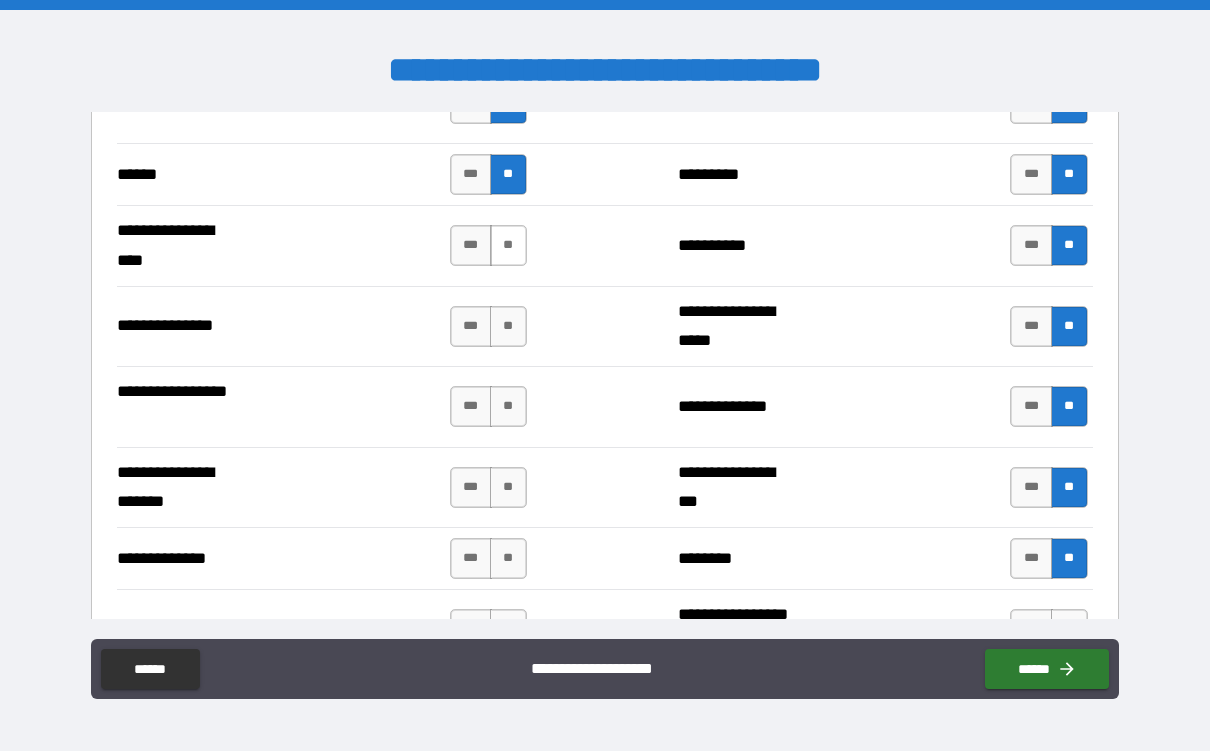 click on "**" at bounding box center (508, 245) 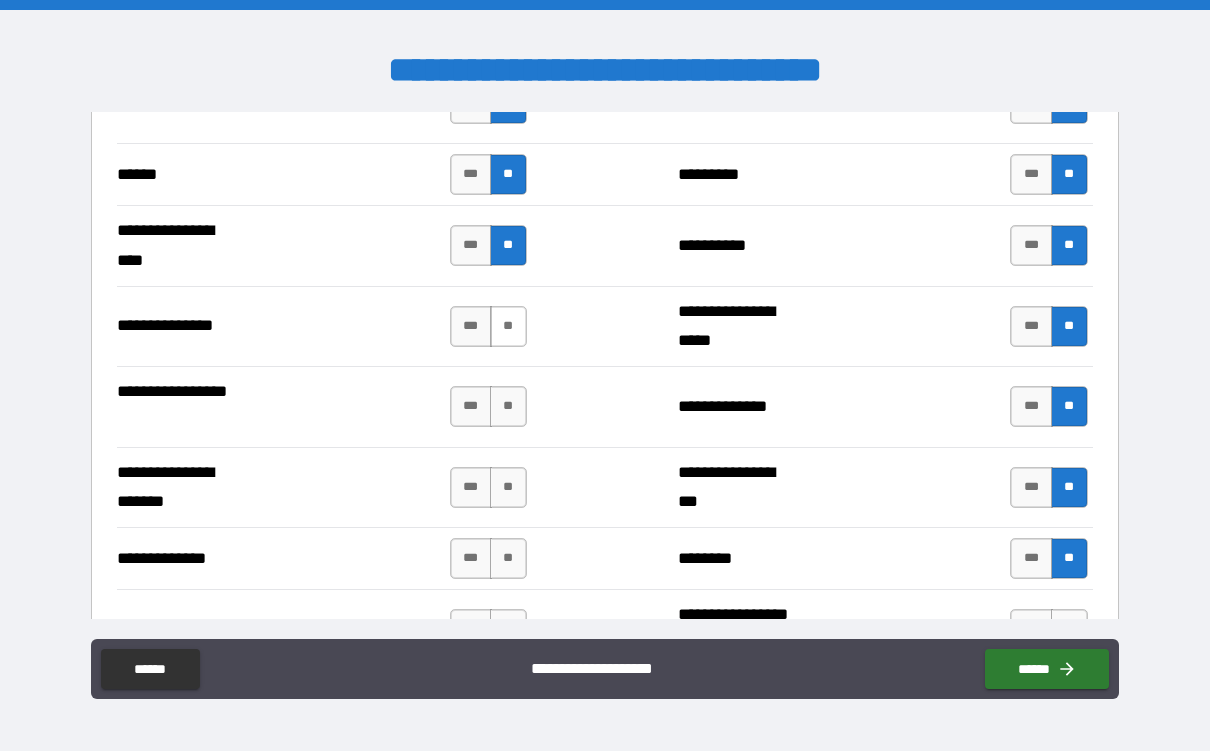 click on "**" at bounding box center [508, 326] 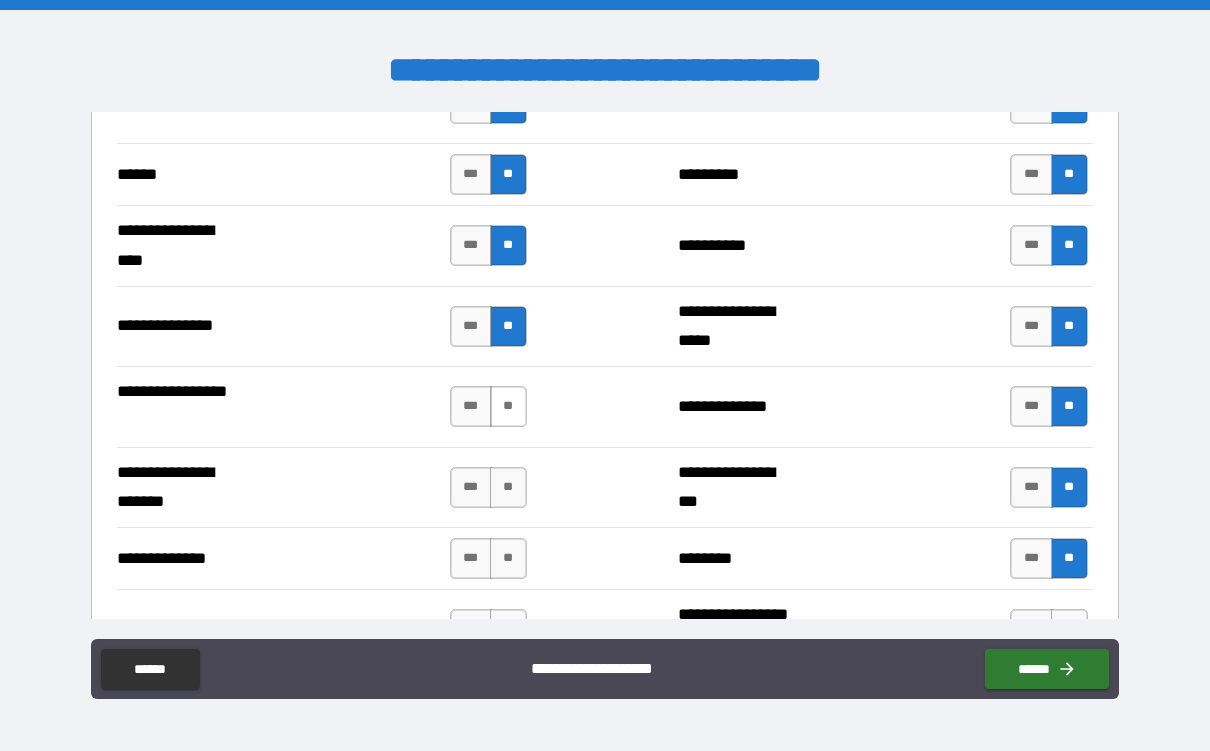click on "**" at bounding box center (508, 406) 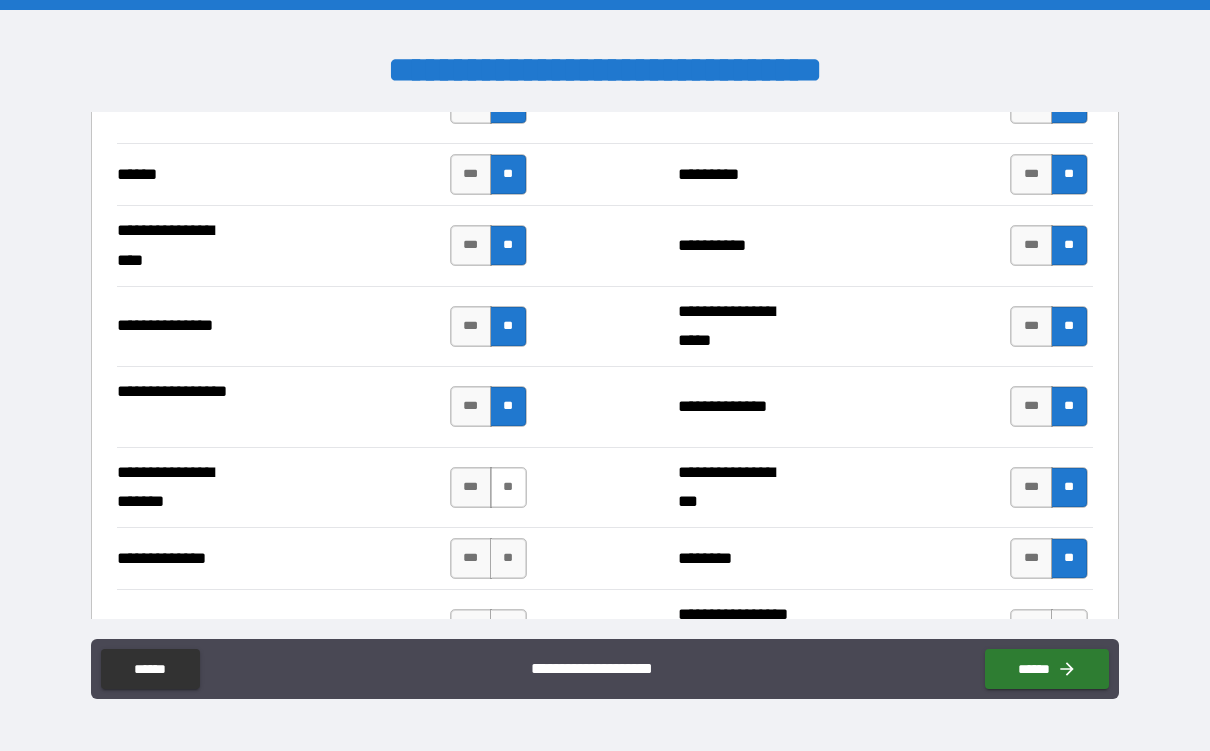click on "**" at bounding box center (508, 487) 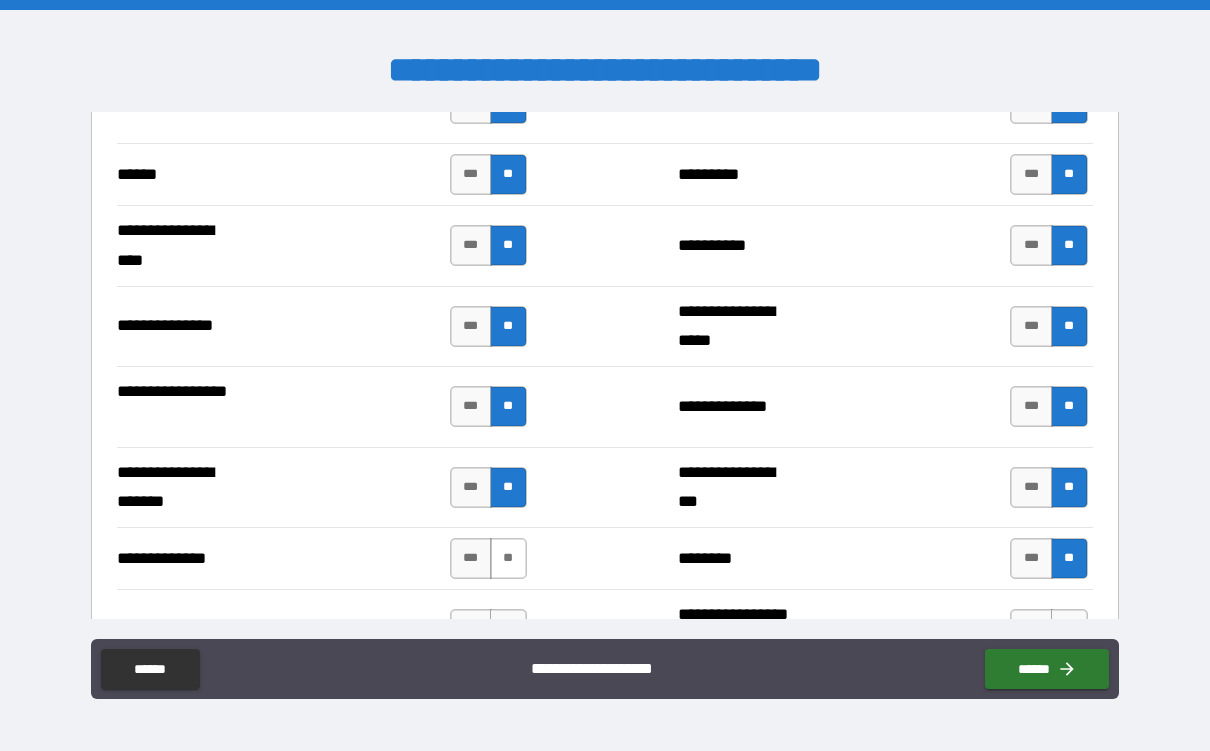 click on "**" at bounding box center (508, 558) 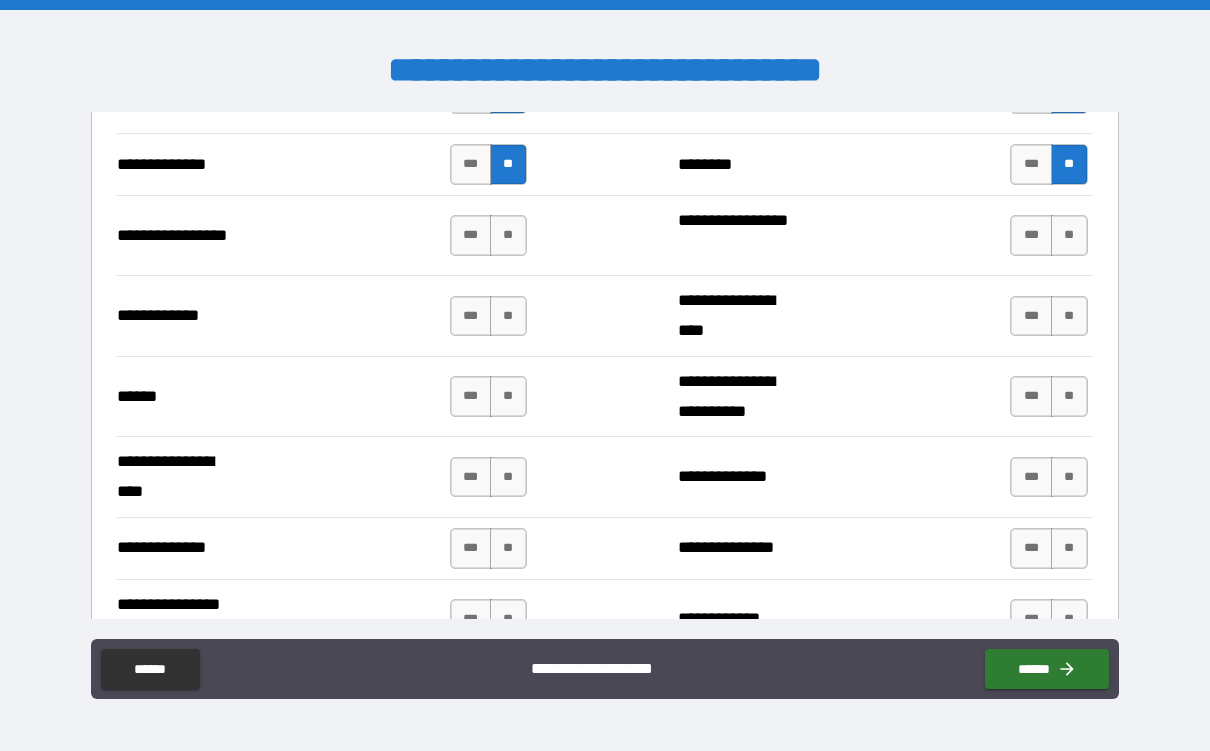 scroll, scrollTop: 3042, scrollLeft: 0, axis: vertical 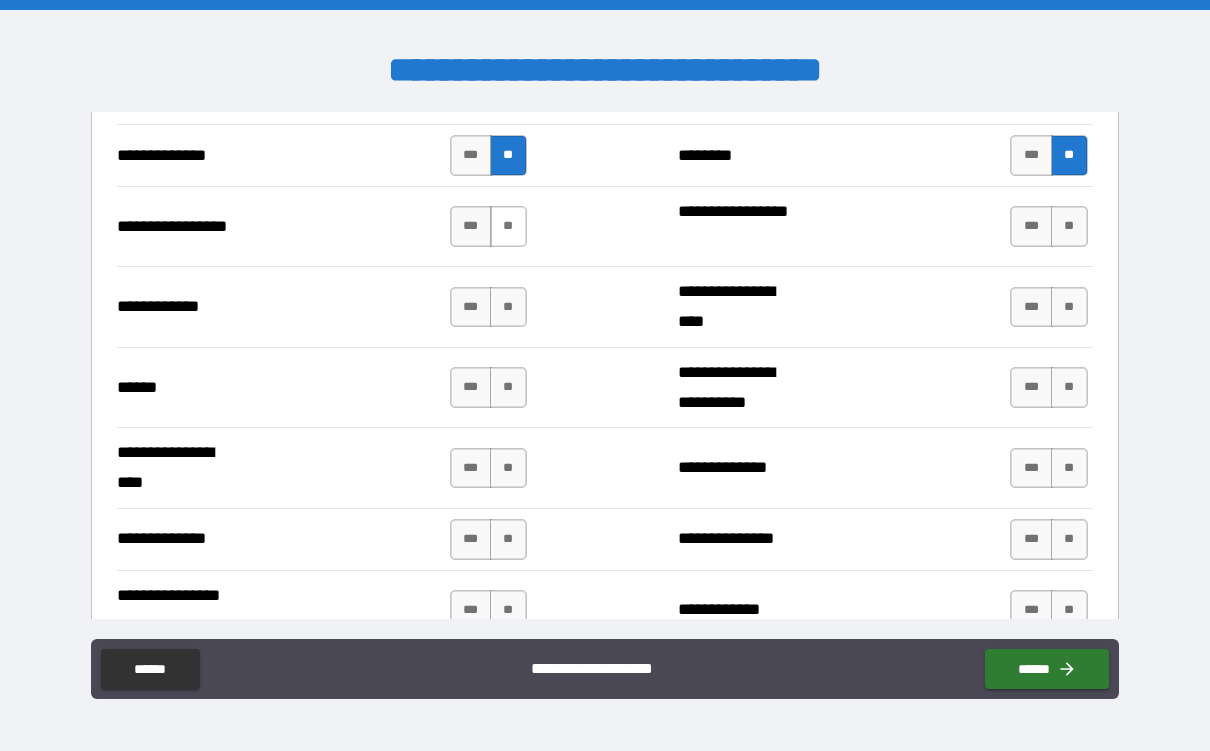 click on "**" at bounding box center [508, 226] 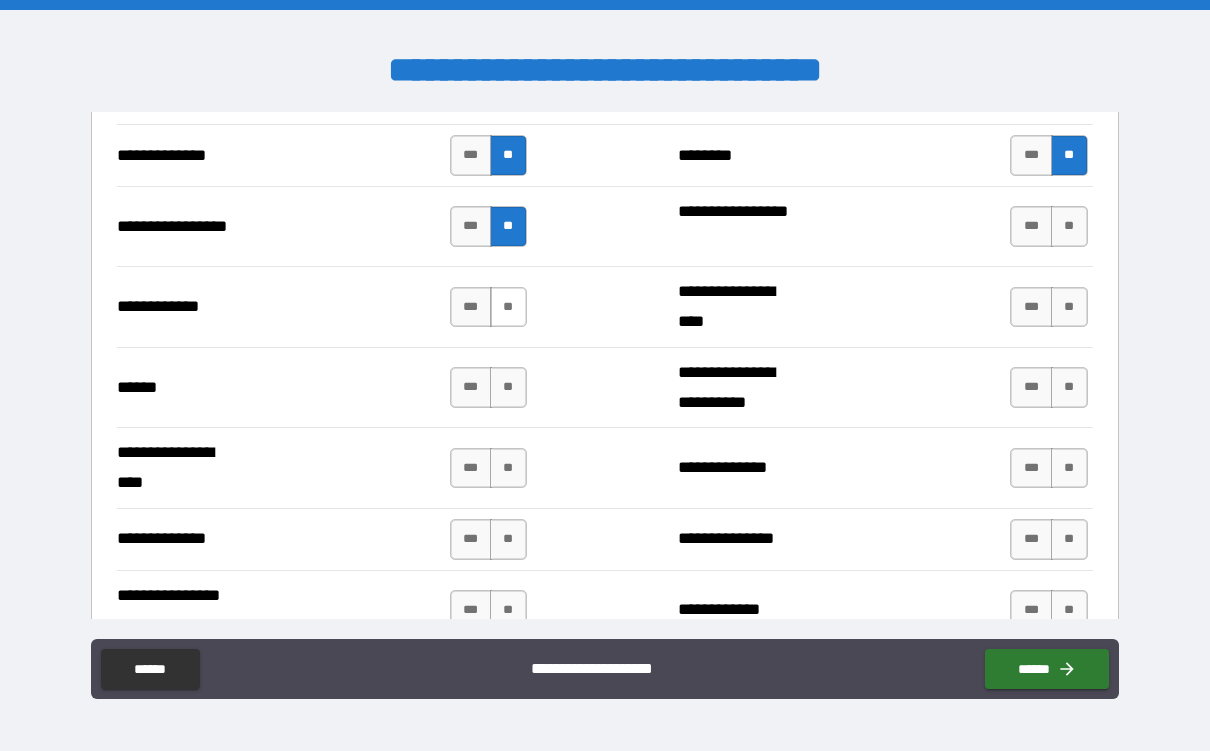 click on "**" at bounding box center (508, 307) 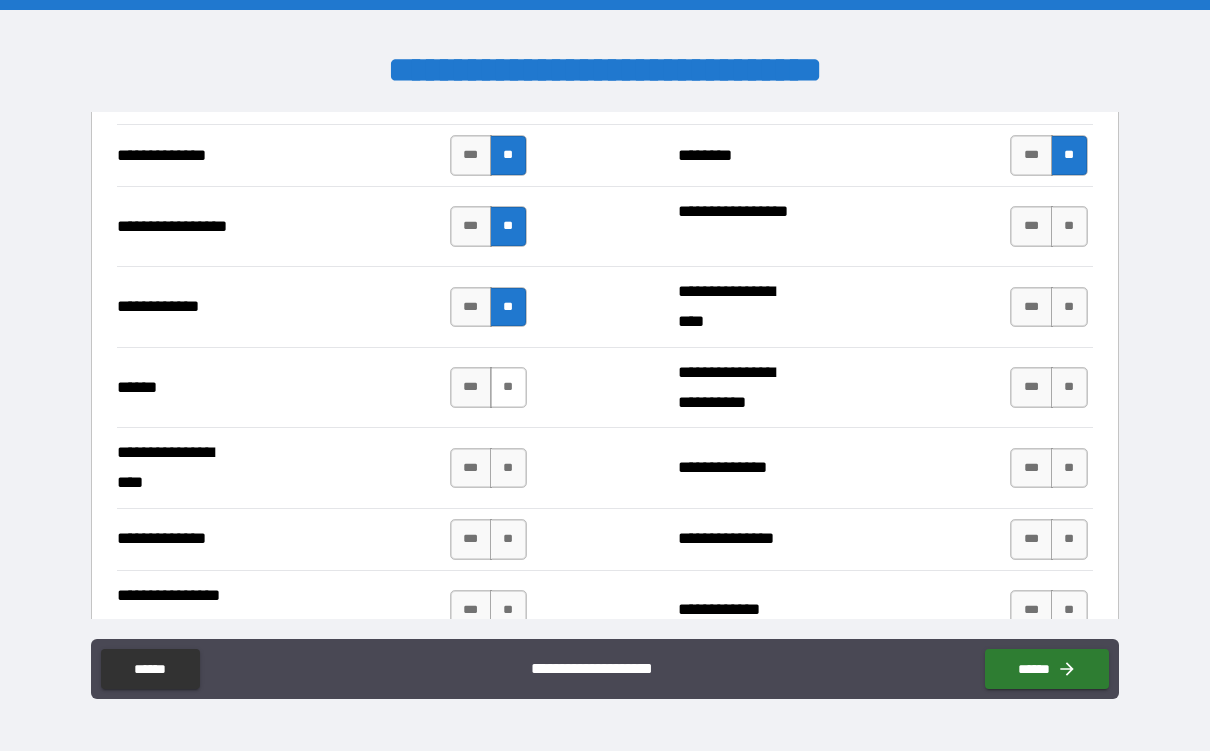click on "**" at bounding box center (508, 387) 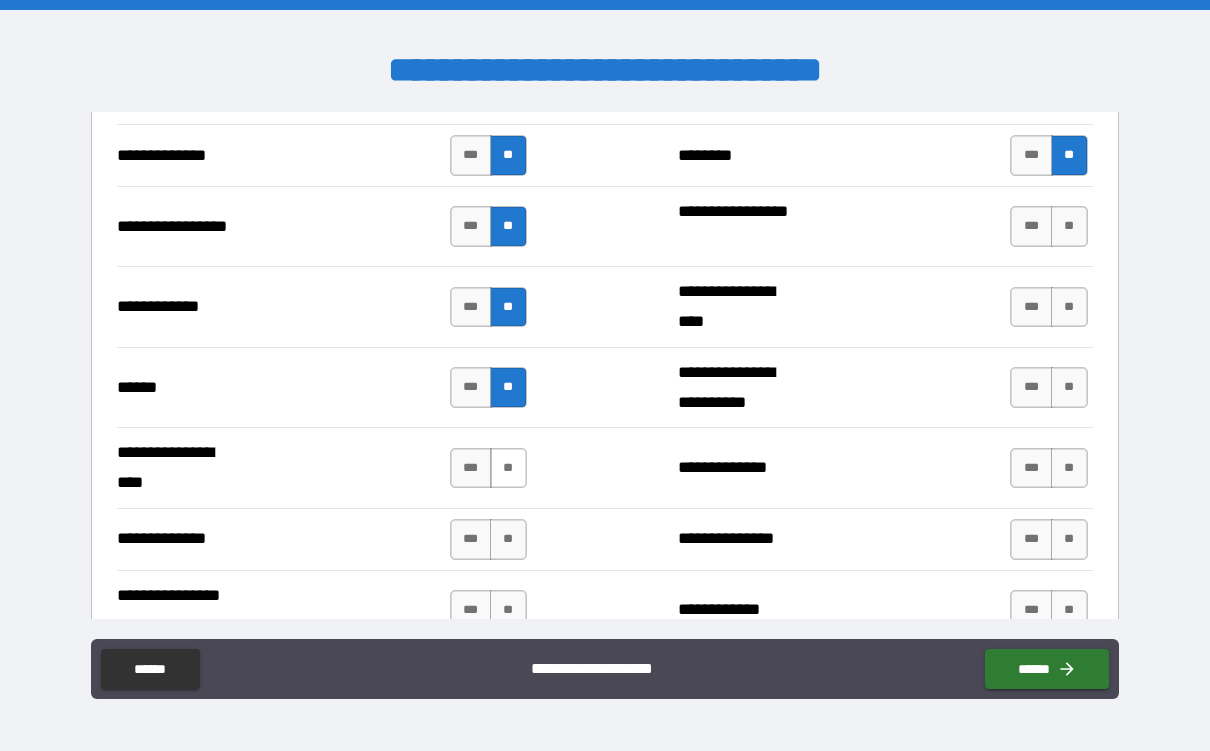 click on "**" at bounding box center [508, 468] 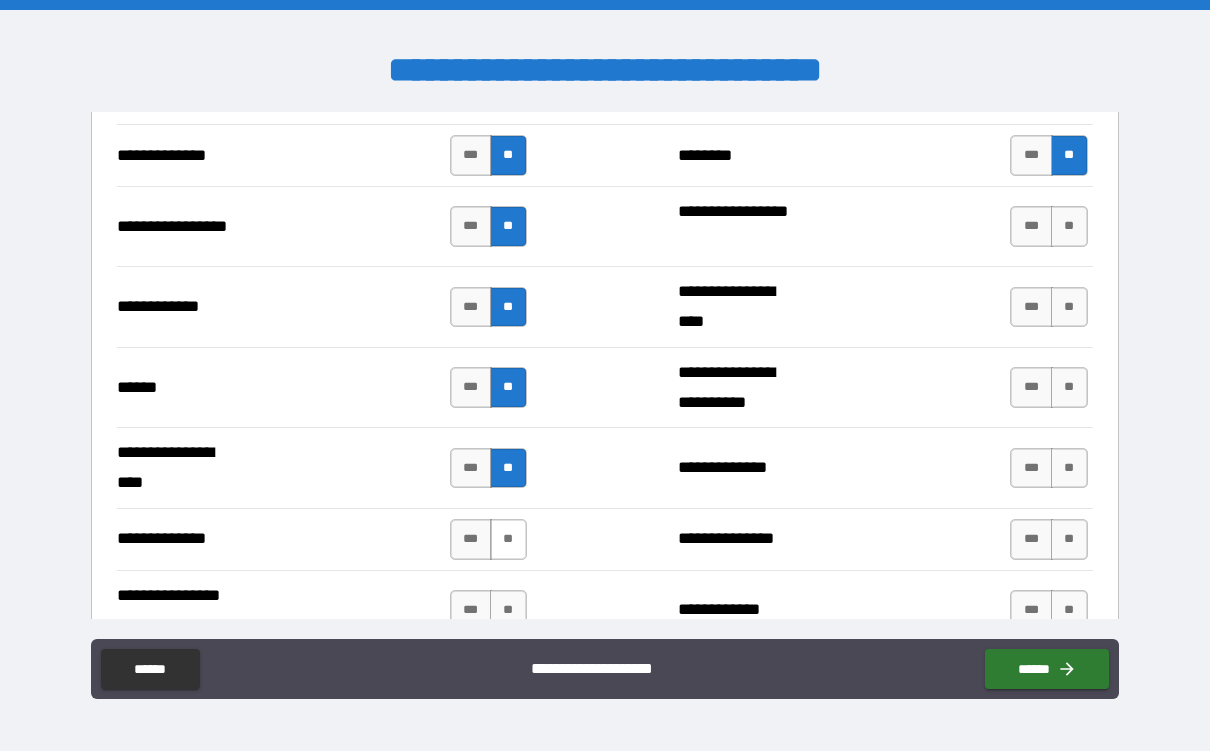click on "**" at bounding box center (508, 539) 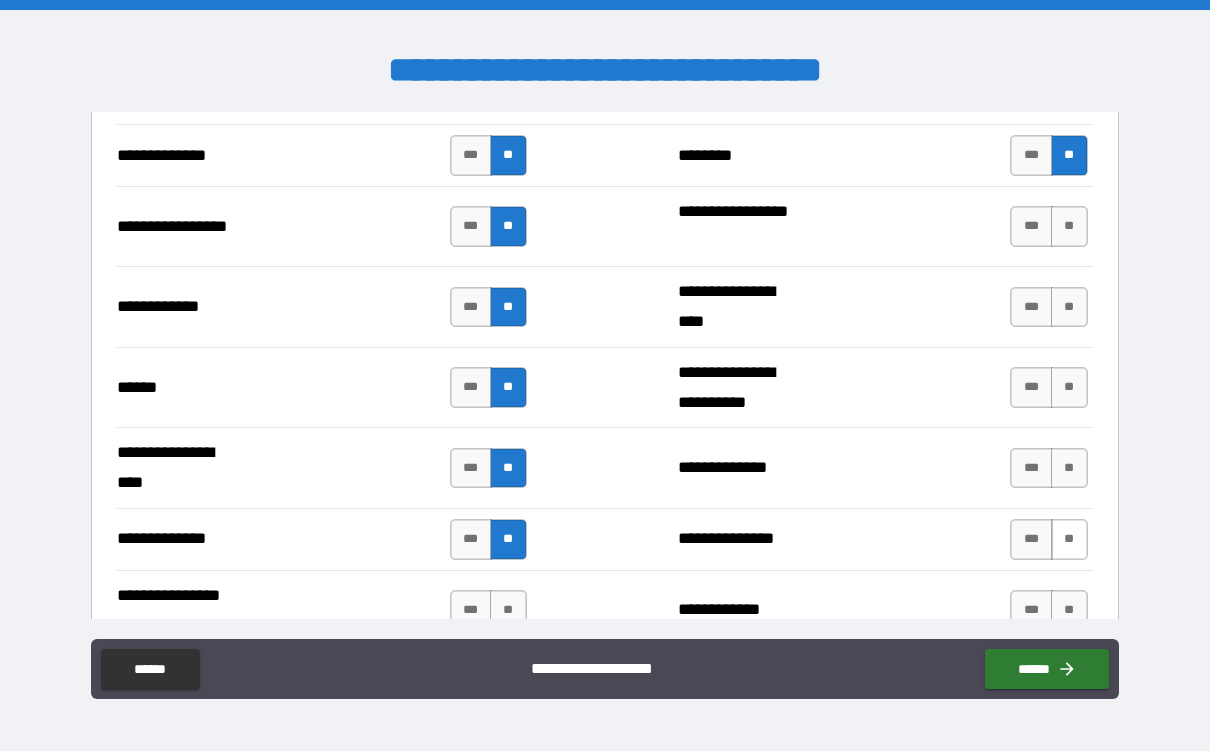 click on "**" at bounding box center (1069, 539) 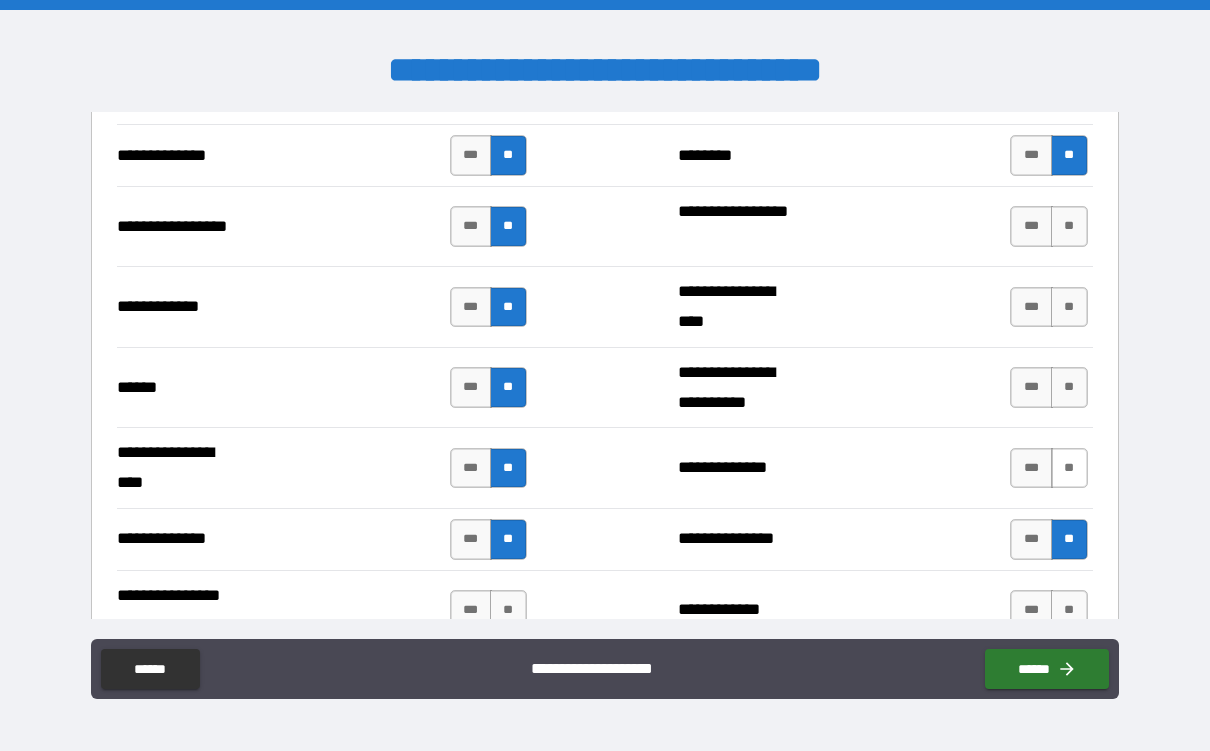 click on "**" at bounding box center [1069, 468] 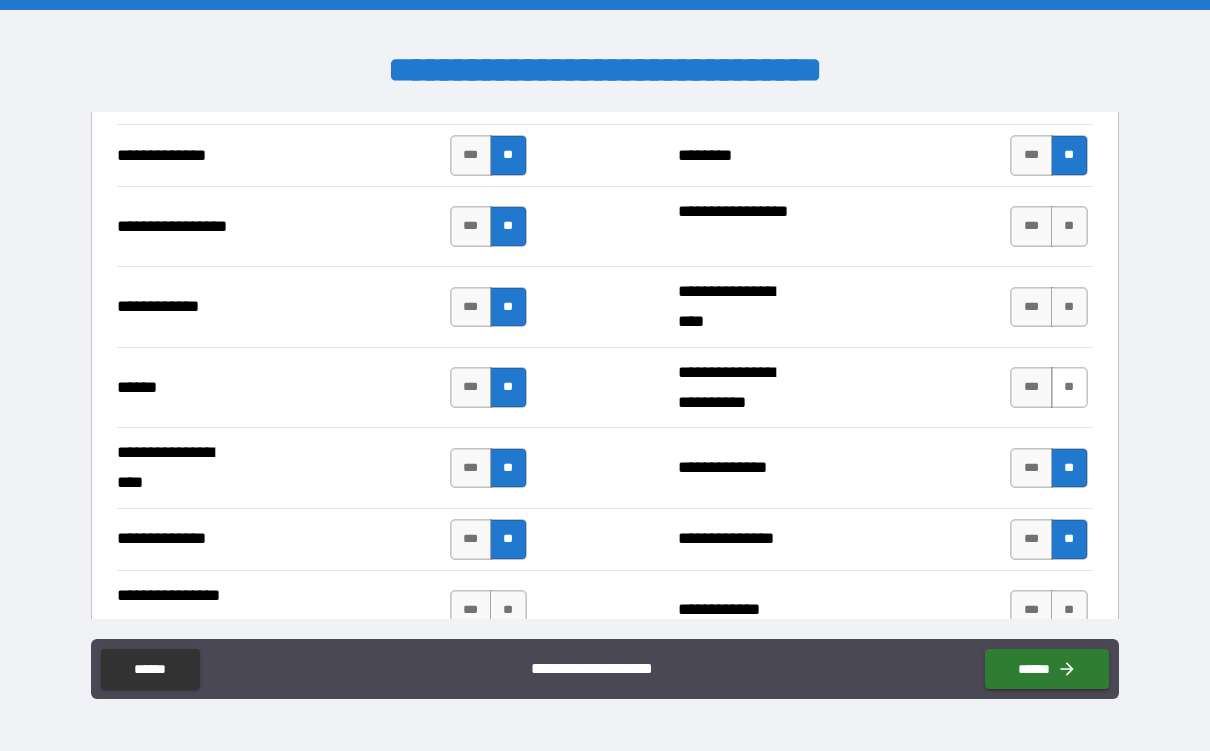 click on "**" at bounding box center (1069, 387) 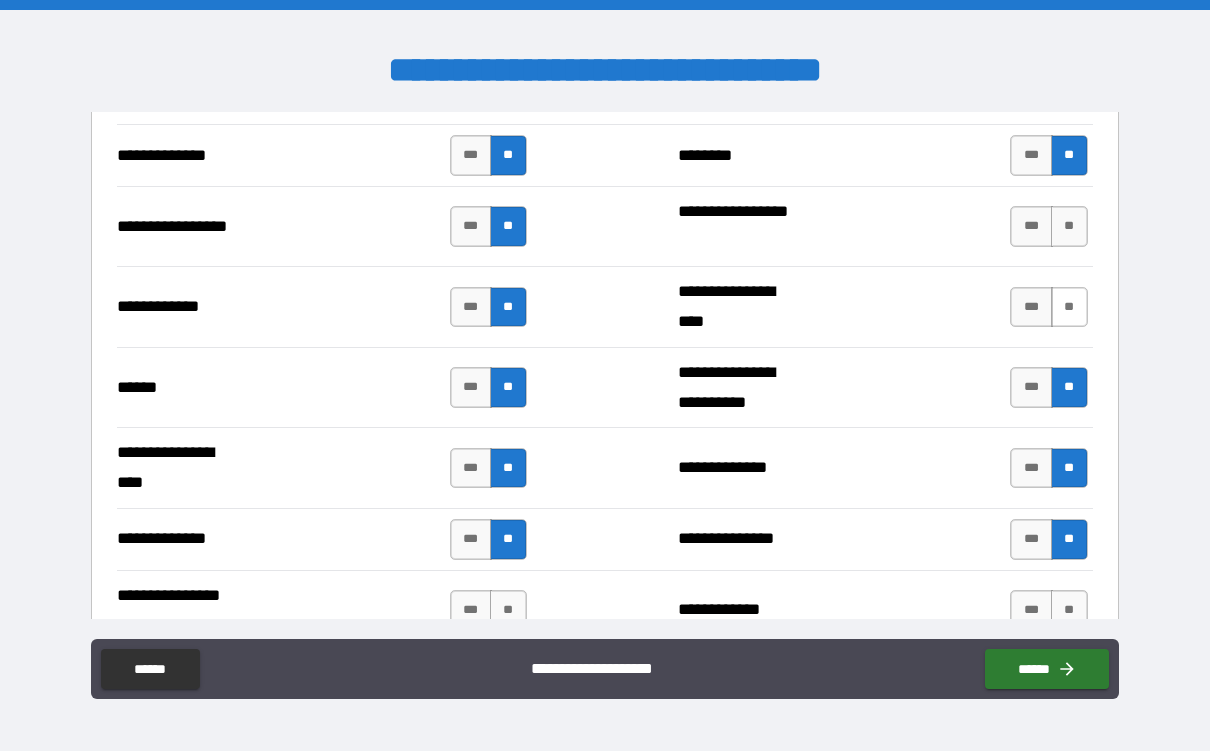 click on "**" at bounding box center [1069, 307] 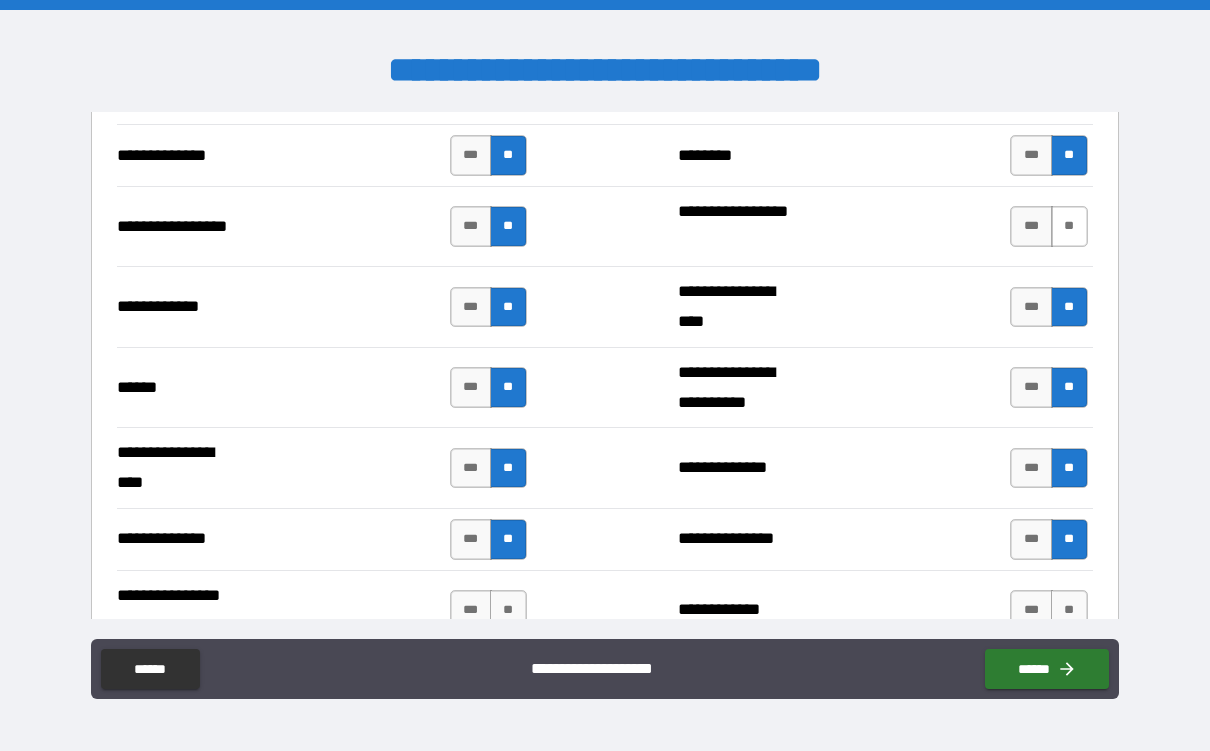 click on "**" at bounding box center (1069, 226) 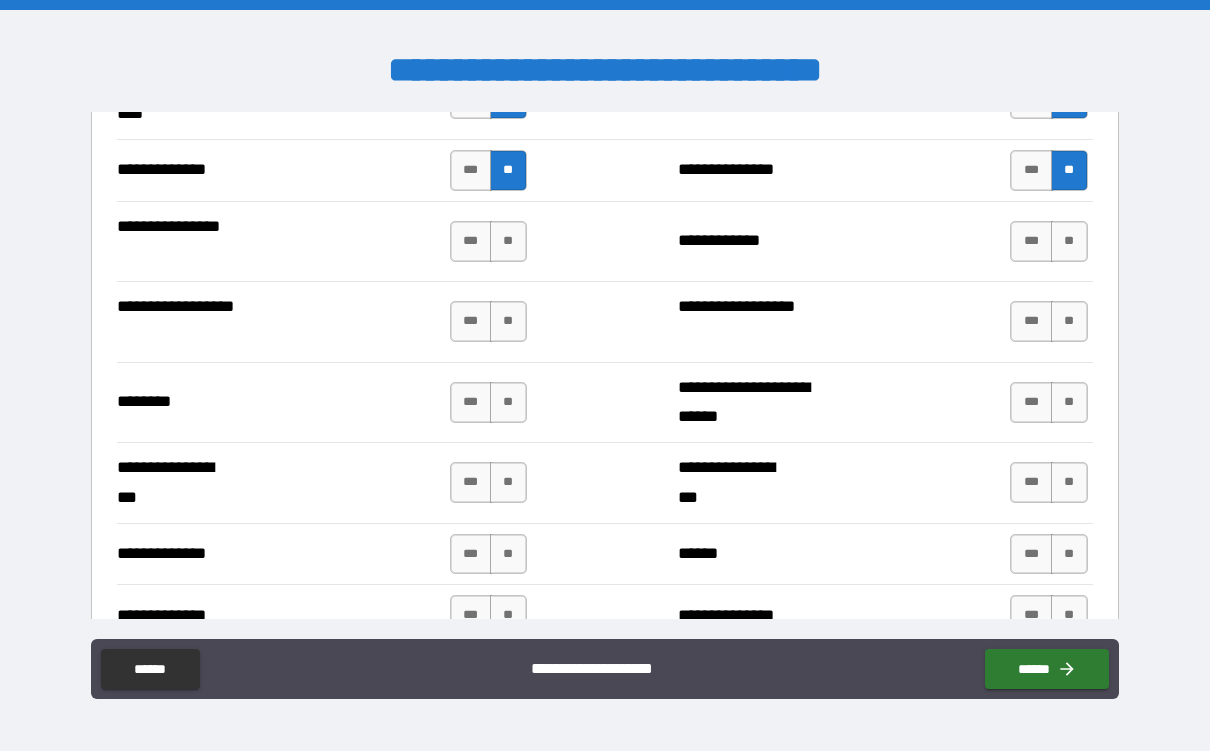 scroll, scrollTop: 3414, scrollLeft: 0, axis: vertical 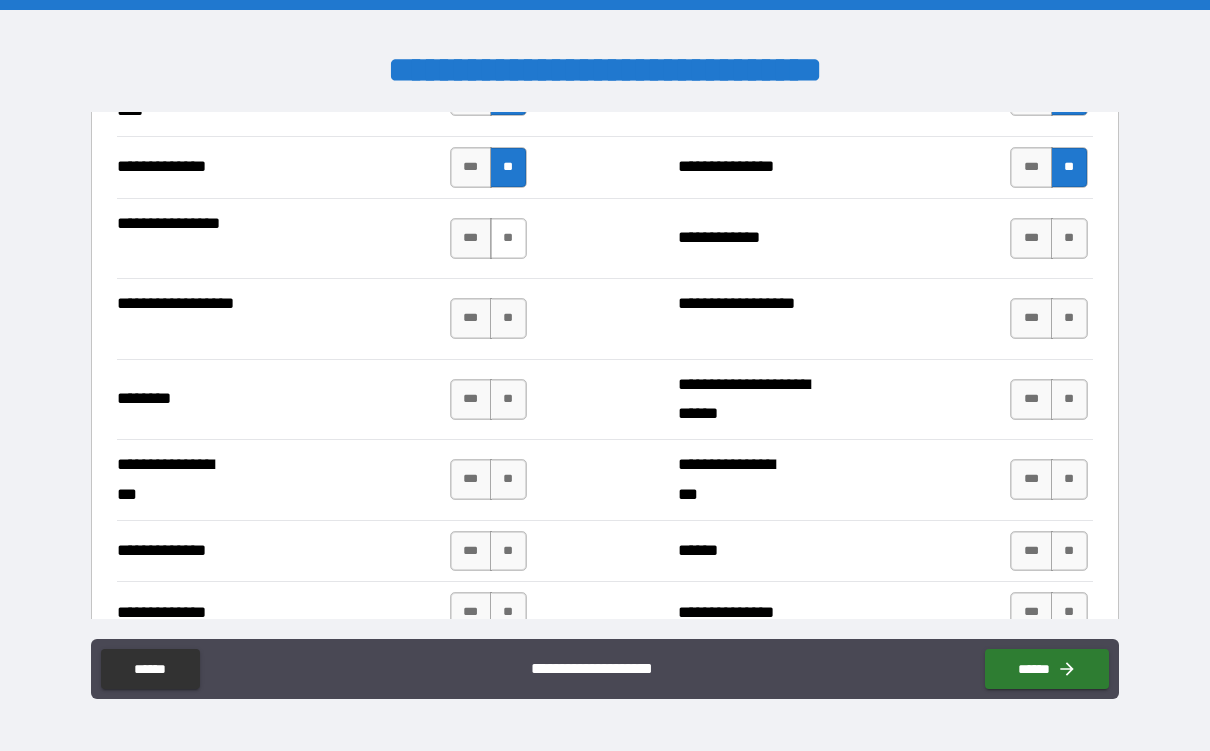 click on "**" at bounding box center (508, 238) 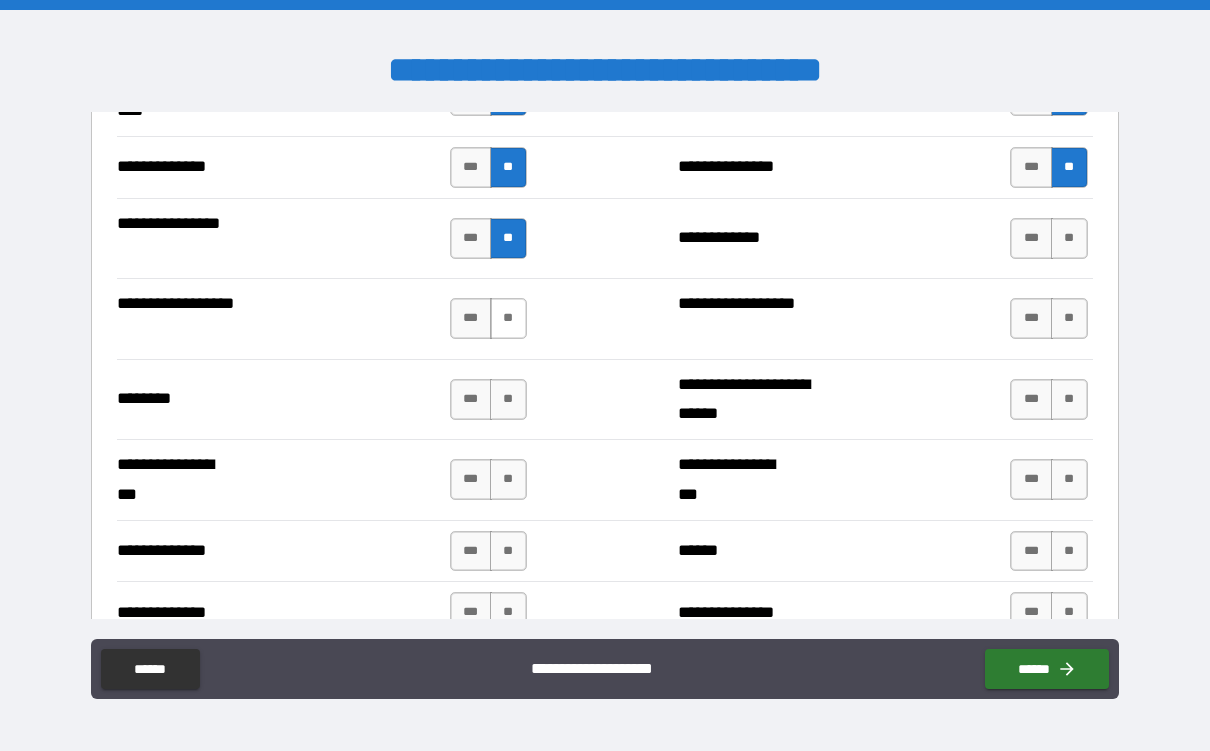 click on "**" at bounding box center [508, 318] 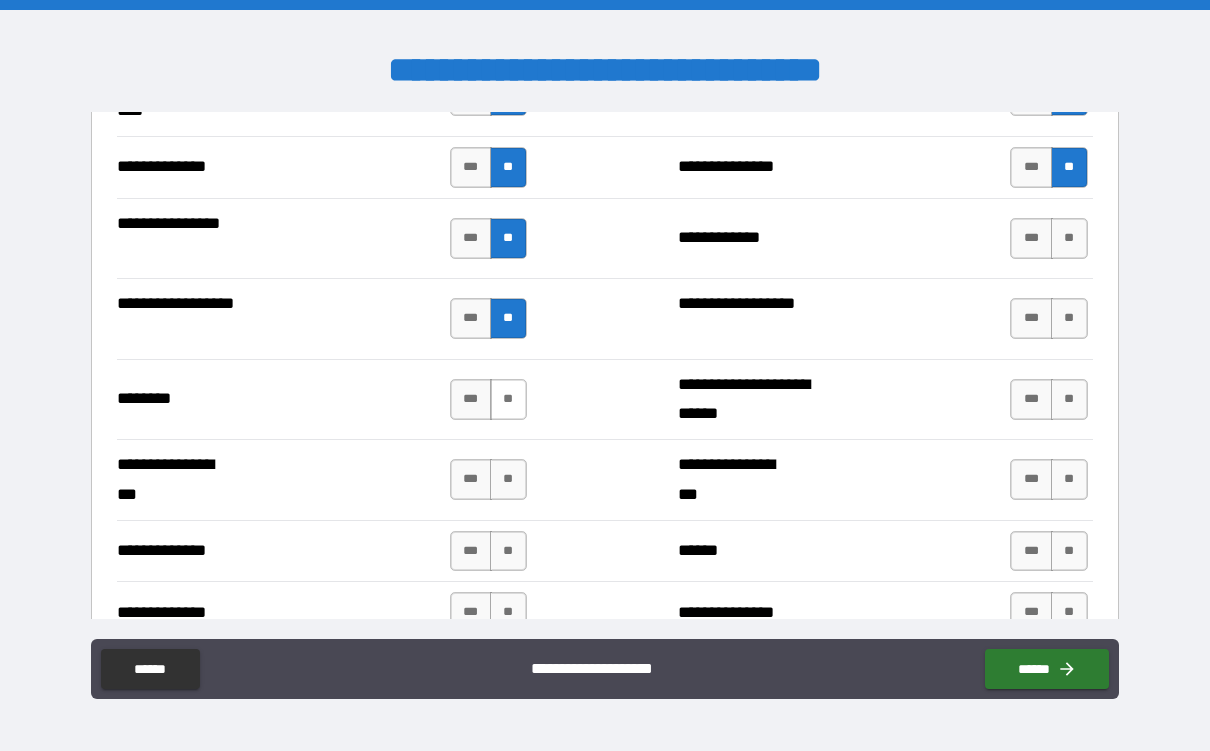 click on "**" at bounding box center [508, 399] 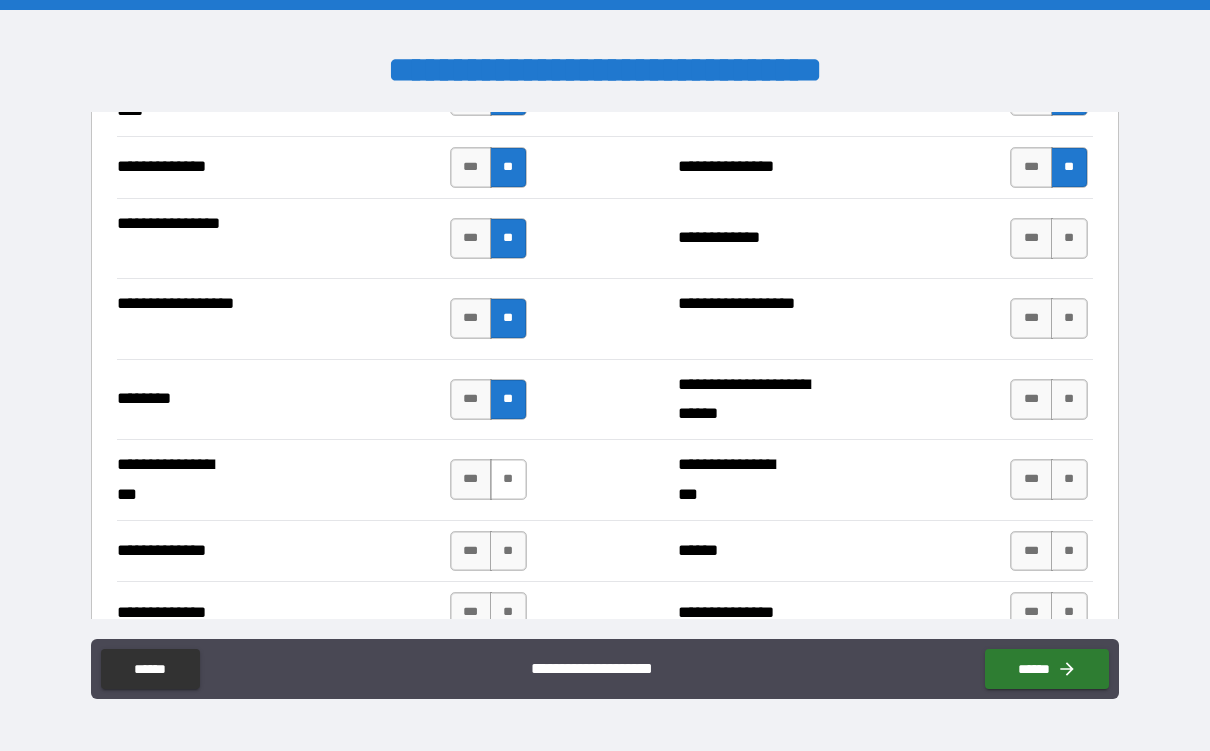 click on "**" at bounding box center [508, 479] 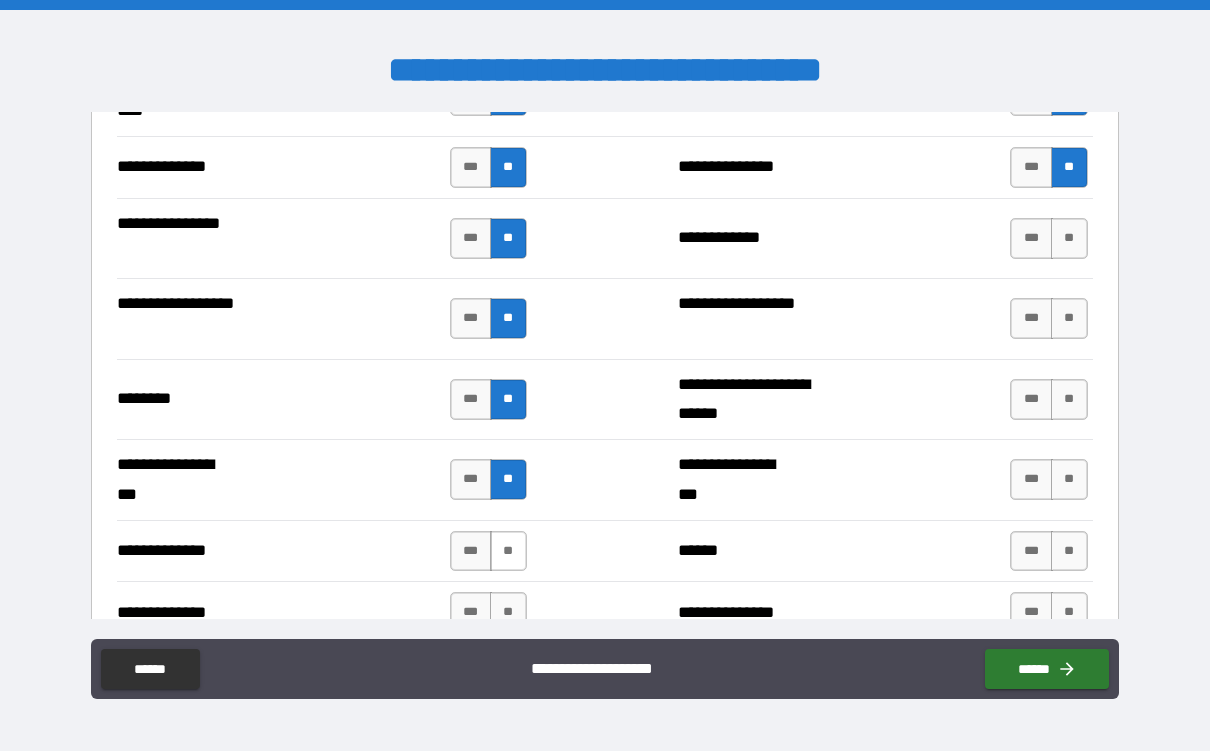 click on "**" at bounding box center [508, 551] 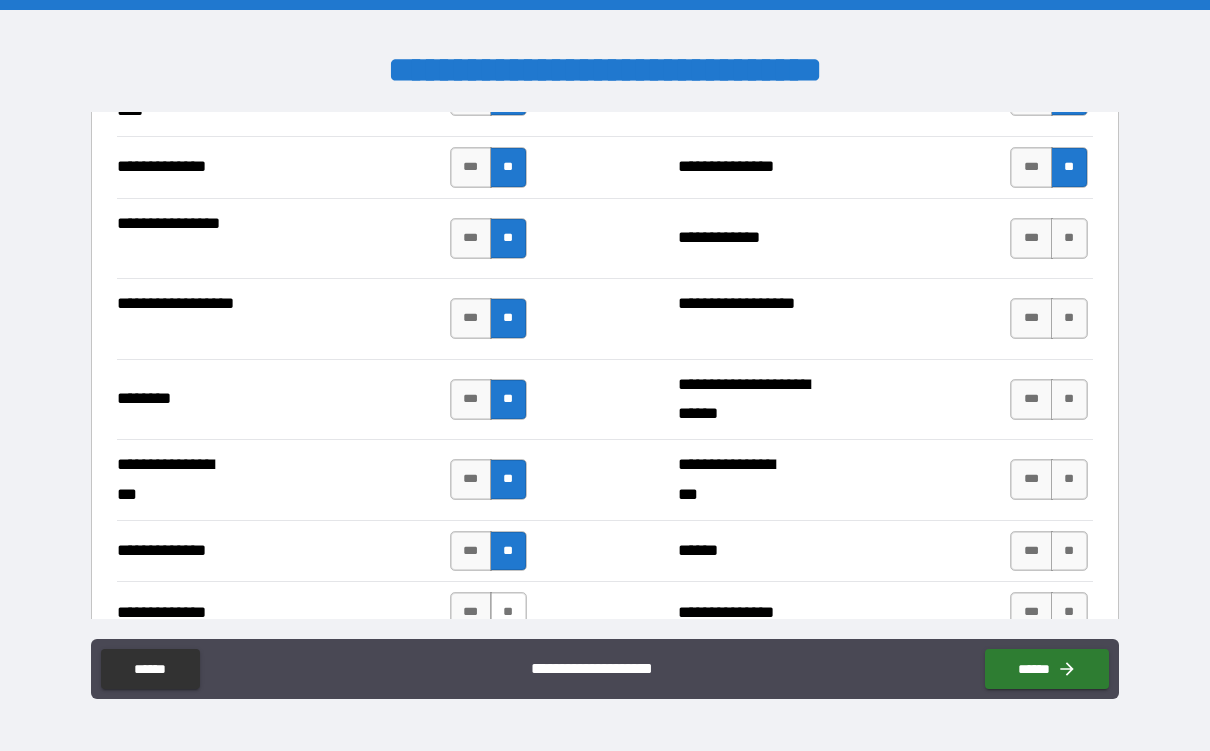 click on "**" at bounding box center (508, 612) 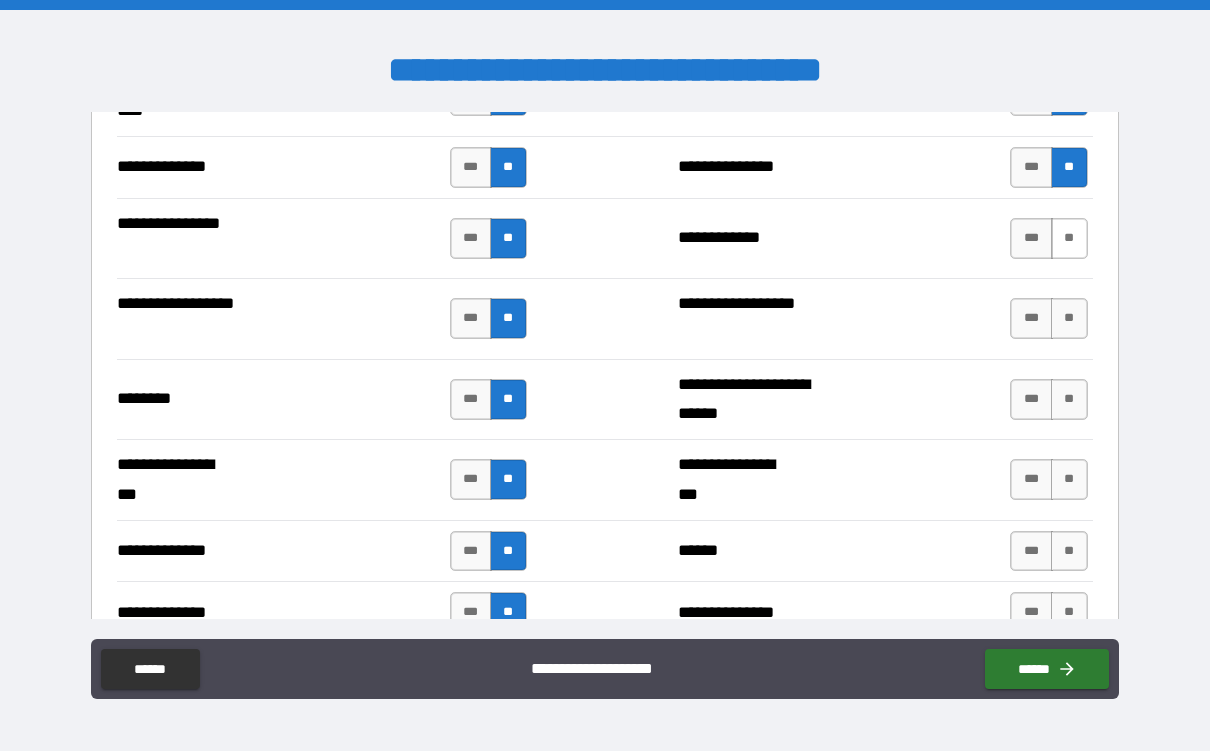 click on "**" at bounding box center (1069, 238) 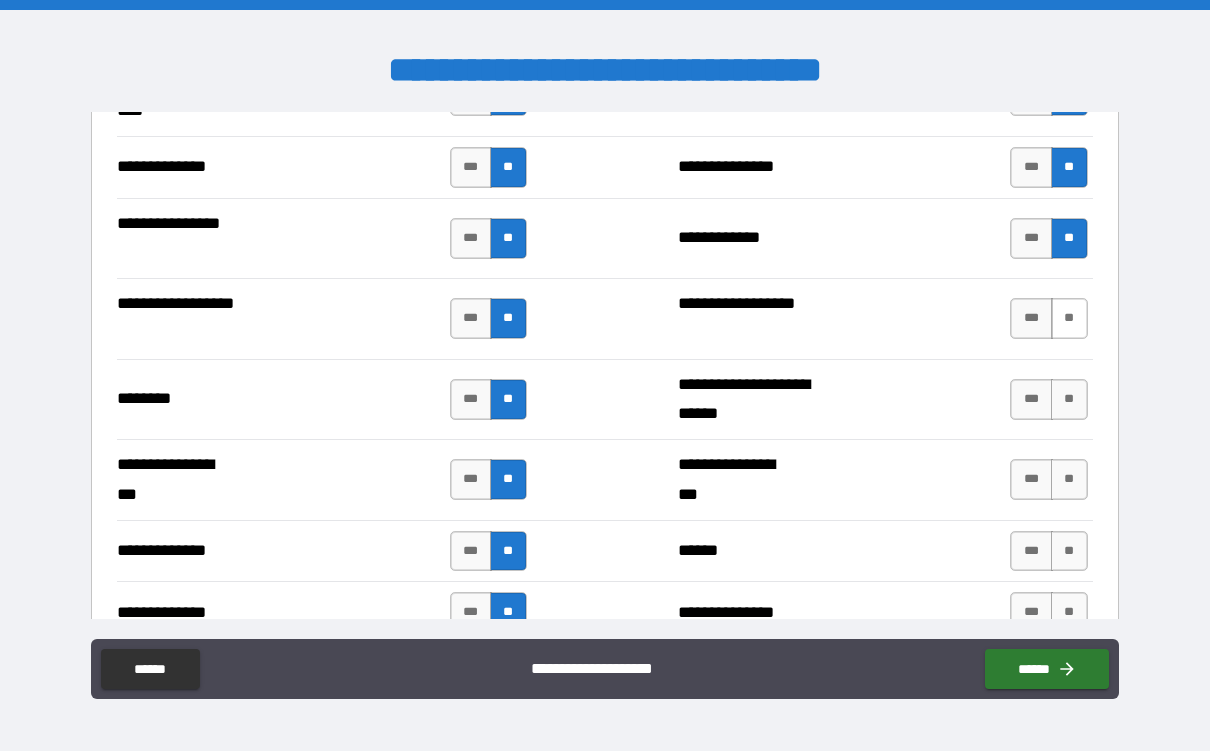 click on "**" at bounding box center (1069, 318) 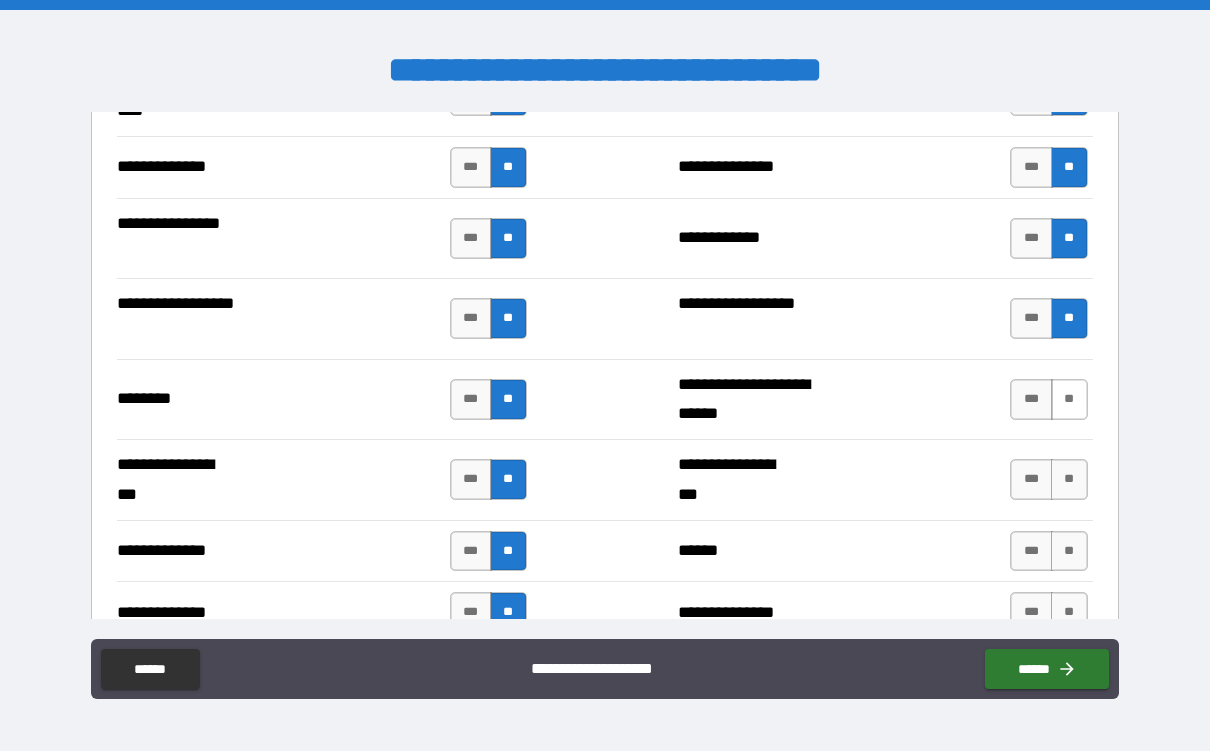 click on "**" at bounding box center [1069, 399] 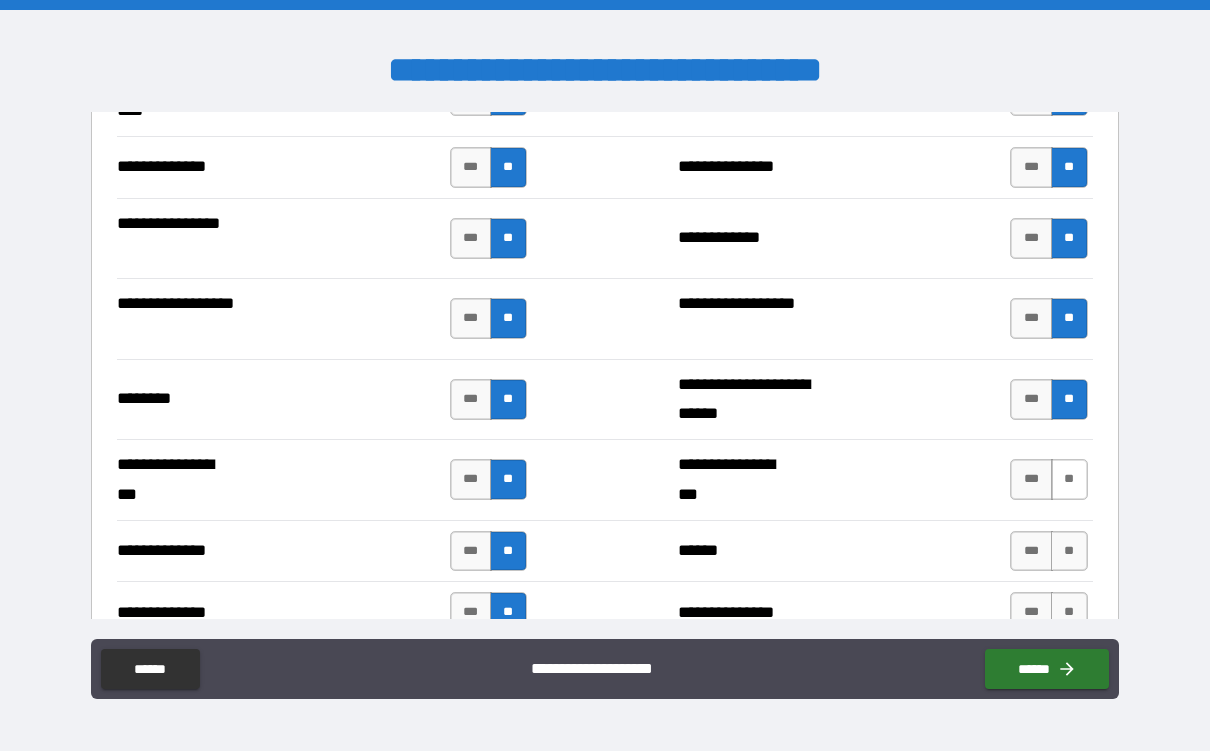 click on "**" at bounding box center (1069, 479) 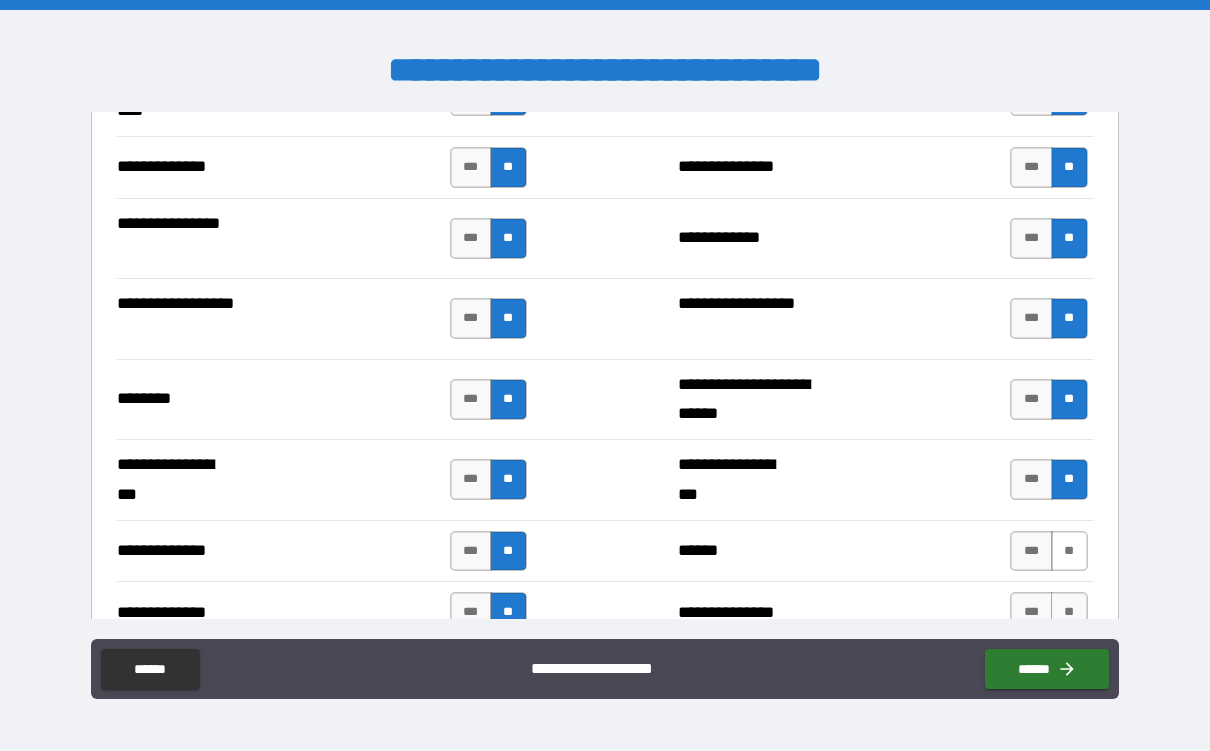 click on "**" at bounding box center (1069, 551) 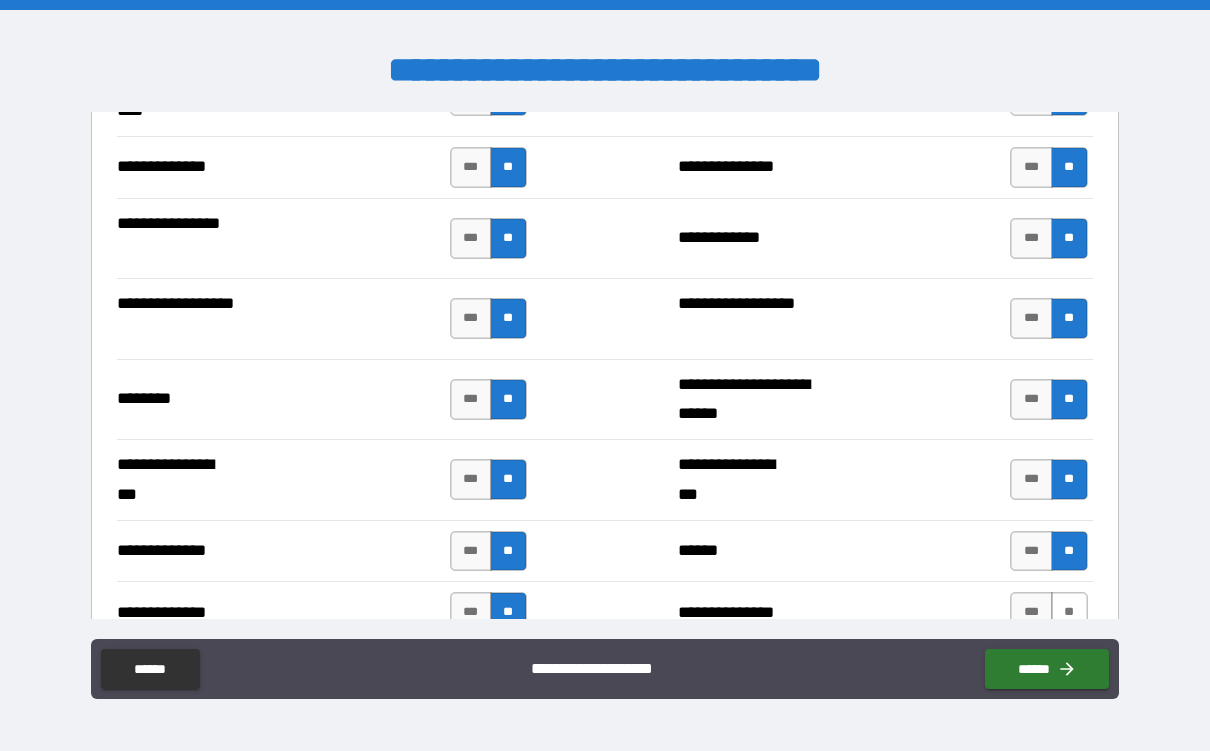 click on "**" at bounding box center [1069, 612] 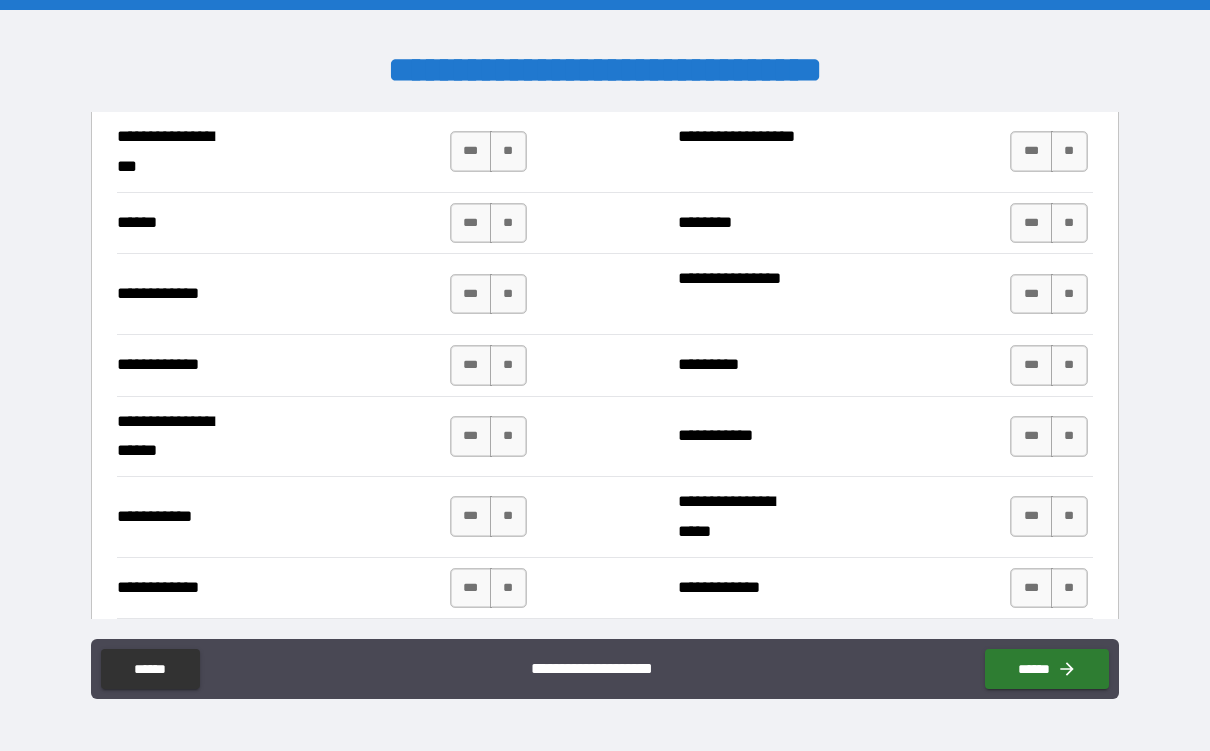 scroll, scrollTop: 3948, scrollLeft: 0, axis: vertical 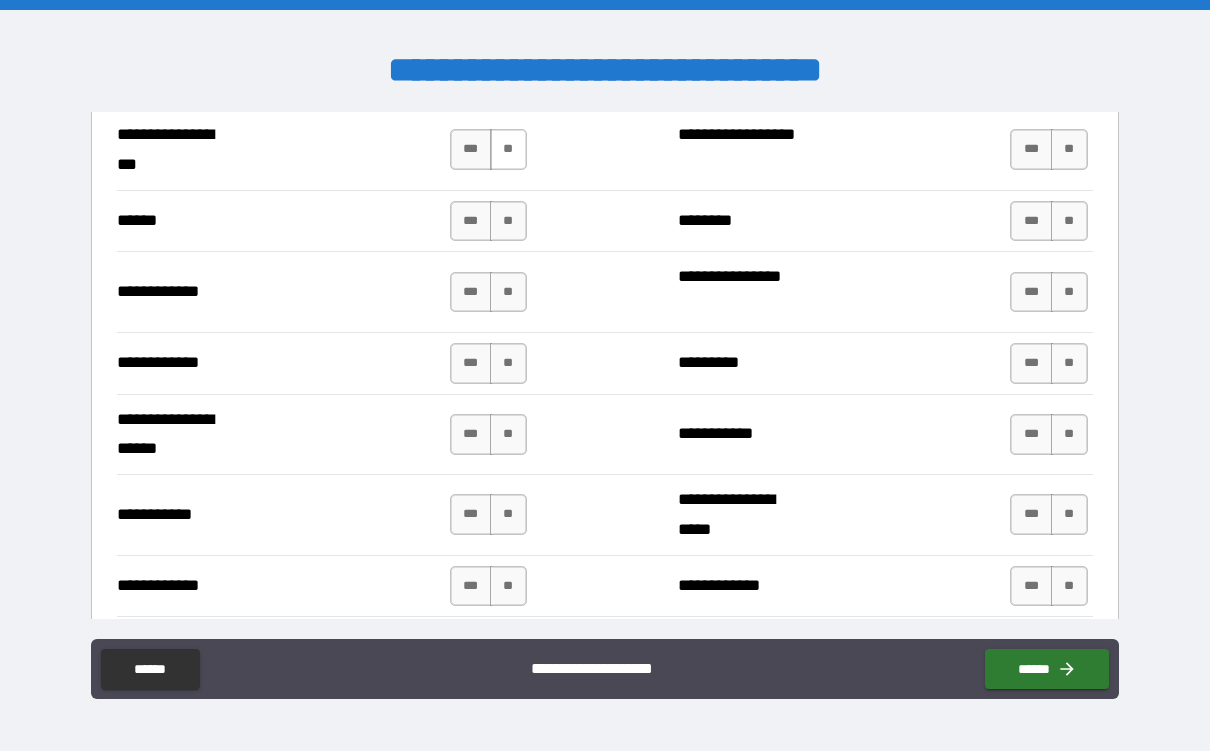 click on "**" at bounding box center [508, 149] 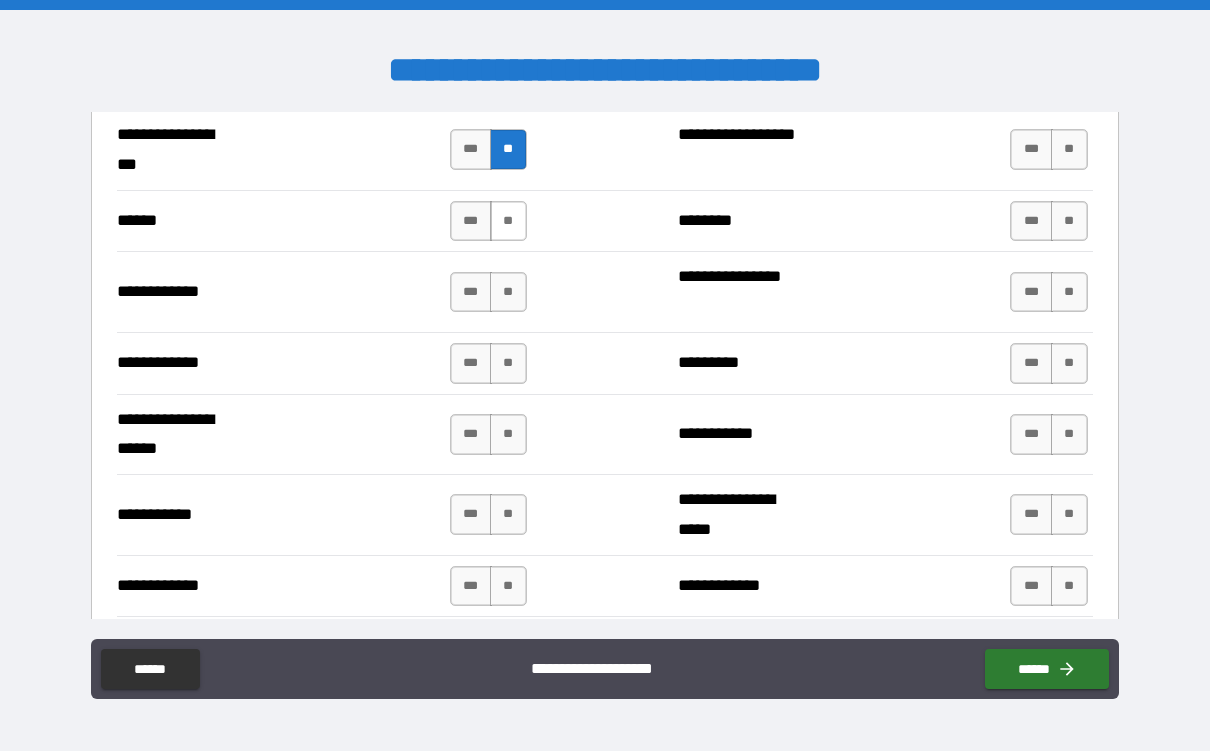 click on "**" at bounding box center [508, 221] 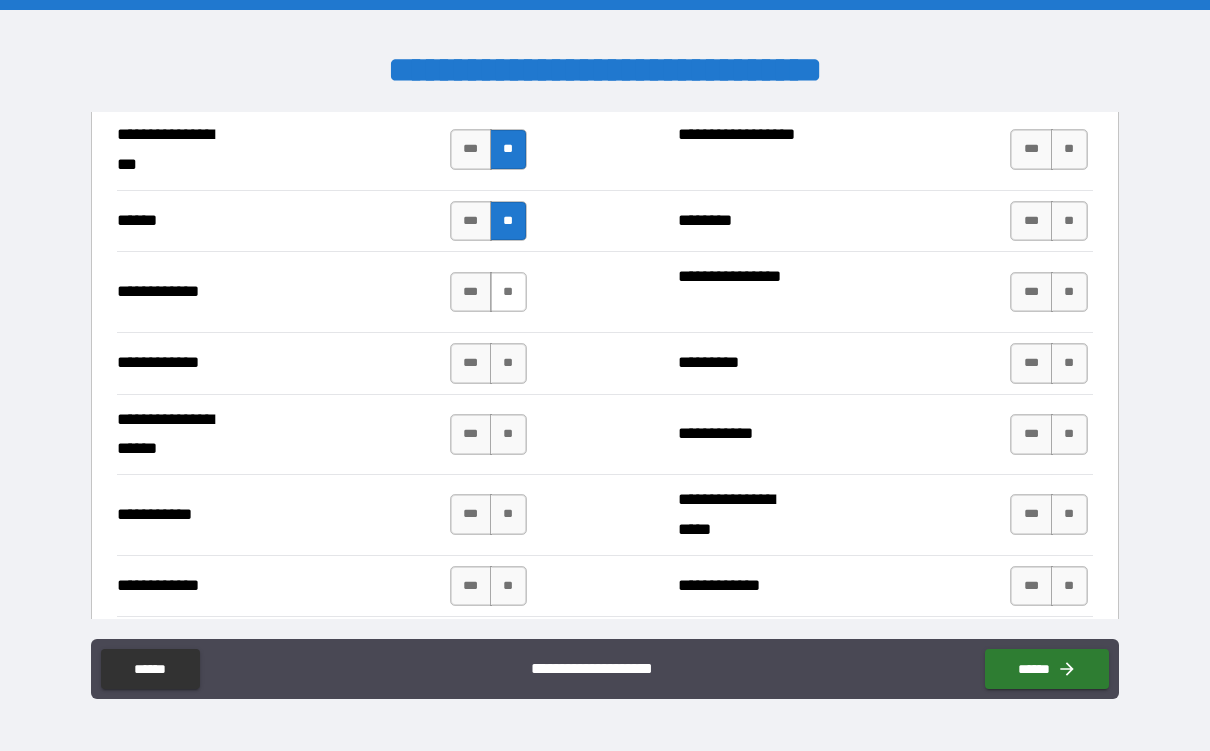 click on "**" at bounding box center (508, 292) 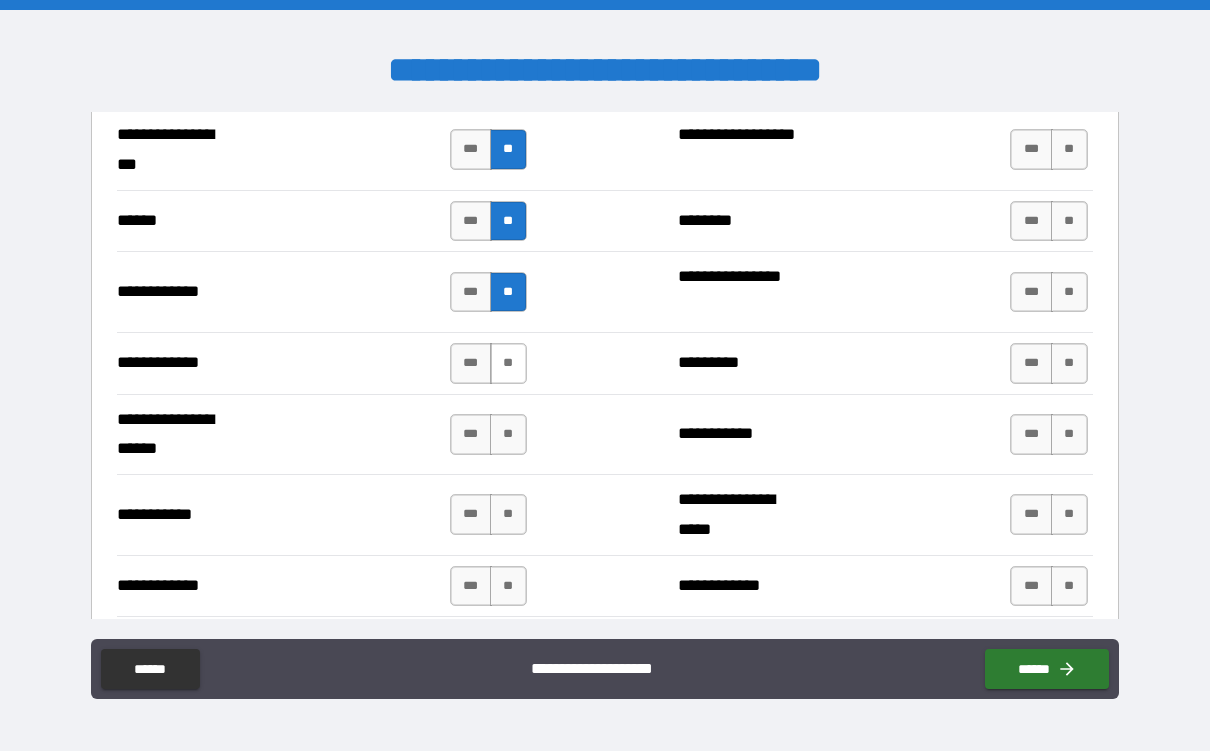 click on "**" at bounding box center [508, 363] 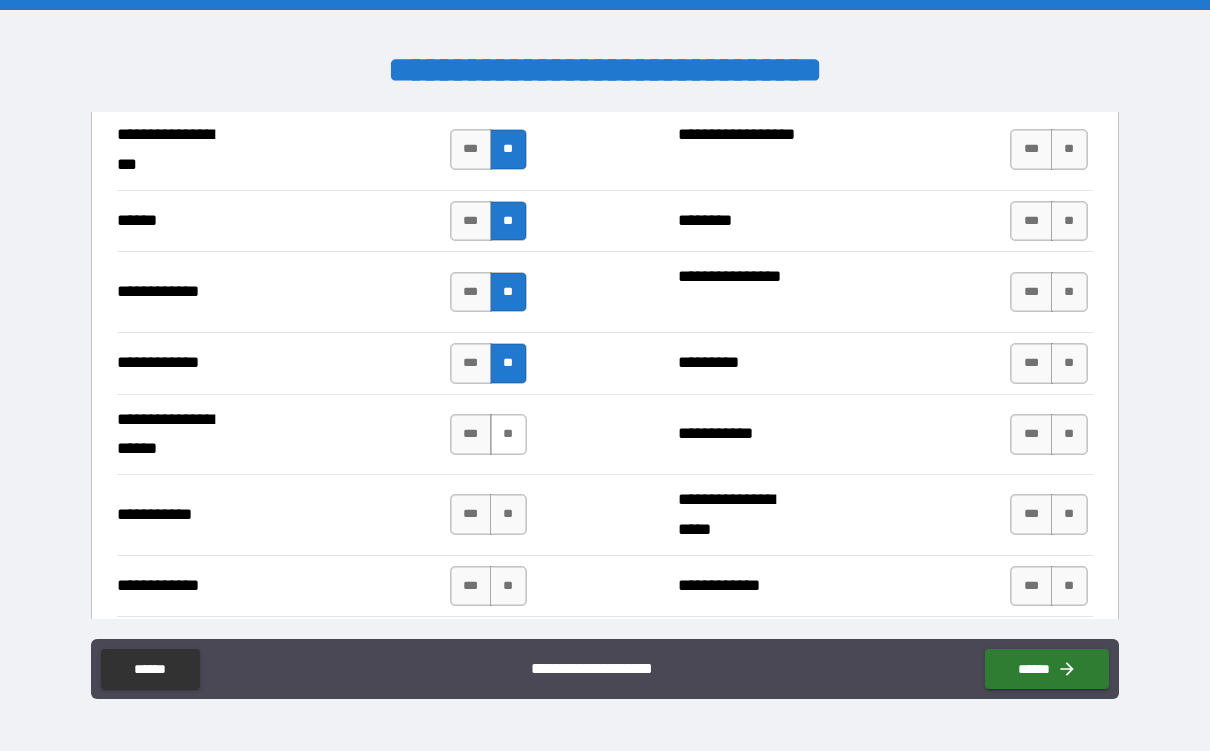 click on "**" at bounding box center [508, 434] 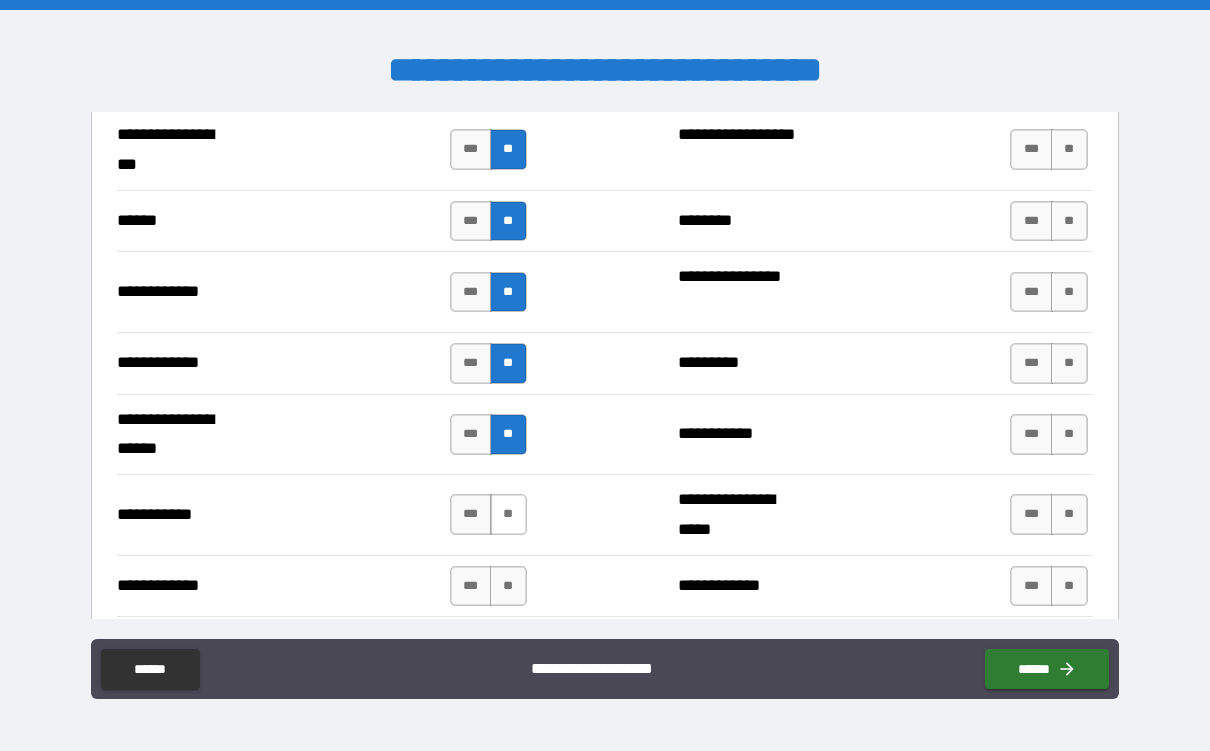 click on "**" at bounding box center [508, 514] 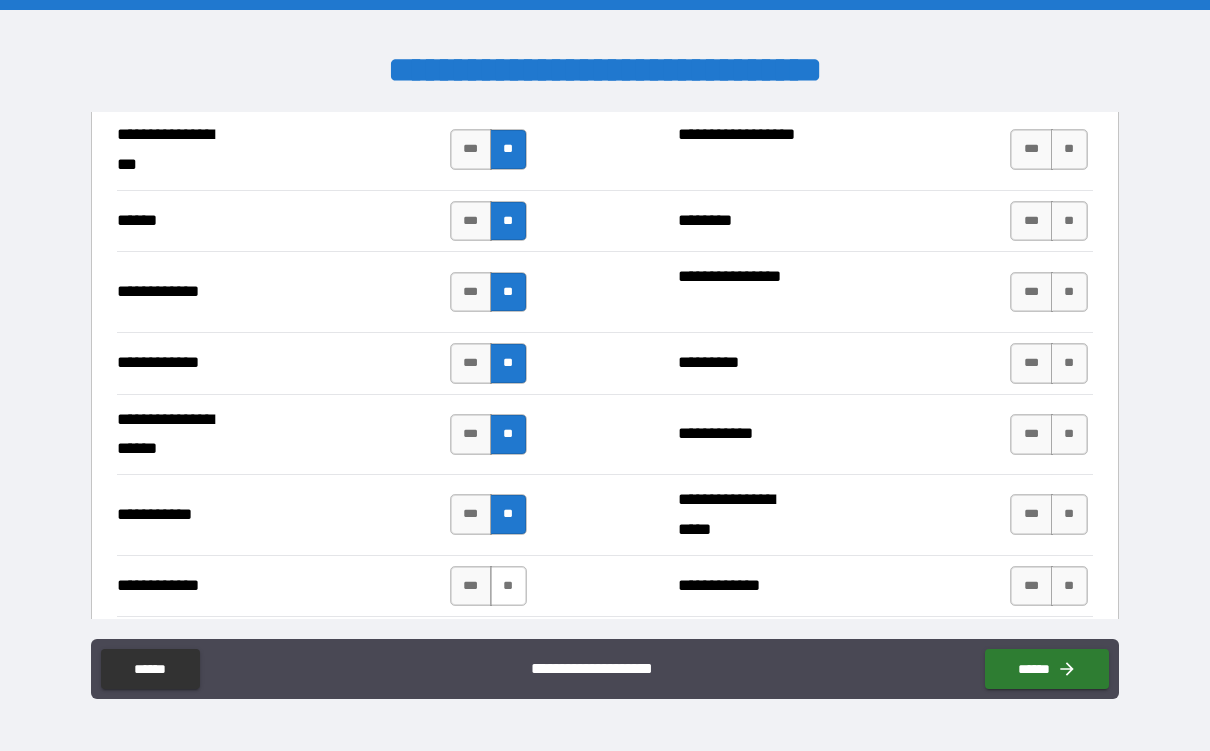 click on "**" at bounding box center [508, 586] 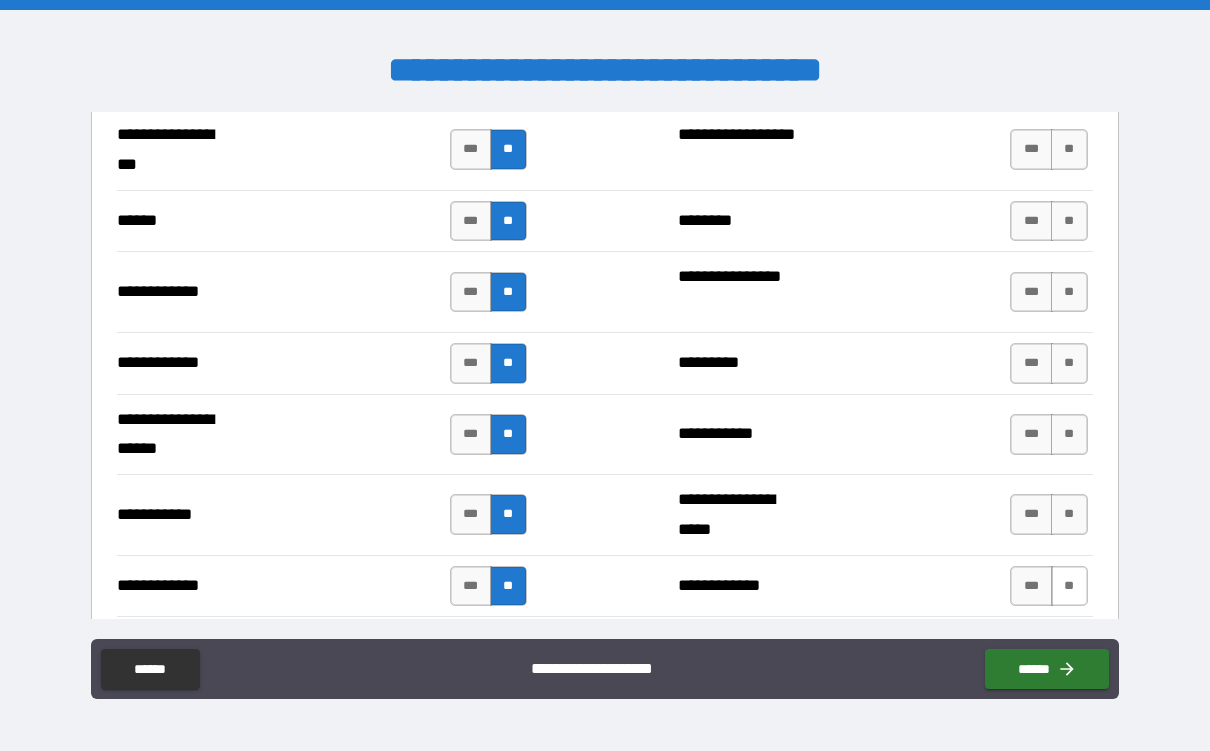 click on "**" at bounding box center [1069, 586] 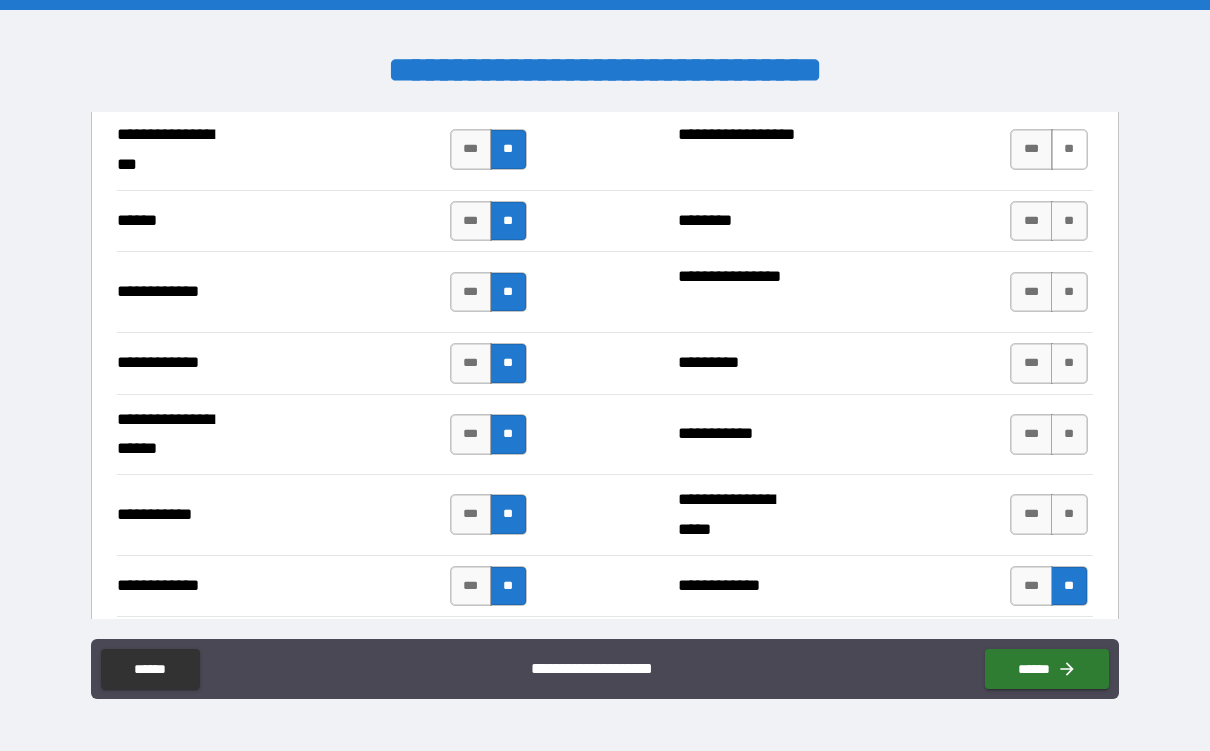 click on "**" at bounding box center [1069, 149] 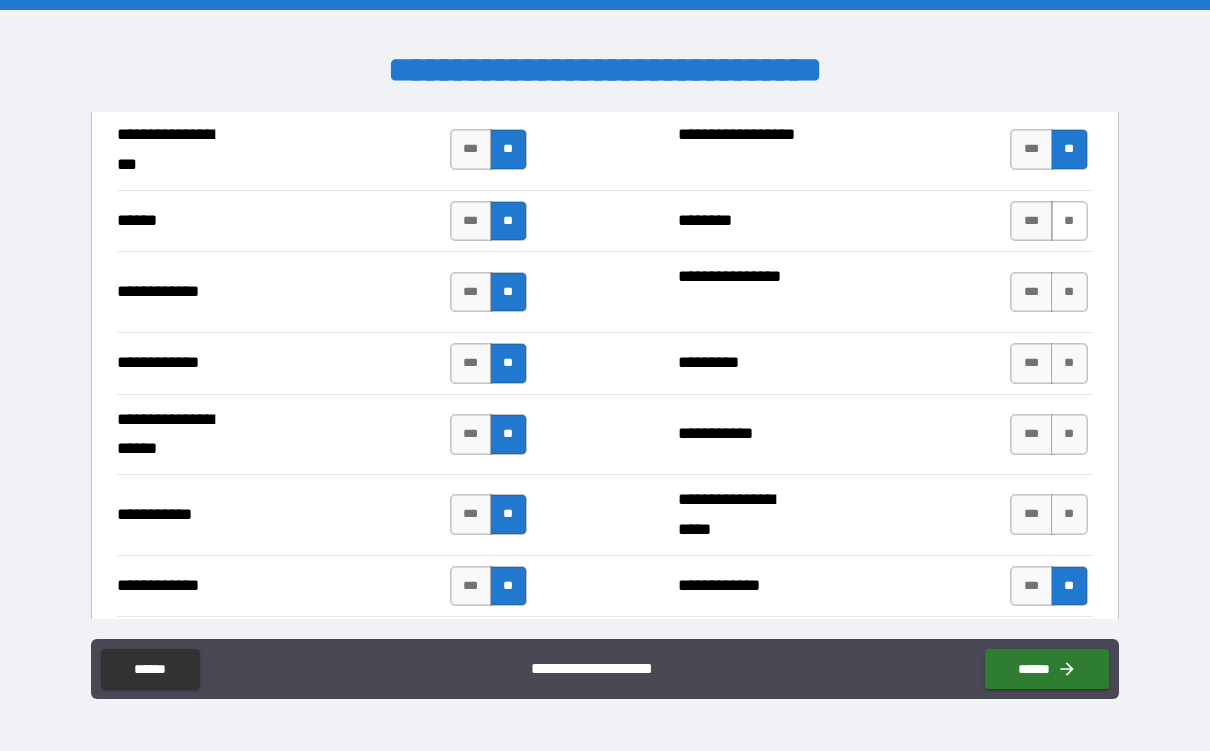 click on "**" at bounding box center (1069, 221) 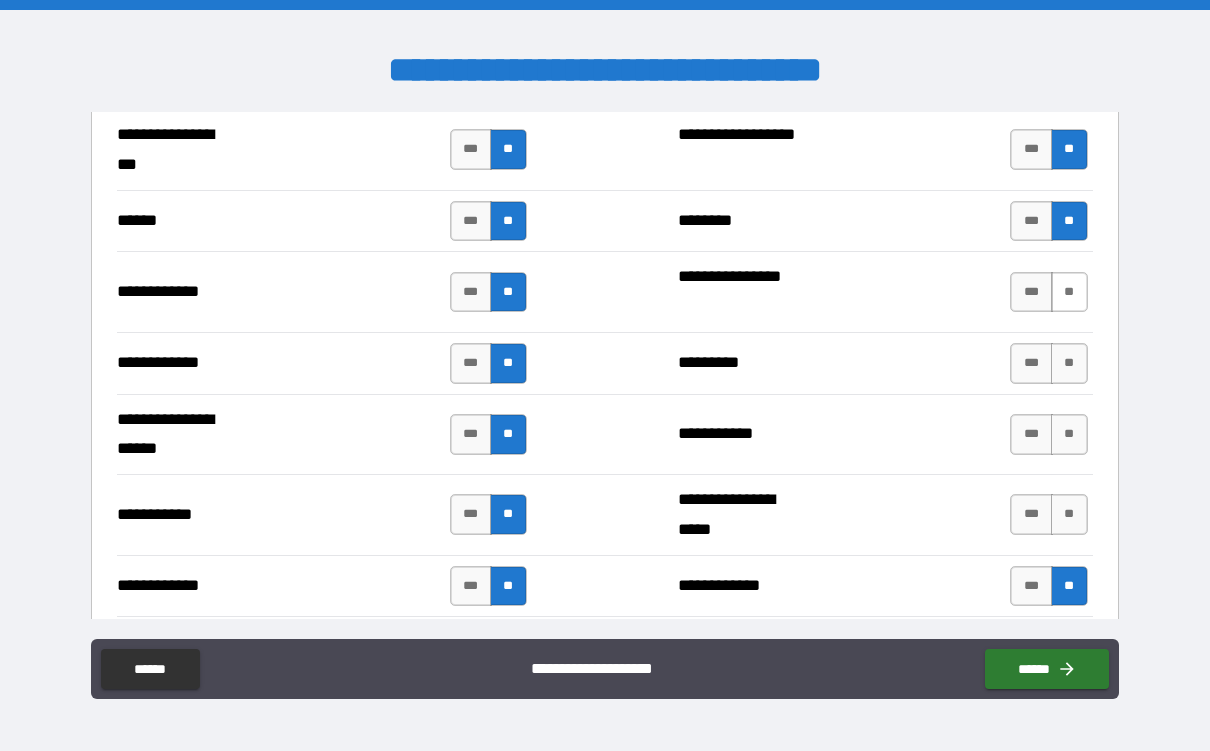 click on "**" at bounding box center [1069, 292] 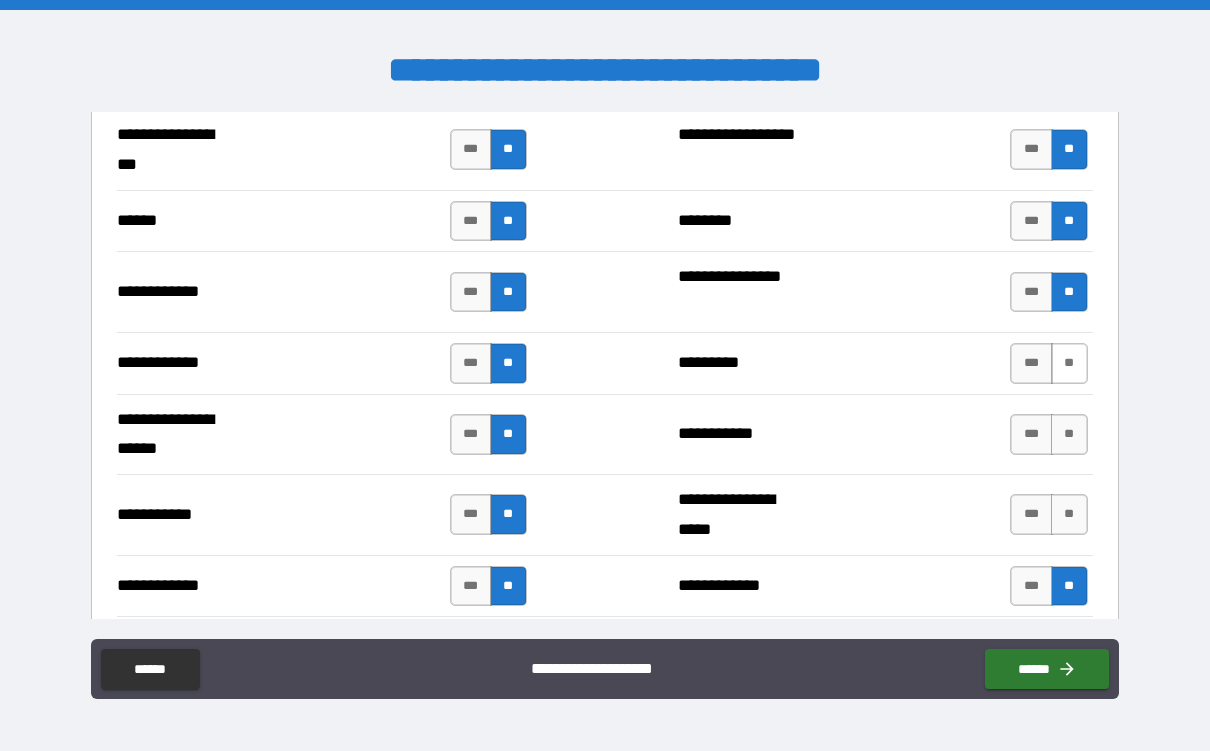 click on "**" at bounding box center (1069, 363) 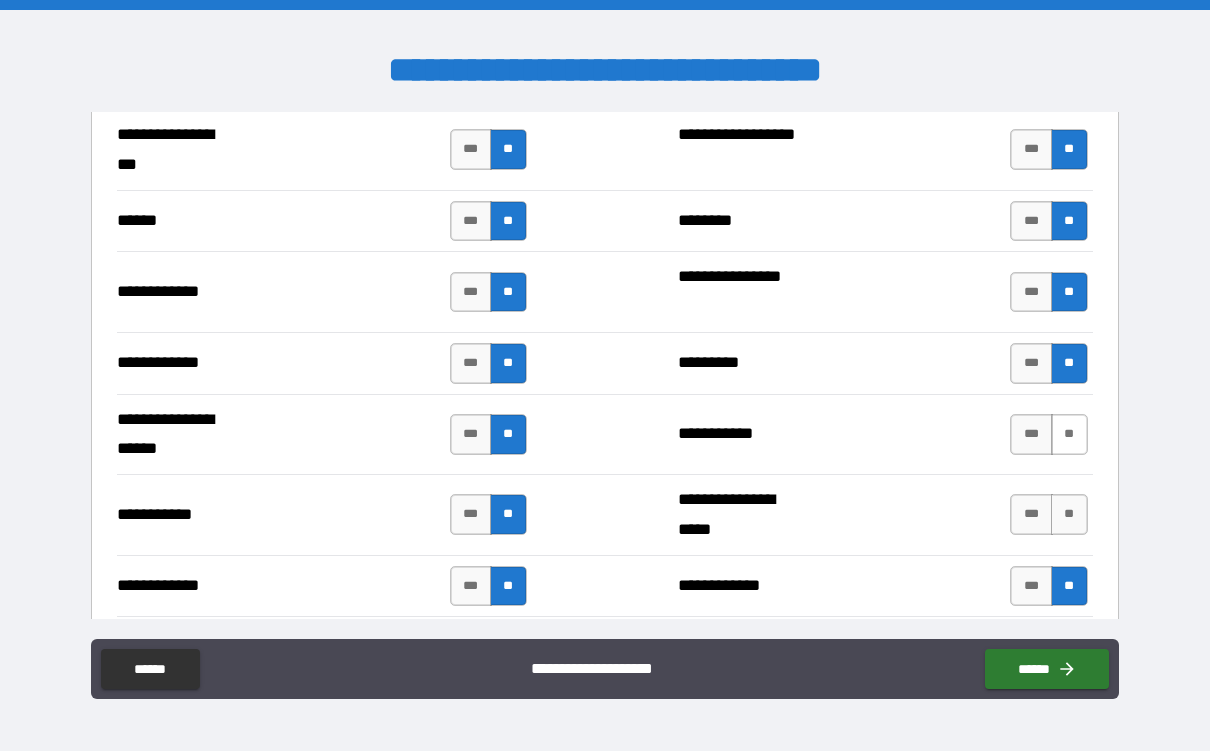 click on "**" at bounding box center [1069, 434] 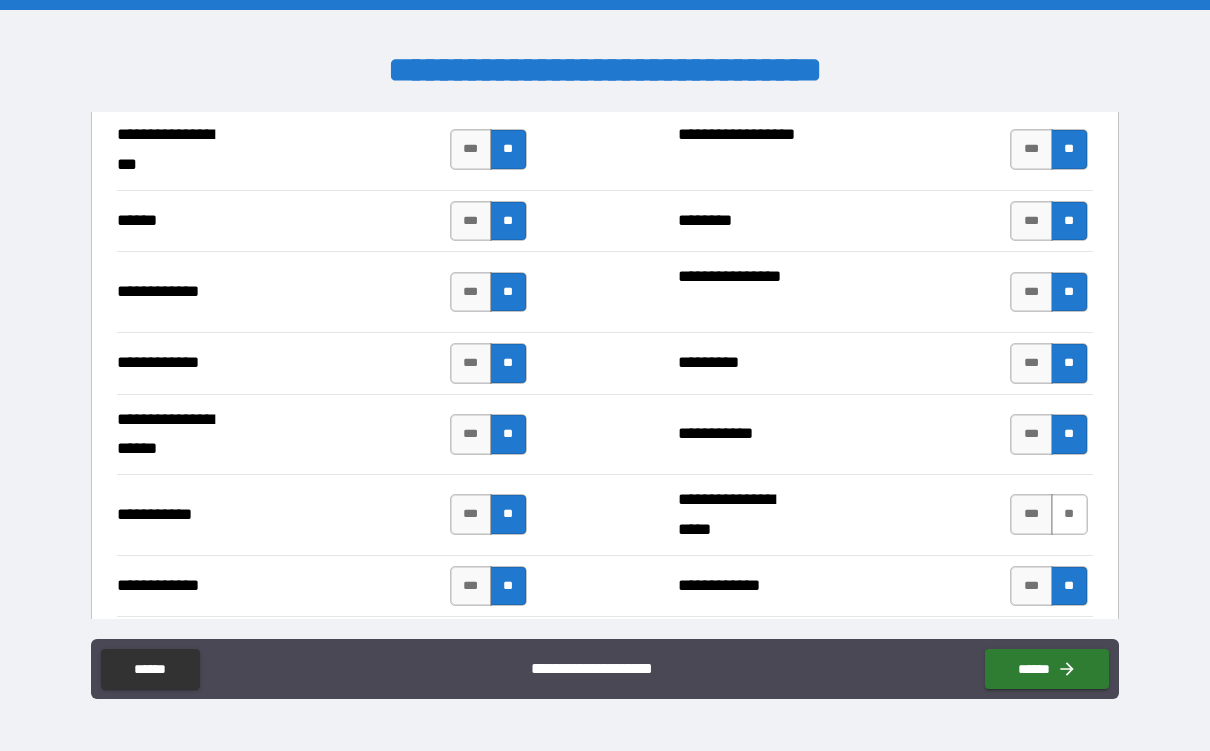 click on "**" at bounding box center [1069, 514] 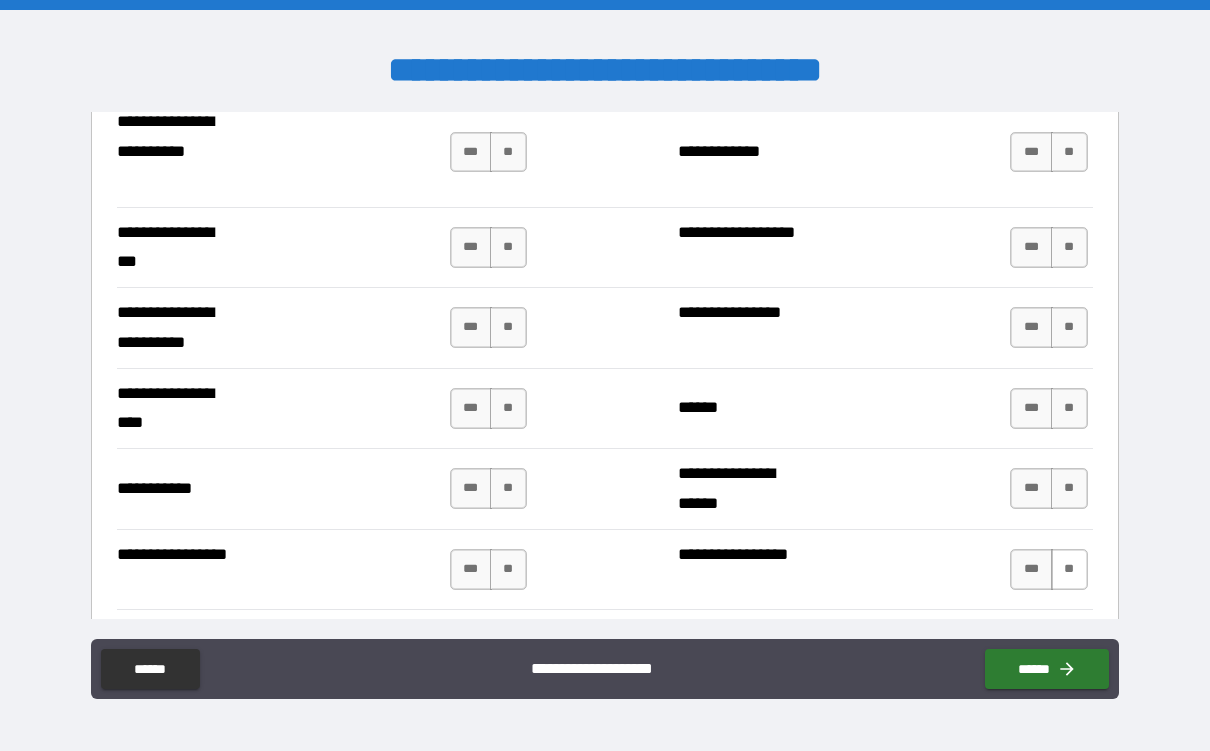 scroll, scrollTop: 4469, scrollLeft: 0, axis: vertical 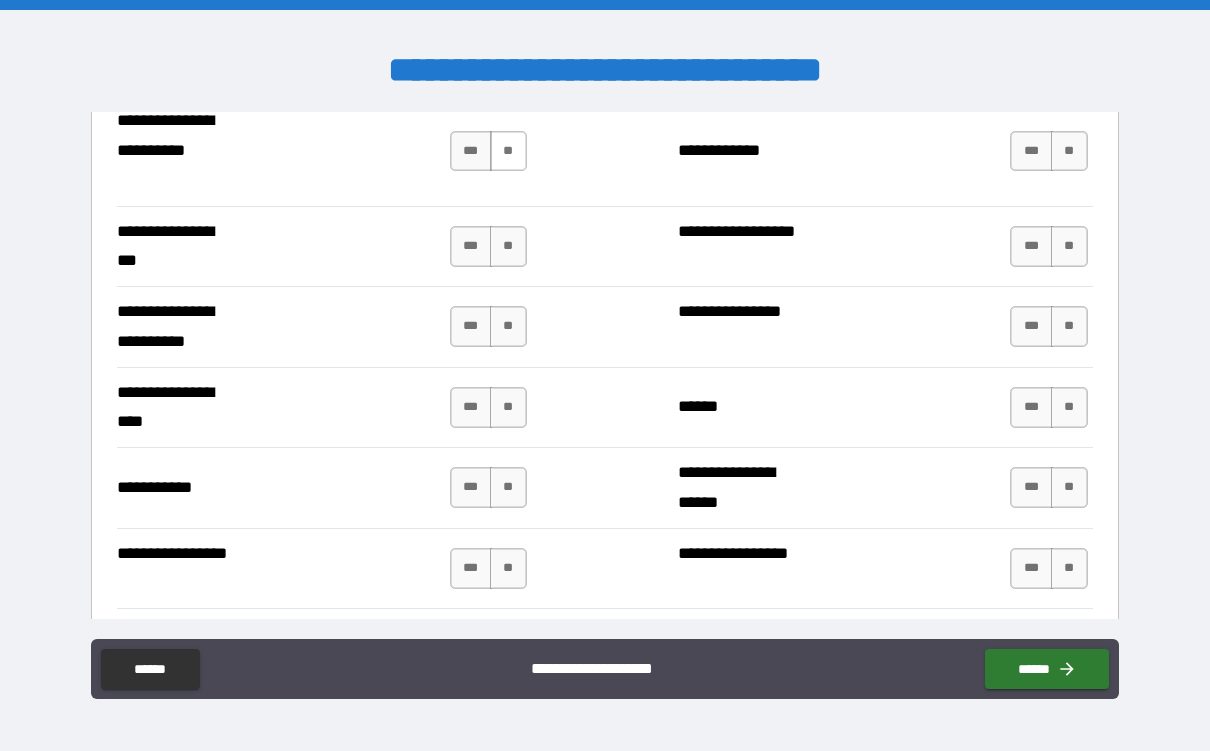 click on "**" at bounding box center (508, 151) 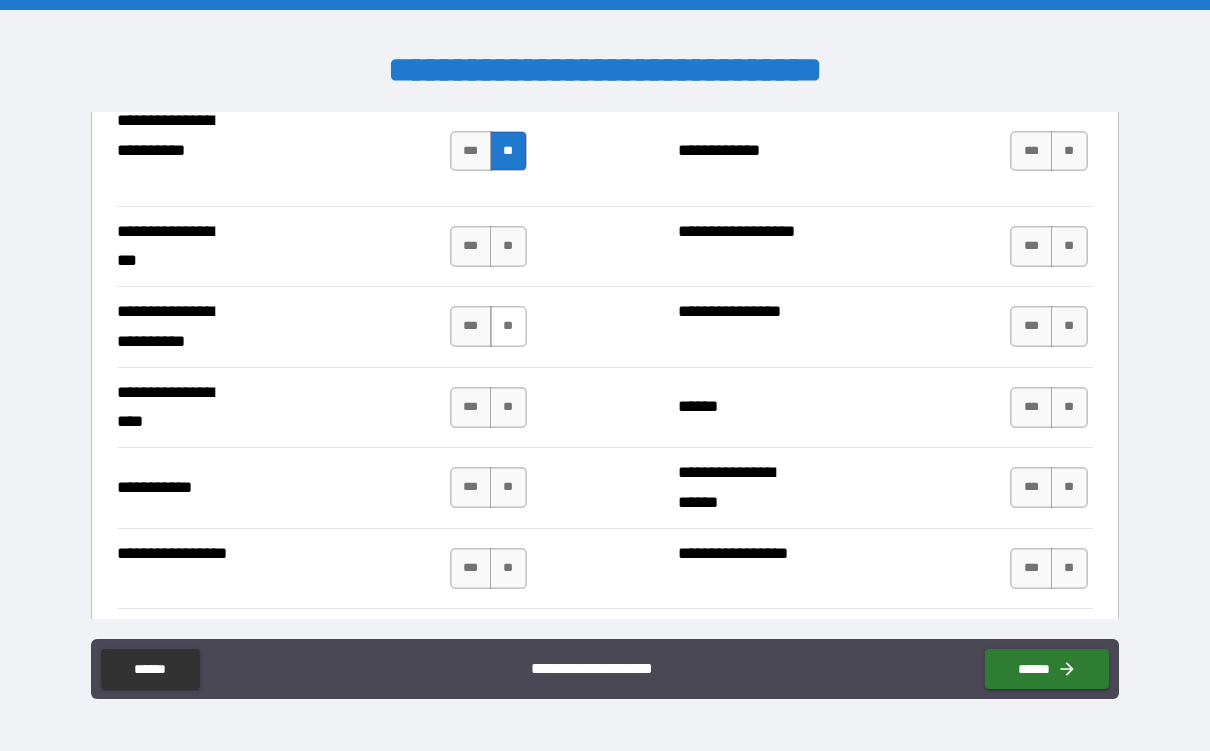 click on "**" at bounding box center [508, 326] 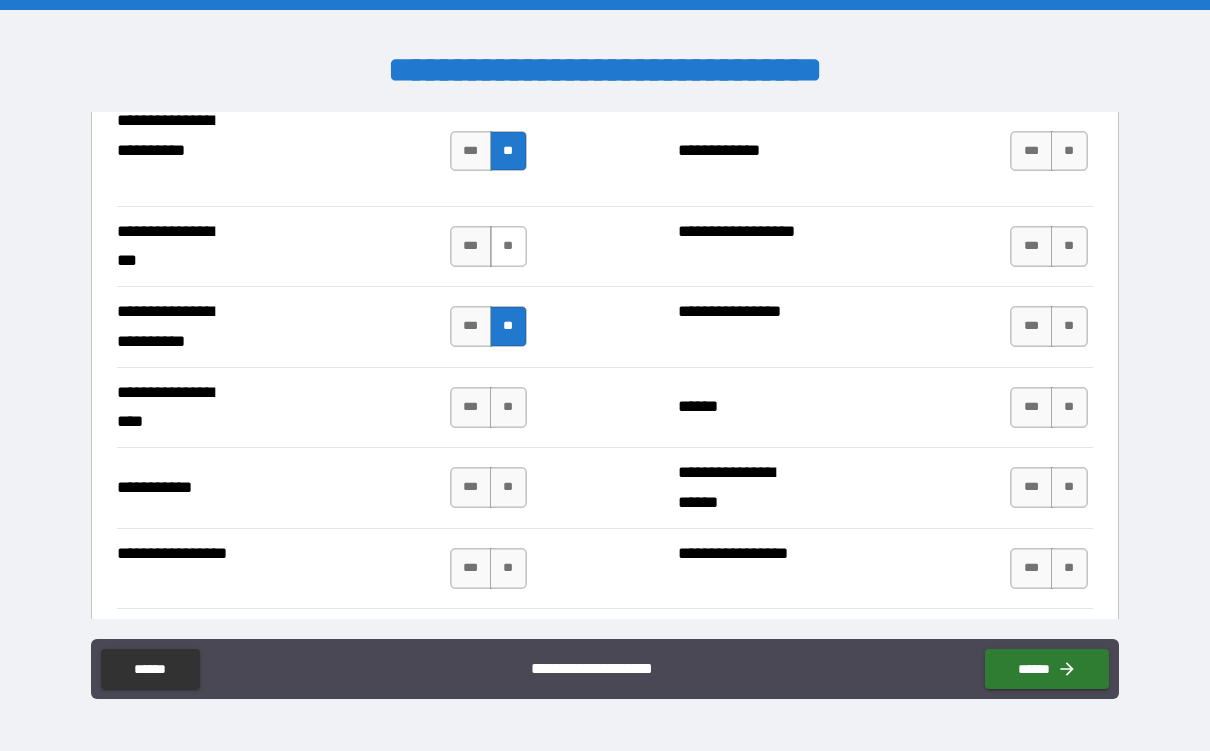 click on "**" at bounding box center [508, 246] 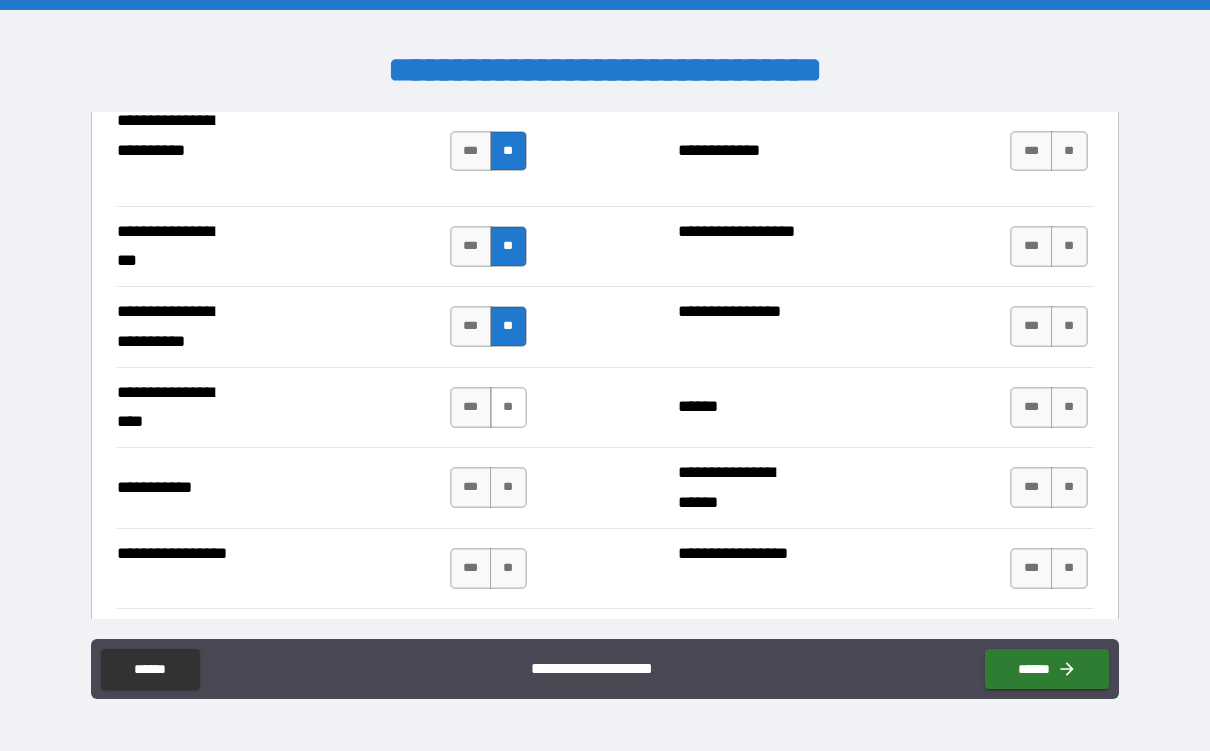 click on "**" at bounding box center [508, 407] 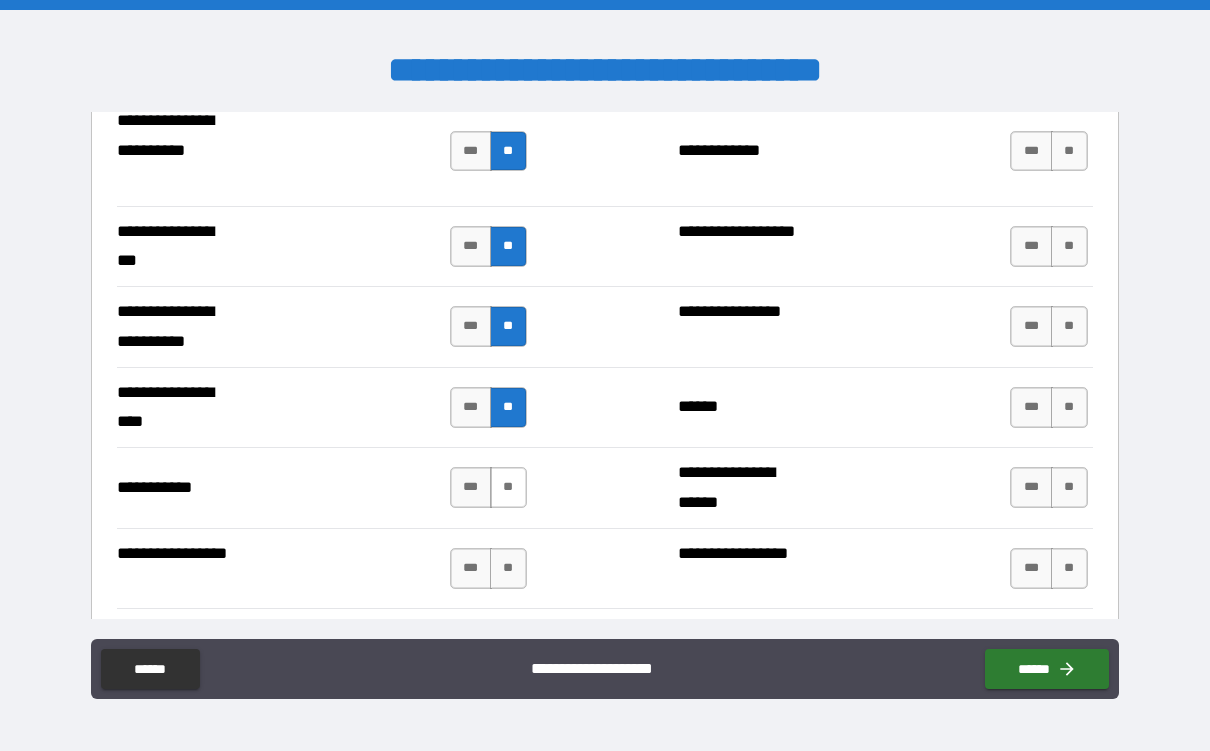 click on "**" at bounding box center [508, 487] 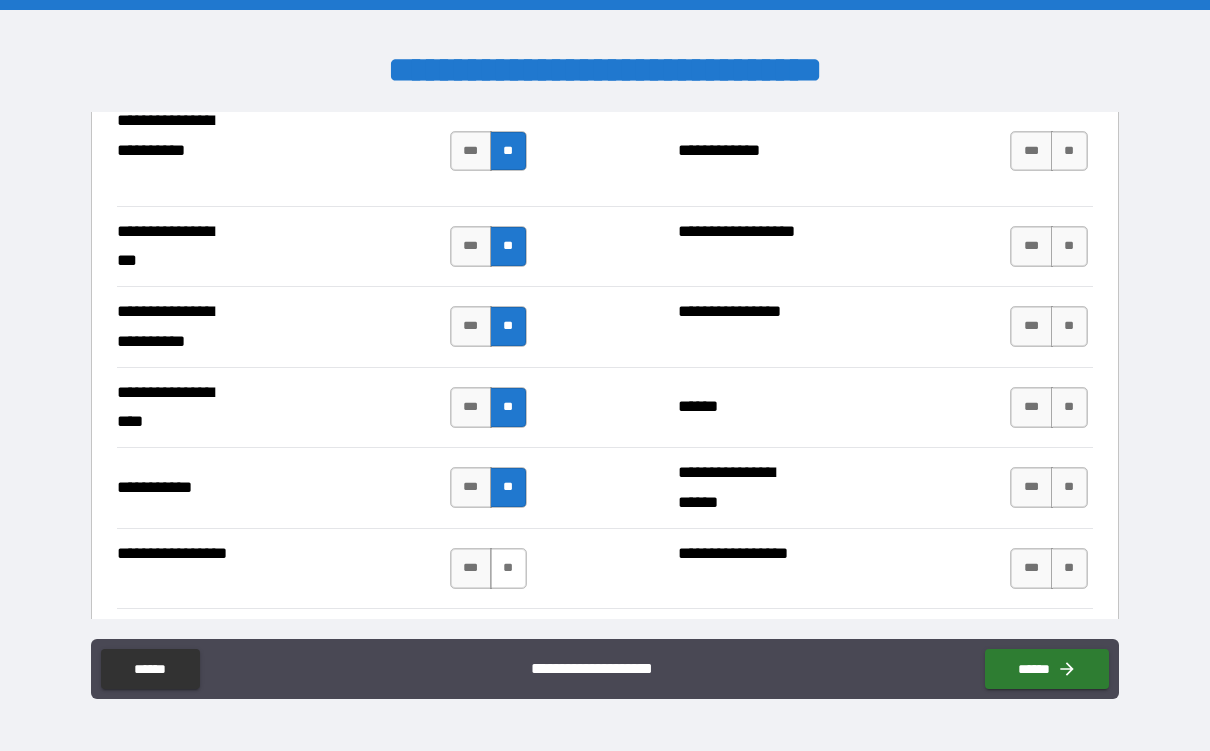 click on "**" at bounding box center [508, 568] 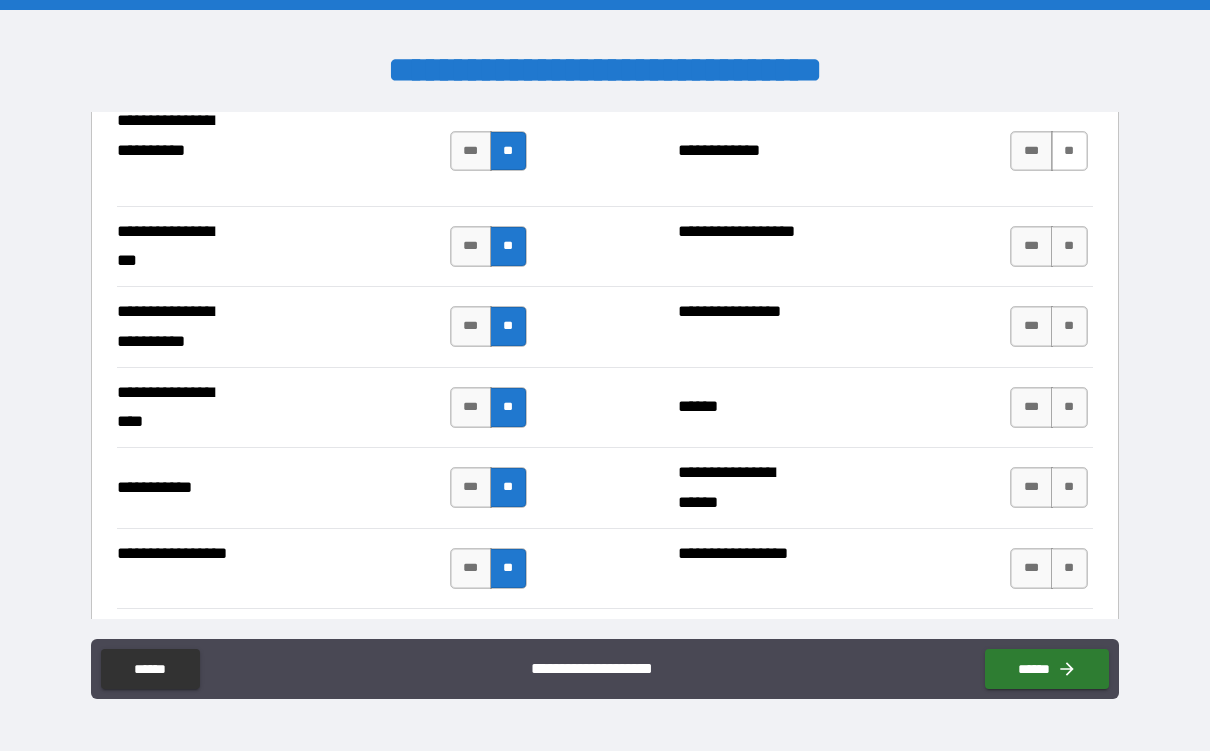 click on "**" at bounding box center [1069, 151] 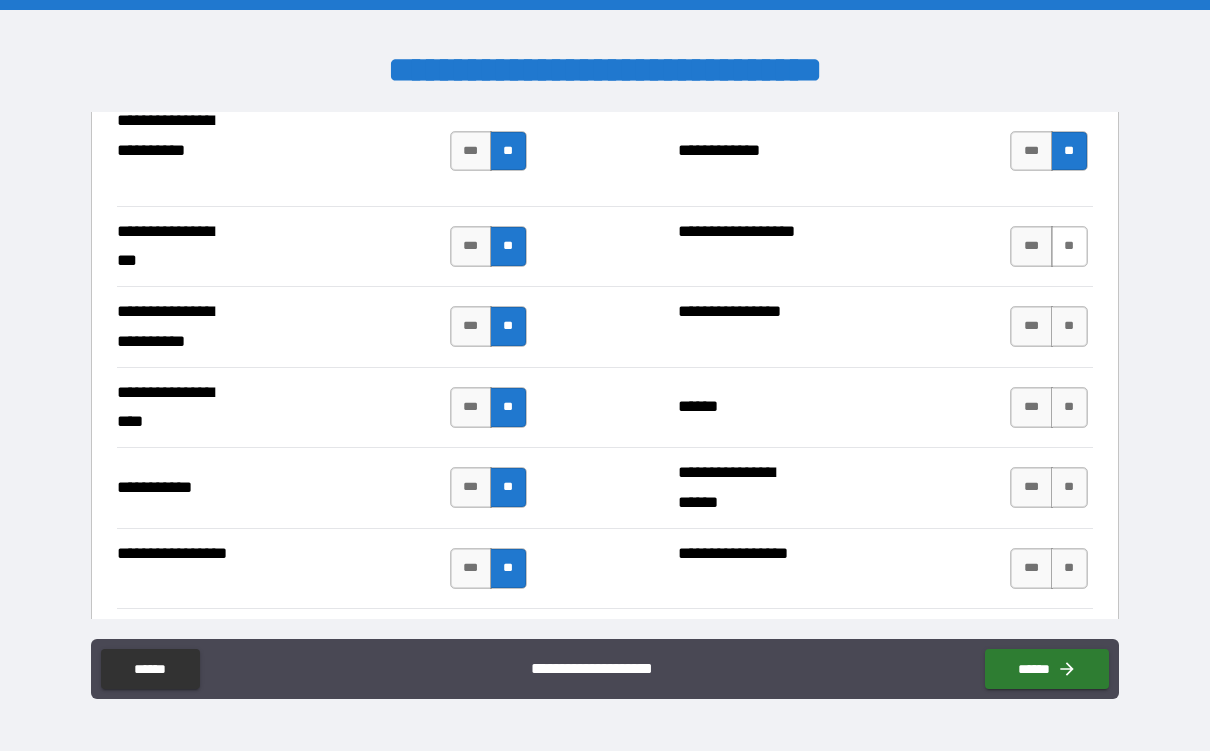 click on "**" at bounding box center (1069, 246) 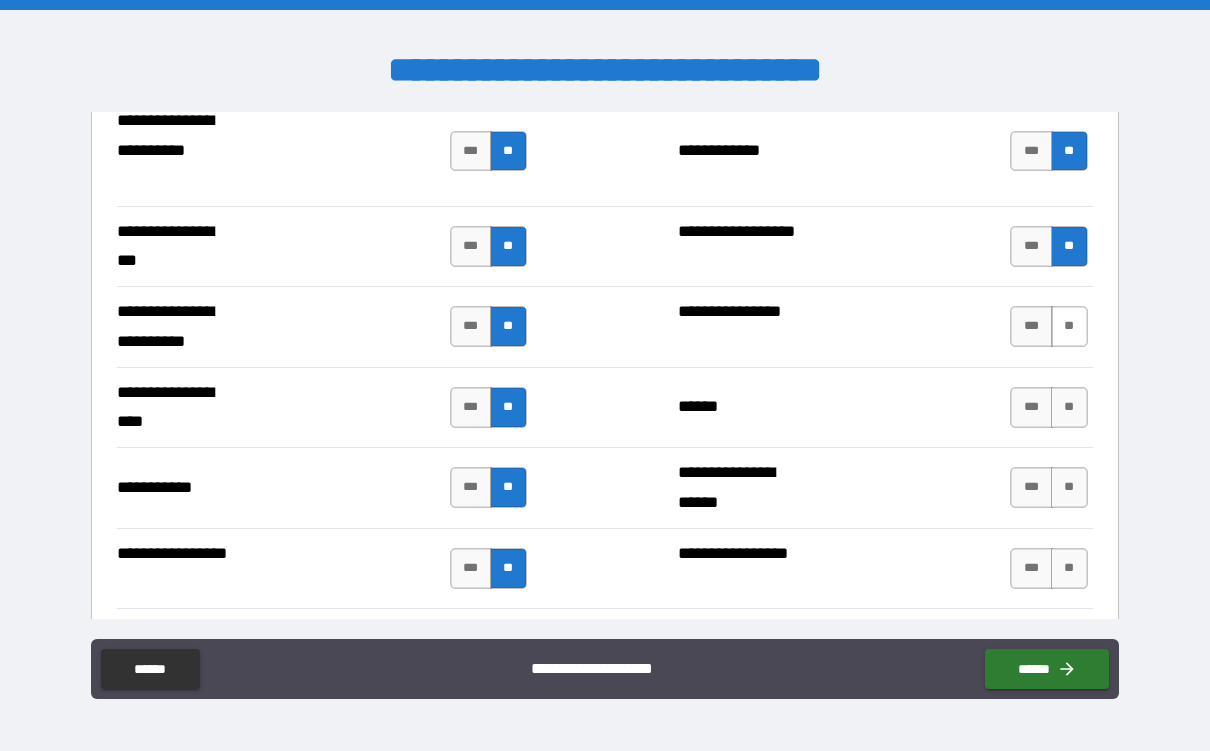 click on "**" at bounding box center [1069, 326] 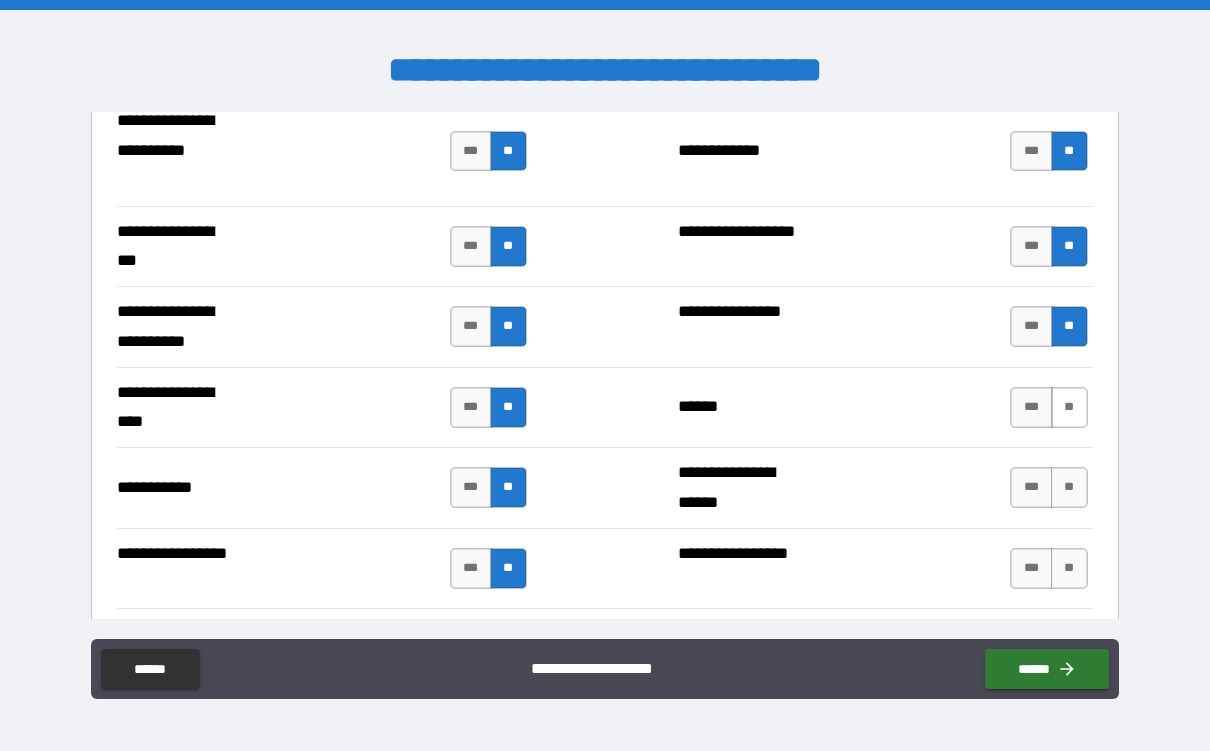 click on "**" at bounding box center [1069, 407] 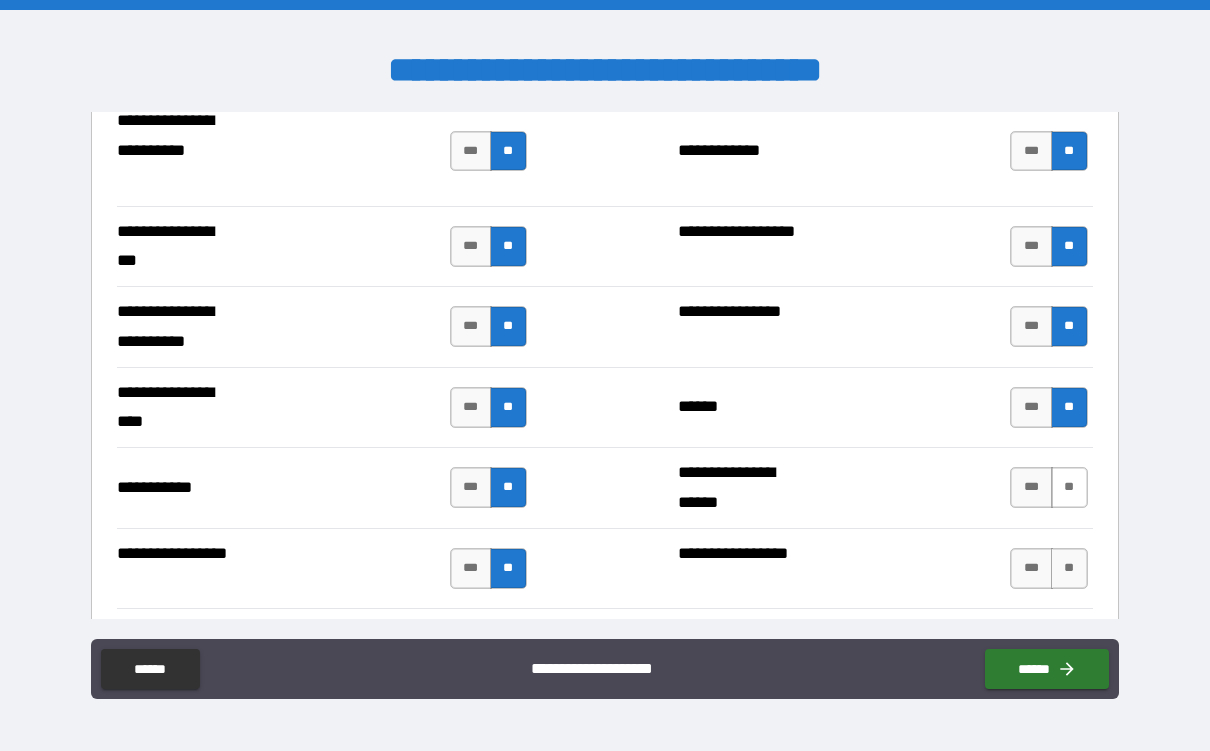 click on "**" at bounding box center [1069, 487] 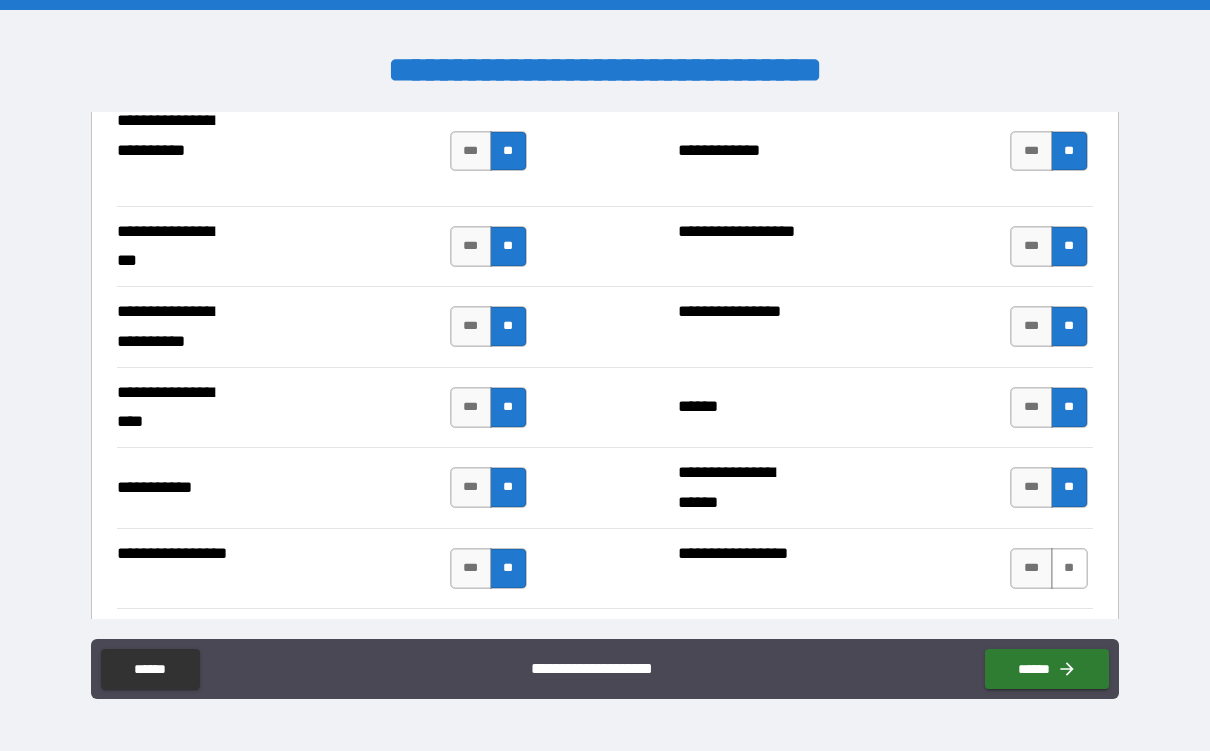 click on "**" at bounding box center [1069, 568] 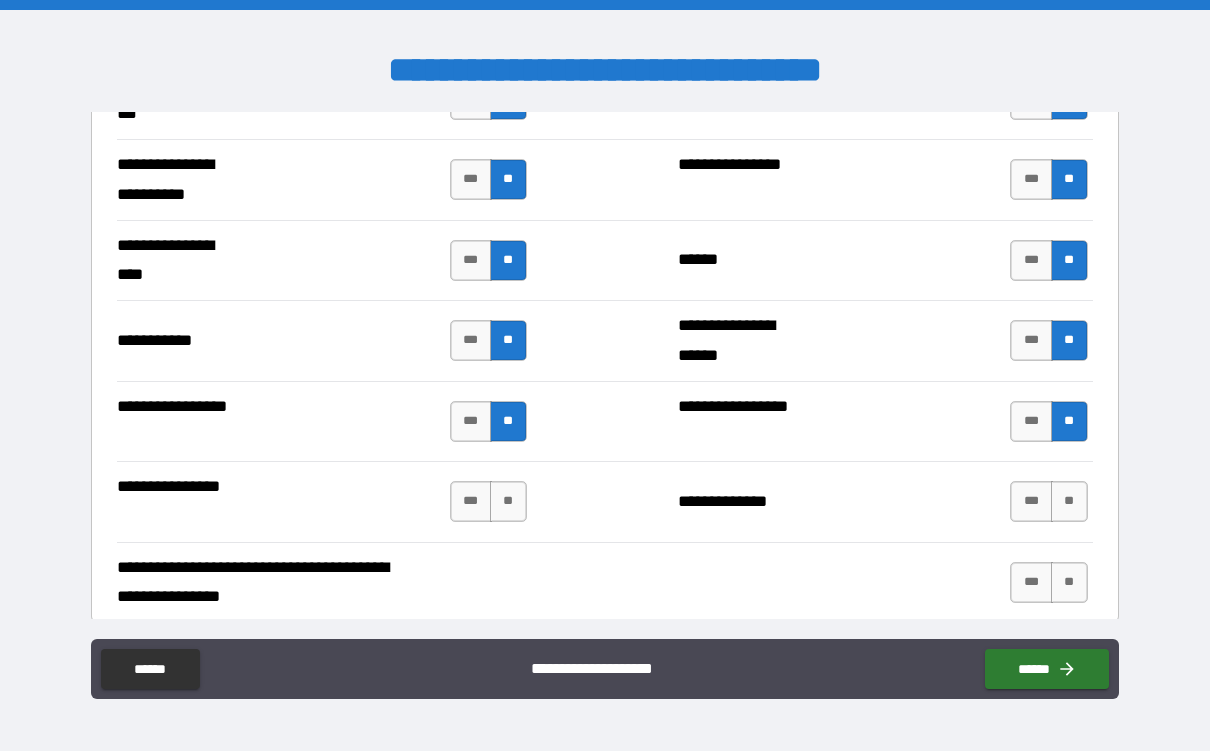 scroll, scrollTop: 4664, scrollLeft: 0, axis: vertical 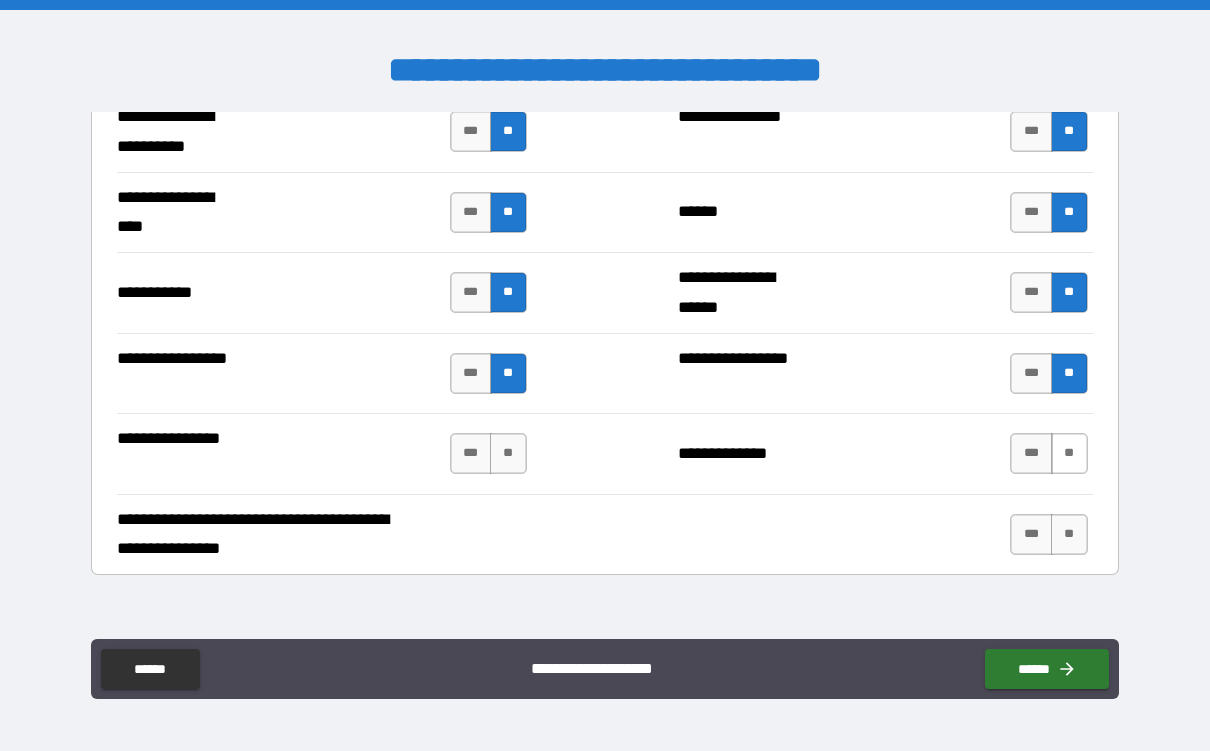 click on "**" at bounding box center [1069, 453] 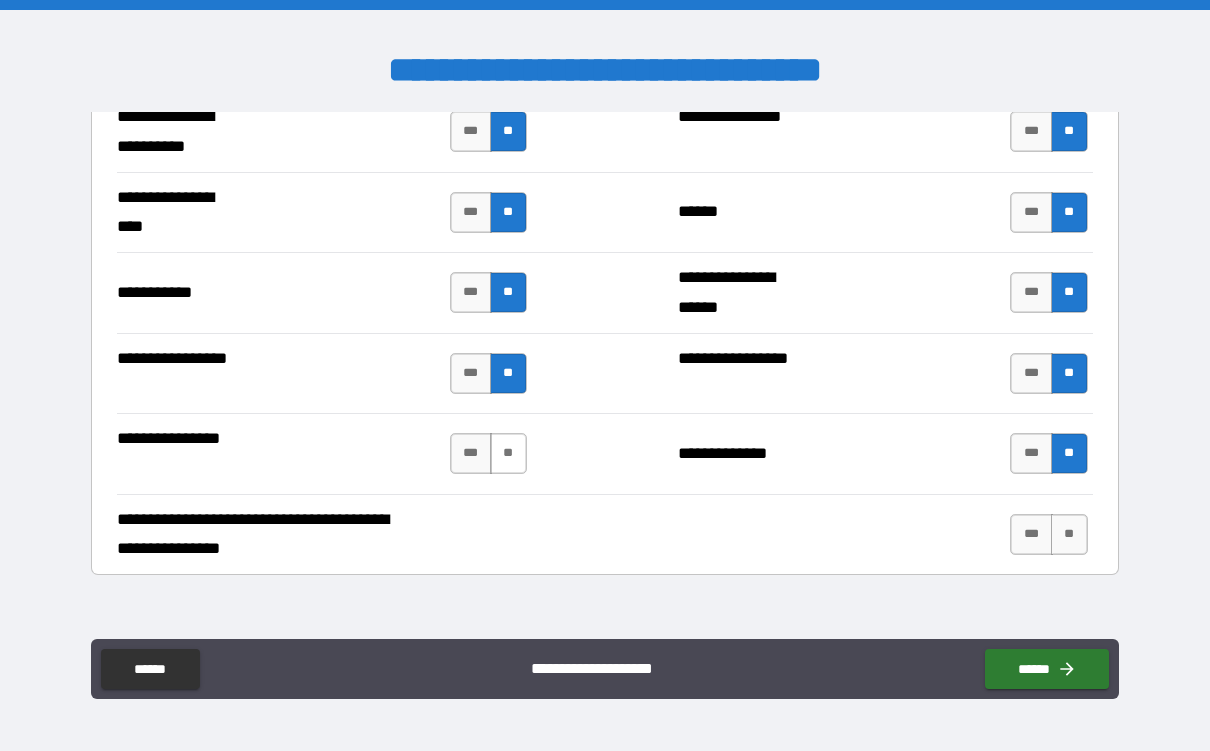 click on "**" at bounding box center (508, 453) 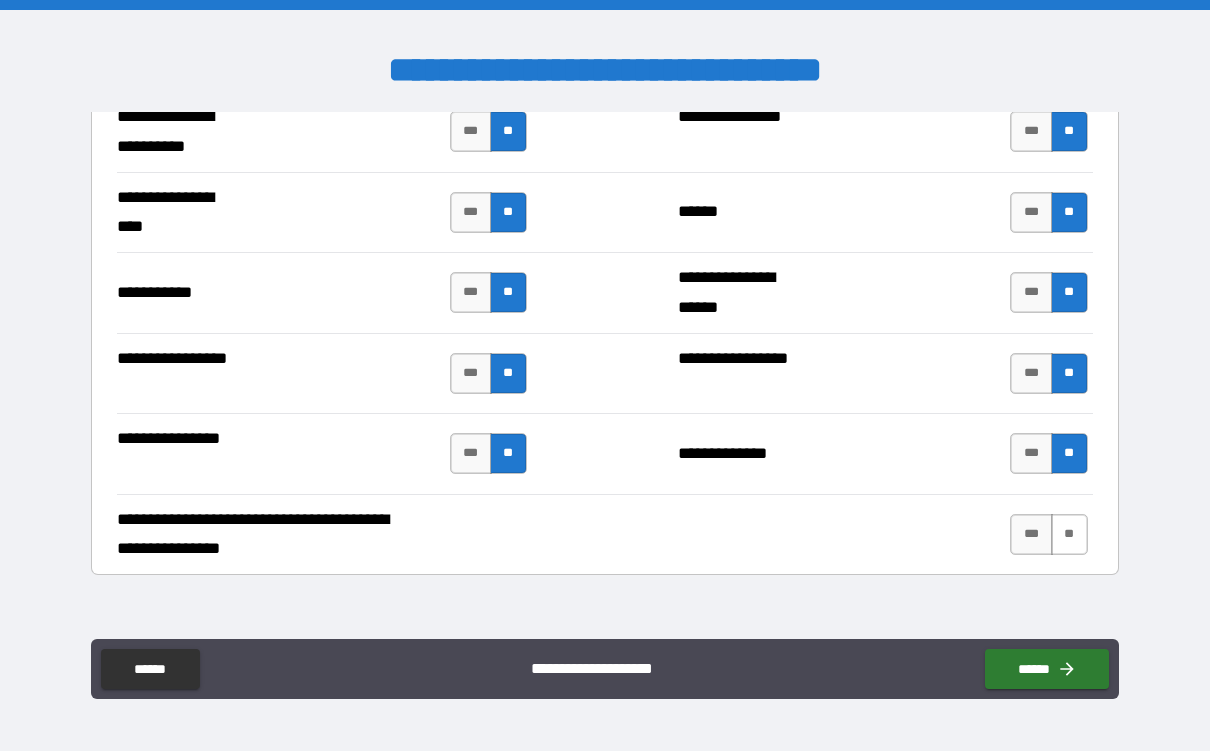 click on "**" at bounding box center (1069, 534) 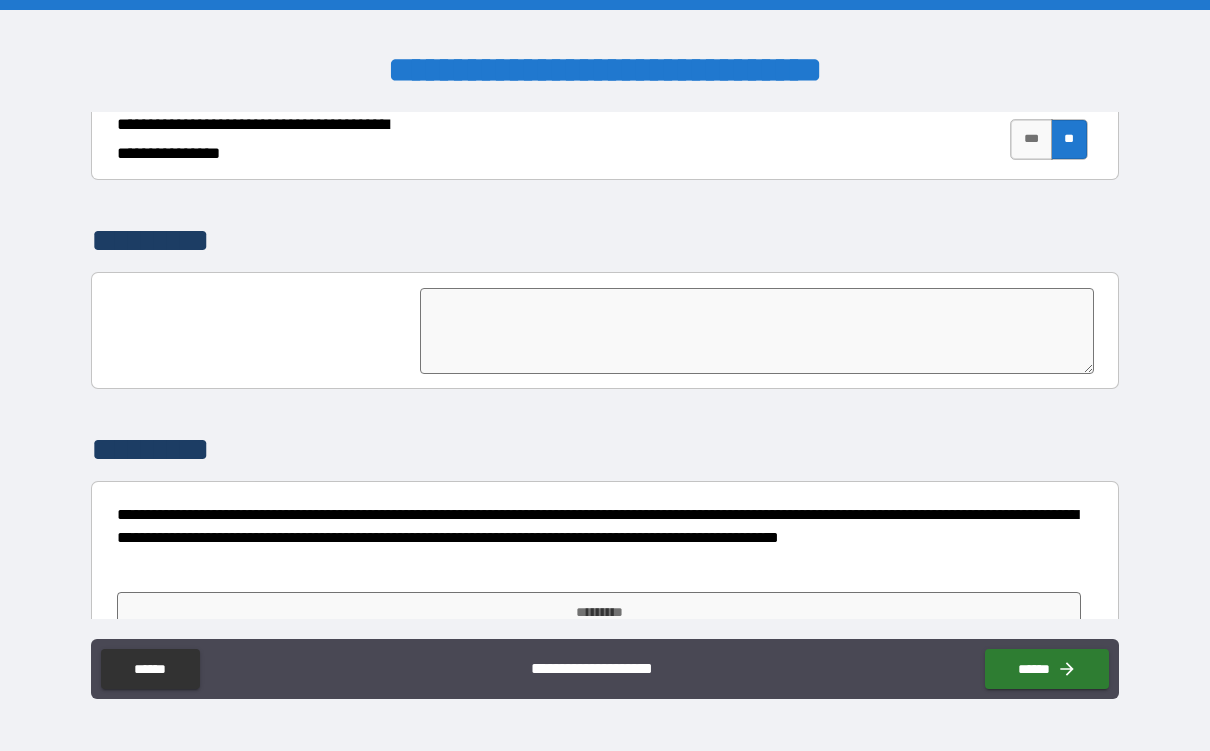 scroll, scrollTop: 5103, scrollLeft: 0, axis: vertical 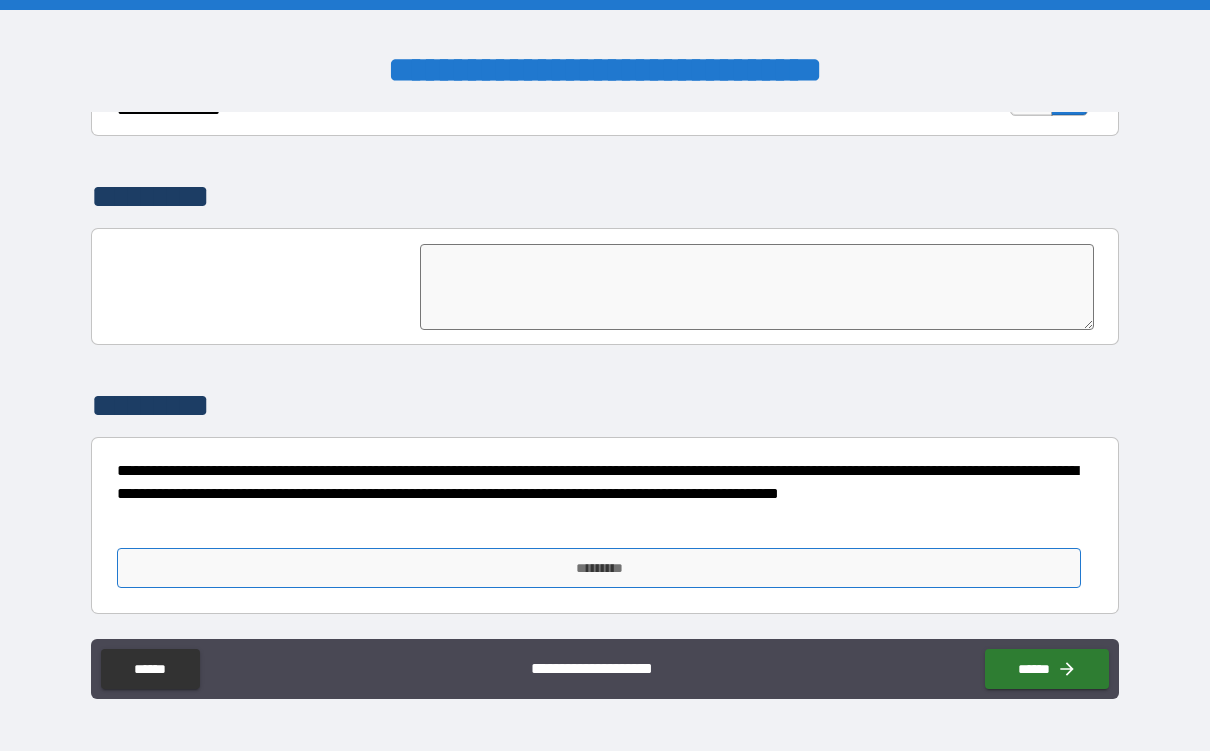 click on "*********" at bounding box center [598, 568] 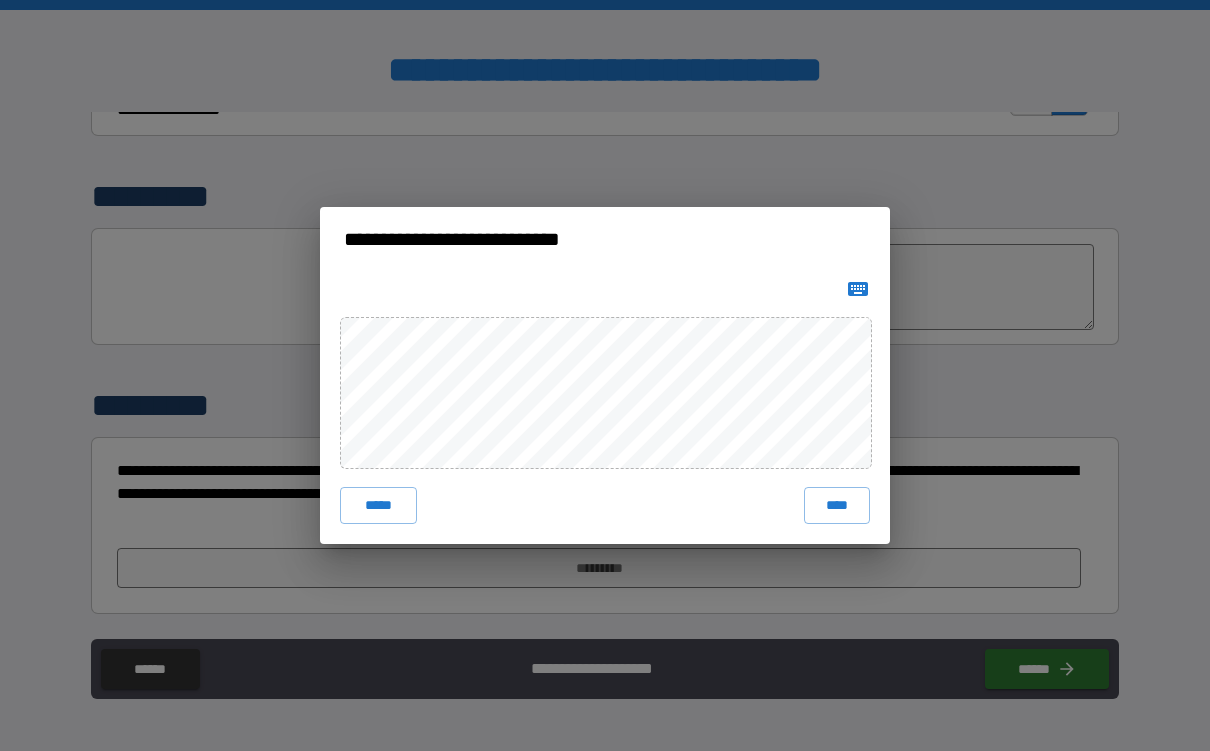 click 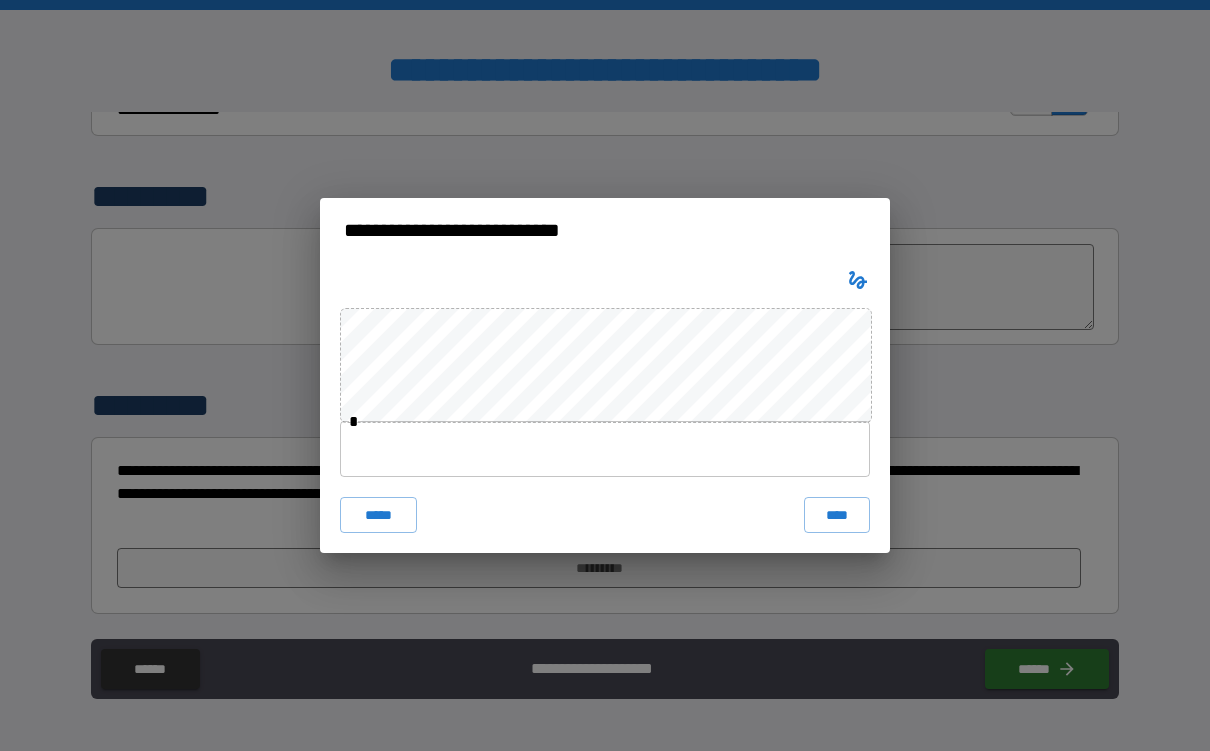type 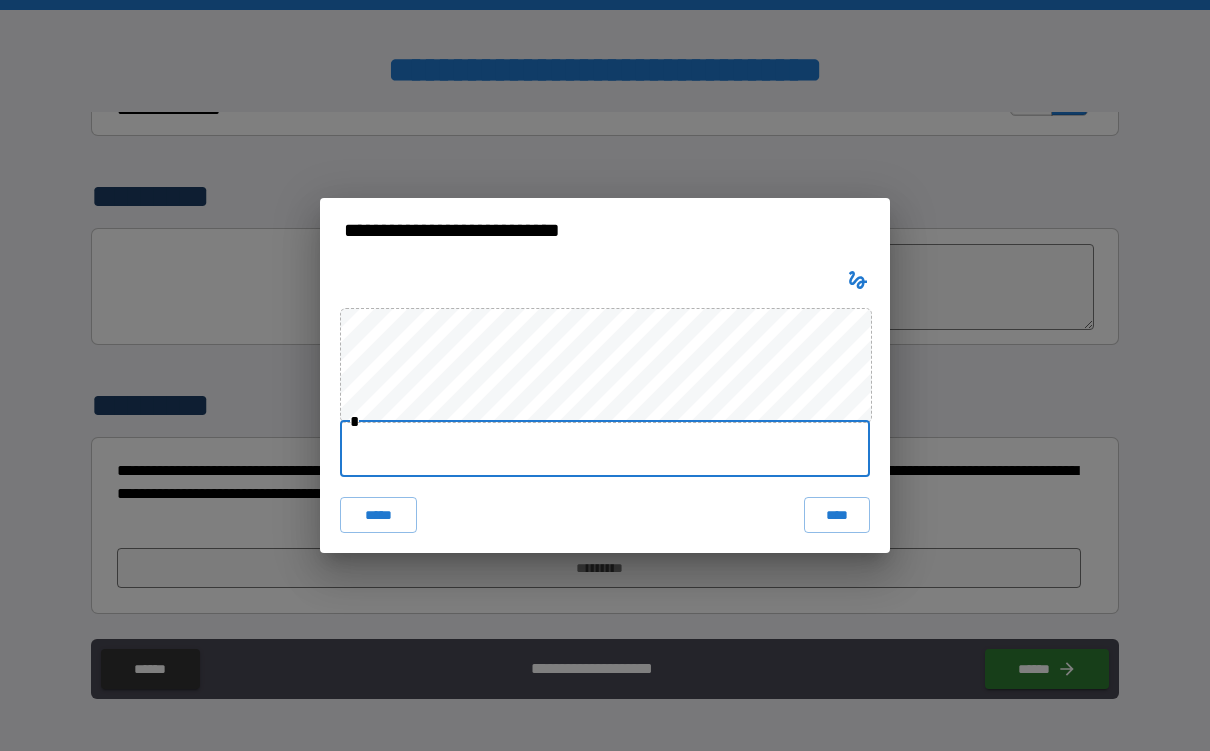 click at bounding box center (605, 449) 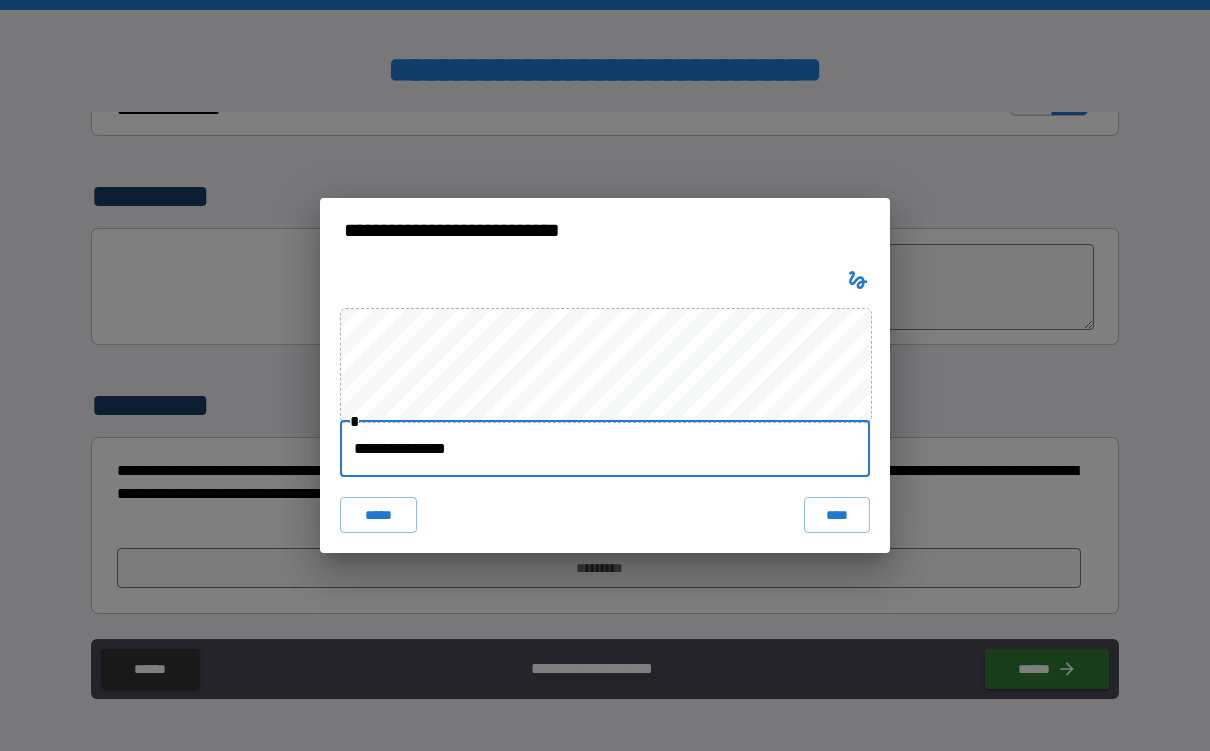 type on "**********" 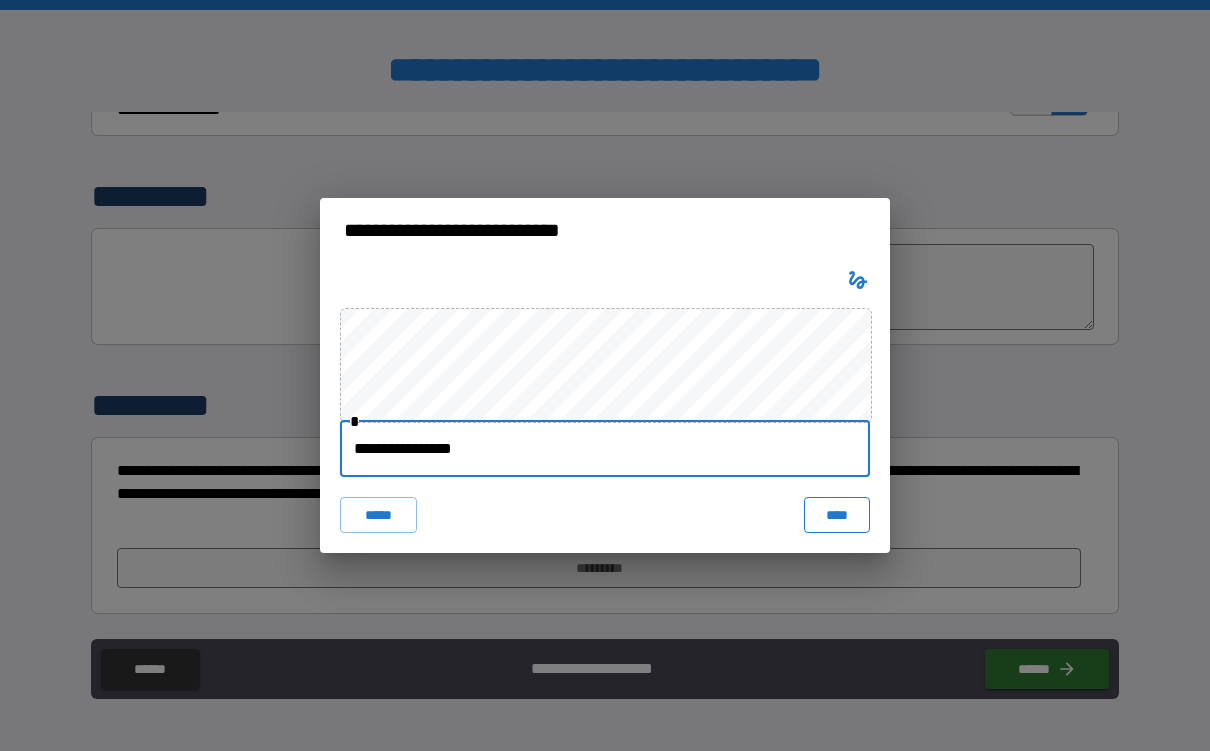 click on "****" at bounding box center [837, 515] 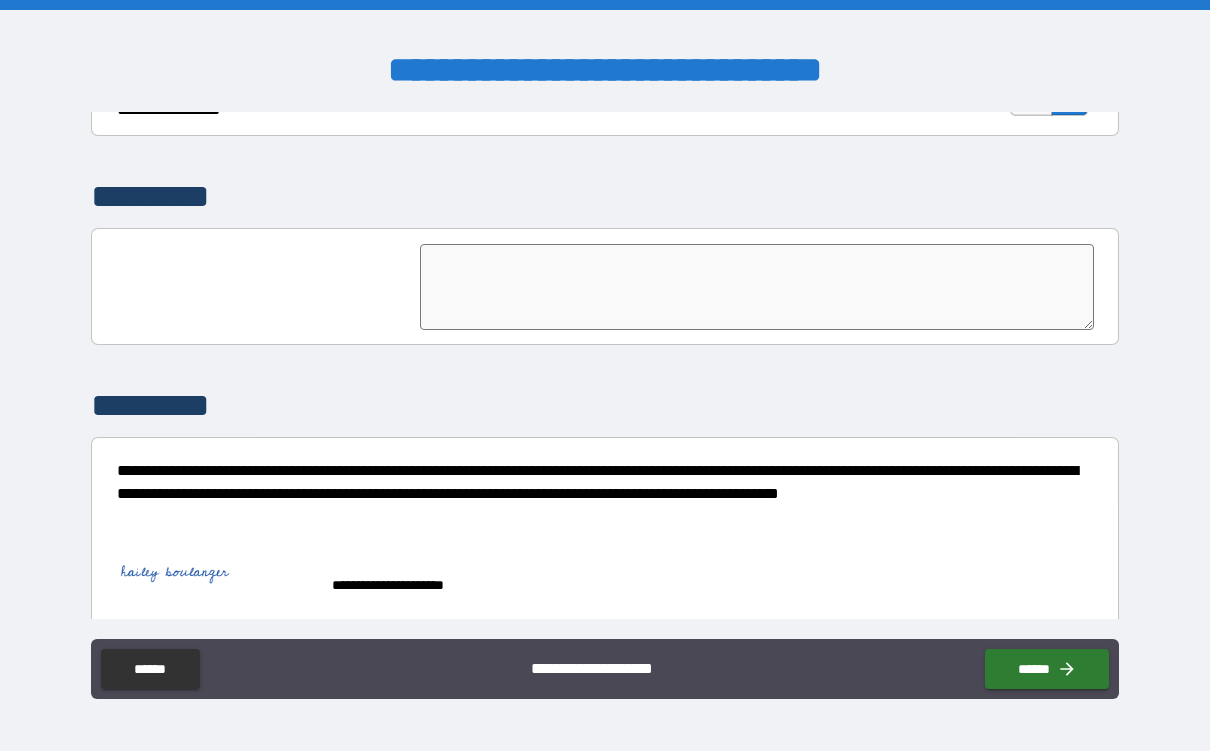 scroll, scrollTop: 5120, scrollLeft: 0, axis: vertical 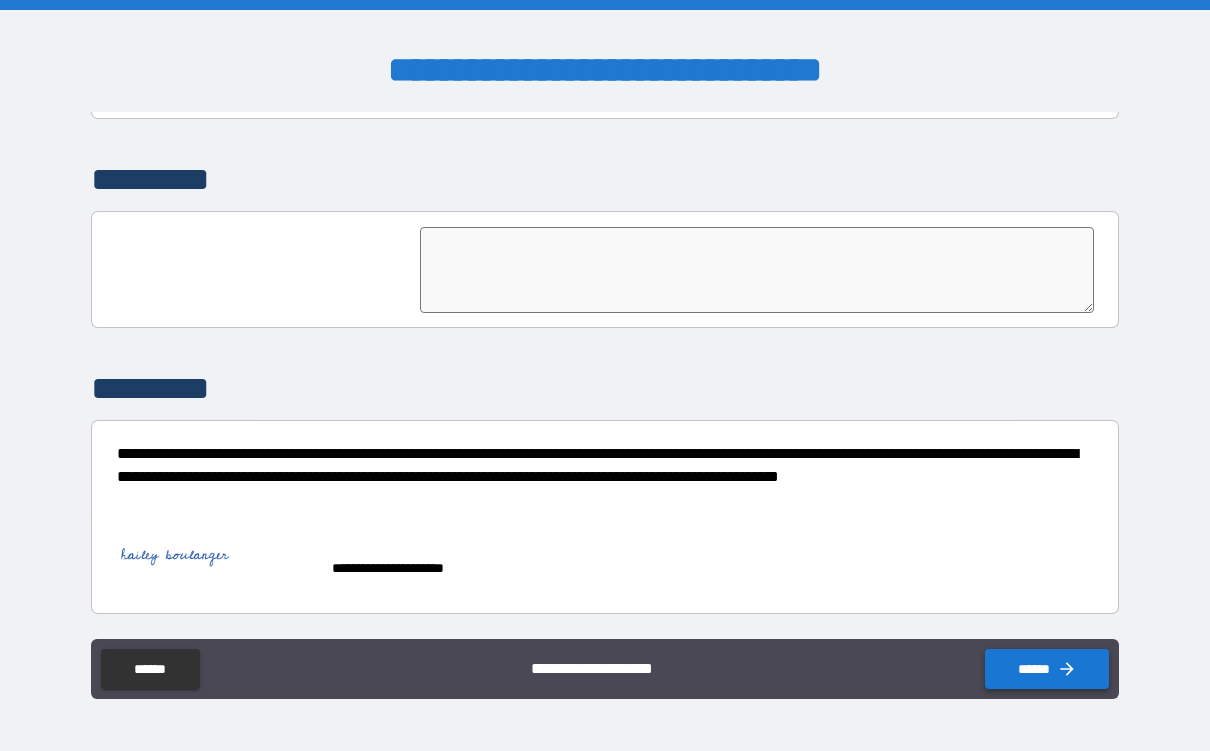 click on "******" at bounding box center [1047, 669] 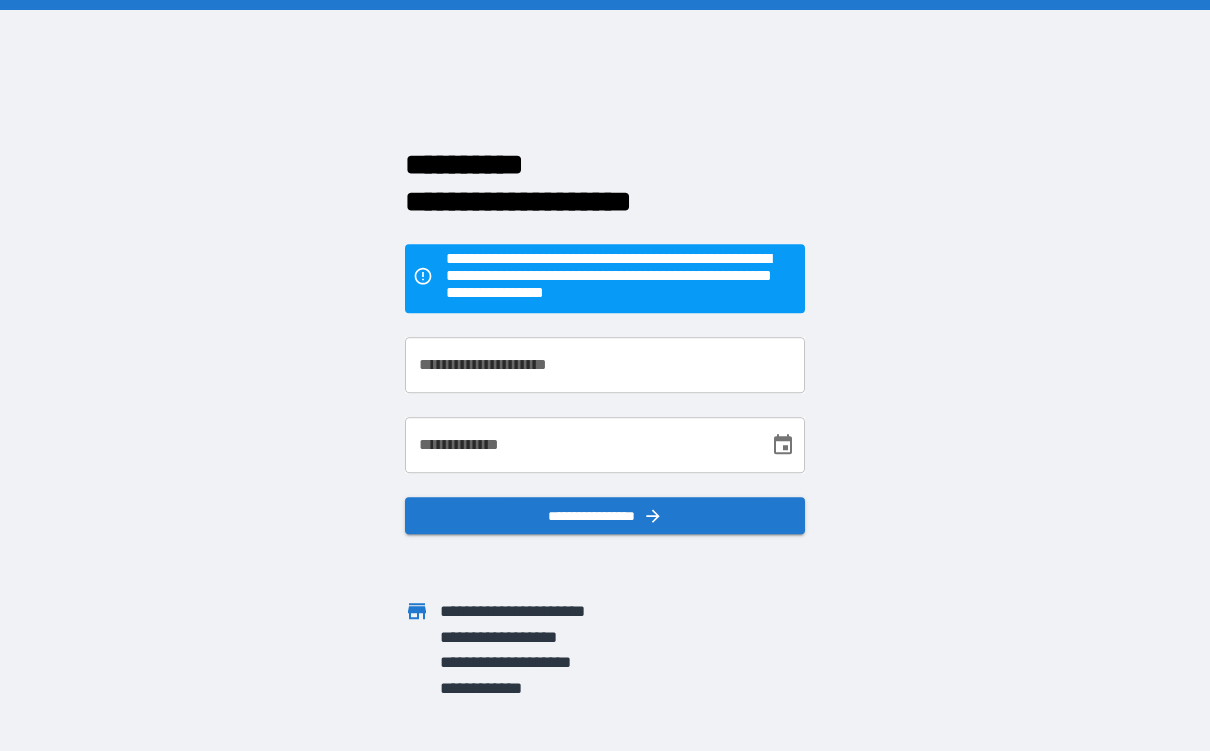 click on "**********" at bounding box center [605, 365] 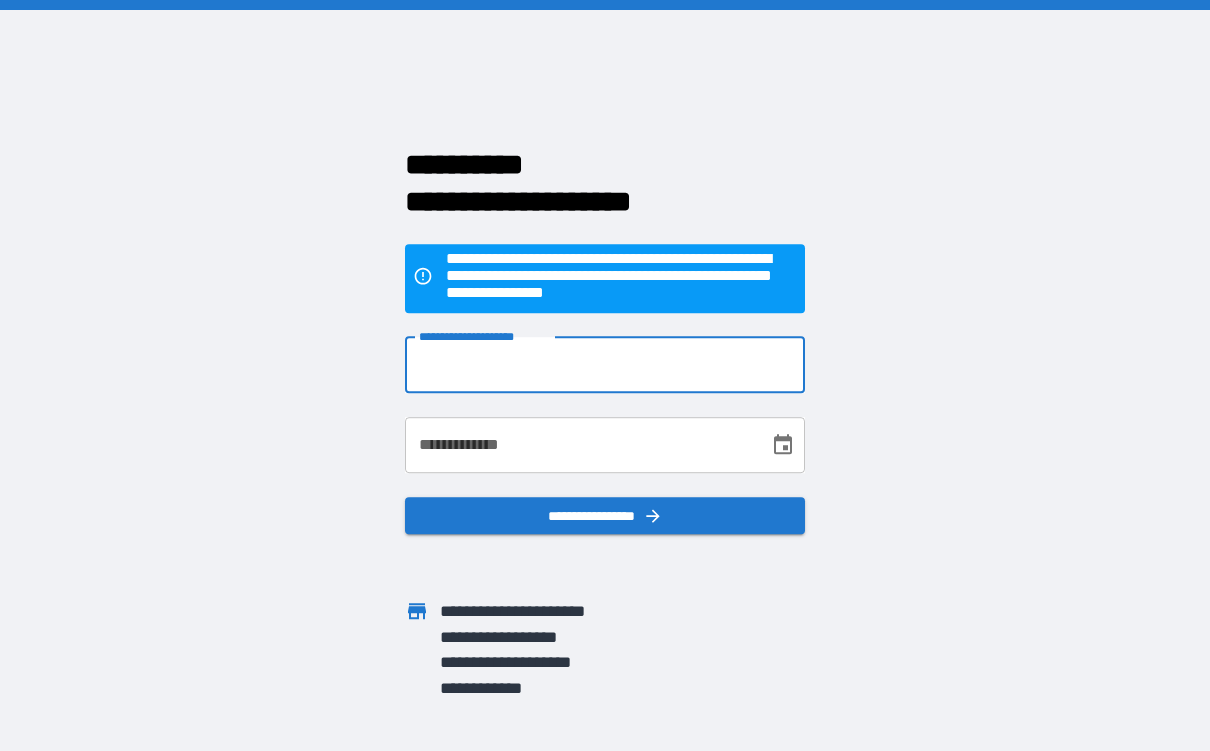 type on "**********" 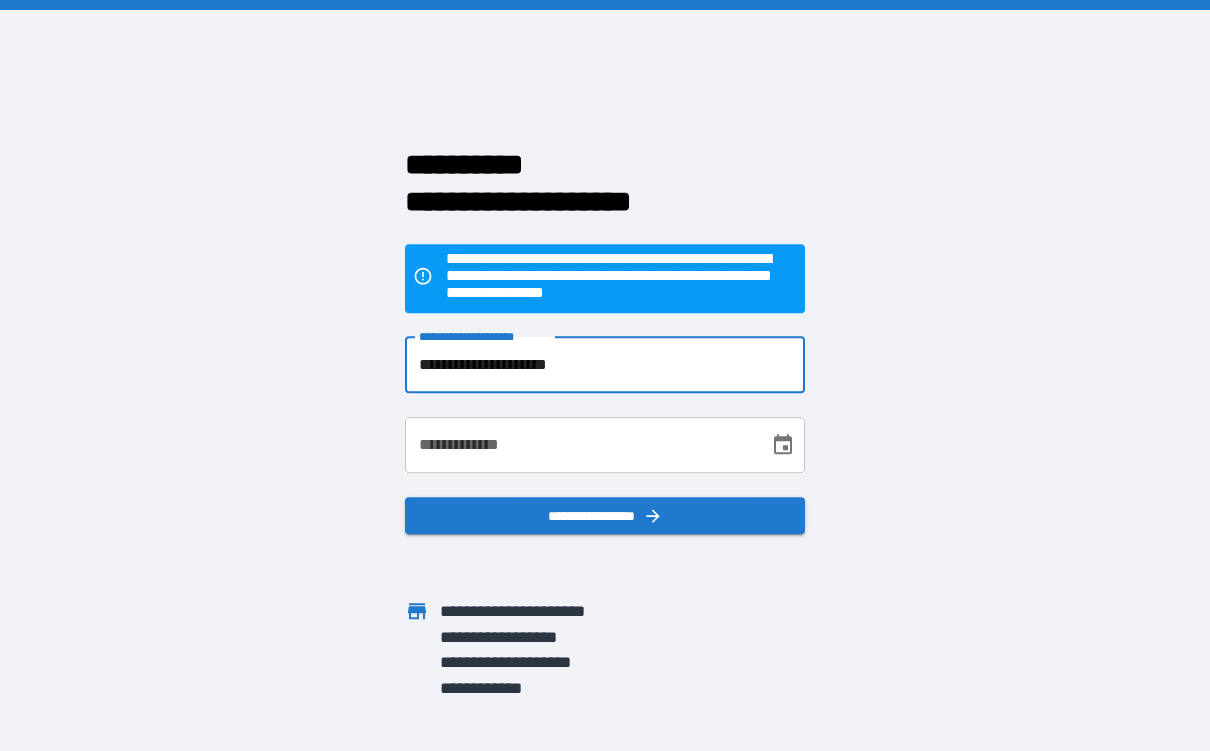 click on "**********" at bounding box center (580, 445) 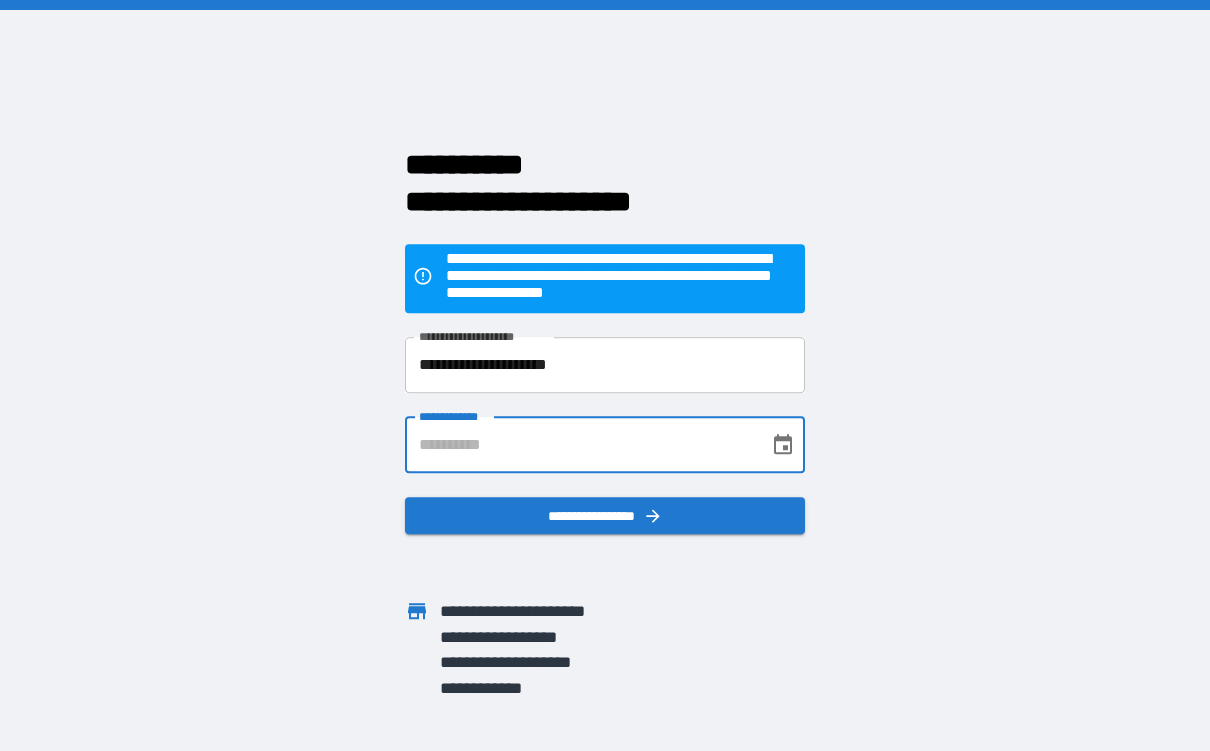 type on "**********" 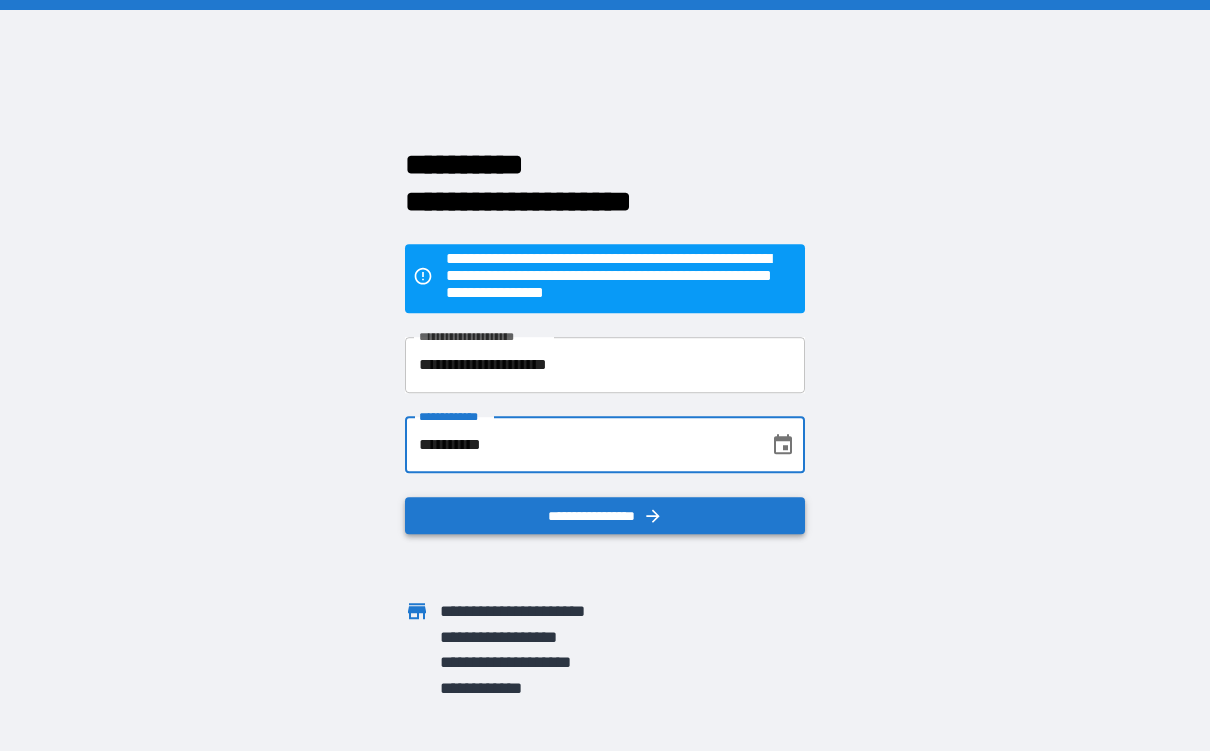 click on "**********" at bounding box center [605, 516] 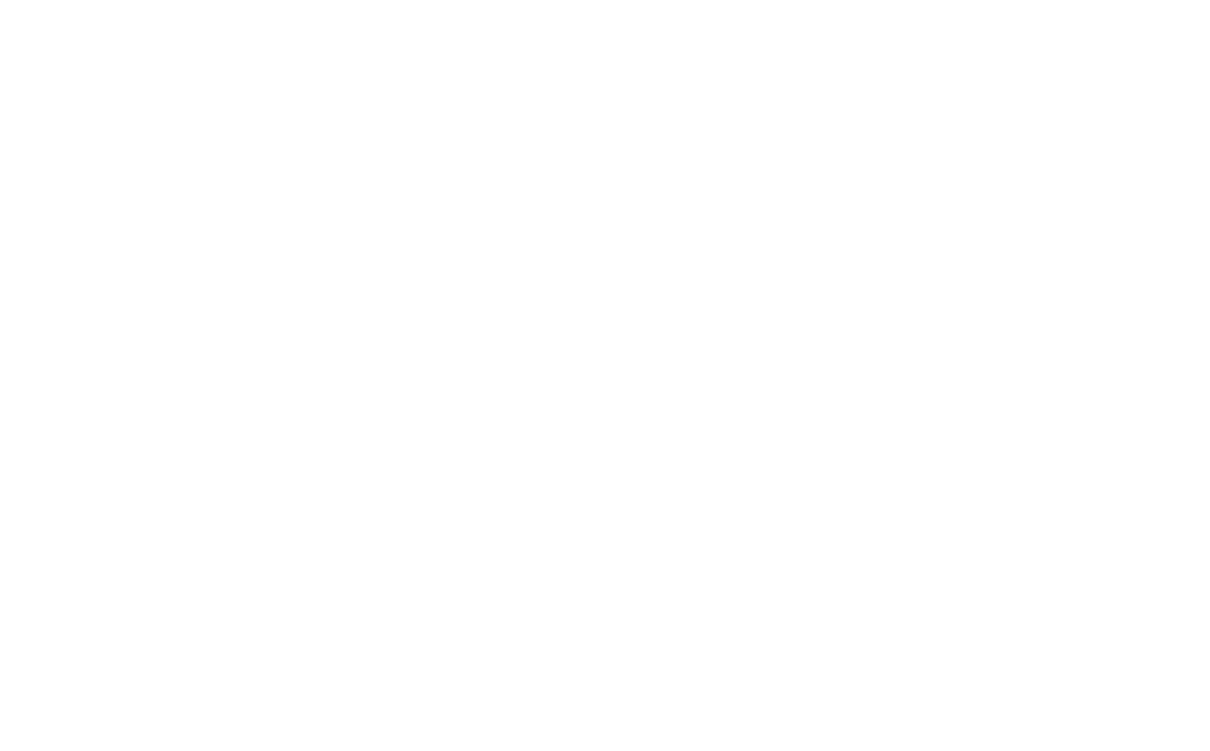 scroll, scrollTop: 0, scrollLeft: 0, axis: both 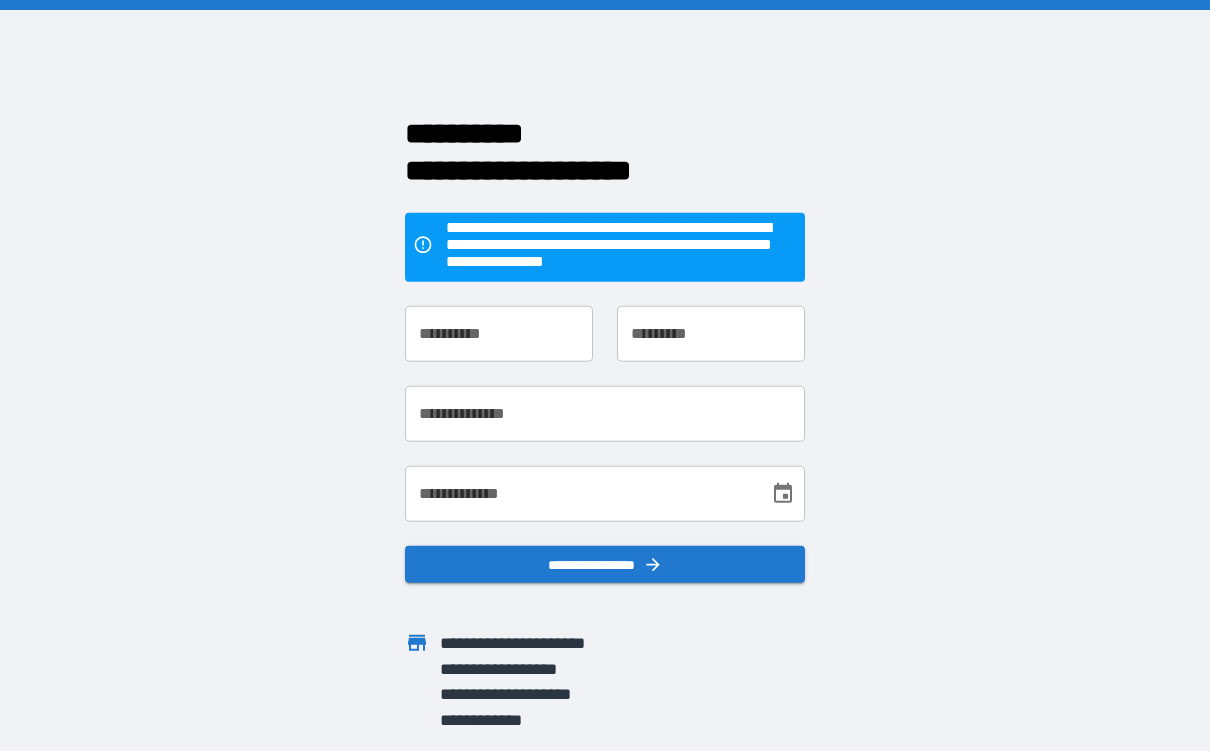 click on "**********" at bounding box center [499, 333] 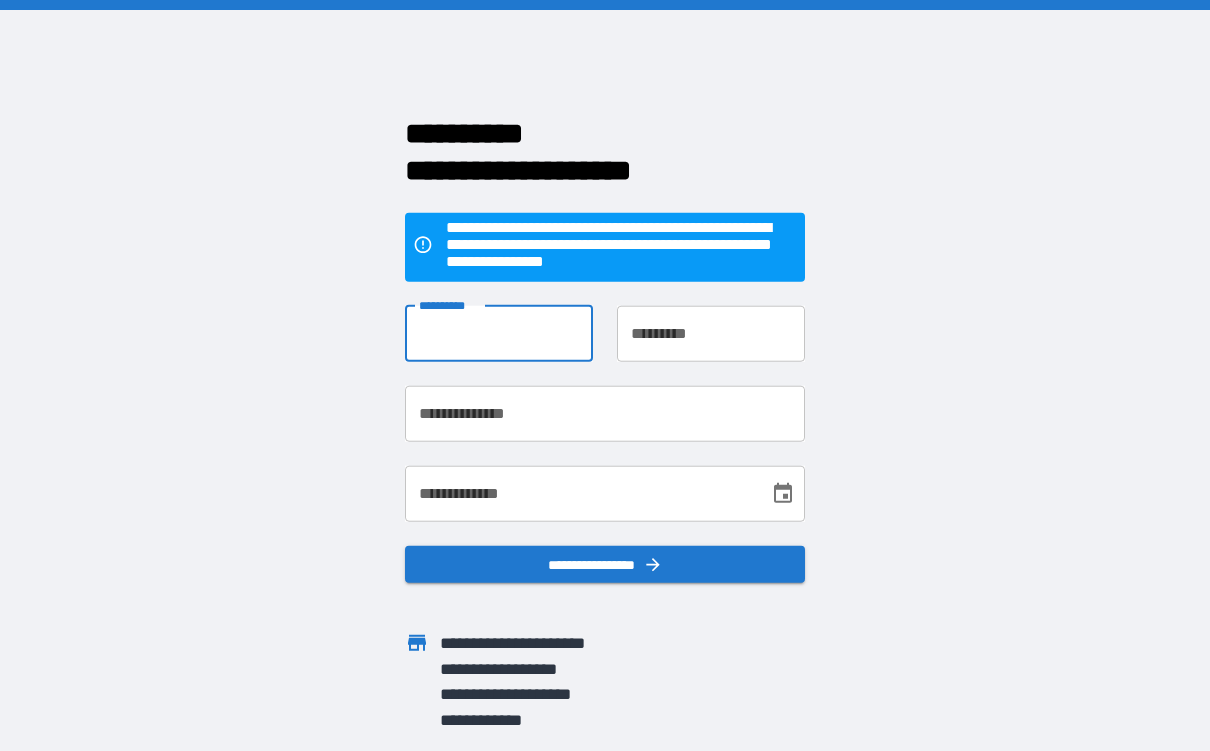 type on "******" 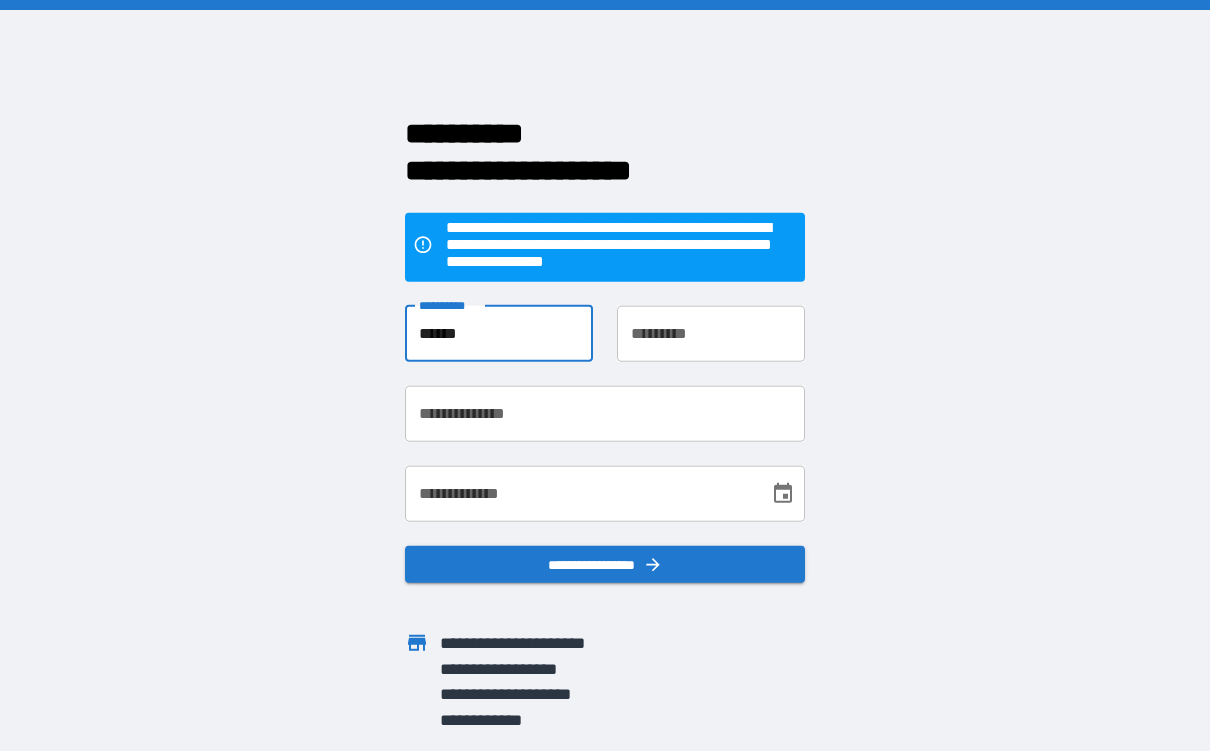 type on "*********" 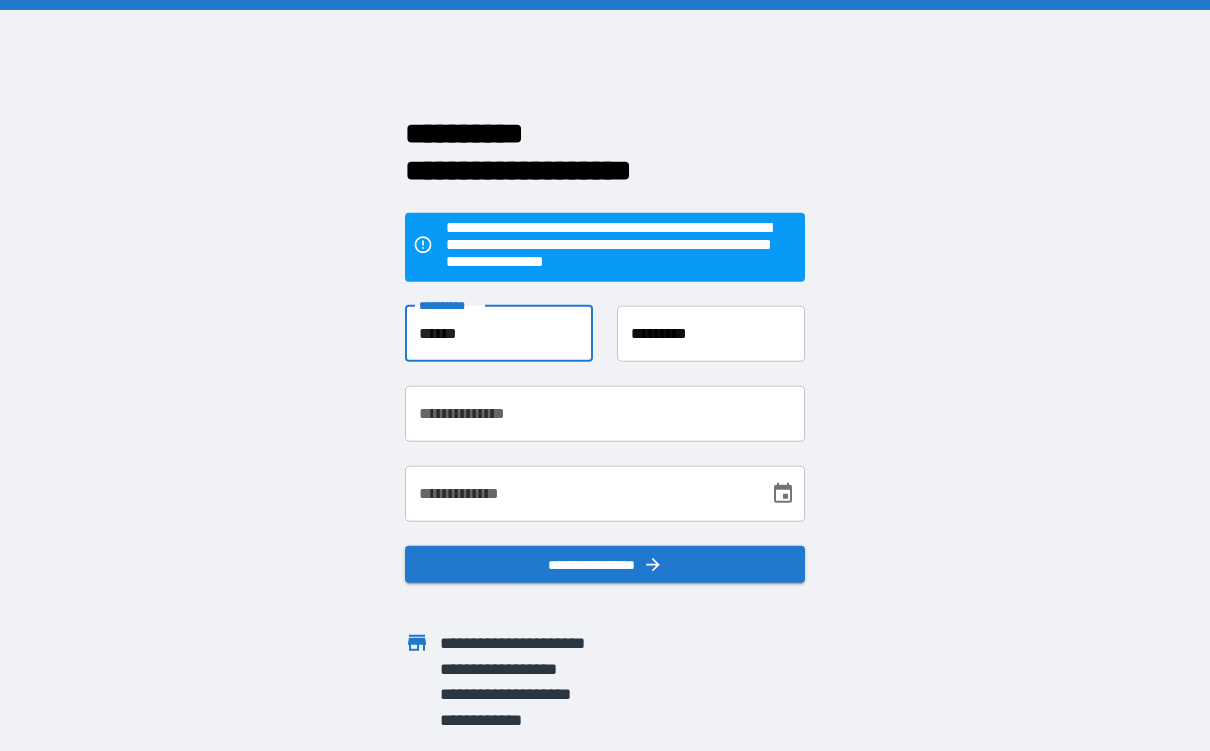 type on "**********" 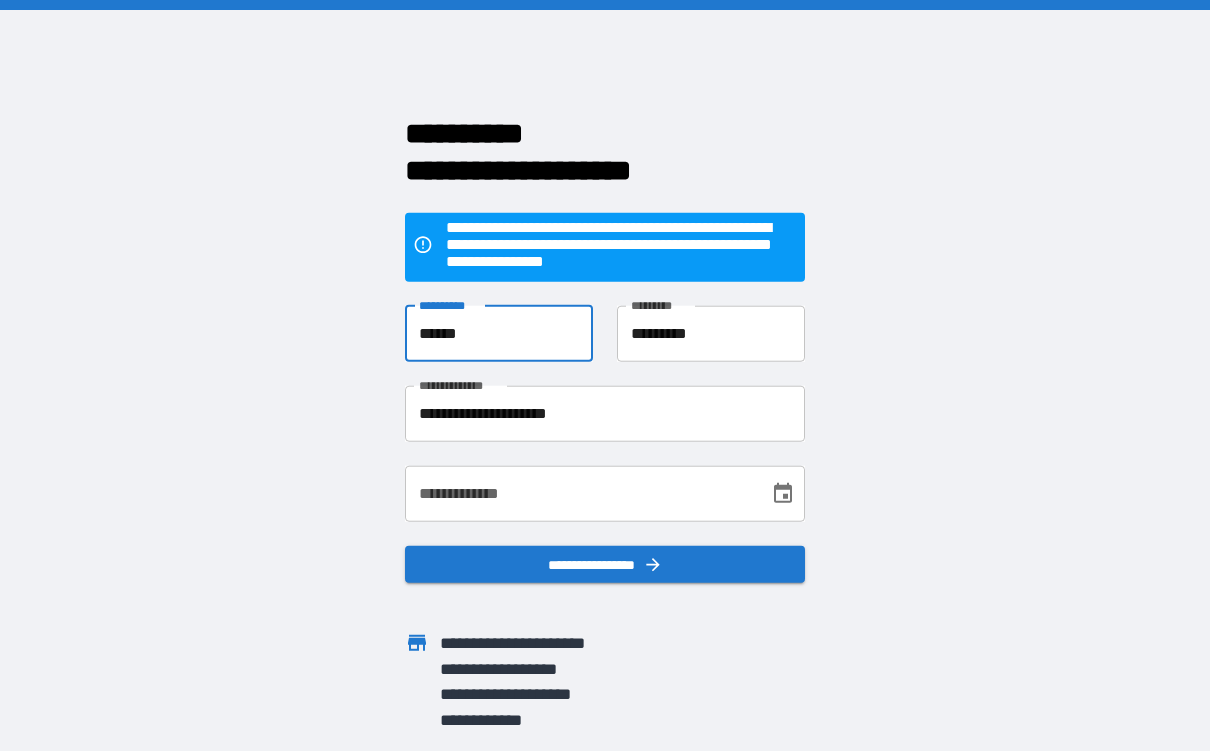 click on "**********" at bounding box center (605, 493) 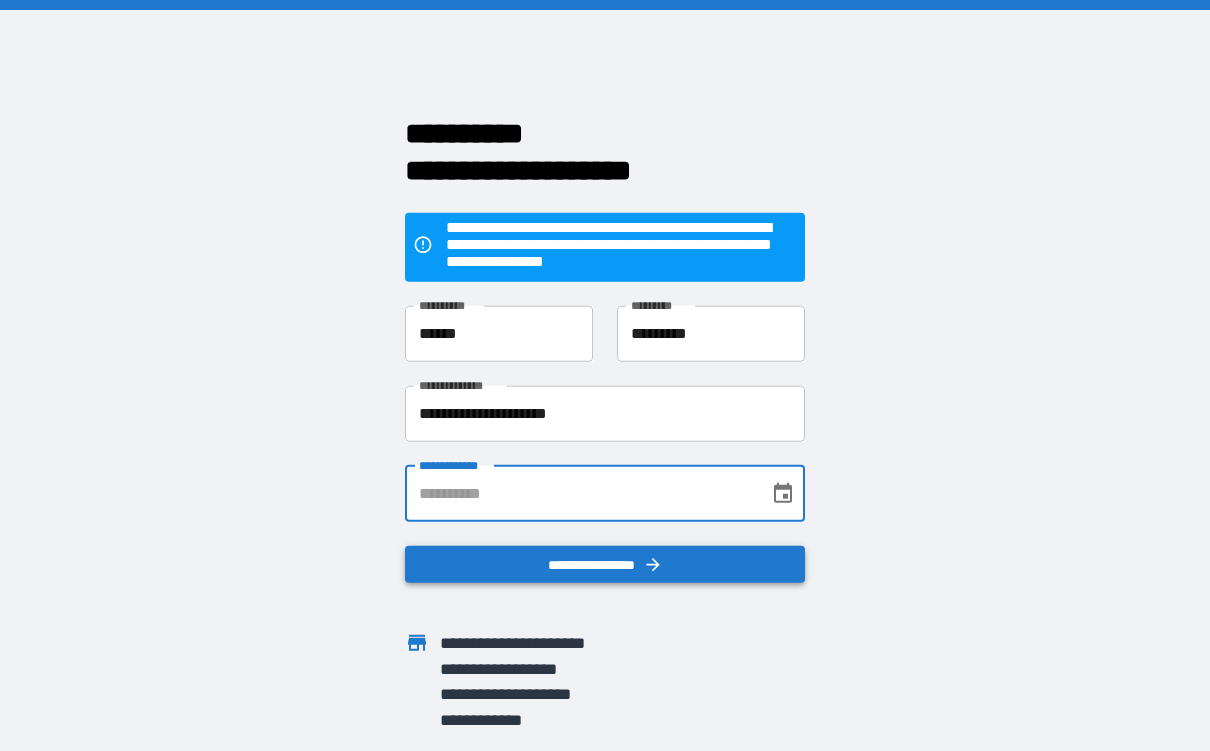 type on "**********" 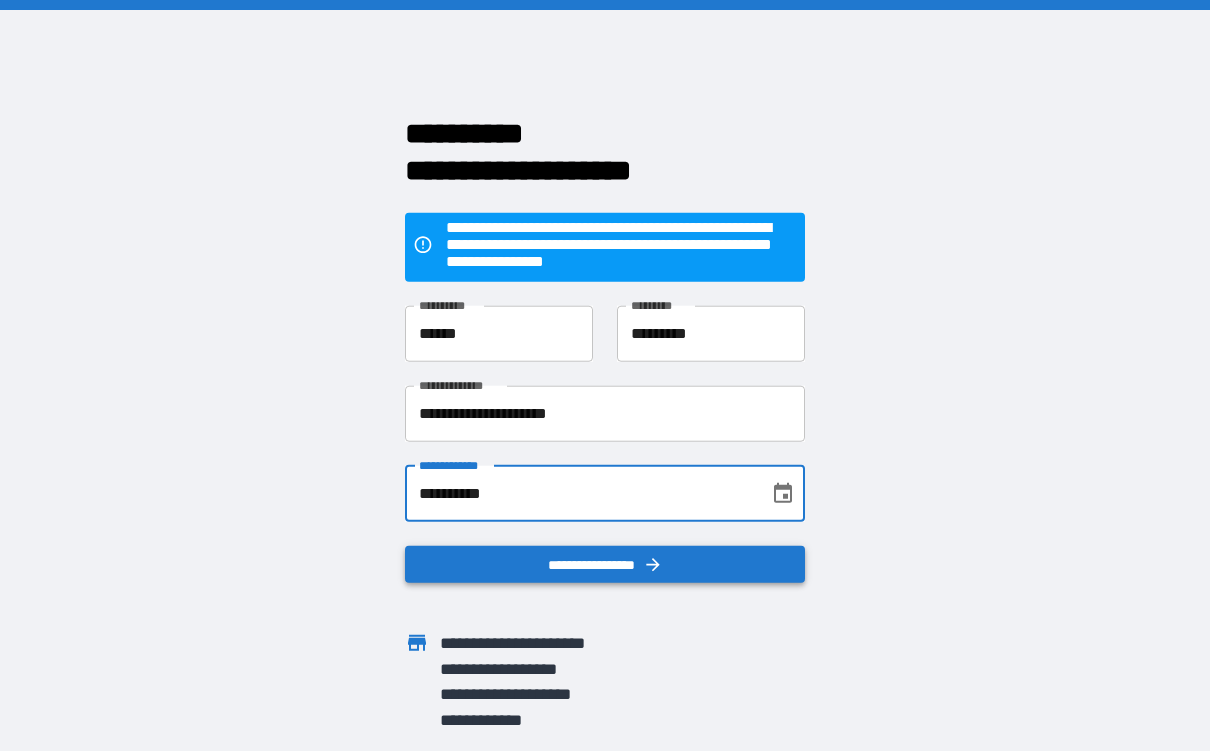 click on "**********" at bounding box center (605, 564) 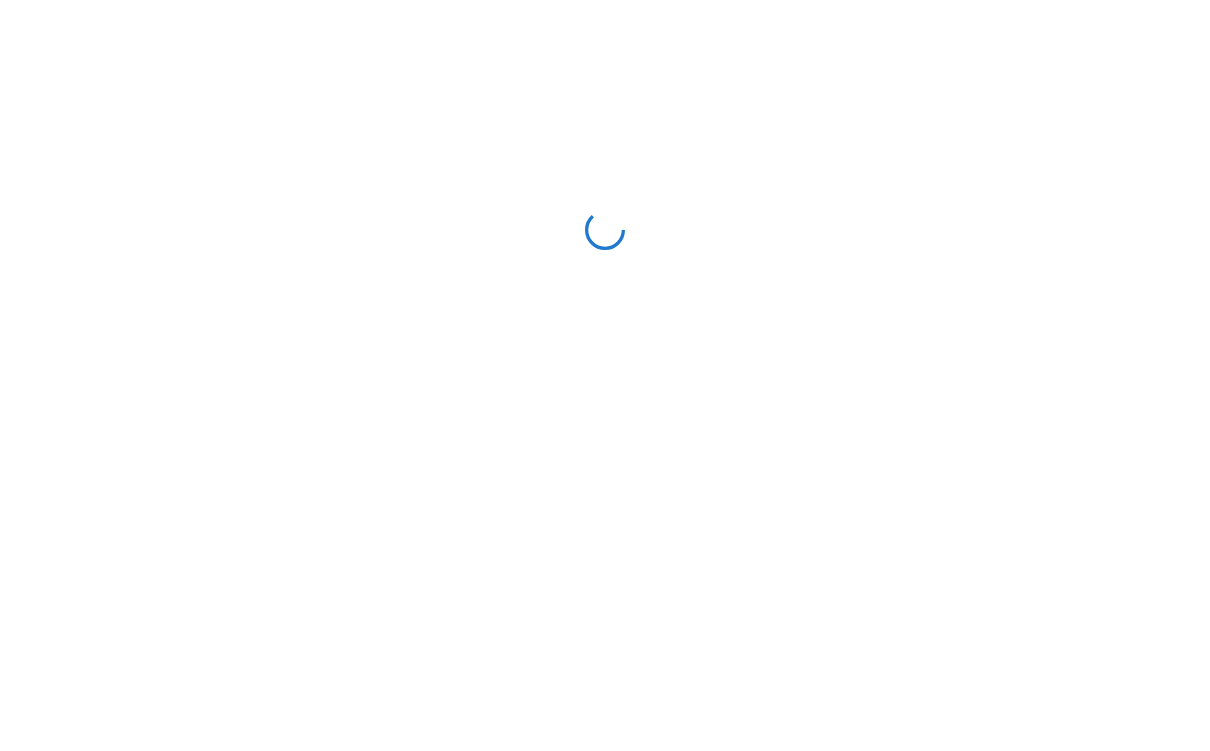 scroll, scrollTop: 0, scrollLeft: 0, axis: both 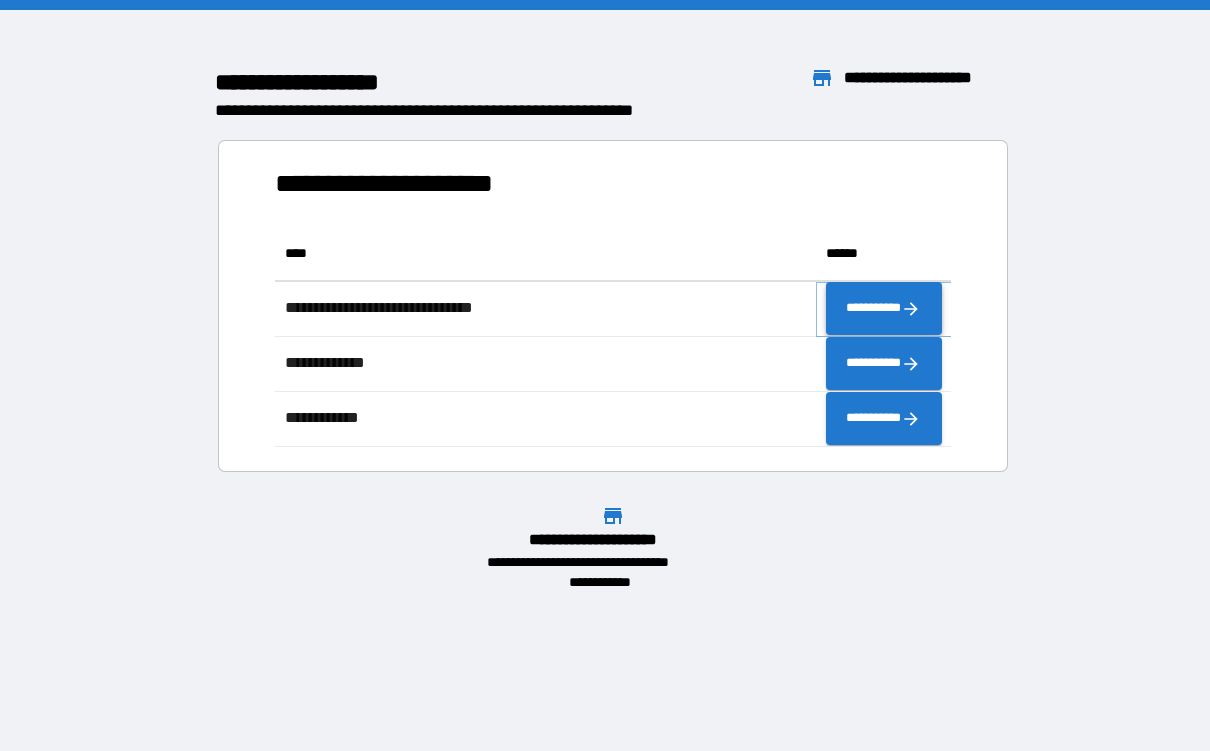 click on "**********" at bounding box center [883, 309] 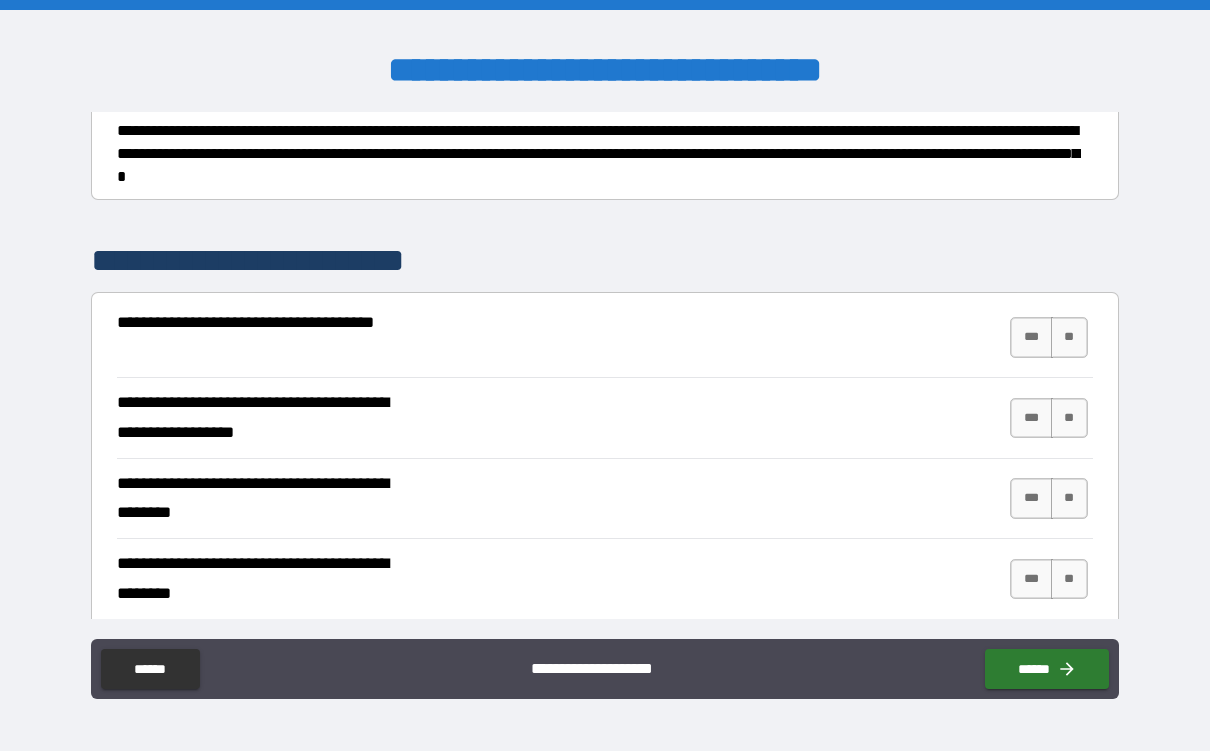 scroll, scrollTop: 238, scrollLeft: 0, axis: vertical 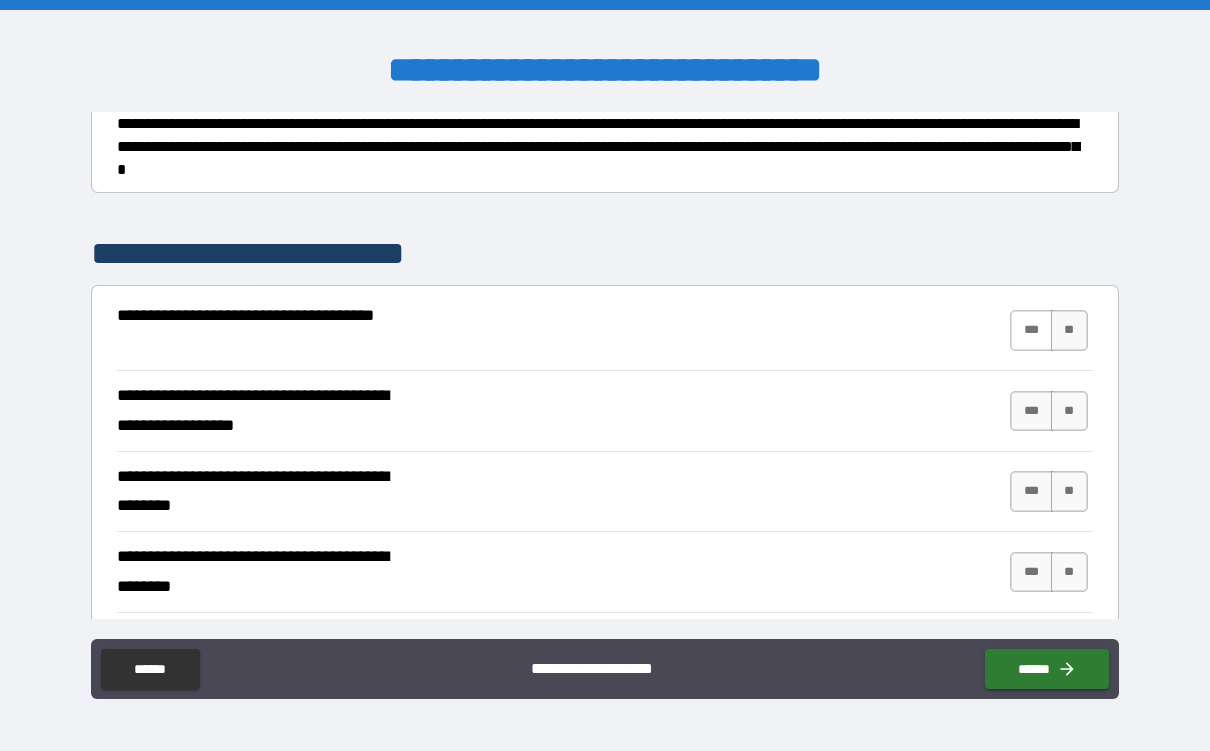 click on "***" at bounding box center (1031, 330) 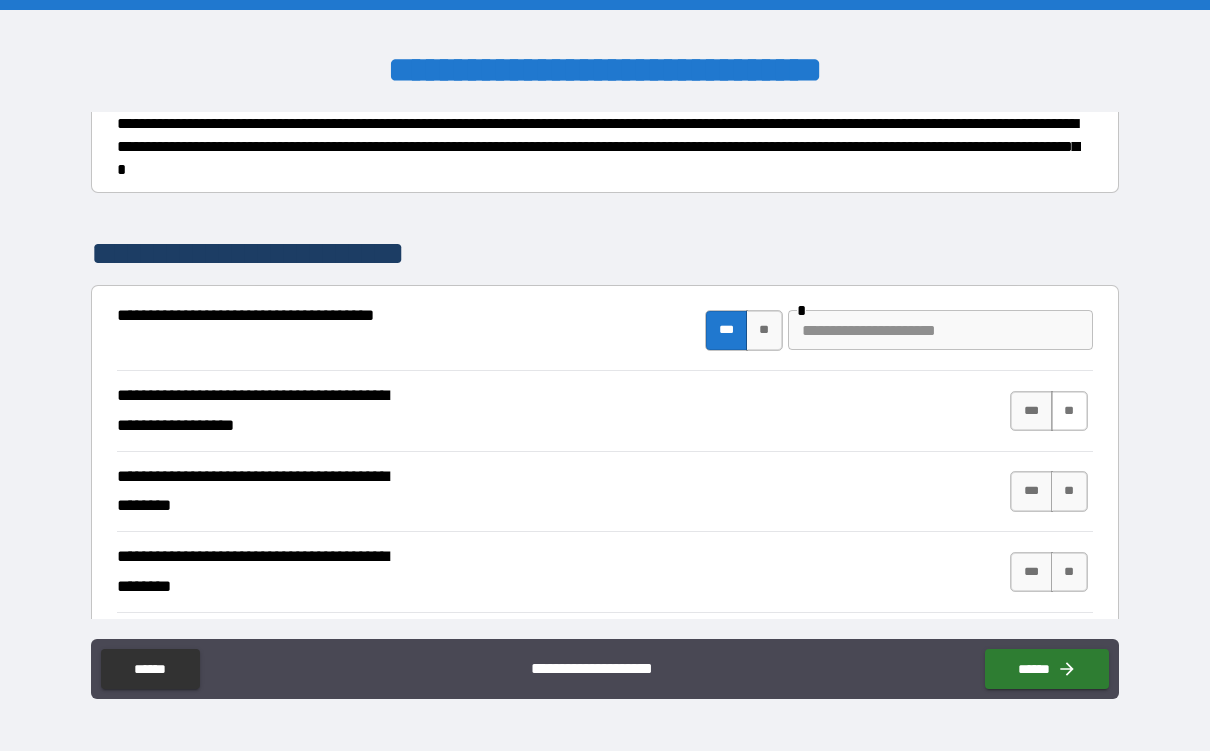 click on "**" at bounding box center (1069, 411) 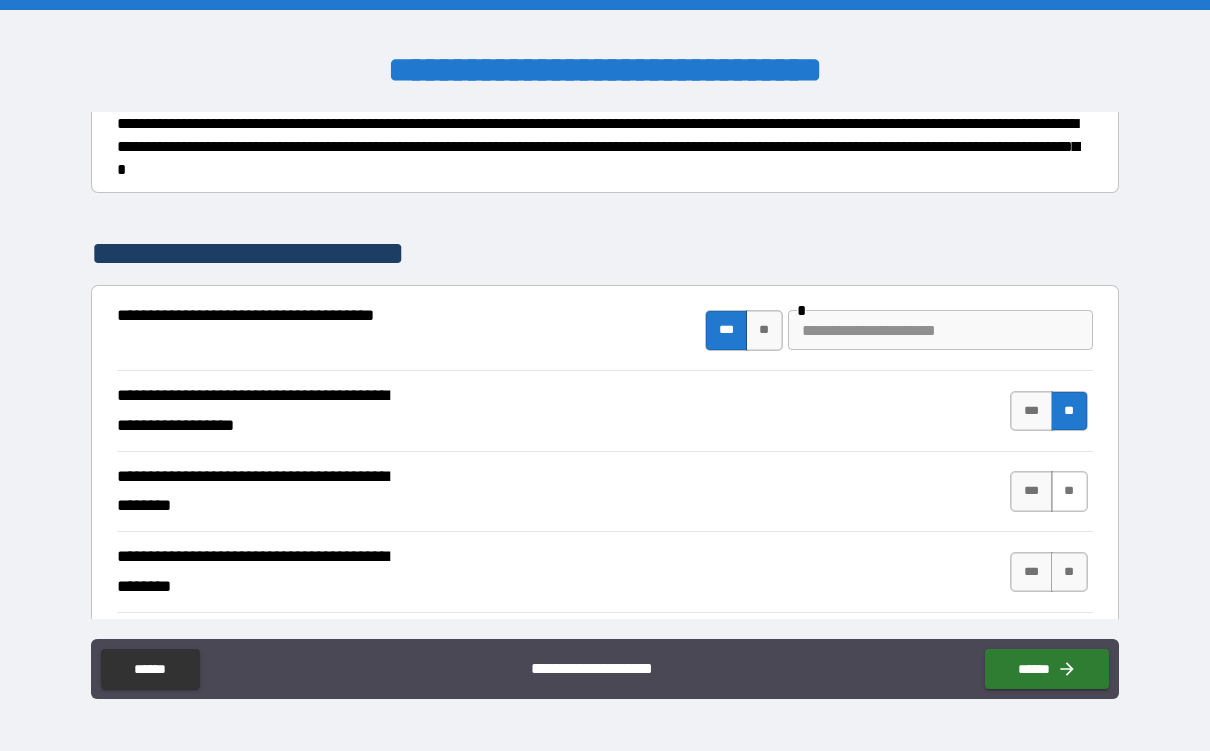 click on "**" at bounding box center (1069, 491) 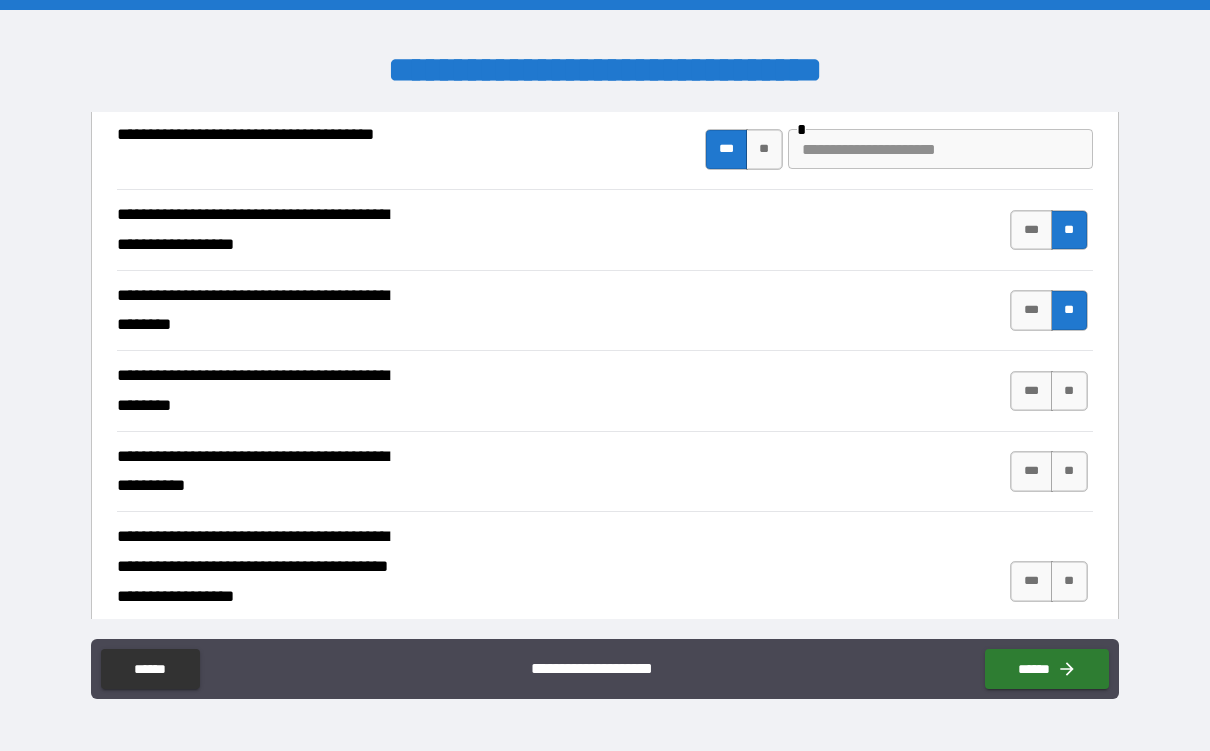 scroll, scrollTop: 424, scrollLeft: 0, axis: vertical 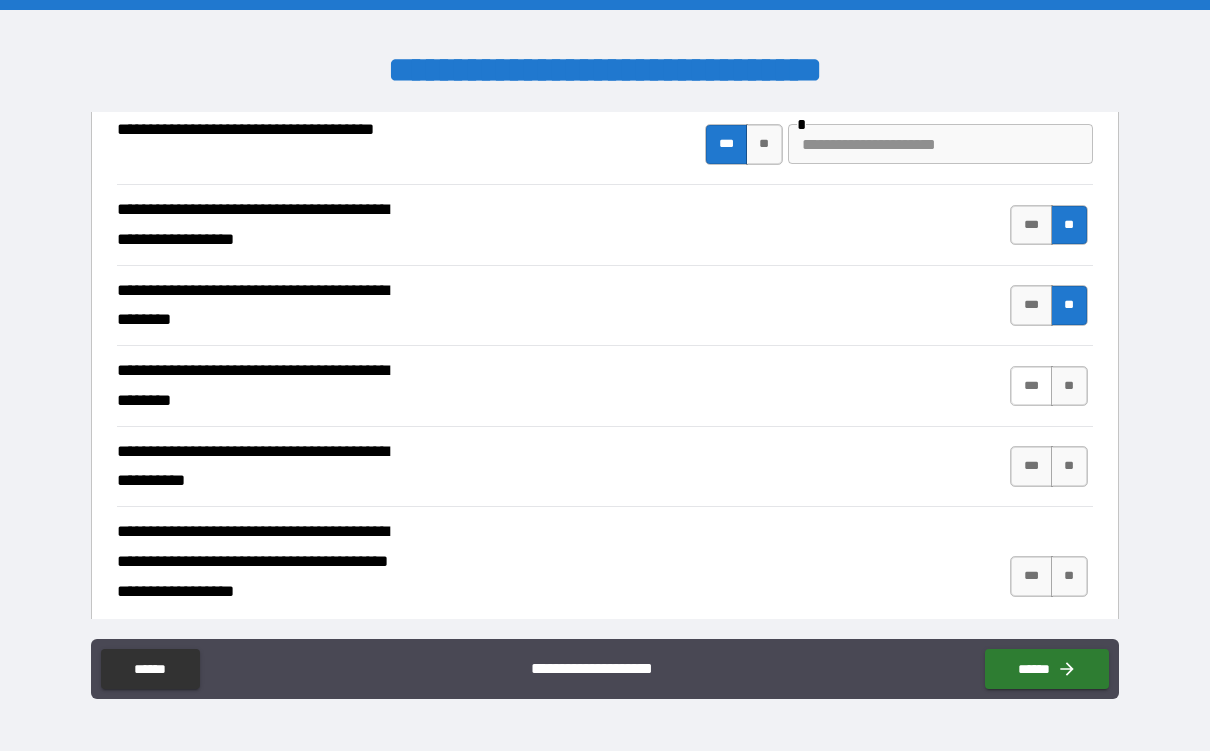 click on "***" at bounding box center (1031, 386) 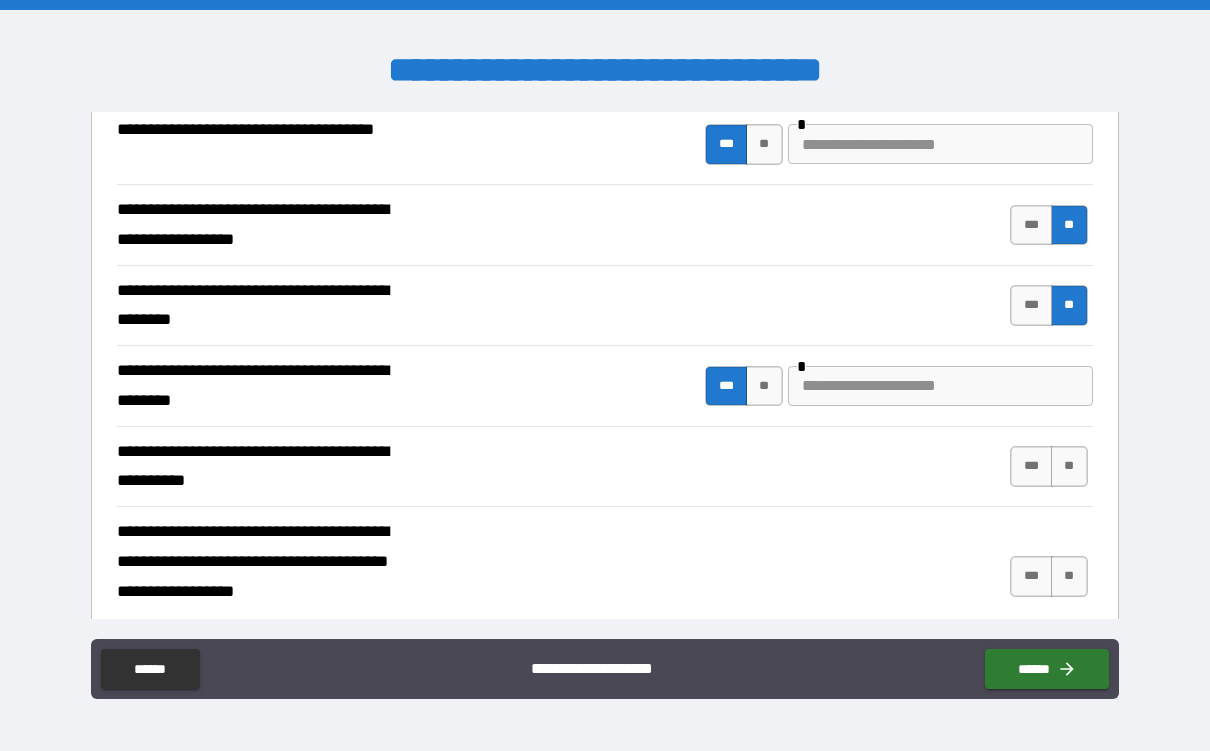 click at bounding box center [940, 386] 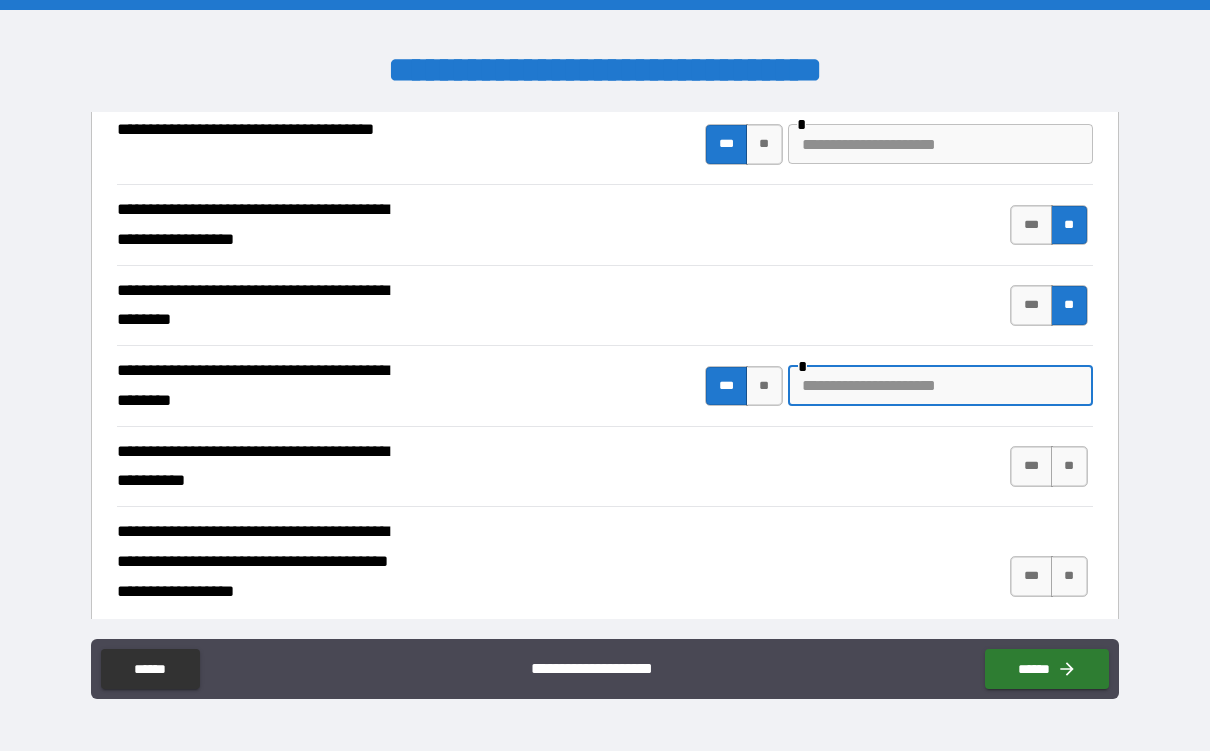 click at bounding box center (940, 386) 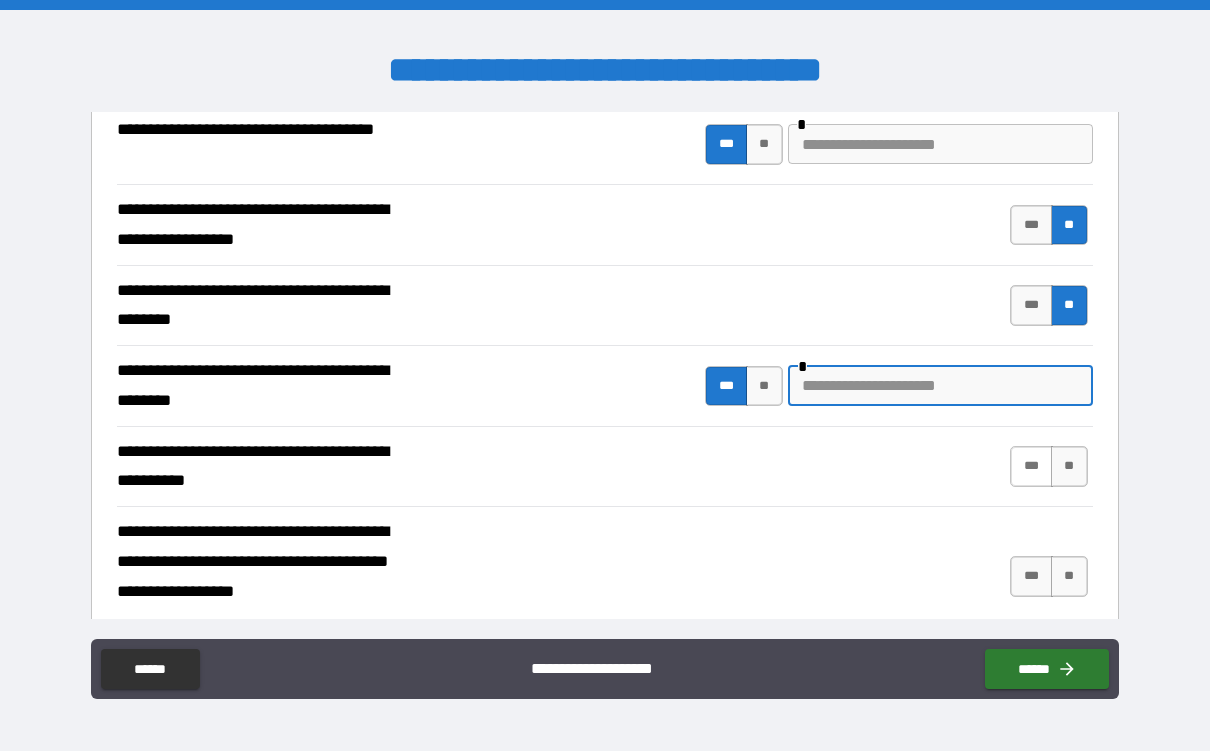 click on "***" at bounding box center (1031, 466) 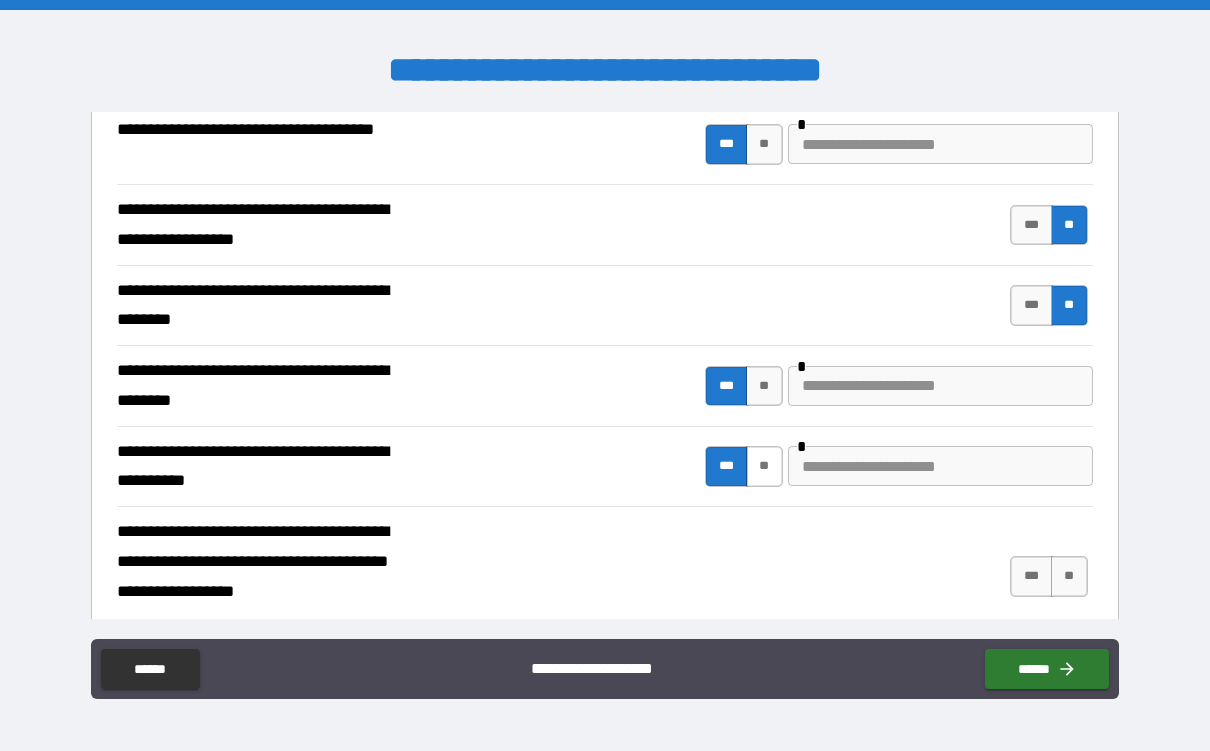 click on "**" at bounding box center [764, 466] 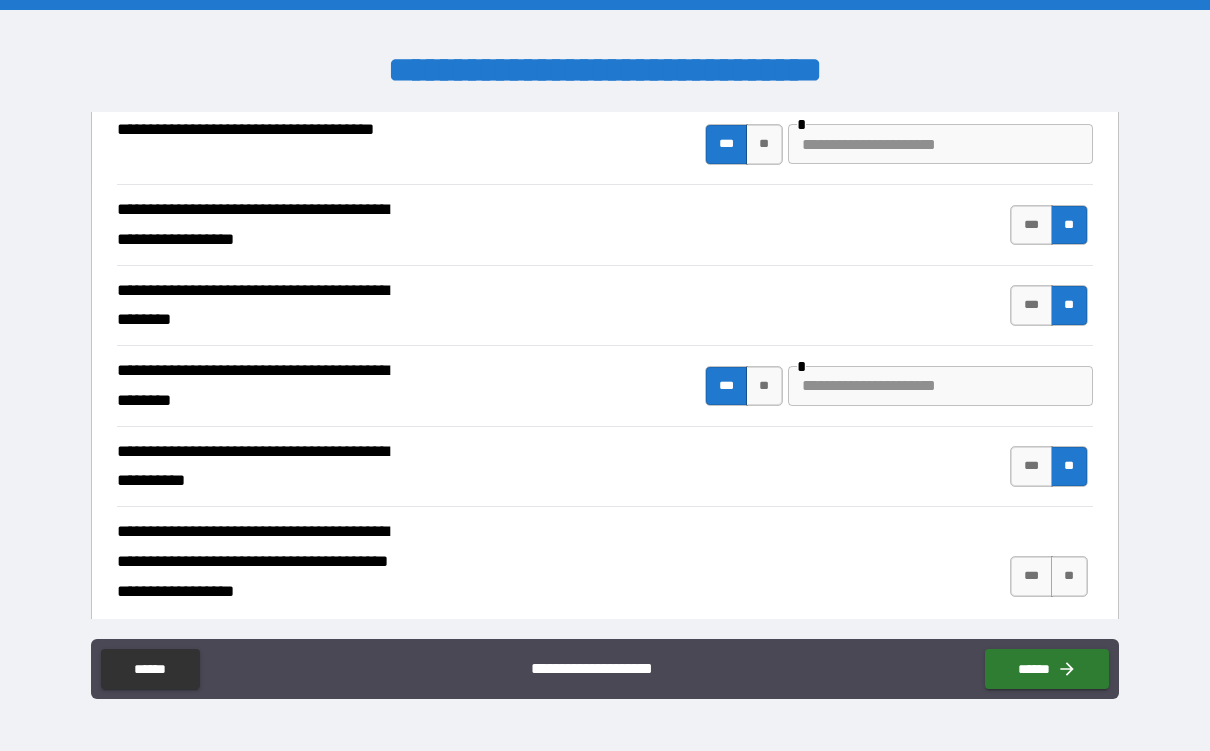 click at bounding box center [940, 386] 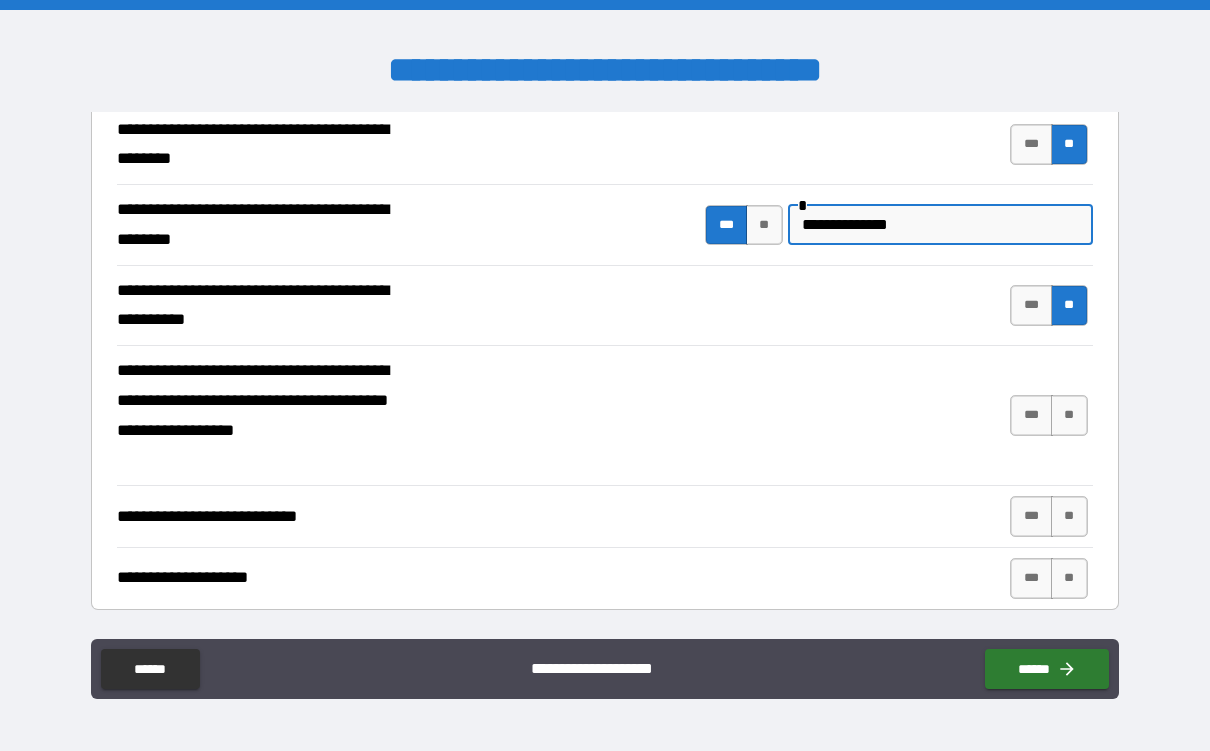 scroll, scrollTop: 586, scrollLeft: 0, axis: vertical 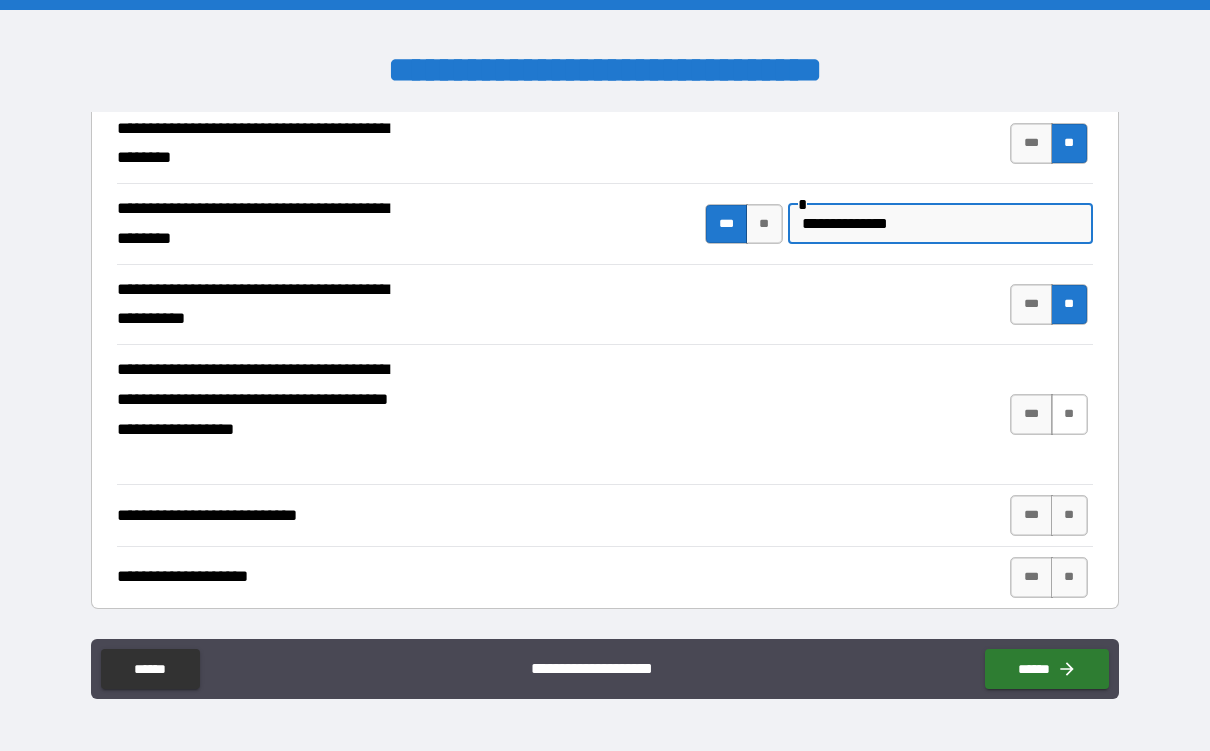 type on "**********" 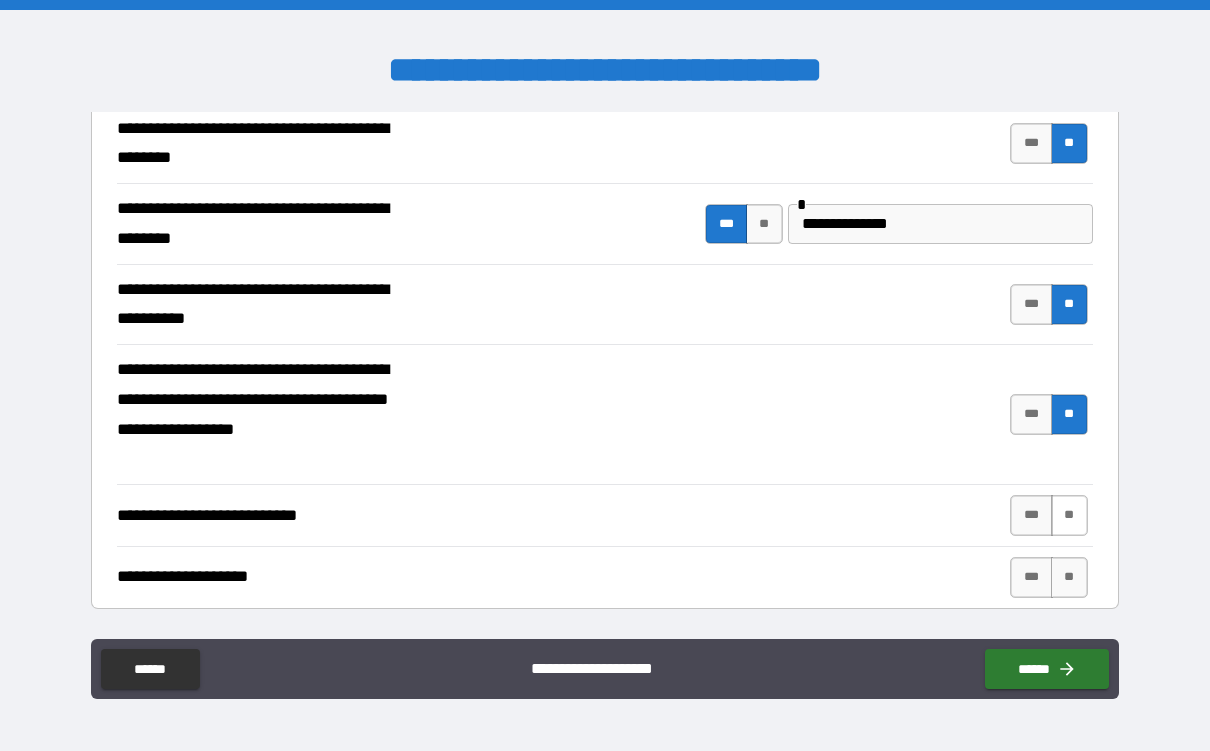 click on "**" at bounding box center (1069, 515) 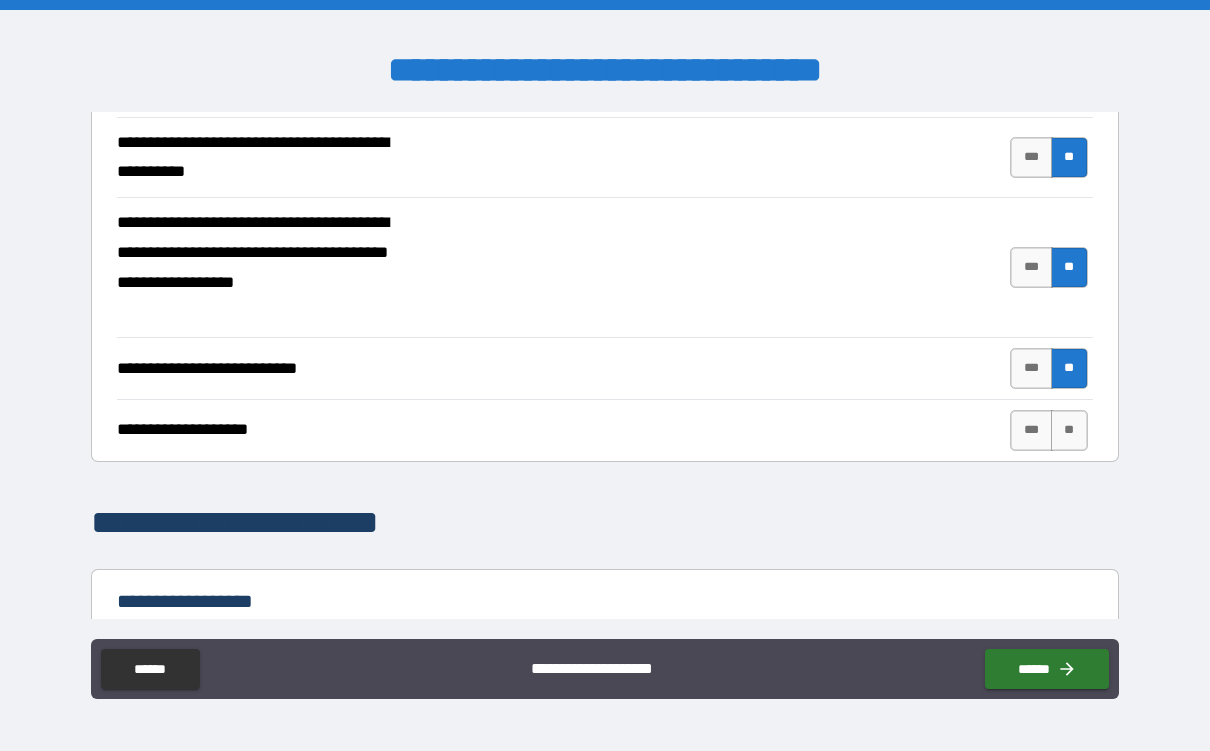 scroll, scrollTop: 750, scrollLeft: 0, axis: vertical 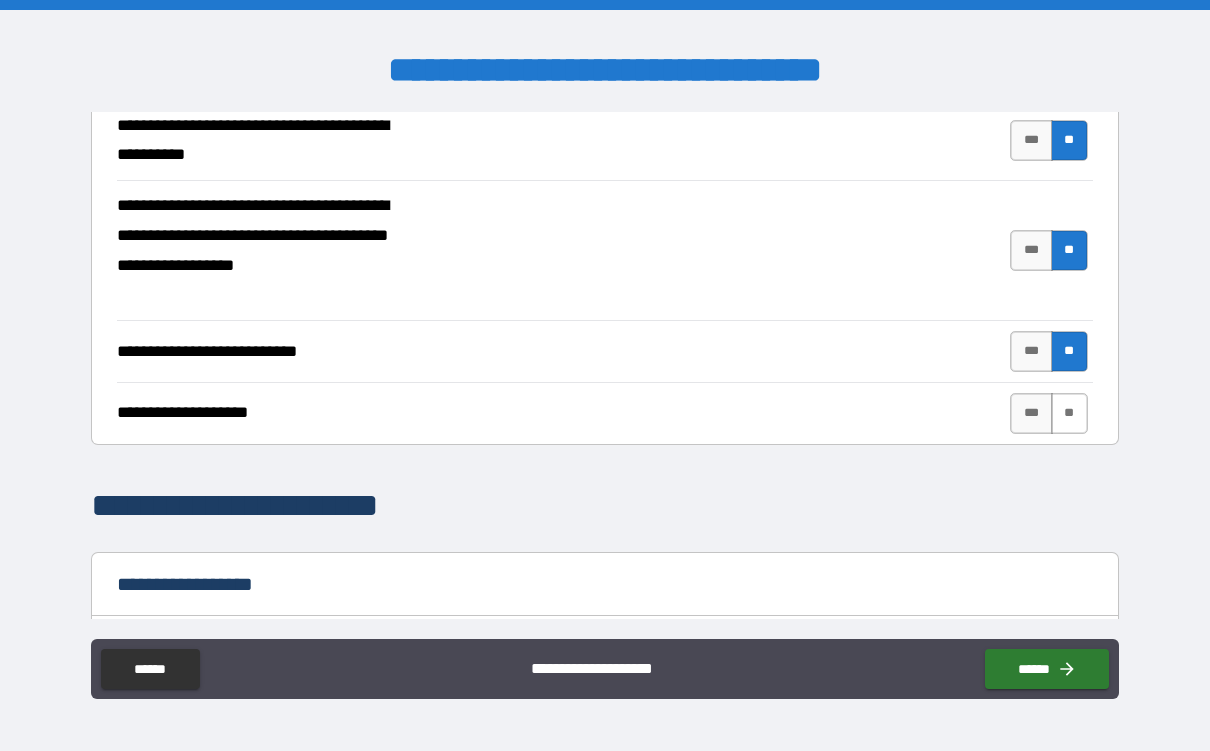 click on "**" at bounding box center [1069, 413] 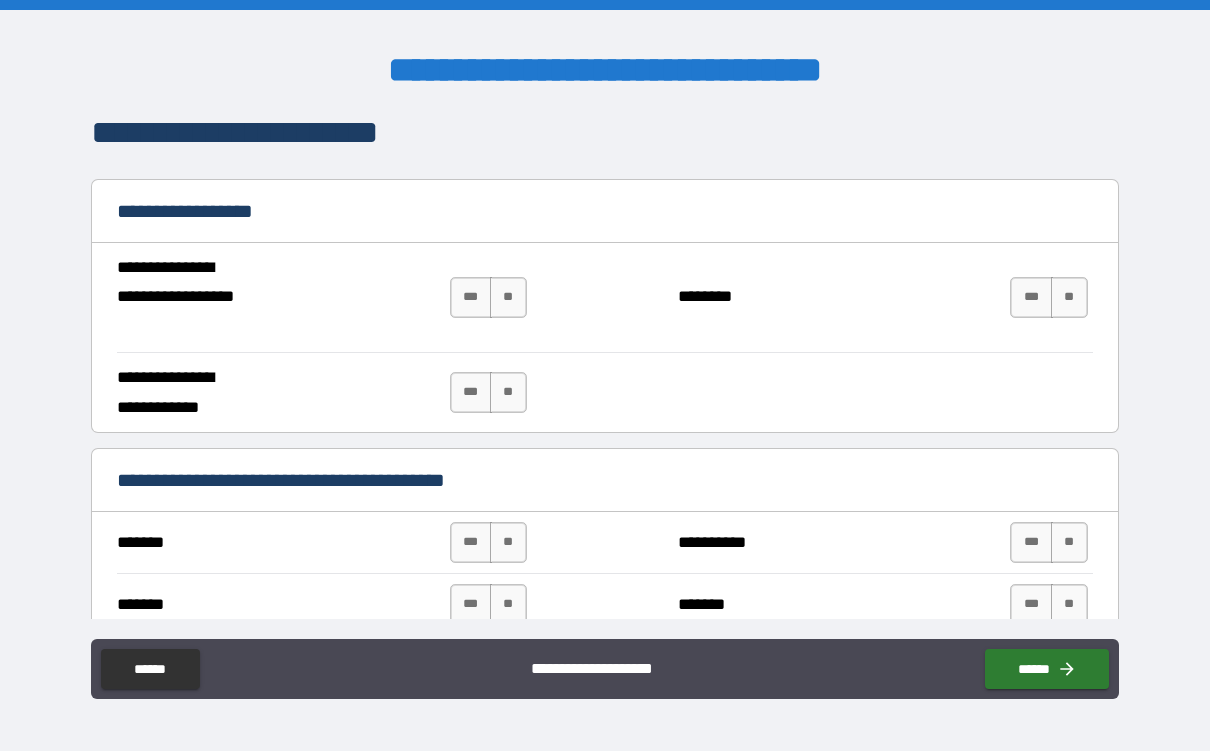scroll, scrollTop: 1130, scrollLeft: 0, axis: vertical 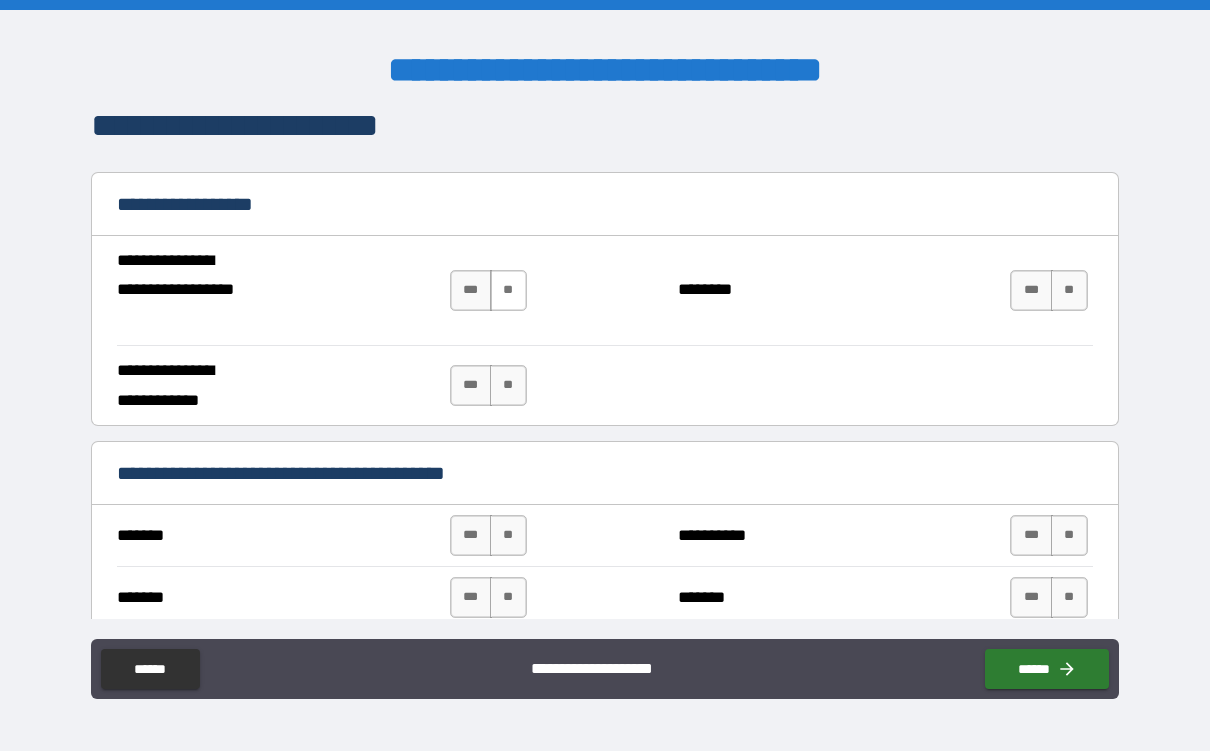 click on "**" at bounding box center (508, 290) 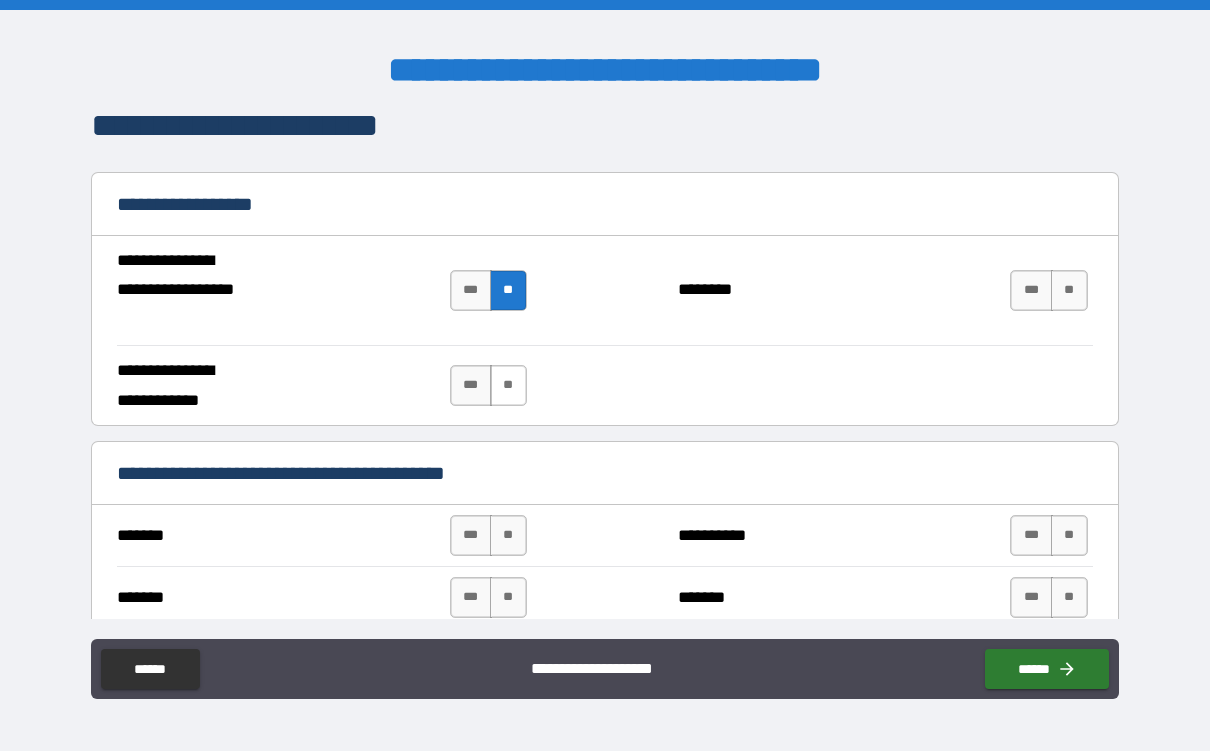 click on "**" at bounding box center [508, 385] 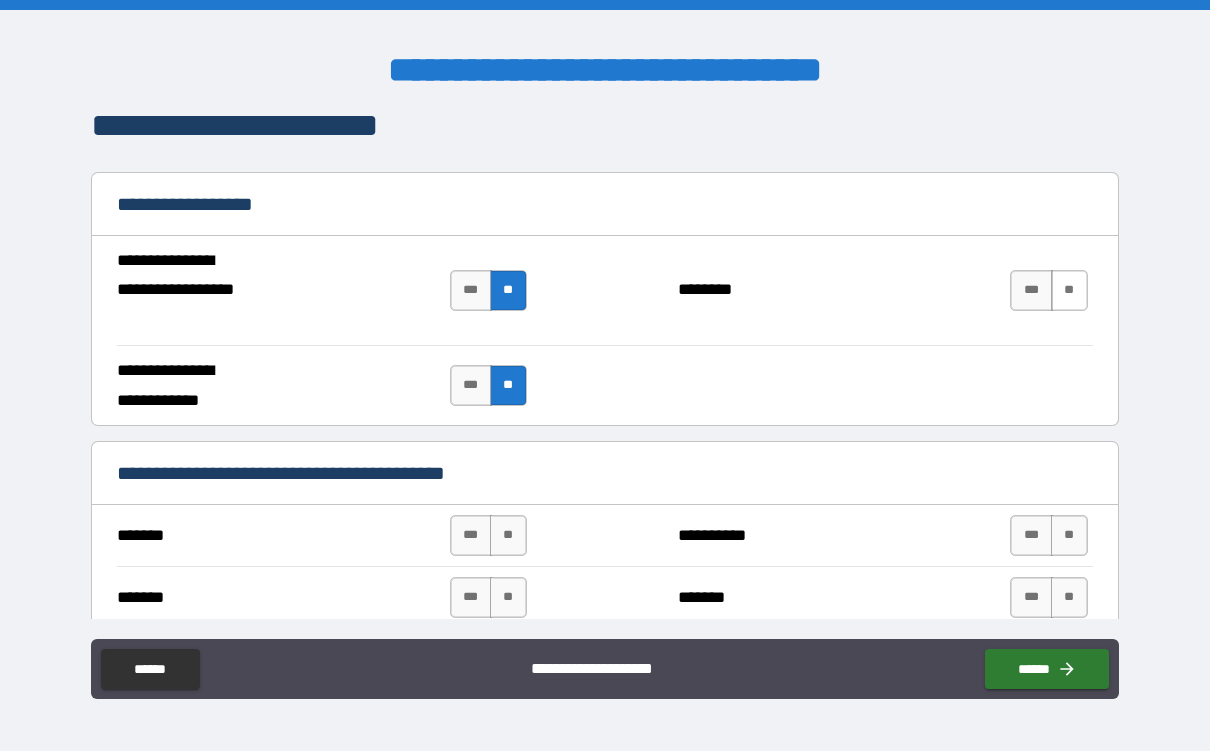 click on "**" at bounding box center (1069, 290) 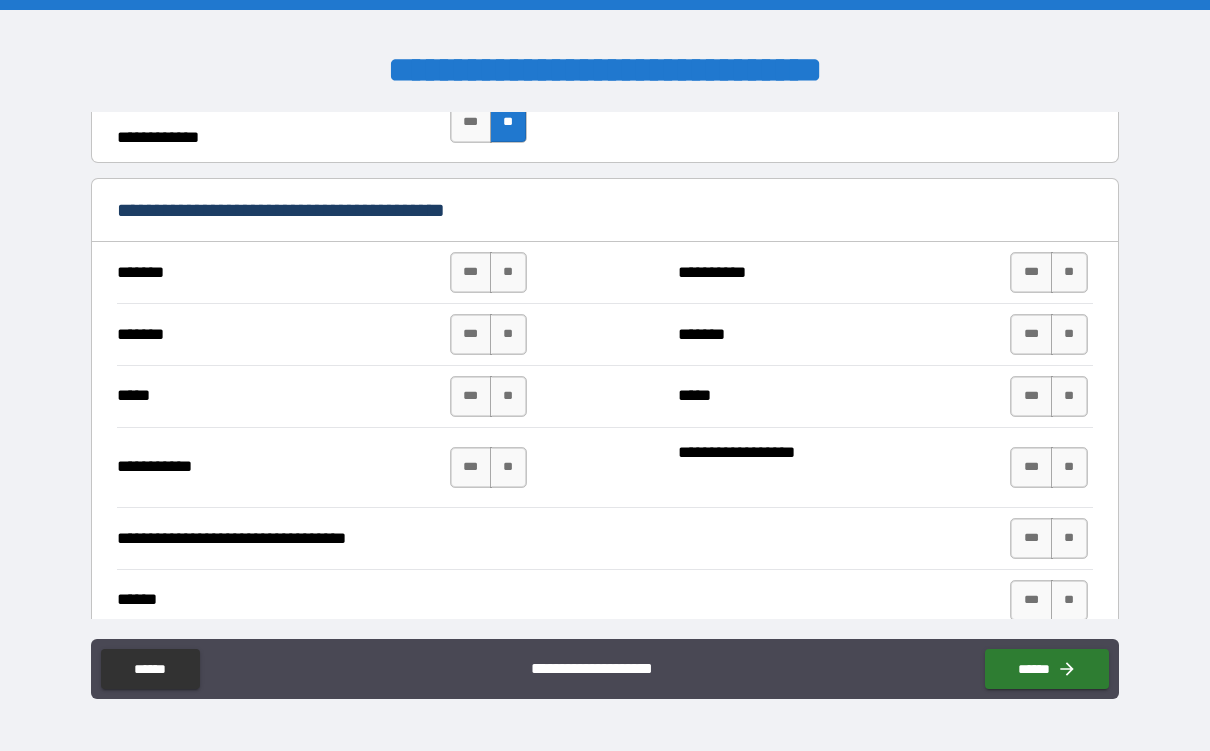 scroll, scrollTop: 1401, scrollLeft: 0, axis: vertical 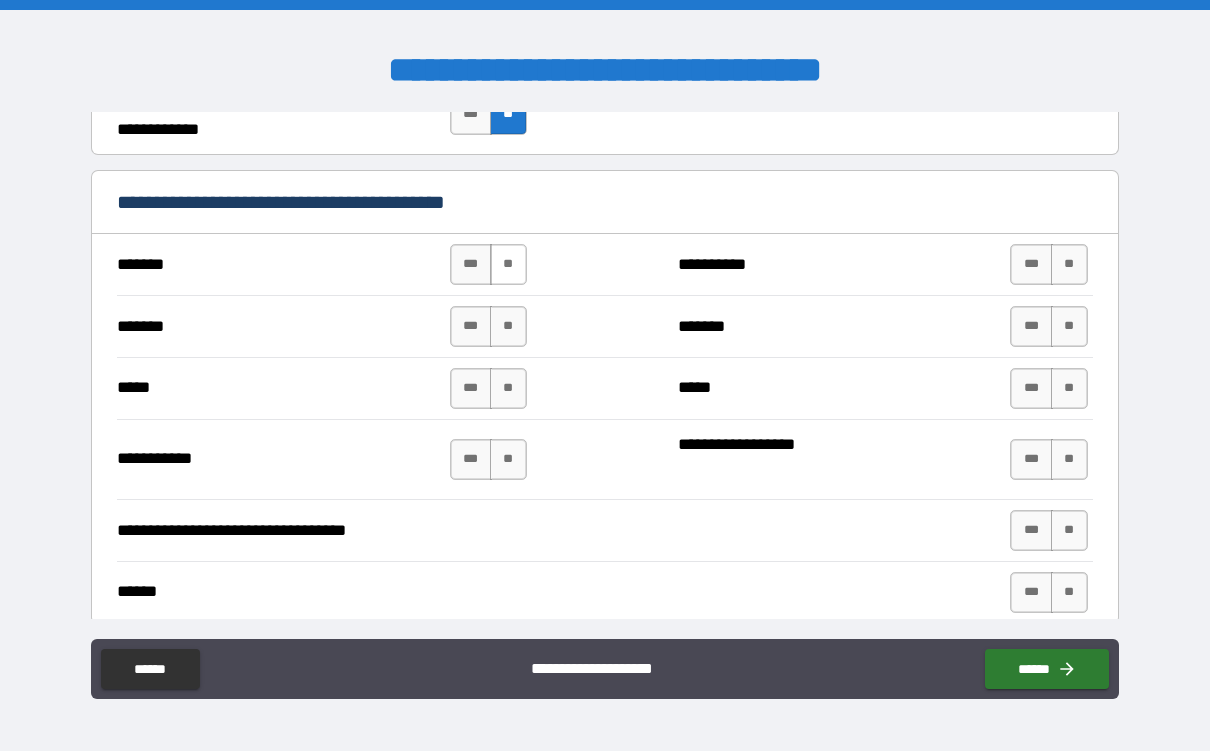 click on "**" at bounding box center [508, 264] 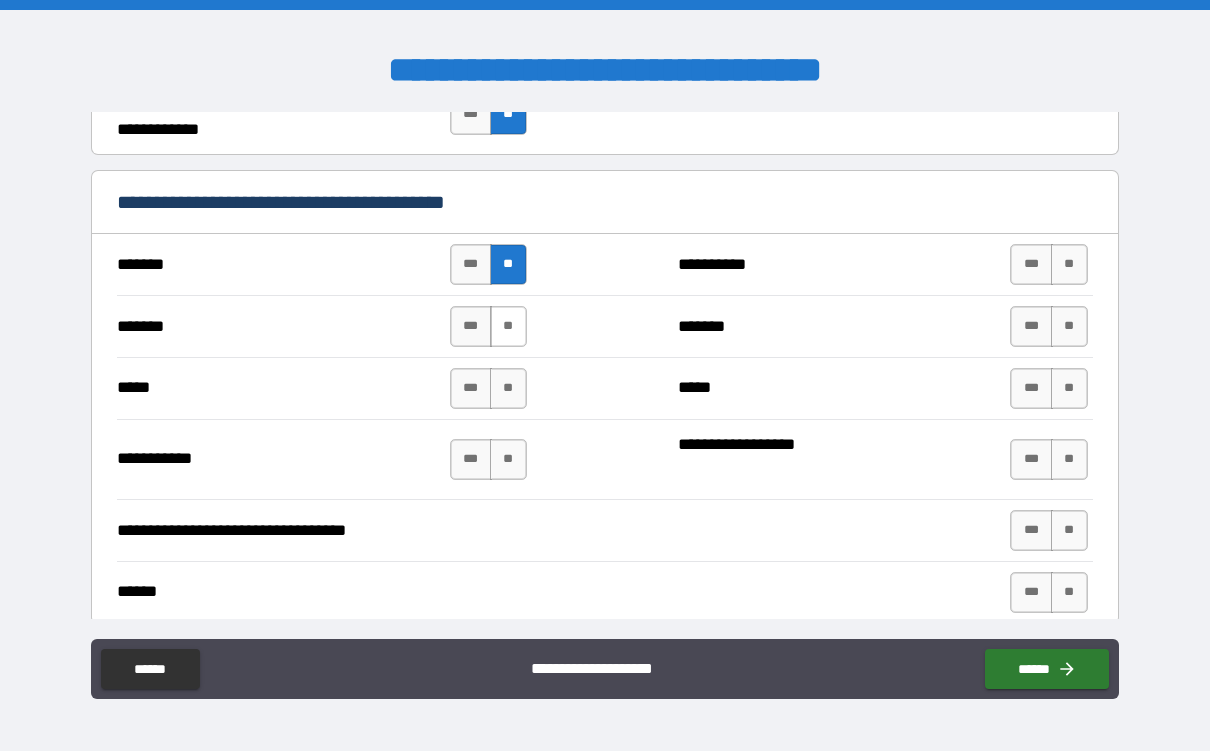click on "**" at bounding box center [508, 326] 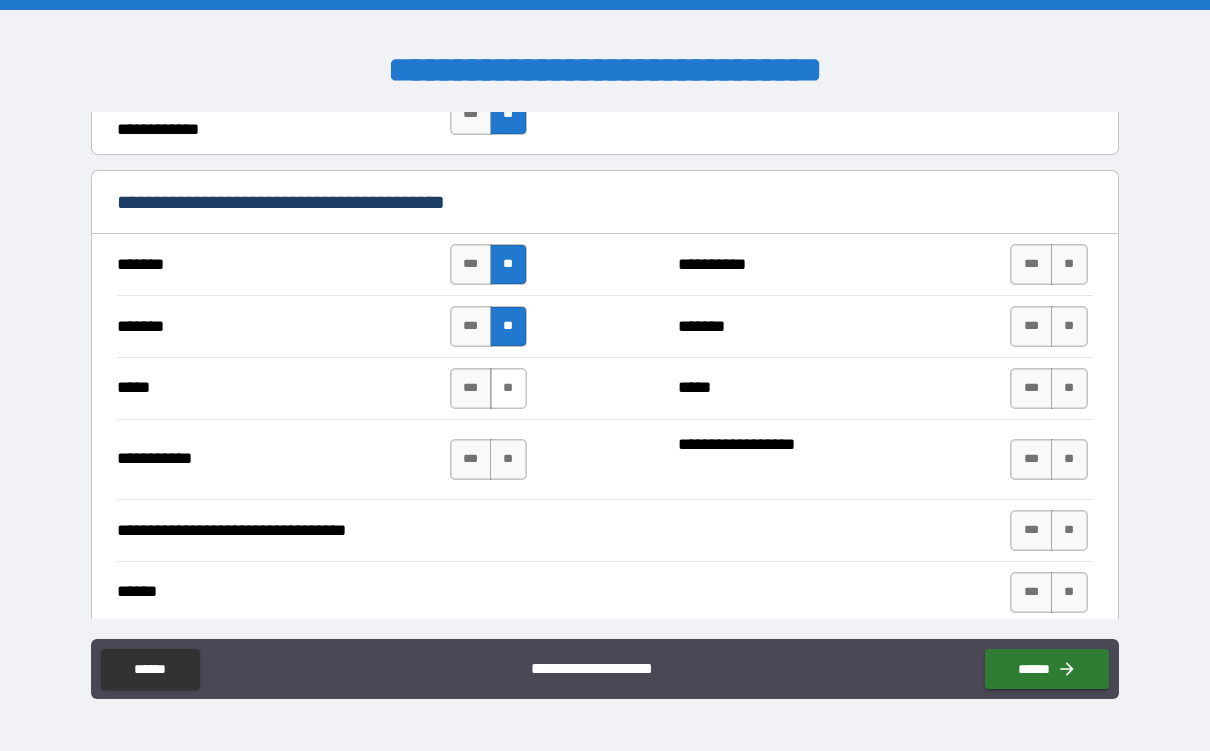 click on "**" at bounding box center (508, 388) 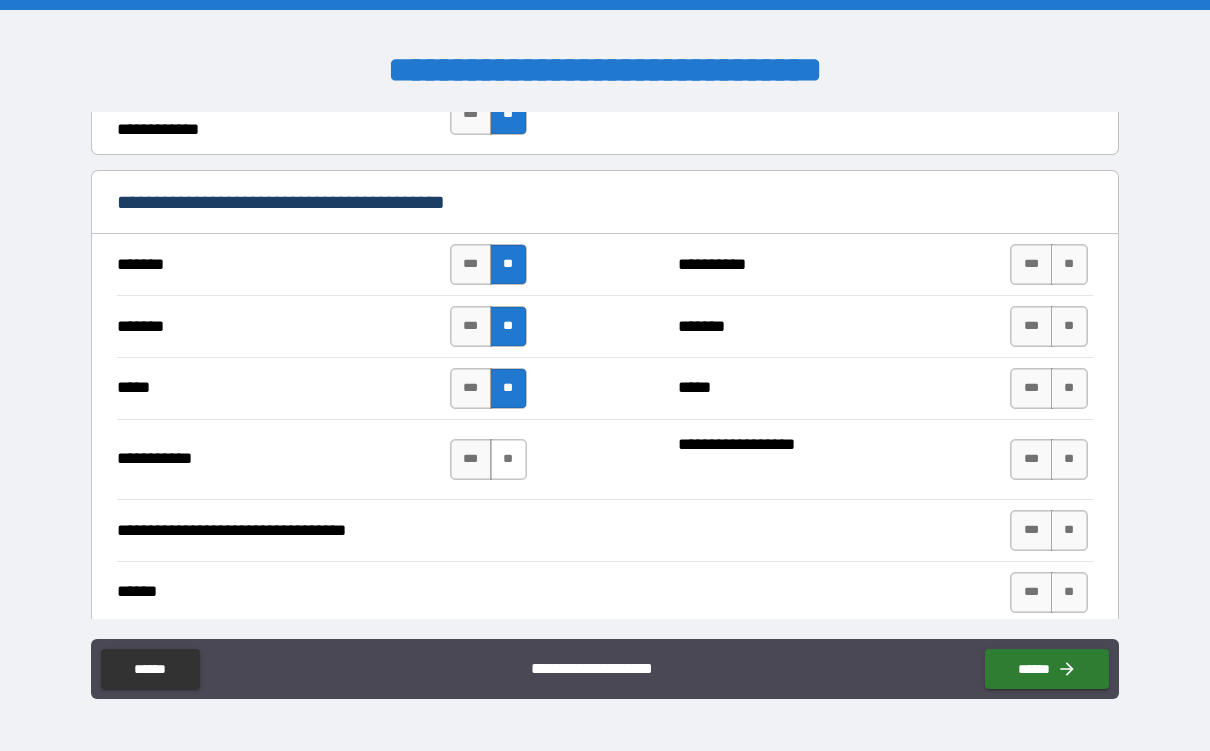 click on "**" at bounding box center [508, 459] 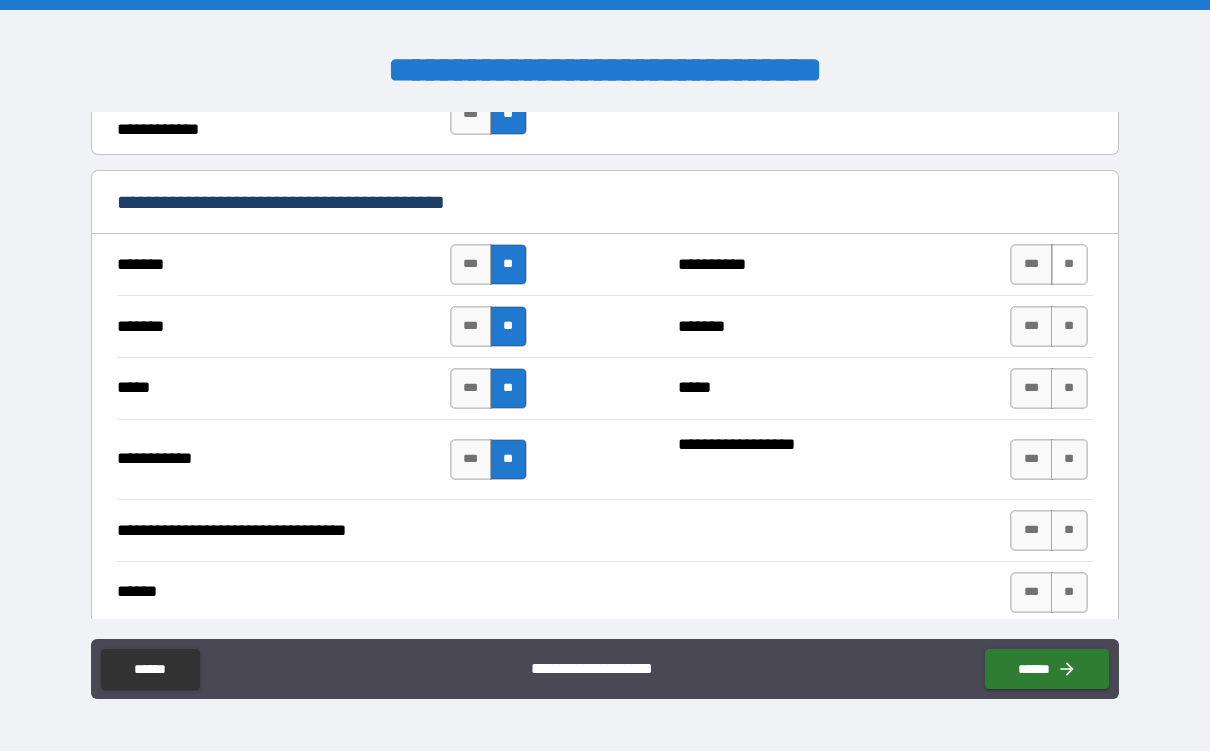 click on "**" at bounding box center [1069, 264] 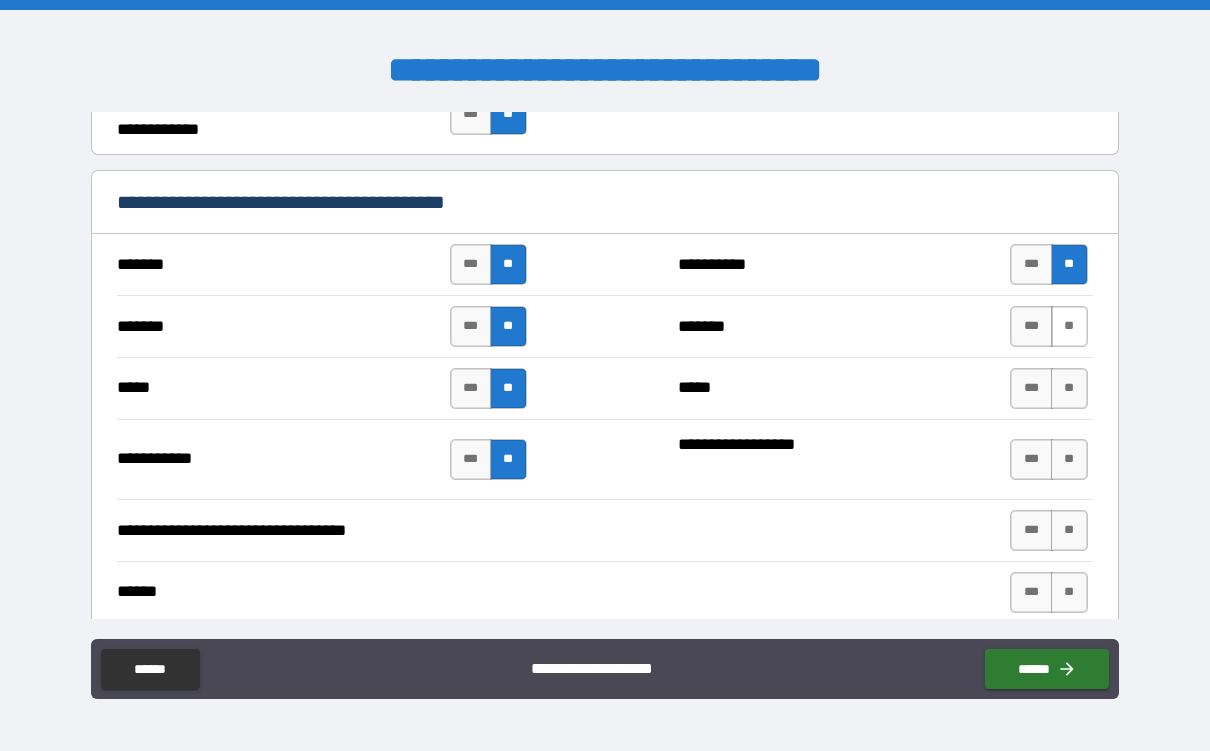 click on "**" at bounding box center (1069, 326) 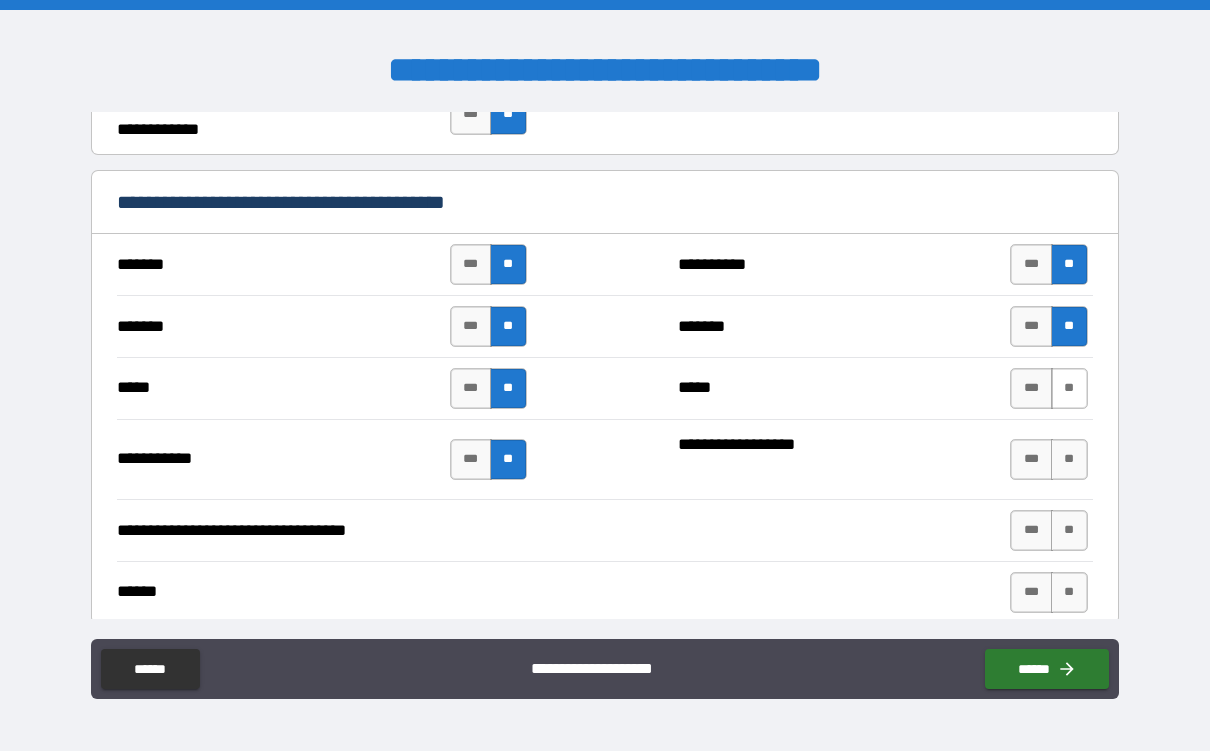 click on "**" at bounding box center (1069, 388) 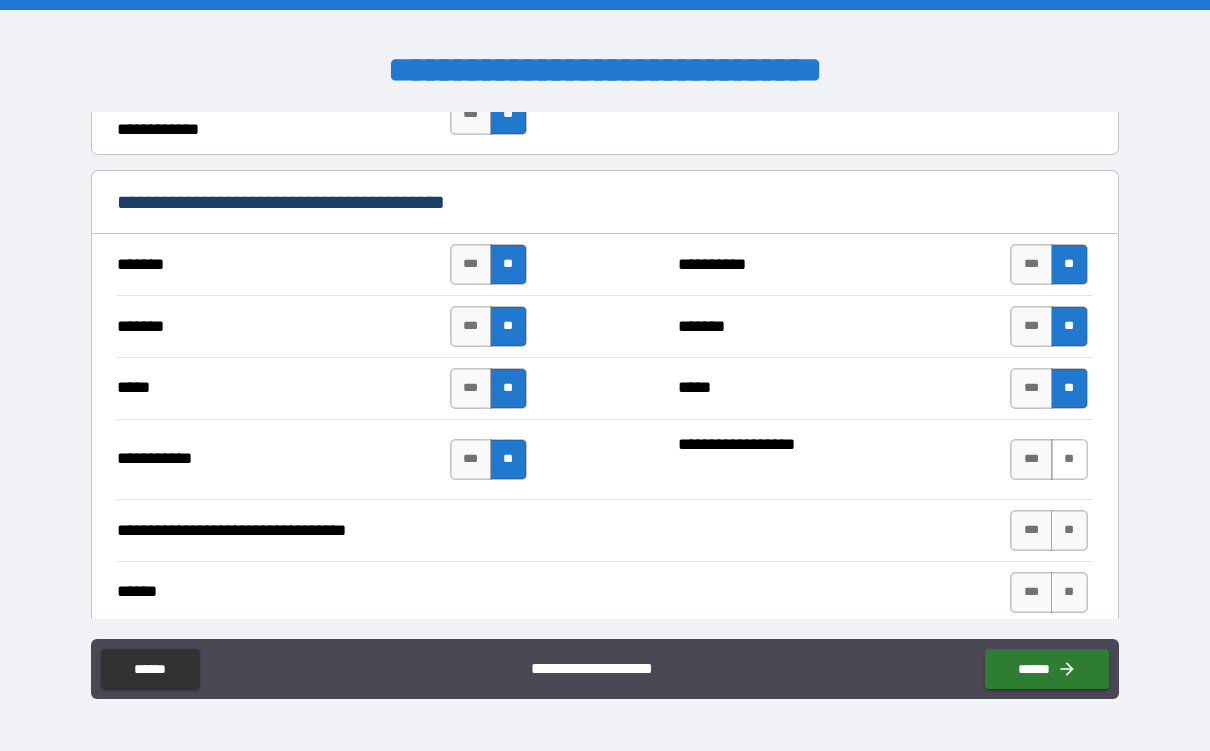 click on "**" at bounding box center (1069, 459) 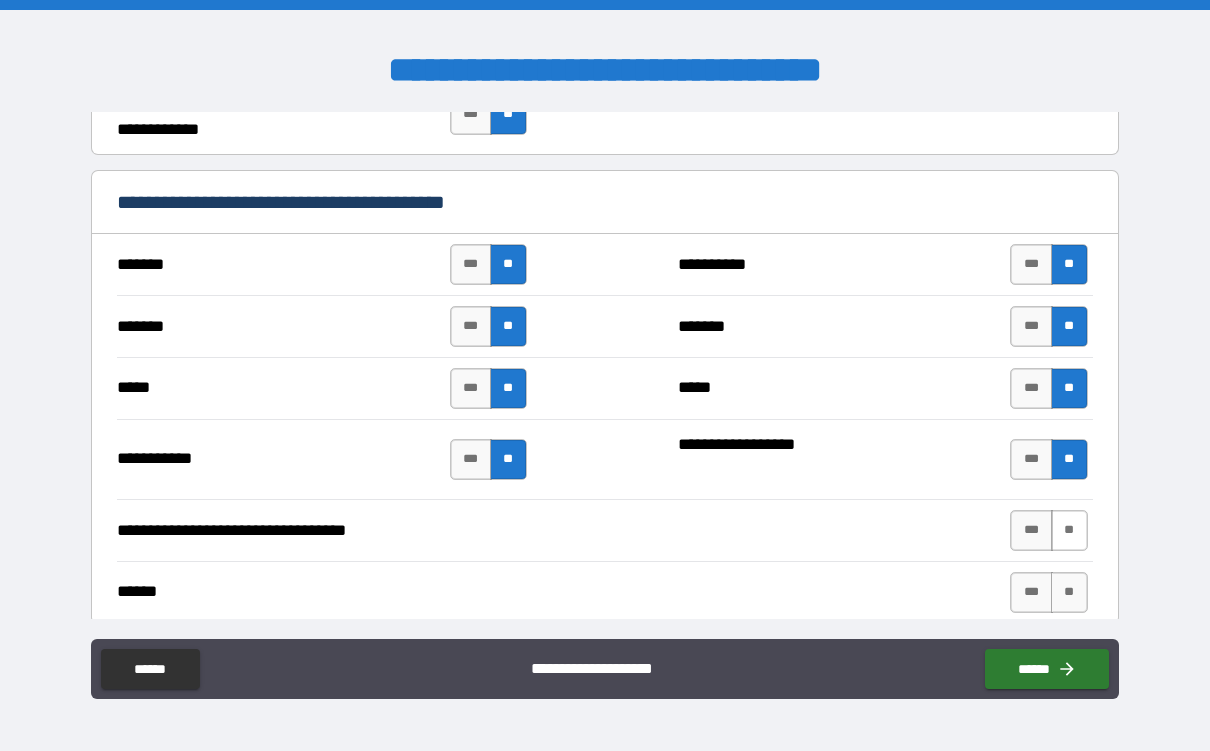 click on "**" at bounding box center [1069, 530] 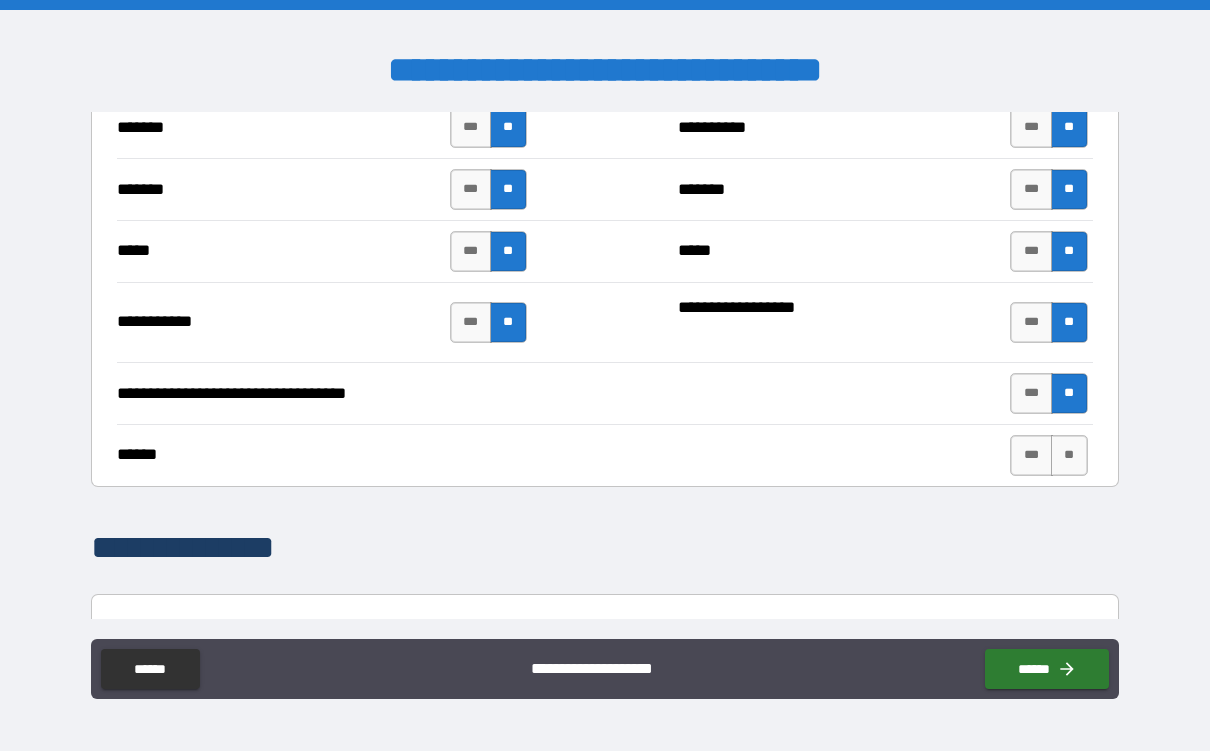 scroll, scrollTop: 1539, scrollLeft: 0, axis: vertical 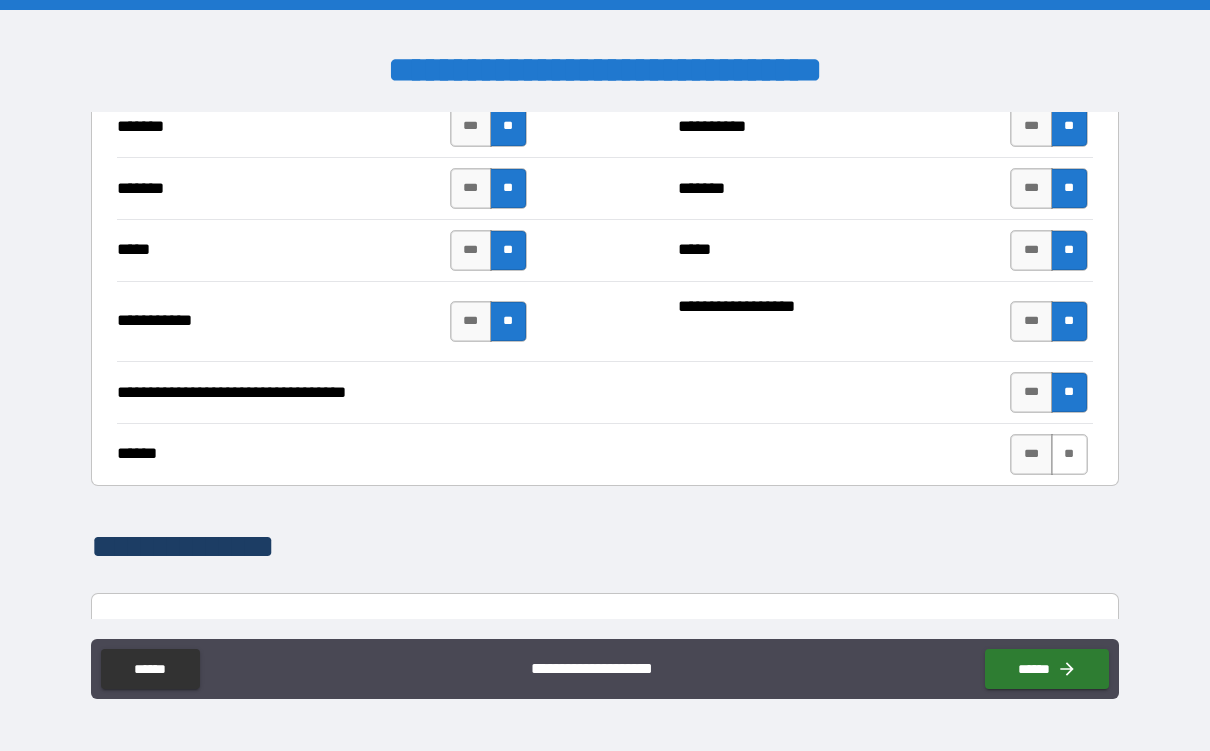 click on "**" at bounding box center [1069, 454] 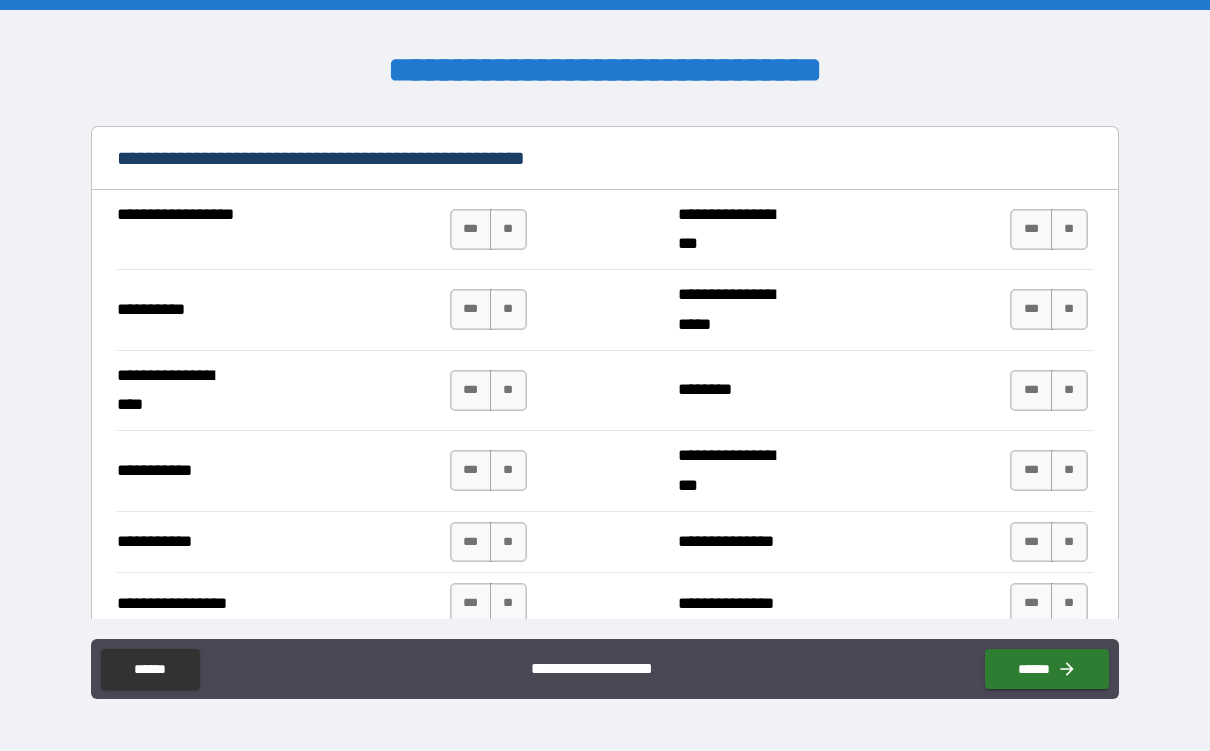 scroll, scrollTop: 2105, scrollLeft: 0, axis: vertical 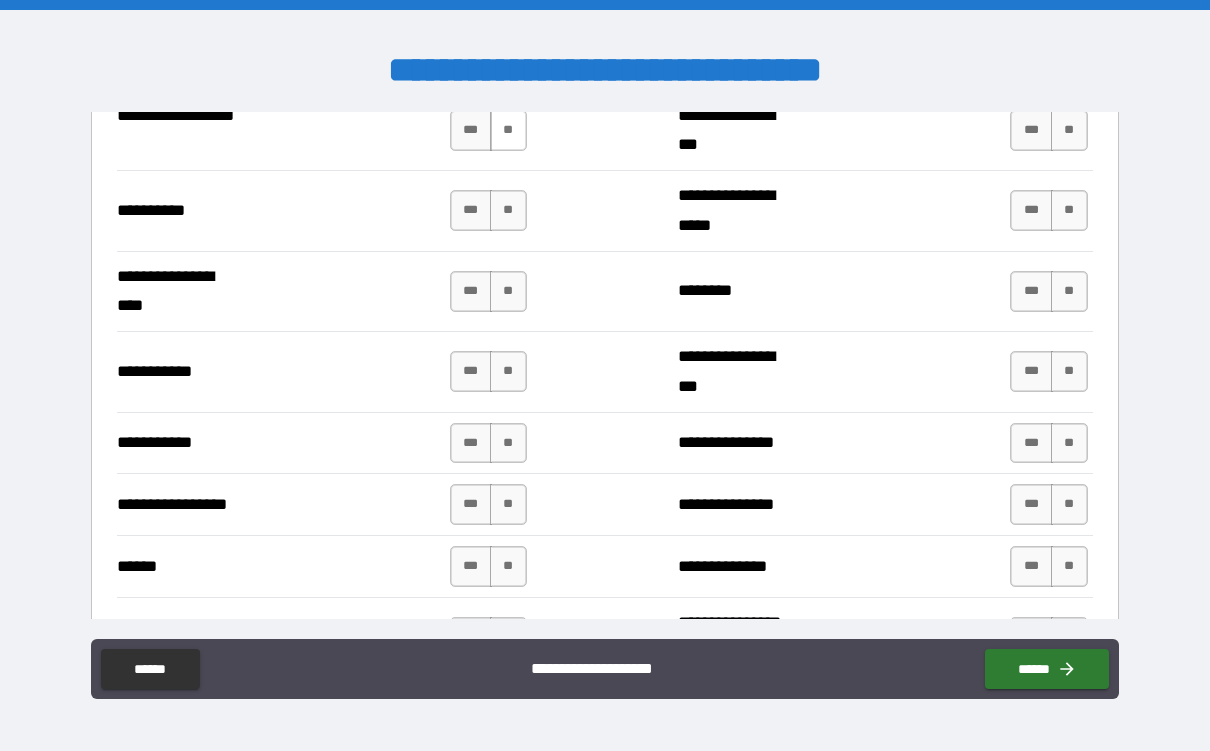 click on "**" at bounding box center (508, 130) 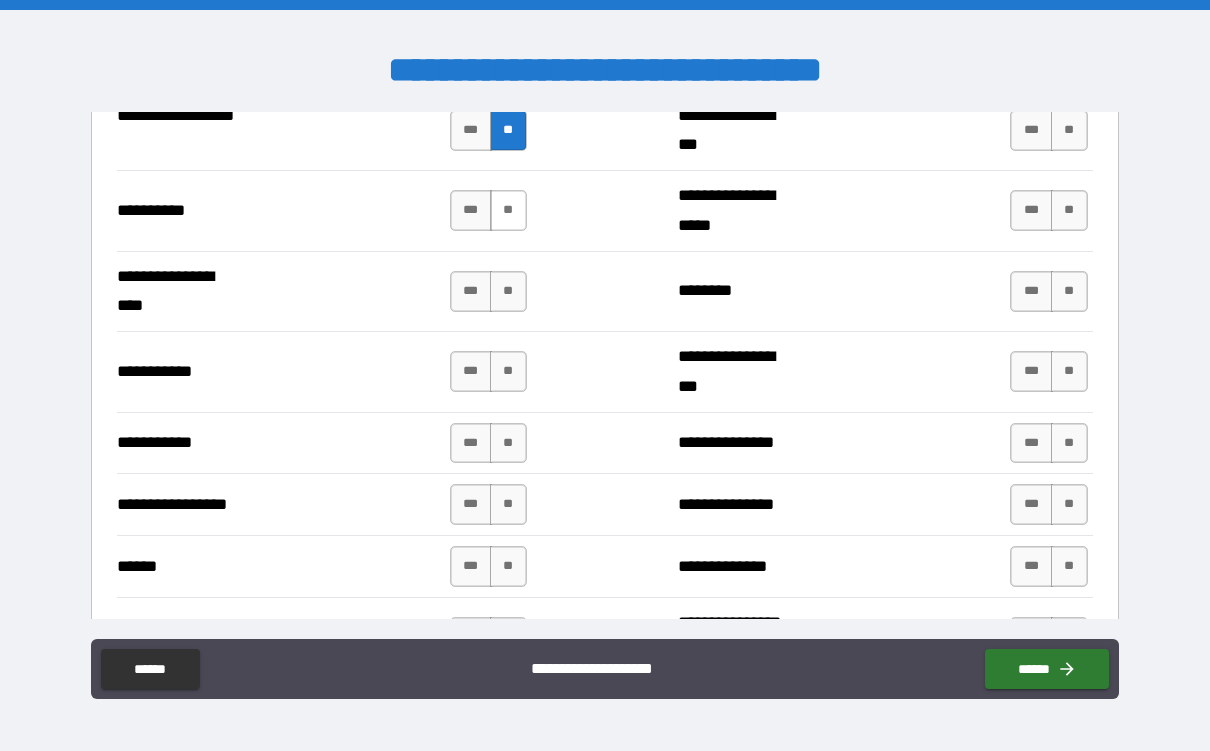 click on "**" at bounding box center (508, 210) 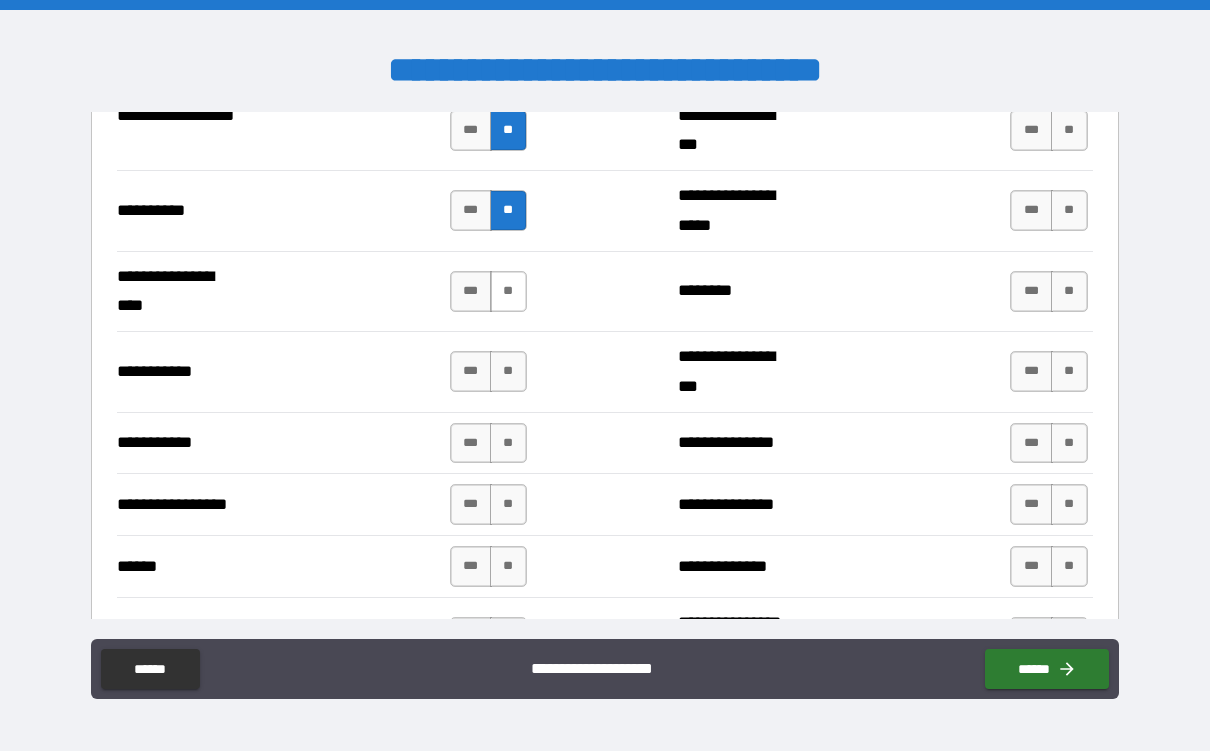 click on "**" at bounding box center [508, 291] 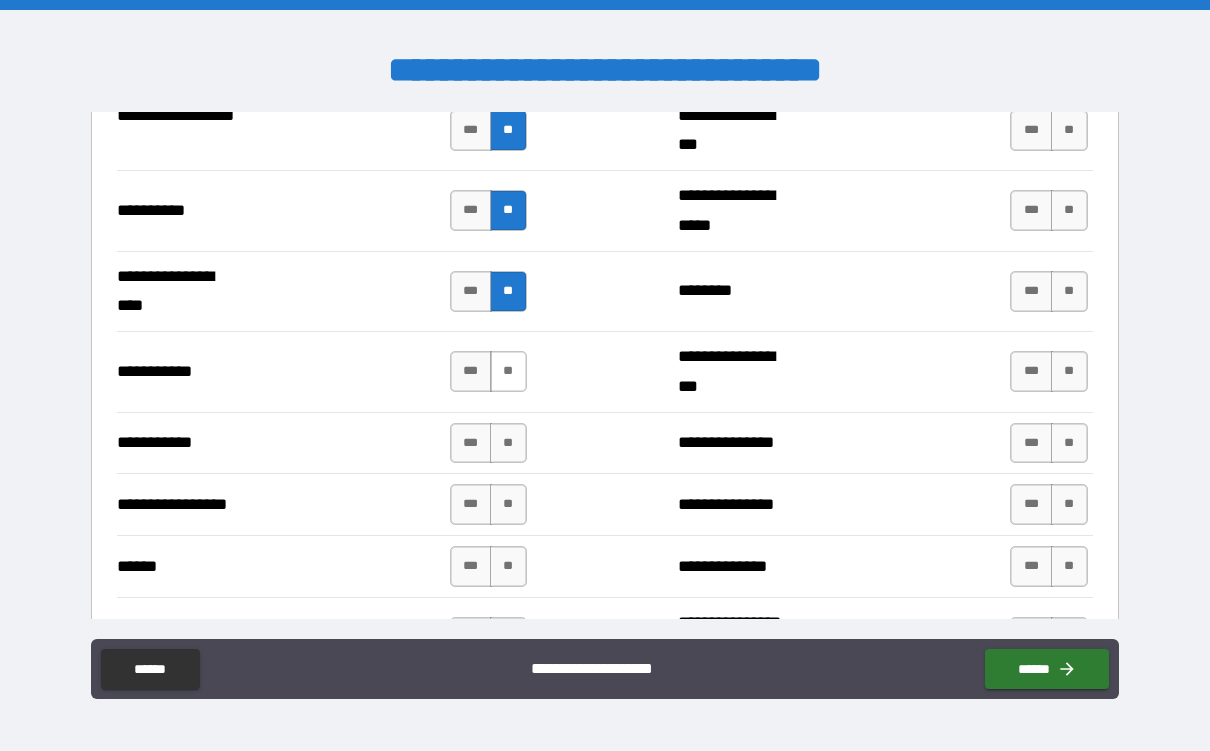 click on "**" at bounding box center (508, 371) 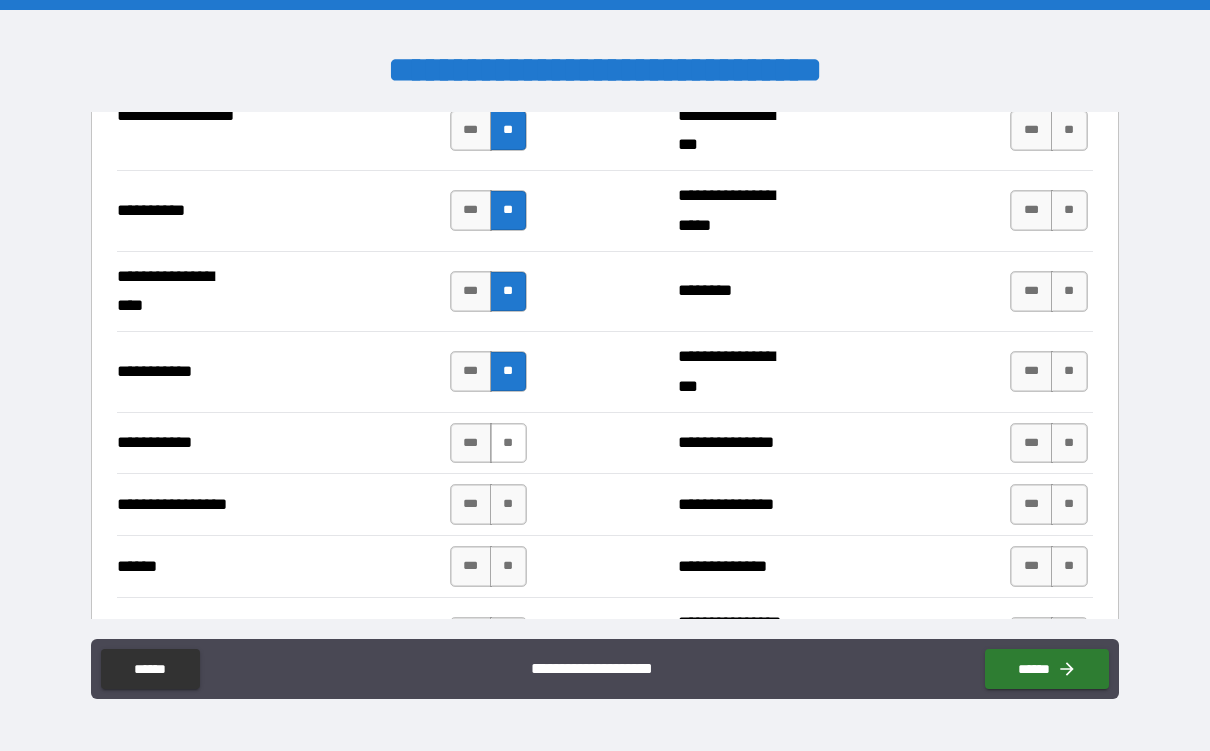 click on "**" at bounding box center [508, 443] 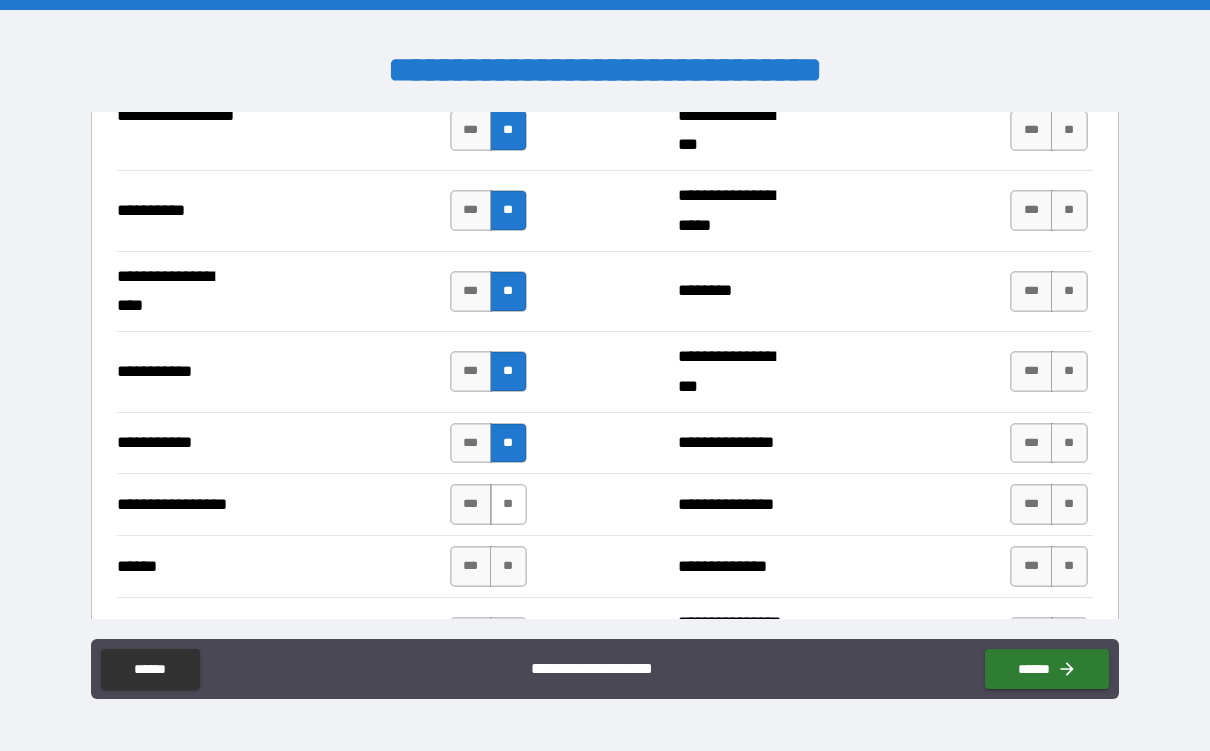click on "**" at bounding box center (508, 504) 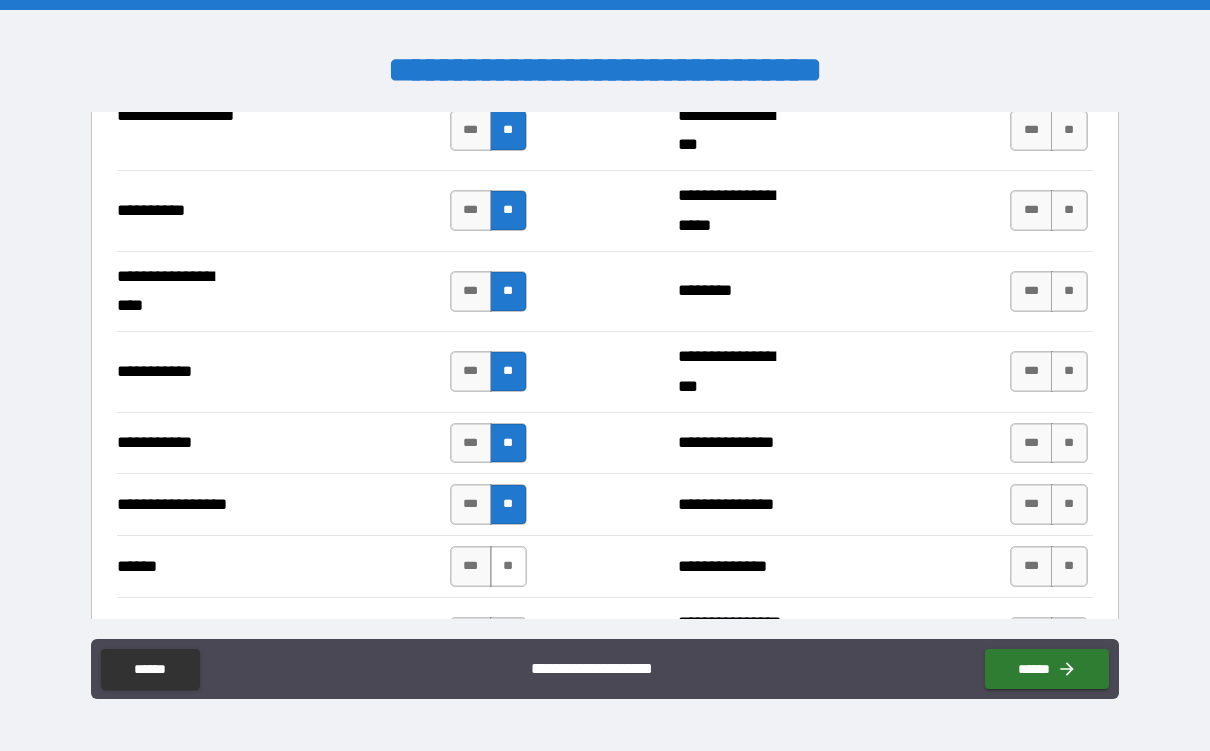 click on "**" at bounding box center (508, 566) 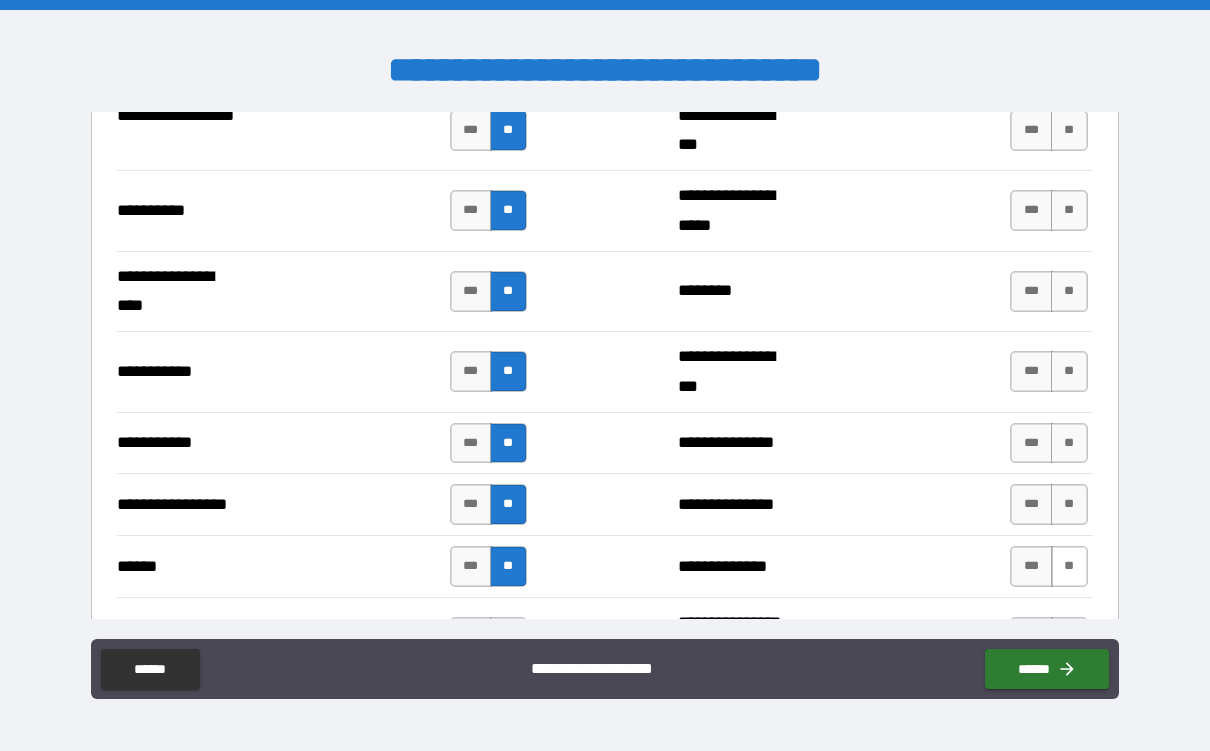 click on "**" at bounding box center [1069, 566] 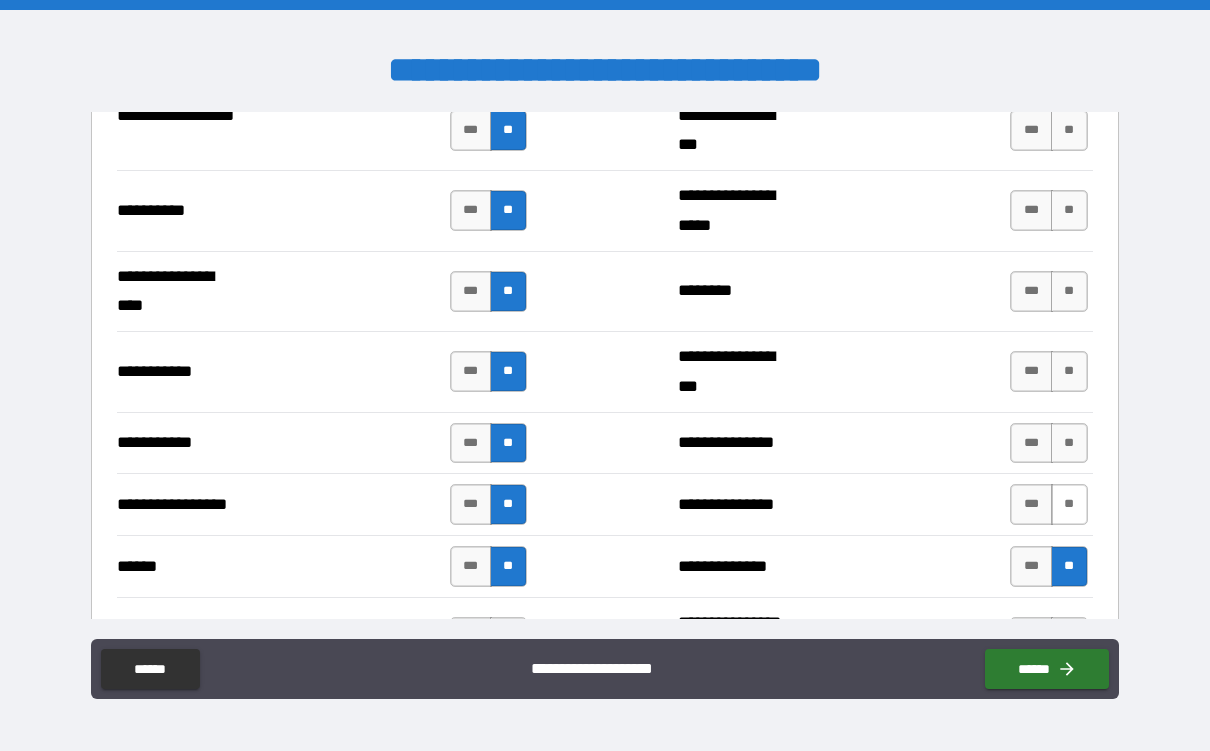 click on "**" at bounding box center (1069, 504) 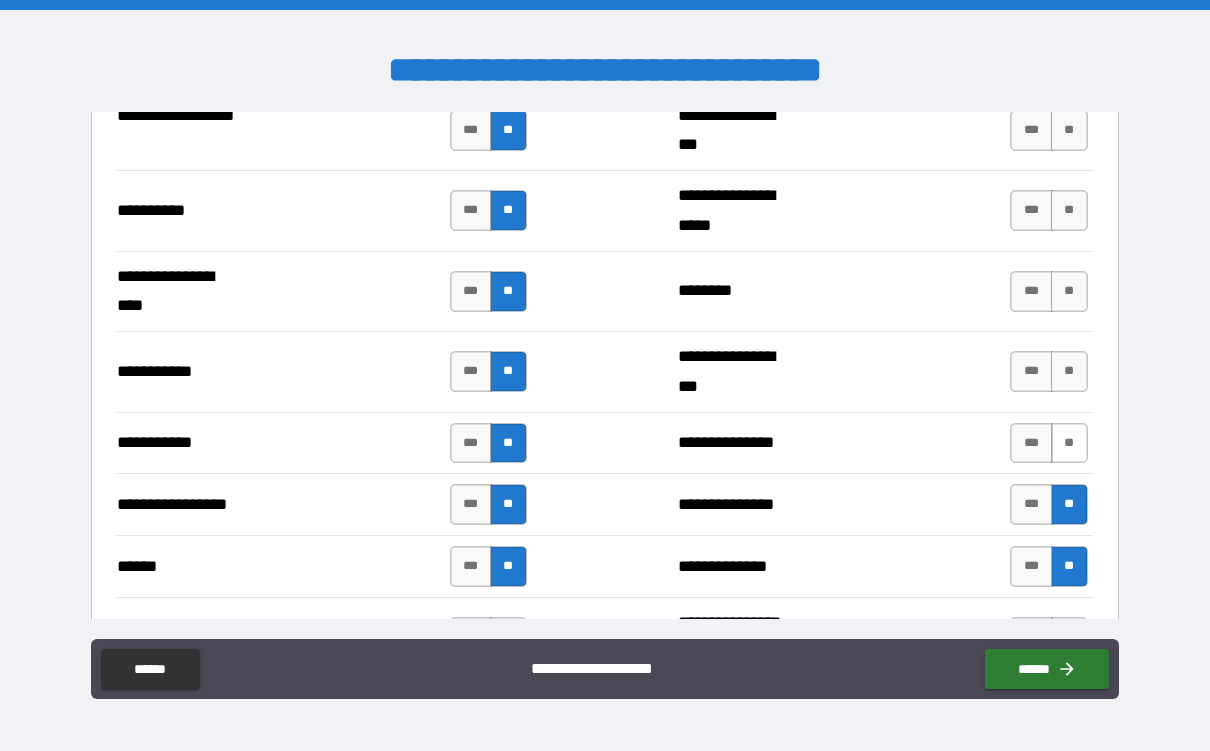 click on "**" at bounding box center [1069, 443] 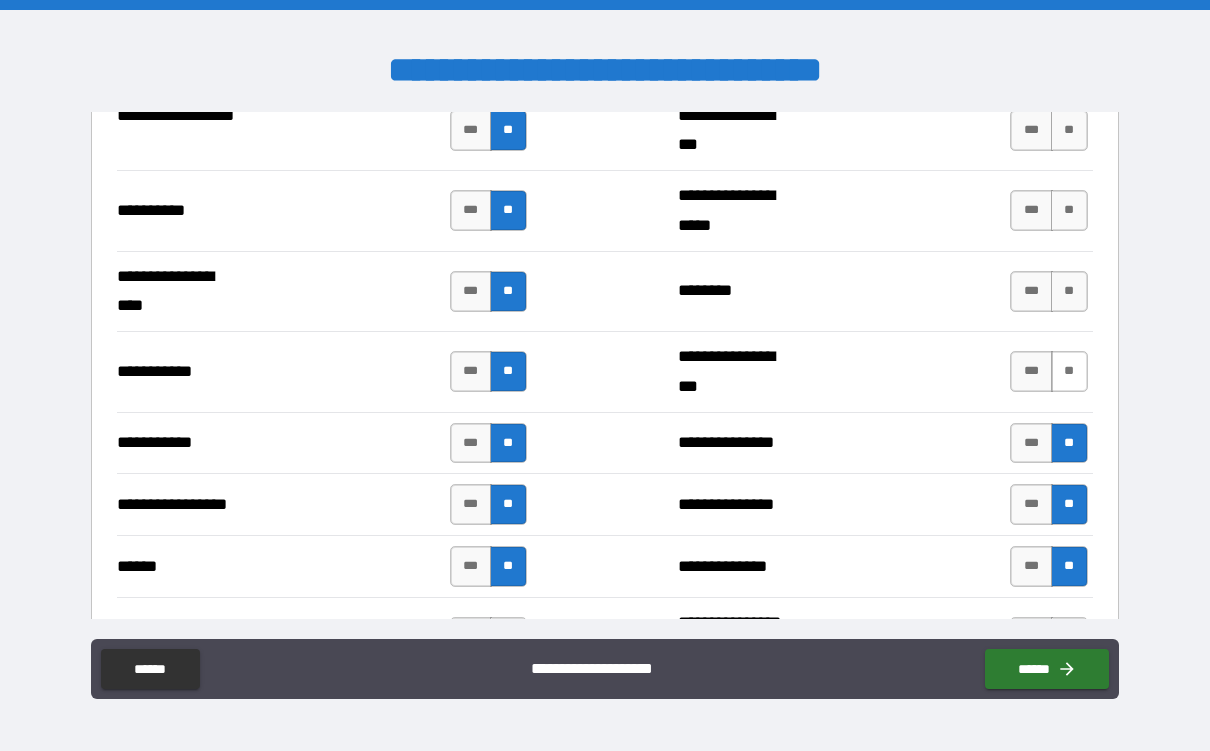 click on "**" at bounding box center (1069, 371) 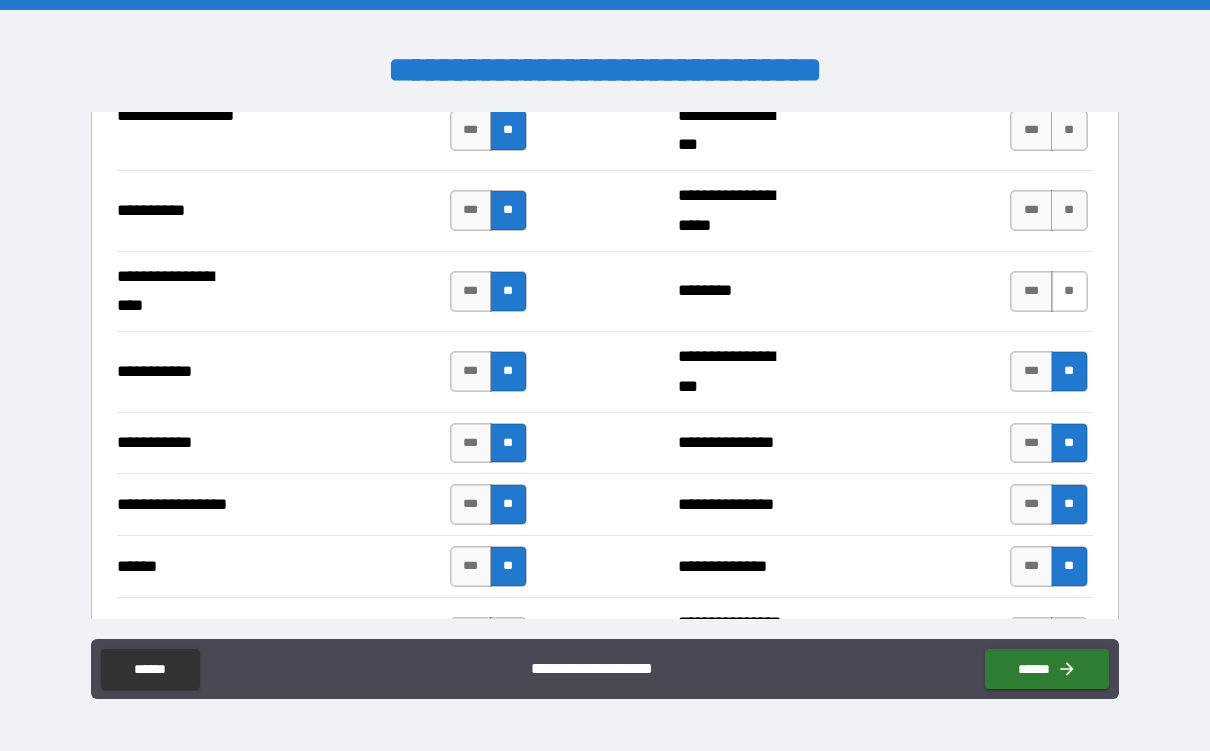 click on "**" at bounding box center [1069, 291] 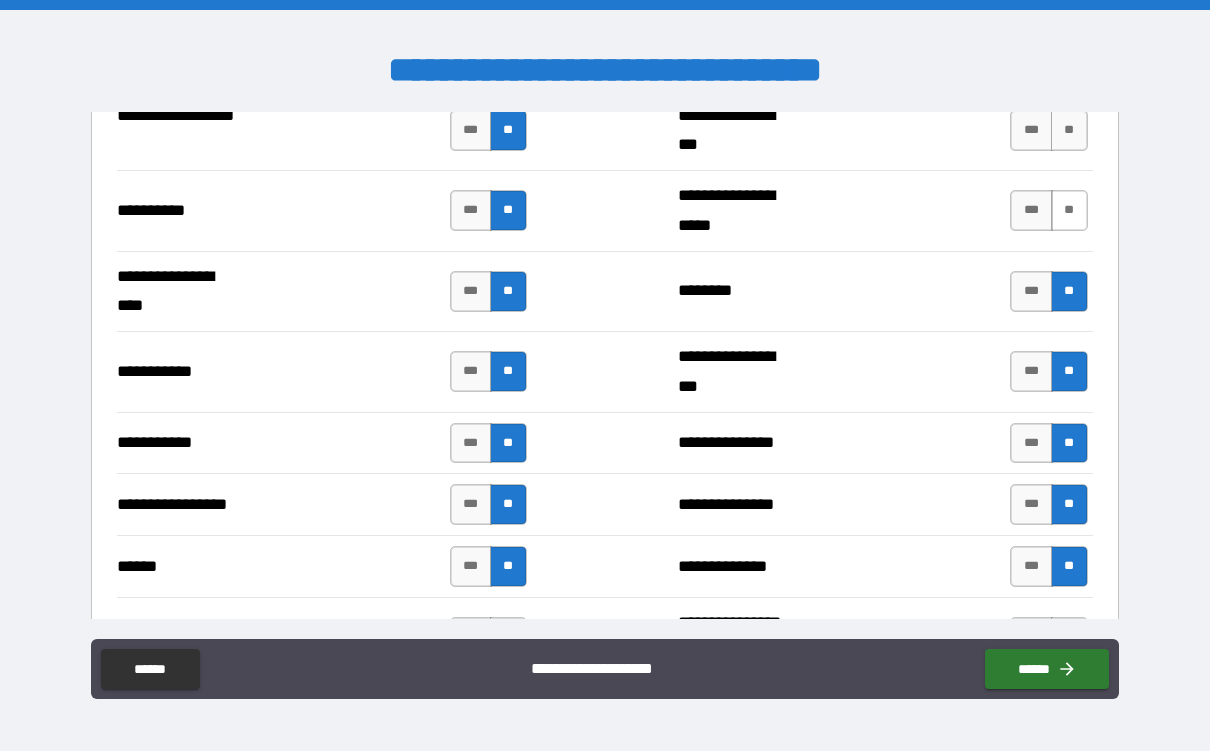click on "**" at bounding box center [1069, 210] 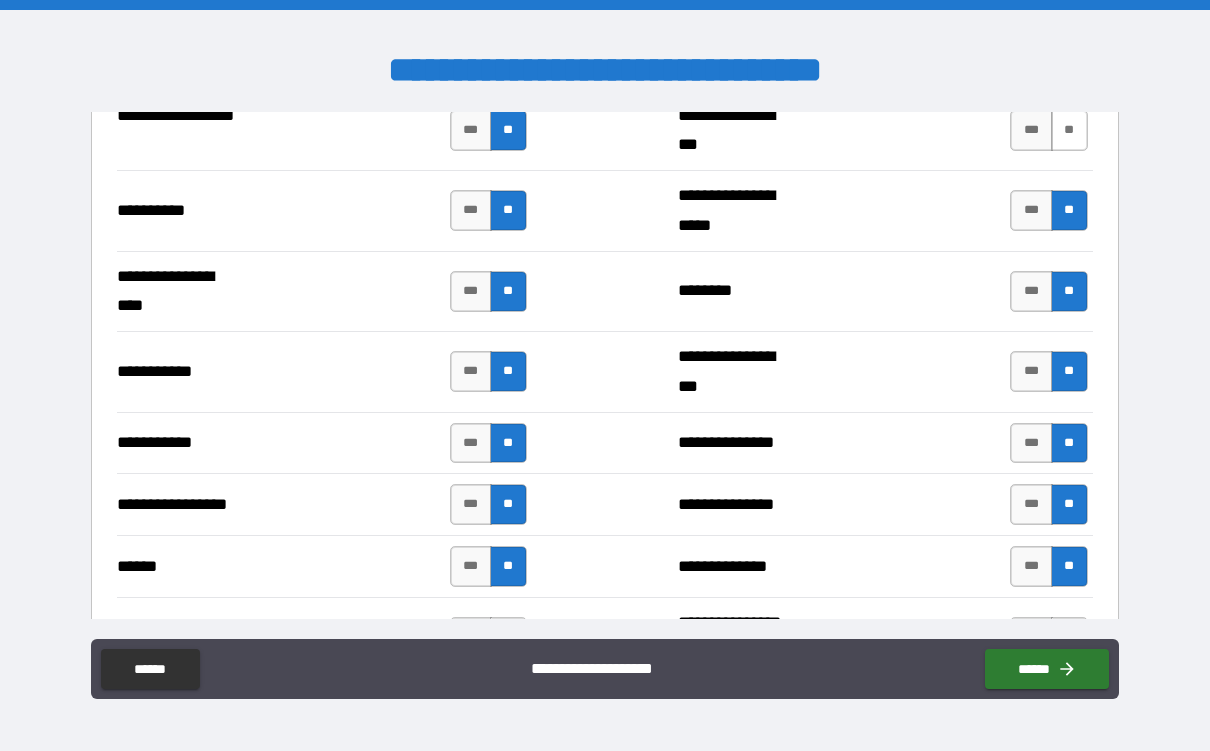 click on "**" at bounding box center (1069, 130) 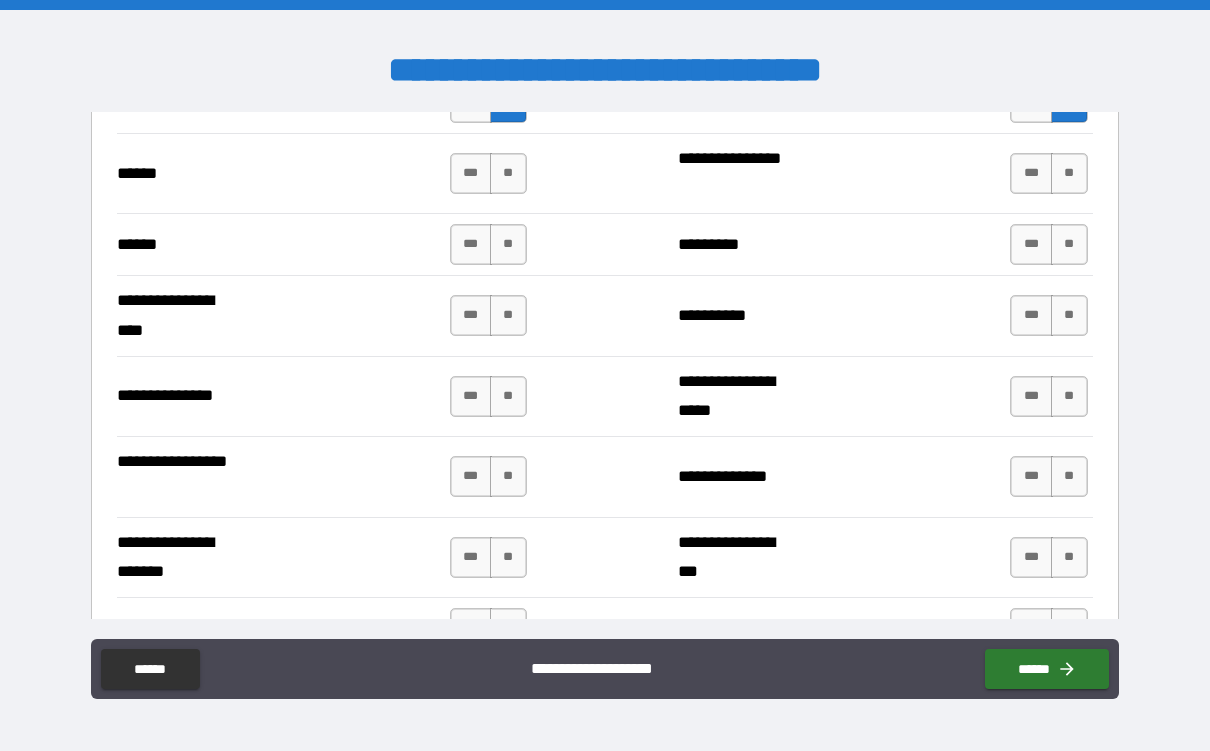 scroll, scrollTop: 2571, scrollLeft: 0, axis: vertical 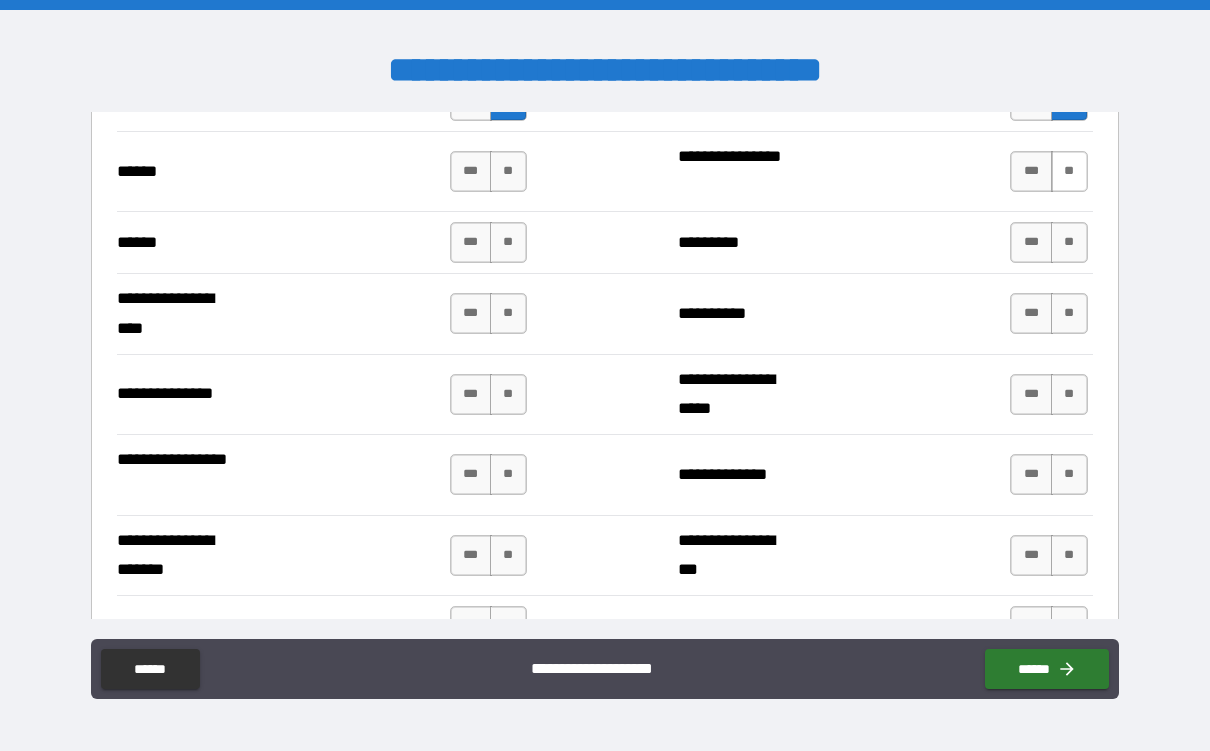 click on "**" at bounding box center [1069, 171] 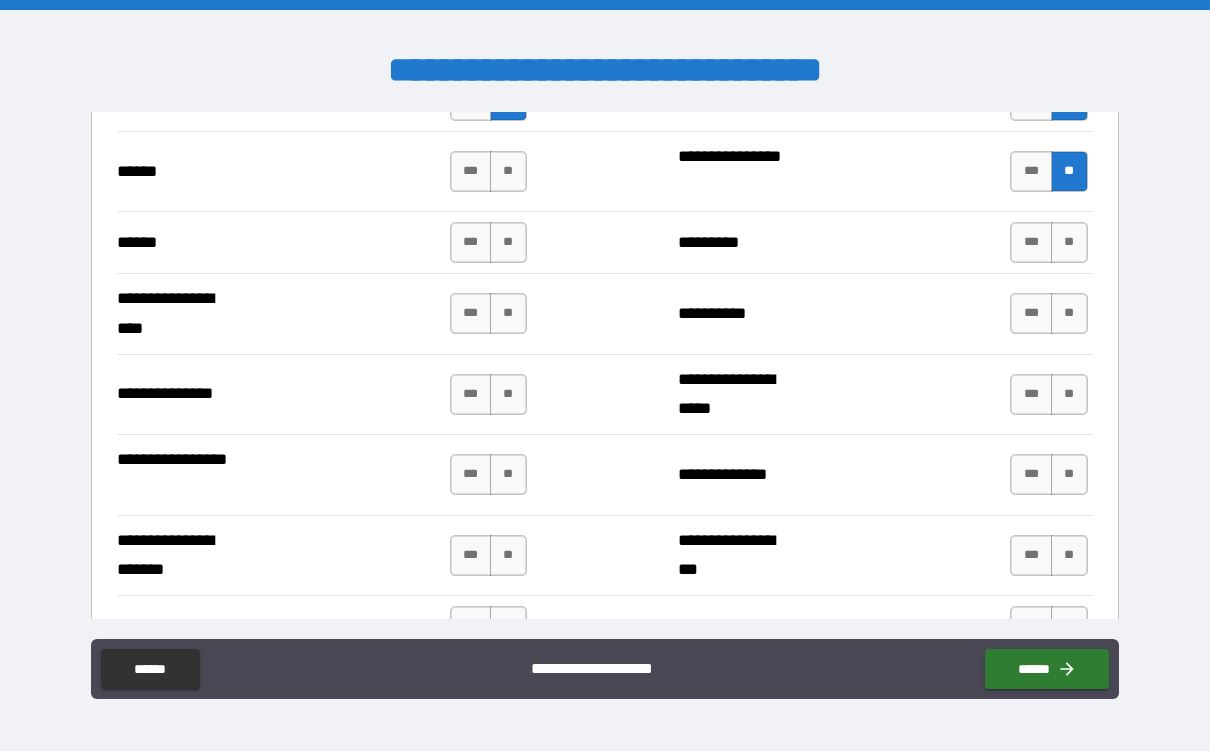 click on "****** *** ** ********* *** **" at bounding box center (604, 242) 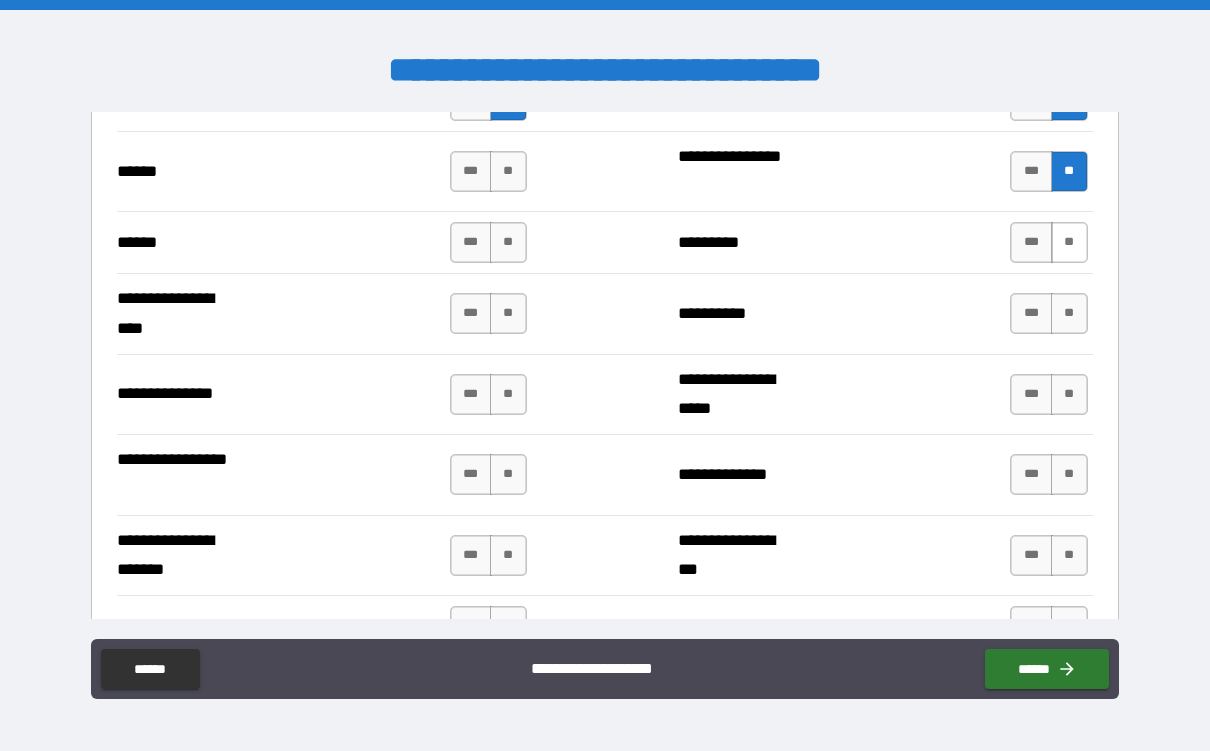 click on "**" at bounding box center [1069, 242] 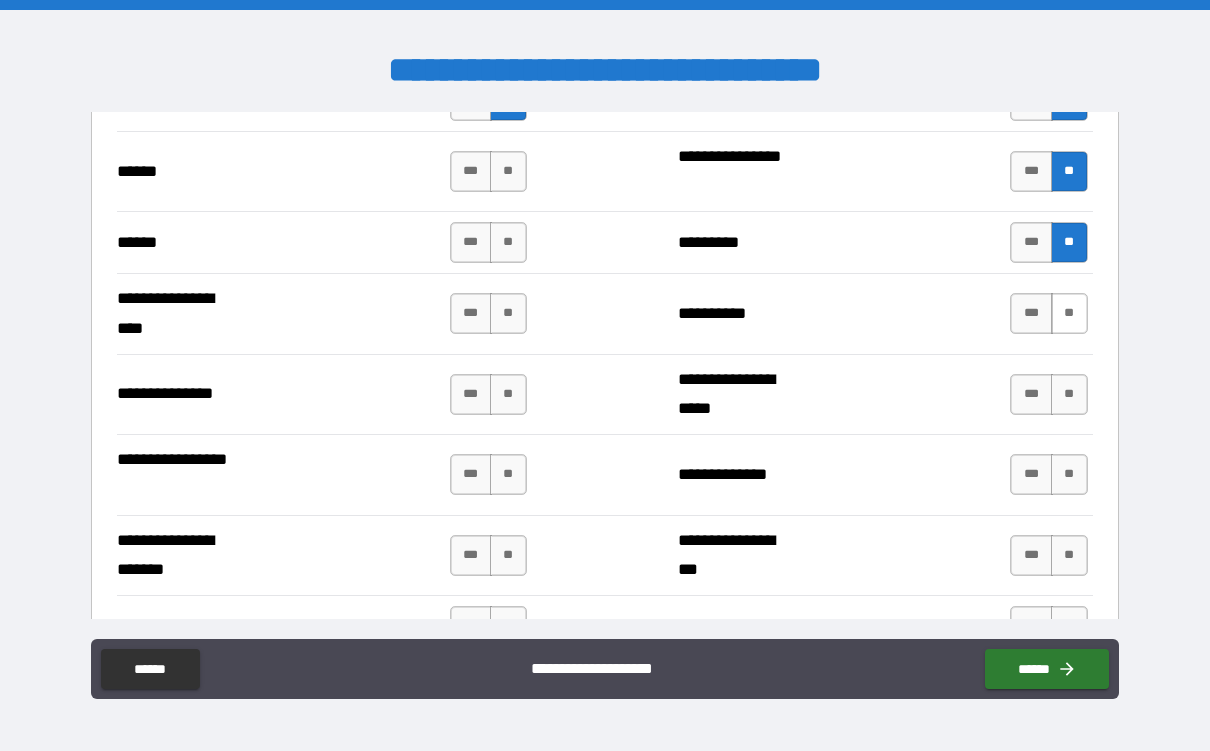 click on "**" at bounding box center [1069, 313] 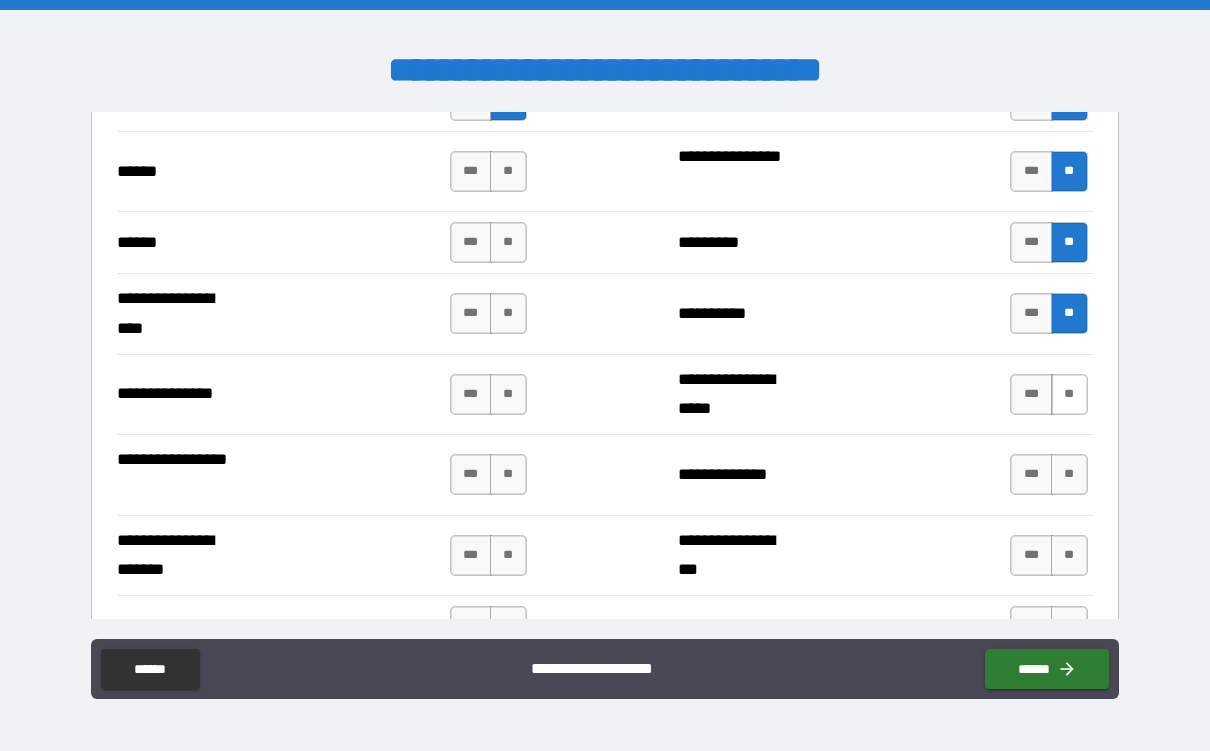 click on "**" at bounding box center [1069, 394] 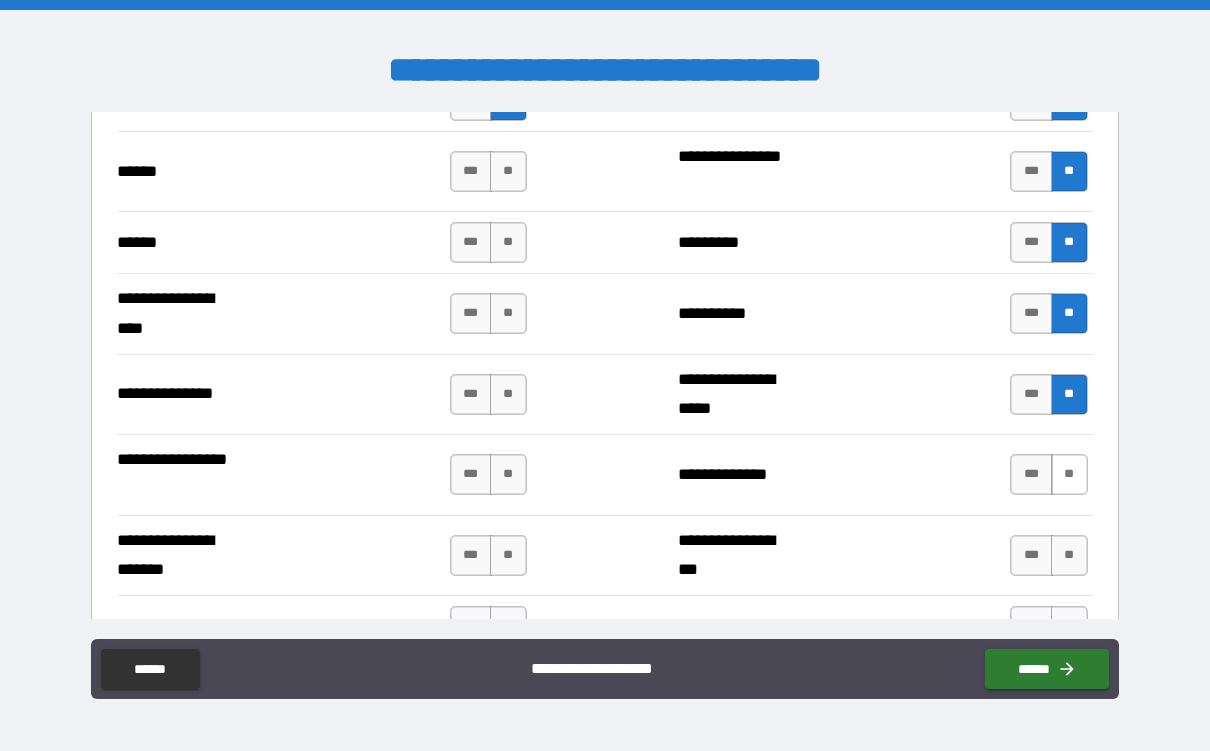 click on "**" at bounding box center [1069, 474] 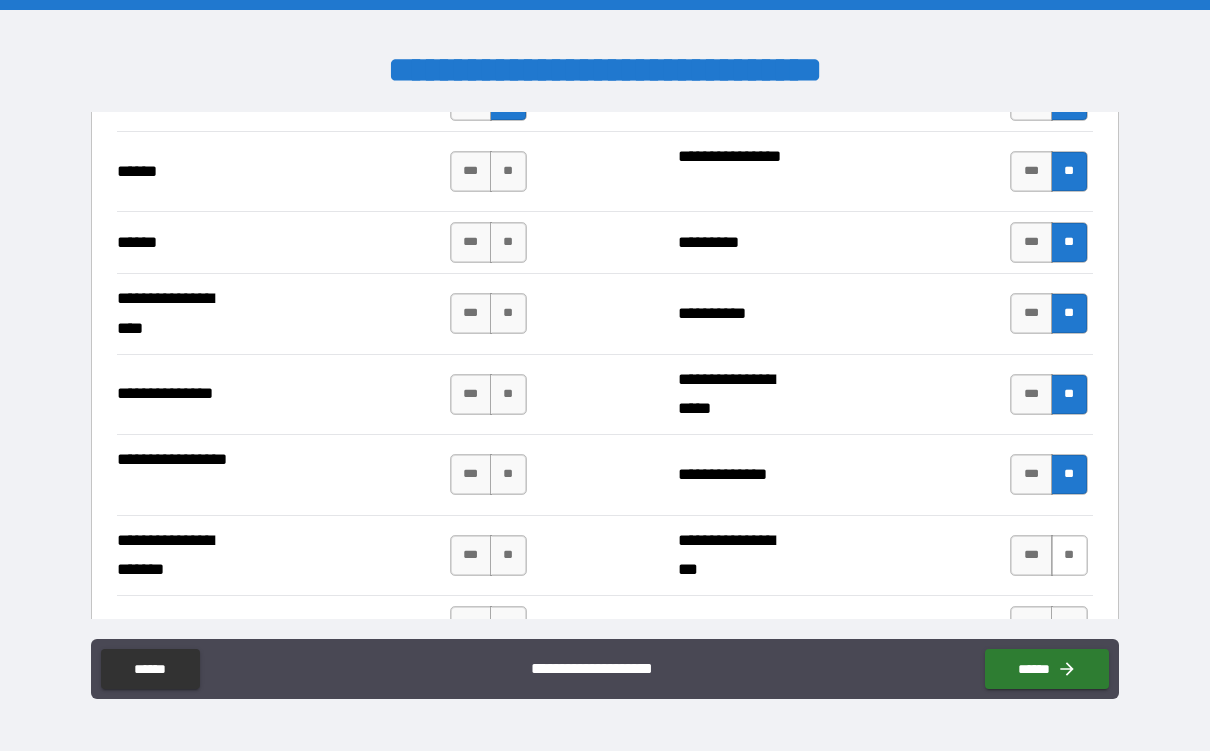 click on "**" at bounding box center (1069, 555) 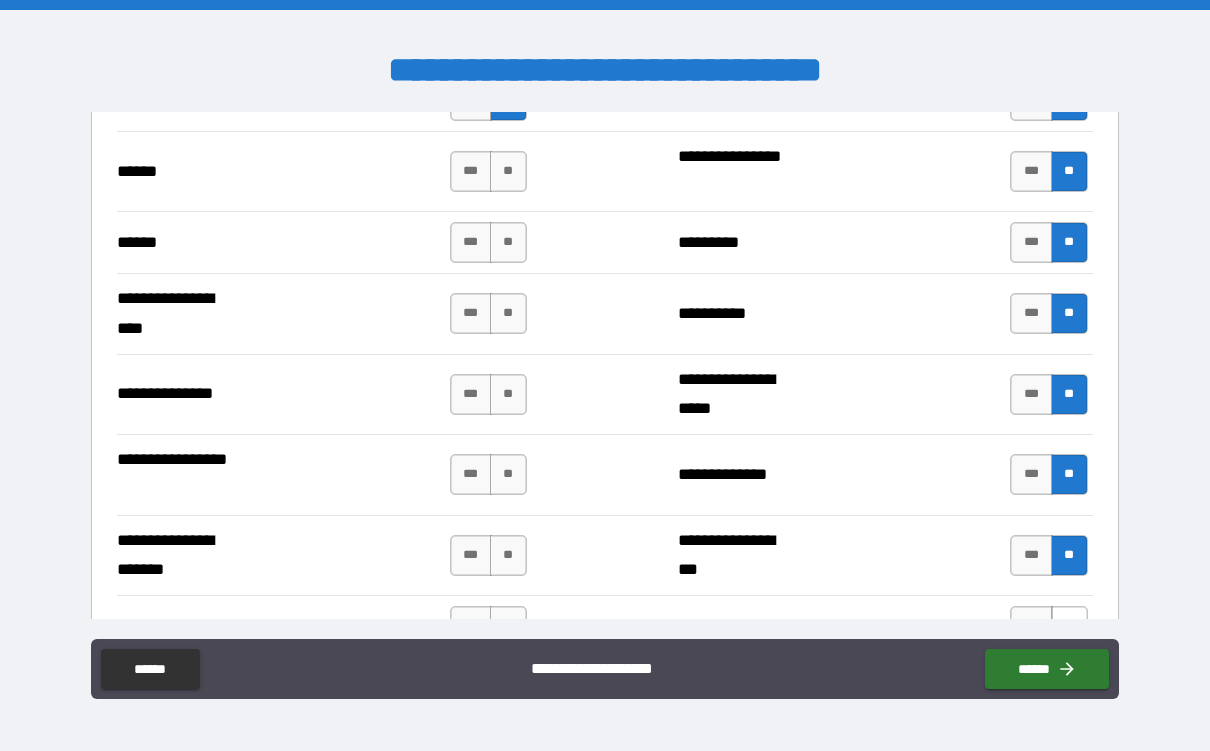click on "**" at bounding box center (1069, 626) 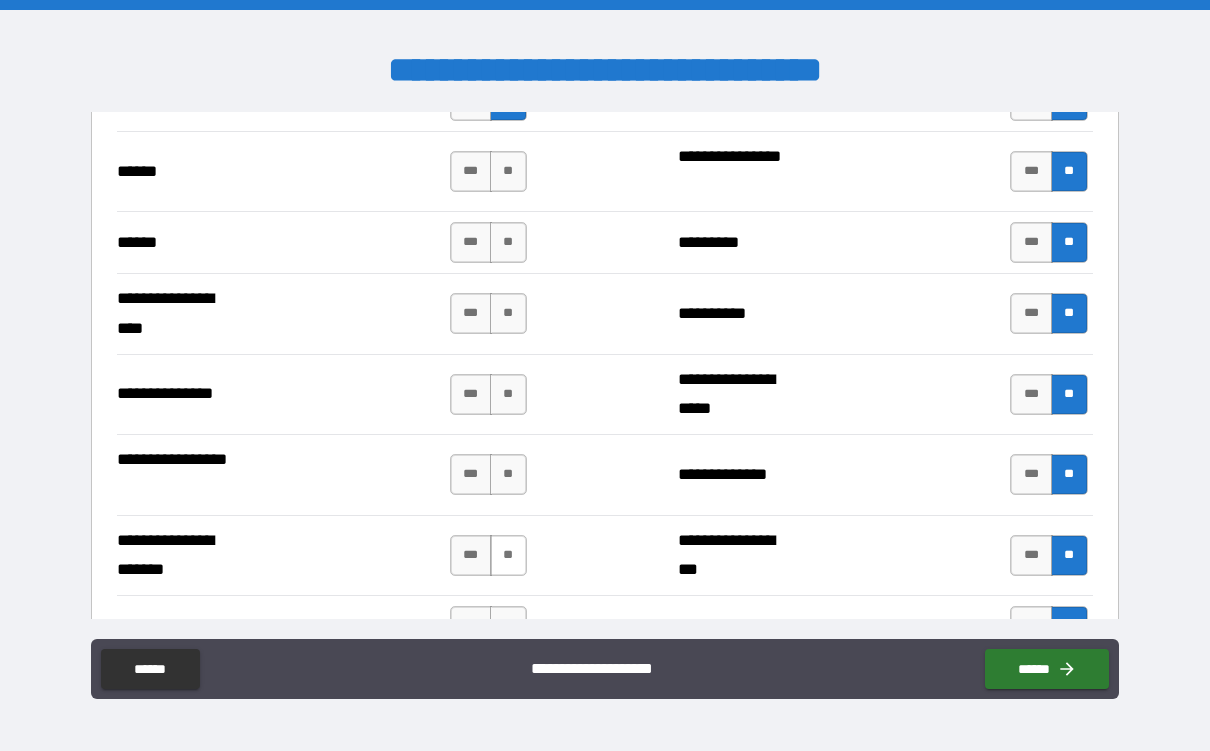 click on "**" at bounding box center (508, 555) 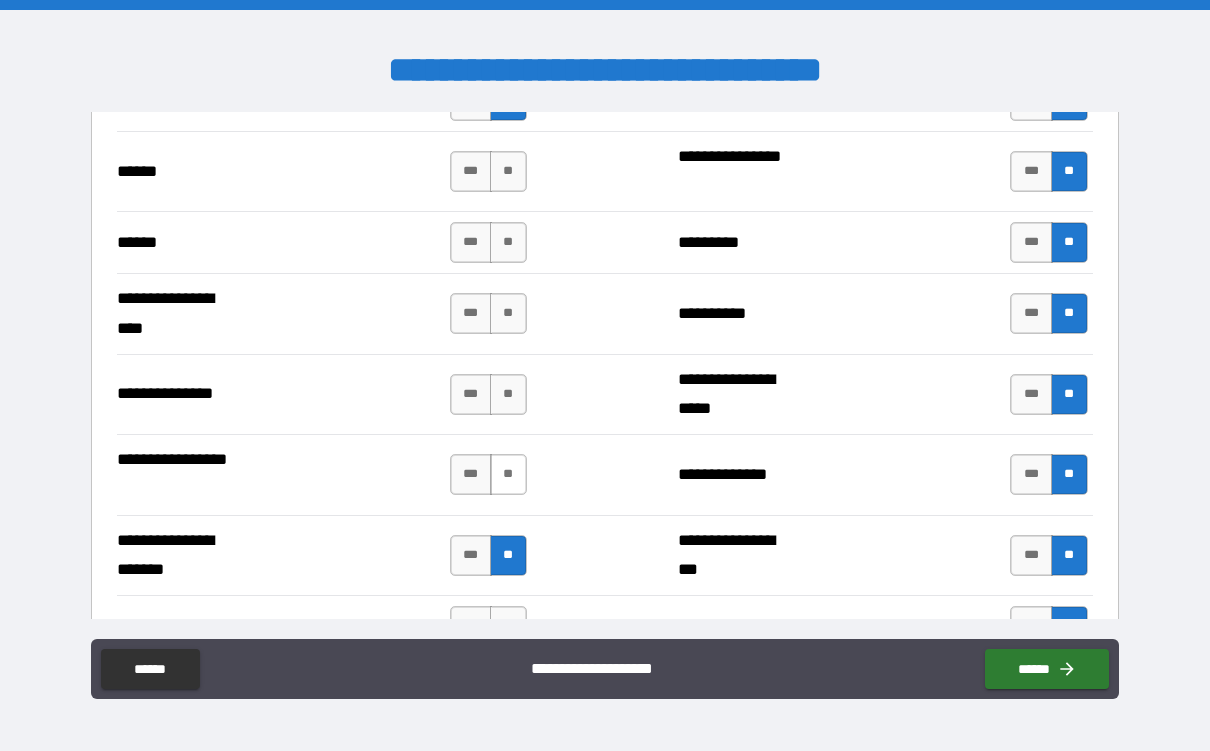 click on "**" at bounding box center [508, 474] 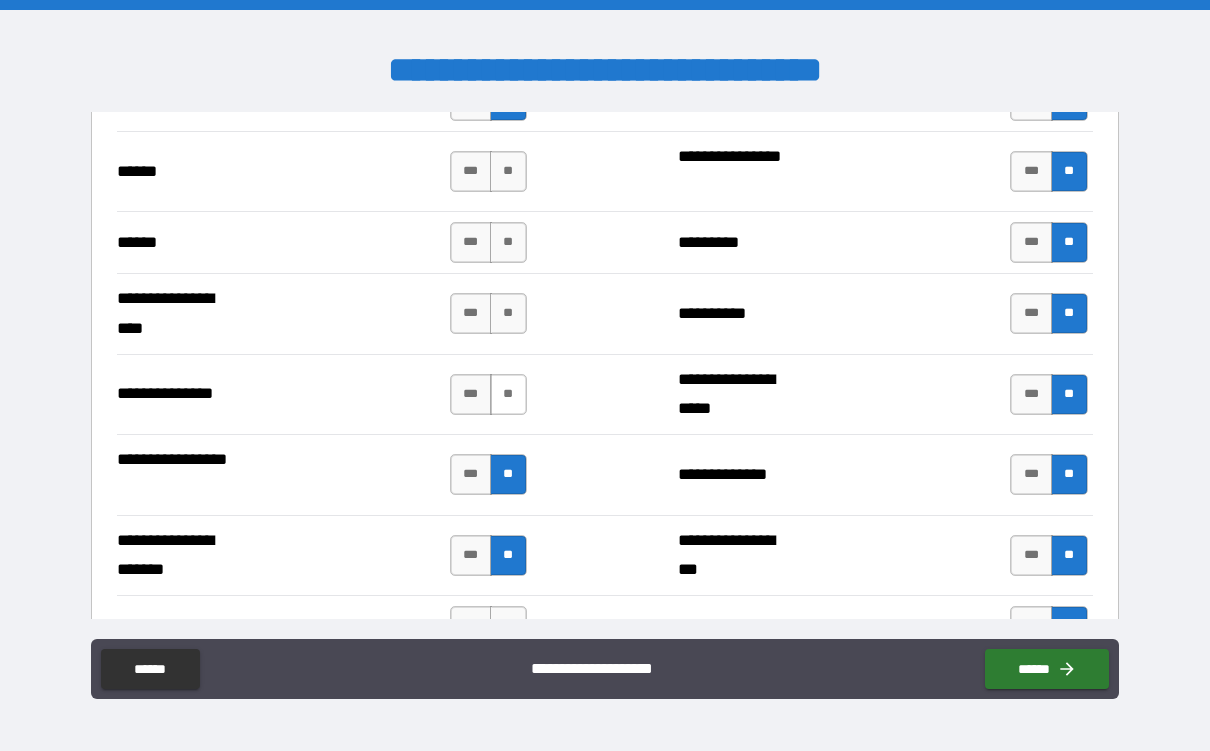 click on "**" at bounding box center [508, 394] 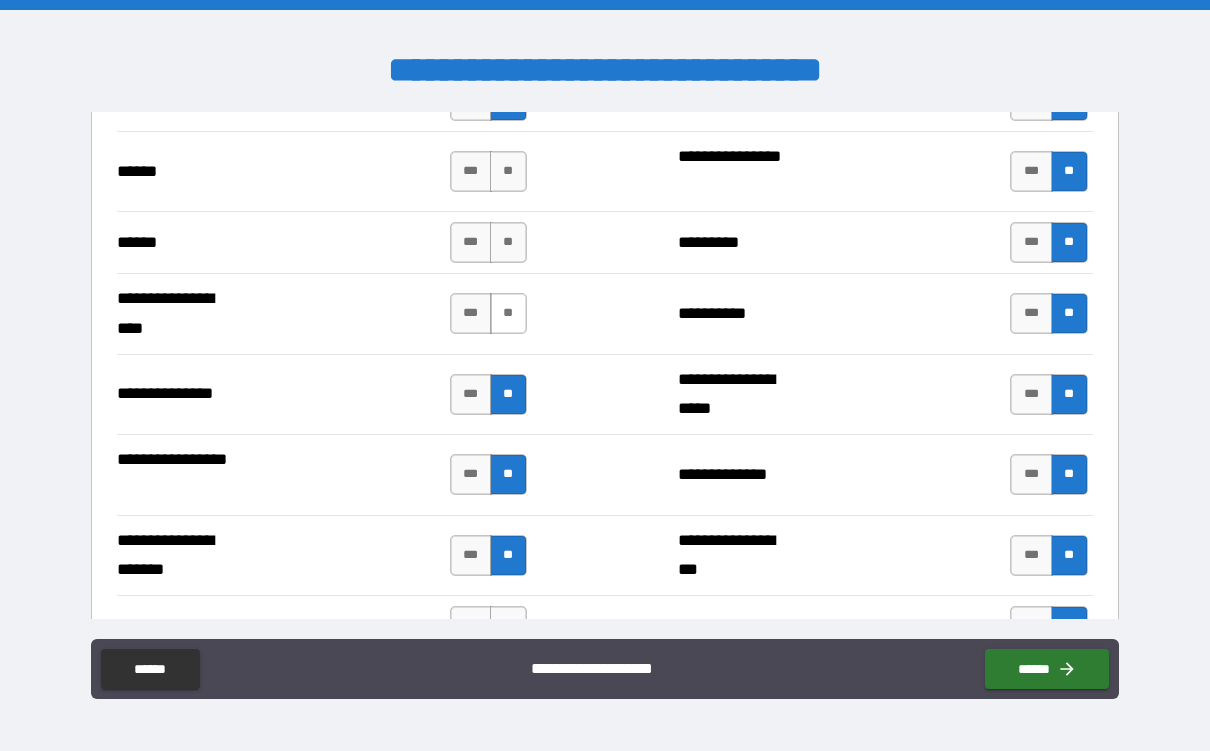 click on "**" at bounding box center [508, 313] 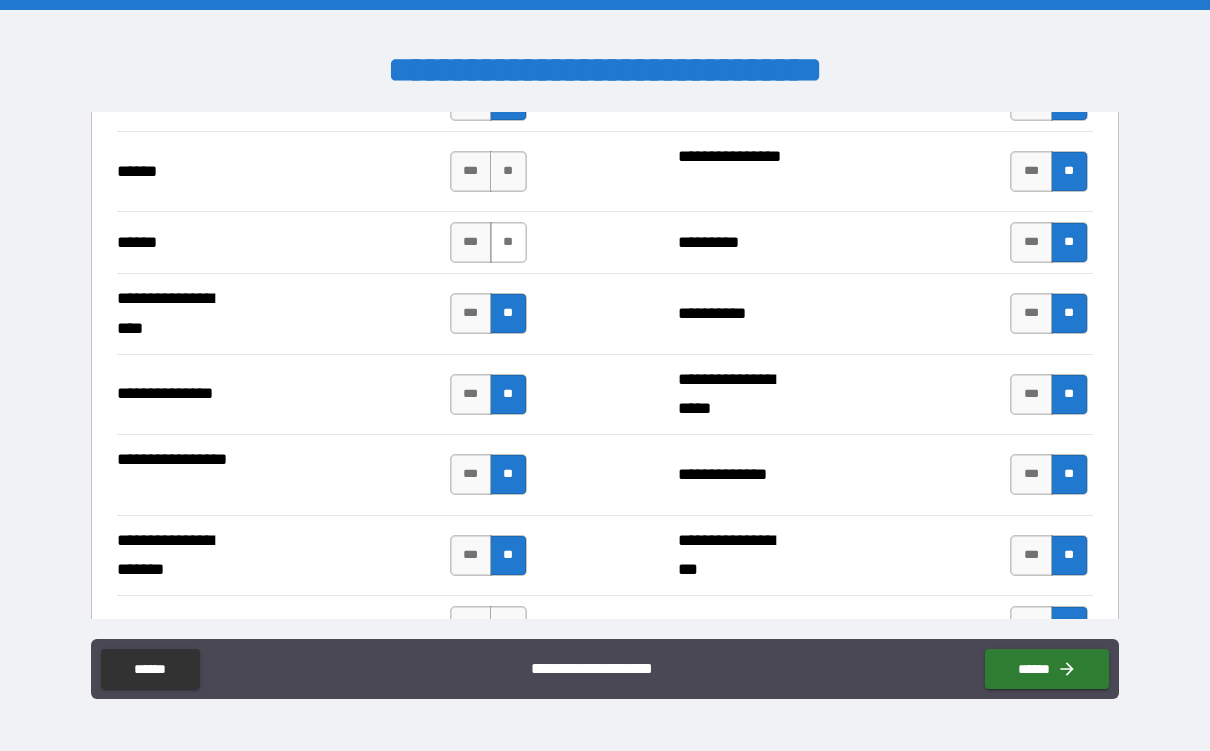 click on "**" at bounding box center [508, 242] 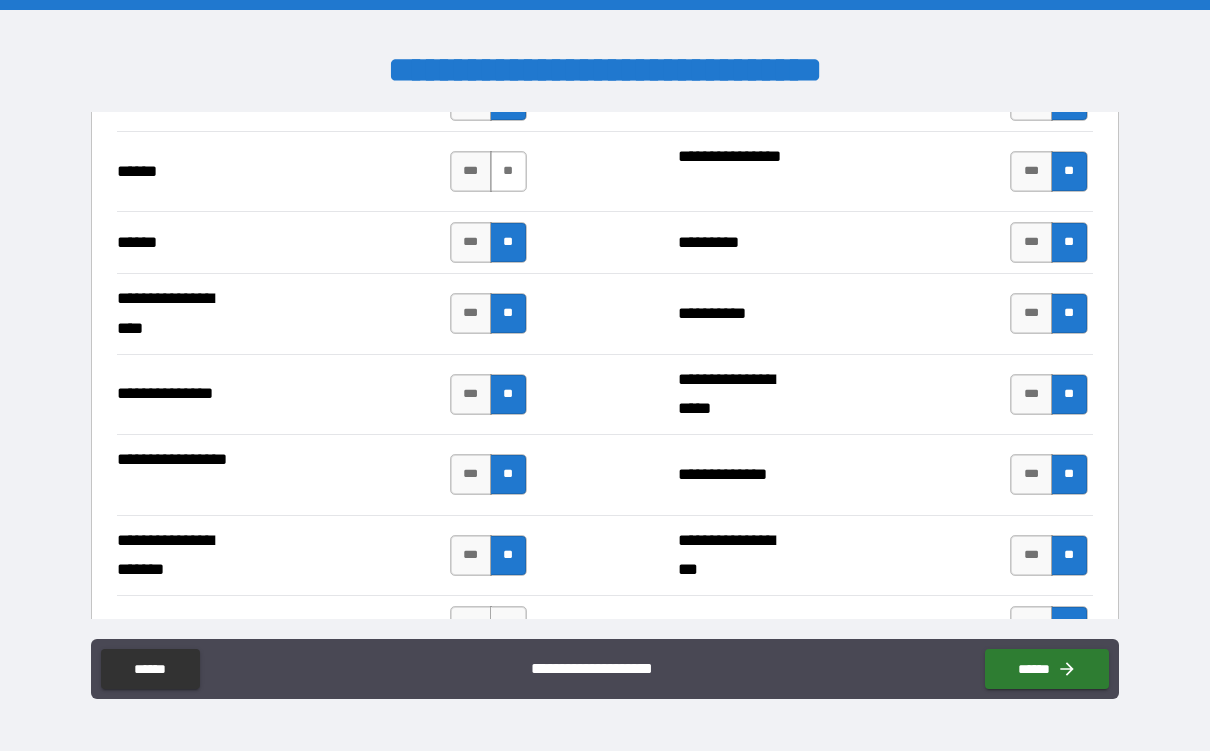click on "**" at bounding box center [508, 171] 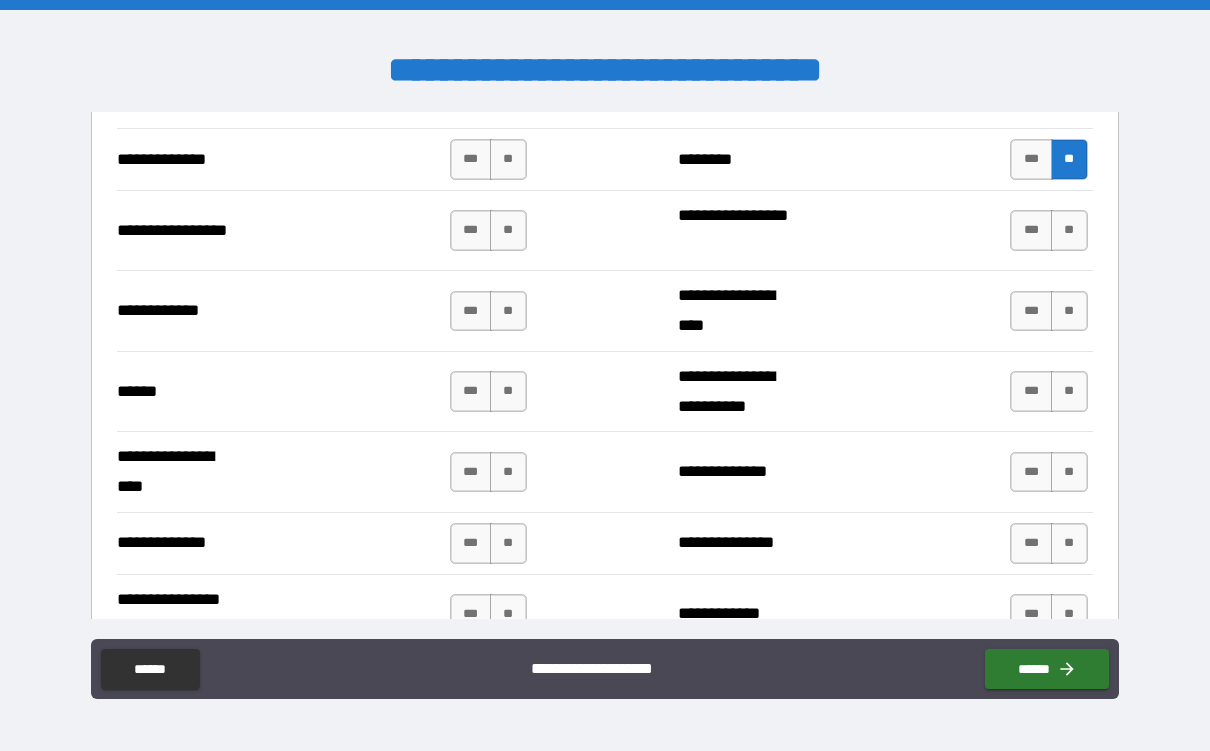 scroll, scrollTop: 3045, scrollLeft: 0, axis: vertical 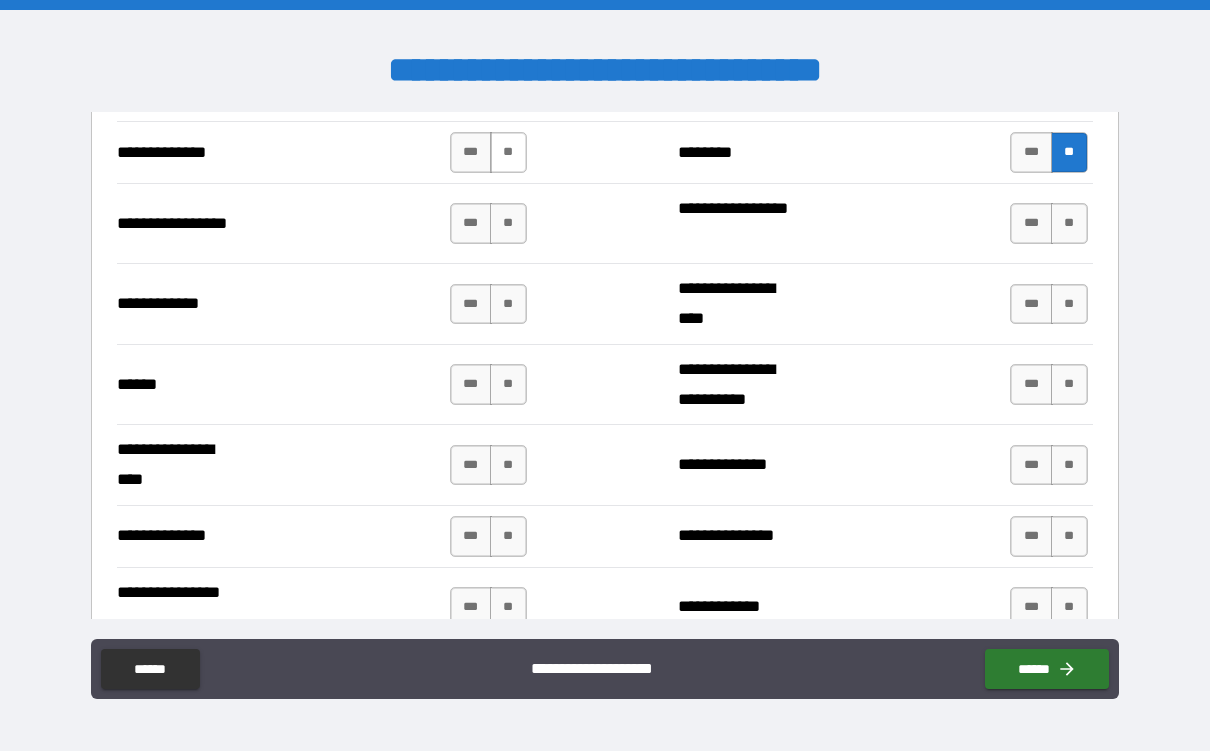 click on "**" at bounding box center (508, 152) 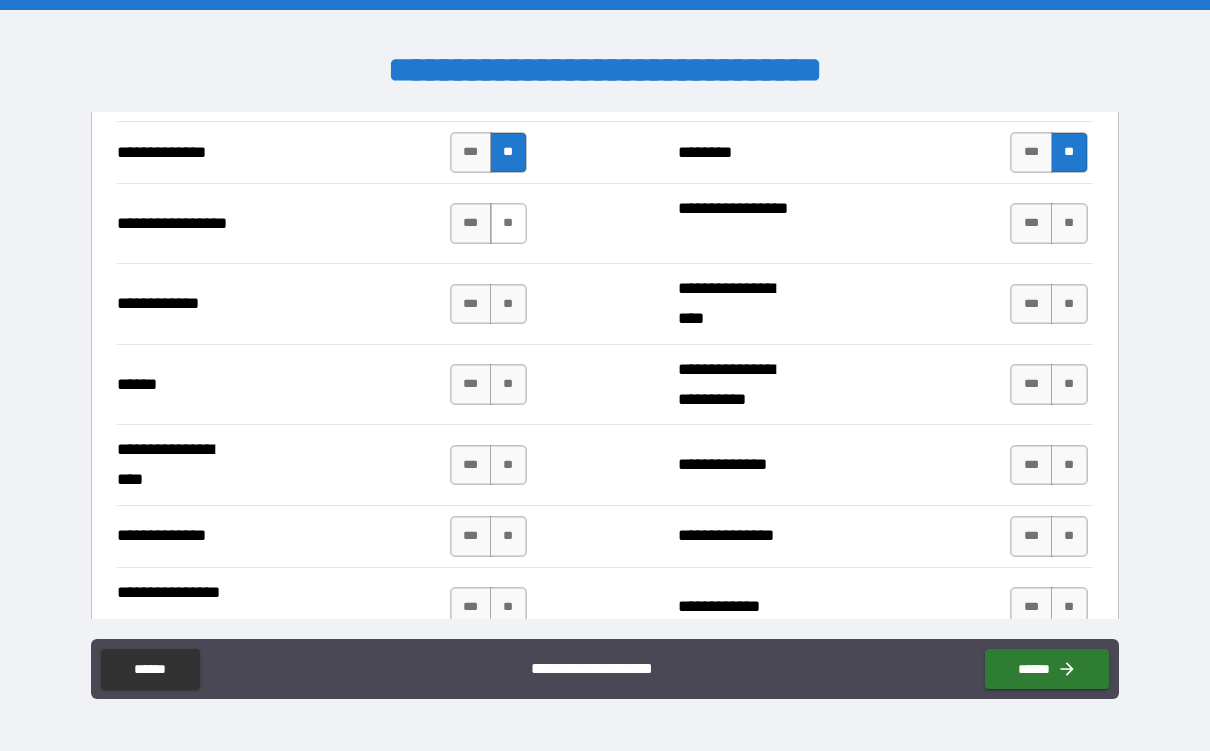 click on "**" at bounding box center [508, 223] 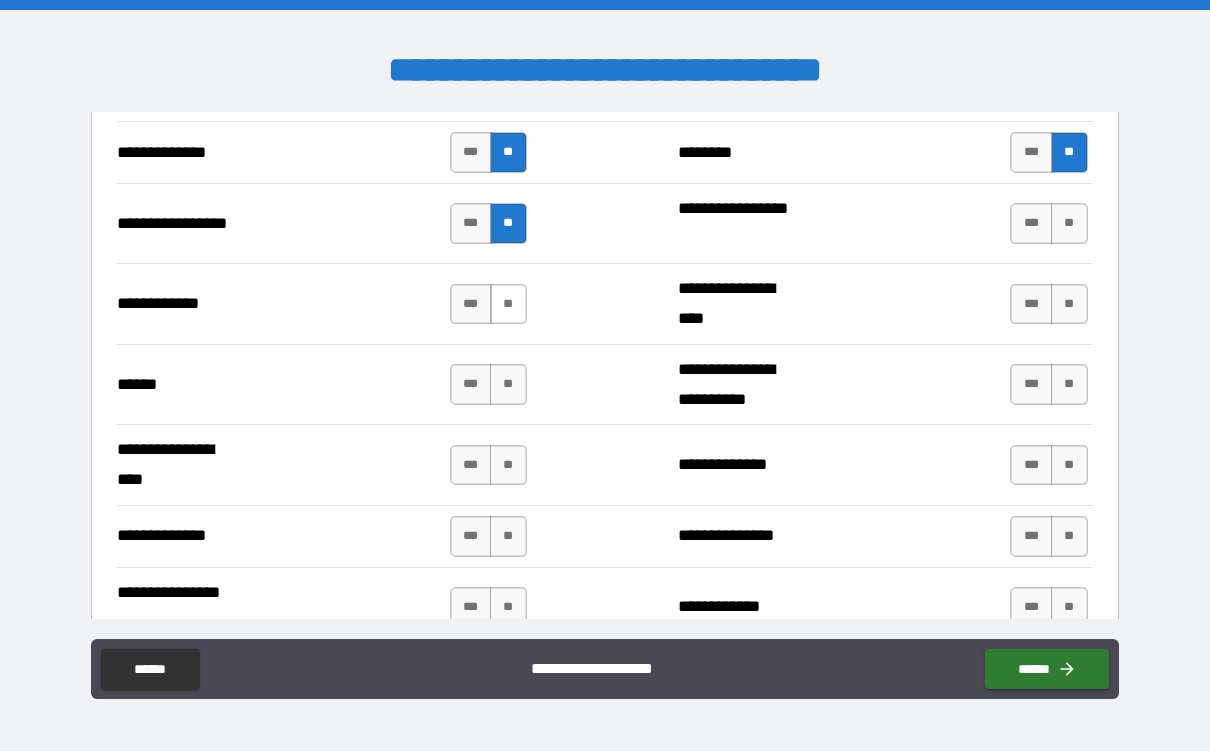 click on "**" at bounding box center (508, 304) 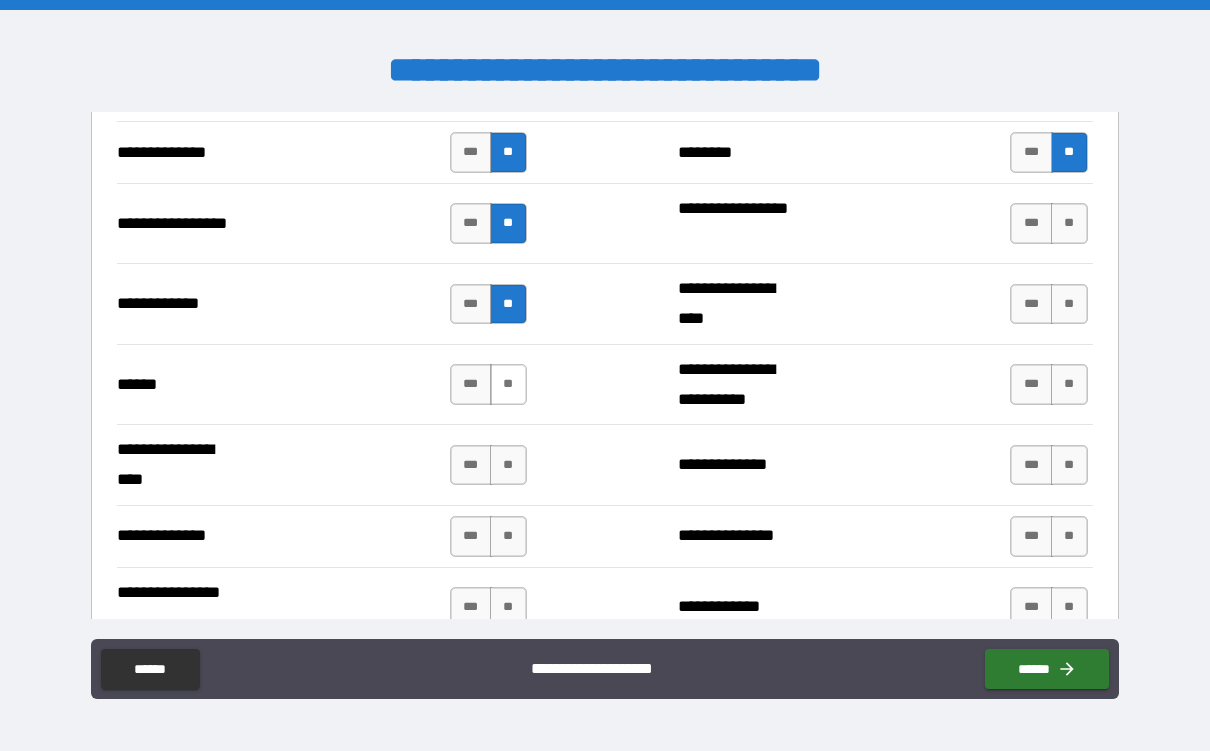 click on "**" at bounding box center (508, 384) 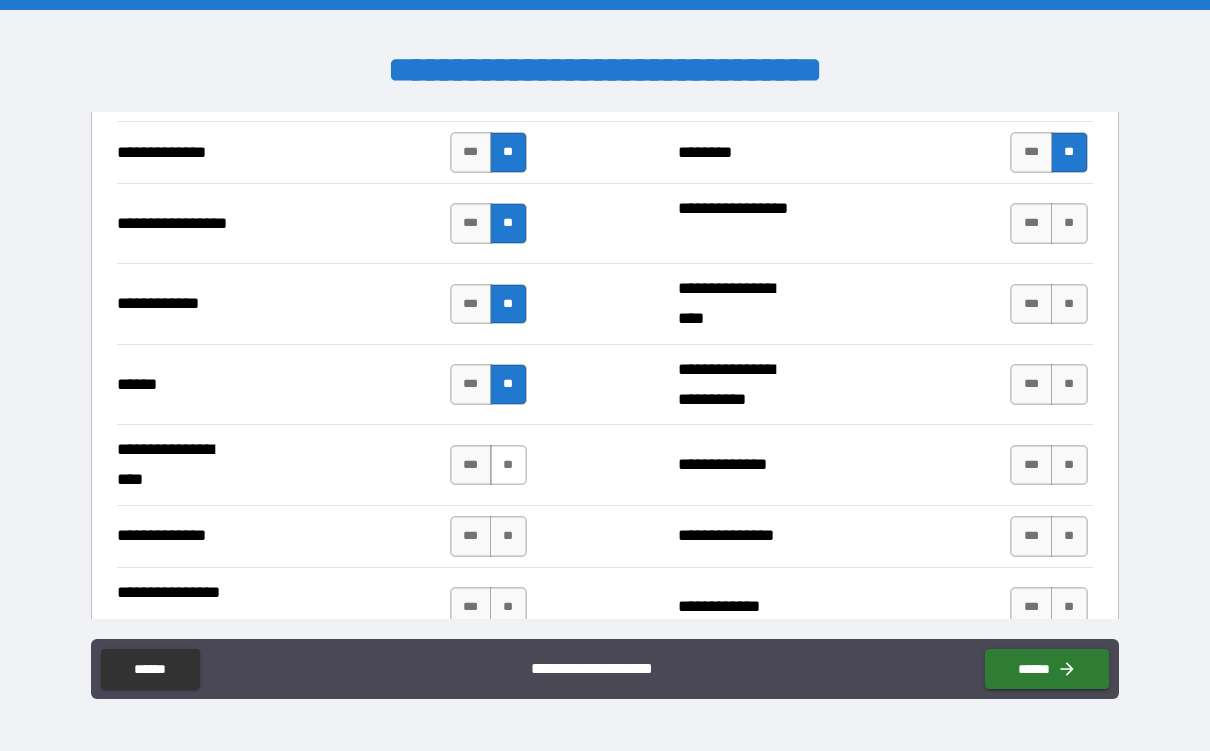 click on "**" at bounding box center (508, 465) 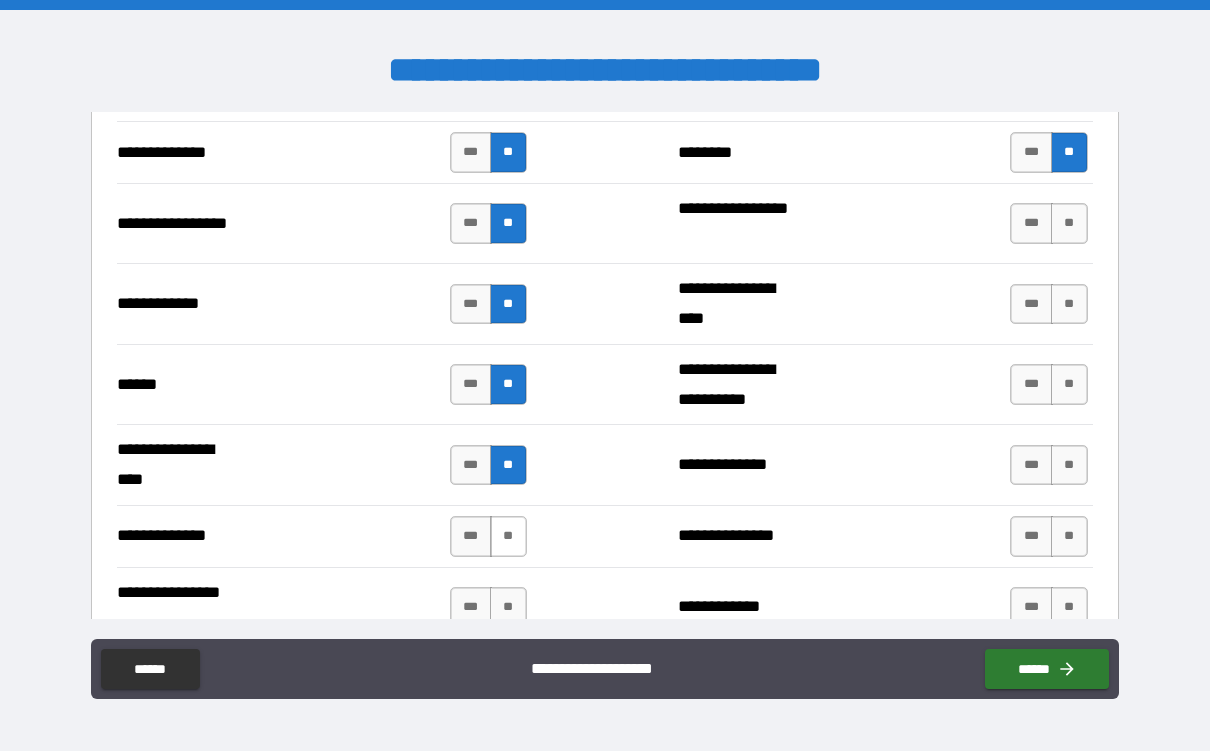 click on "**" at bounding box center [508, 536] 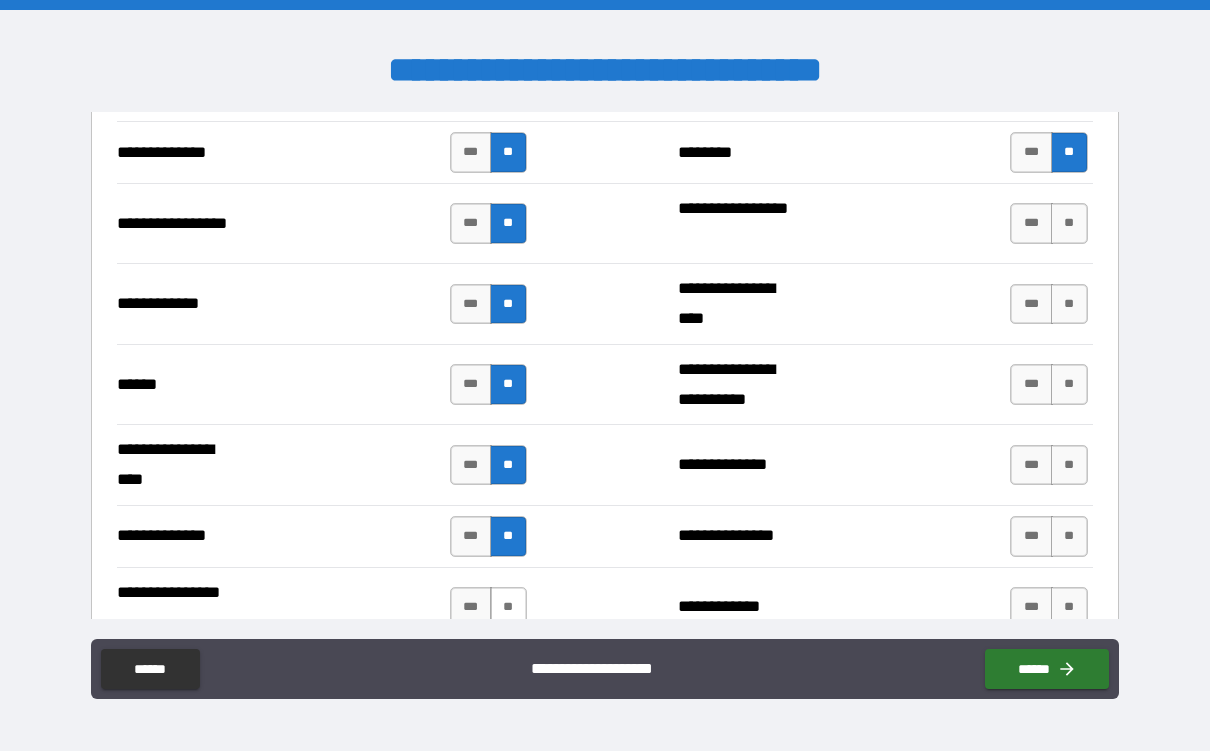 click on "**" at bounding box center (508, 607) 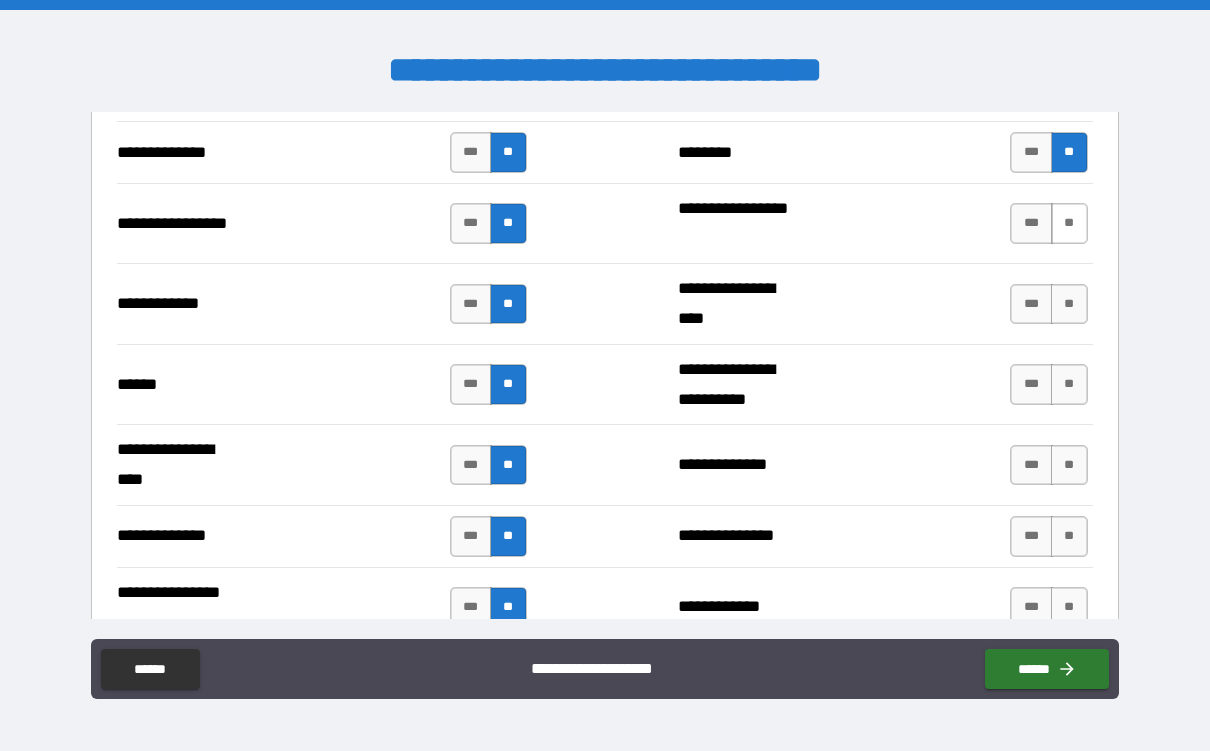 click on "**" at bounding box center [1069, 223] 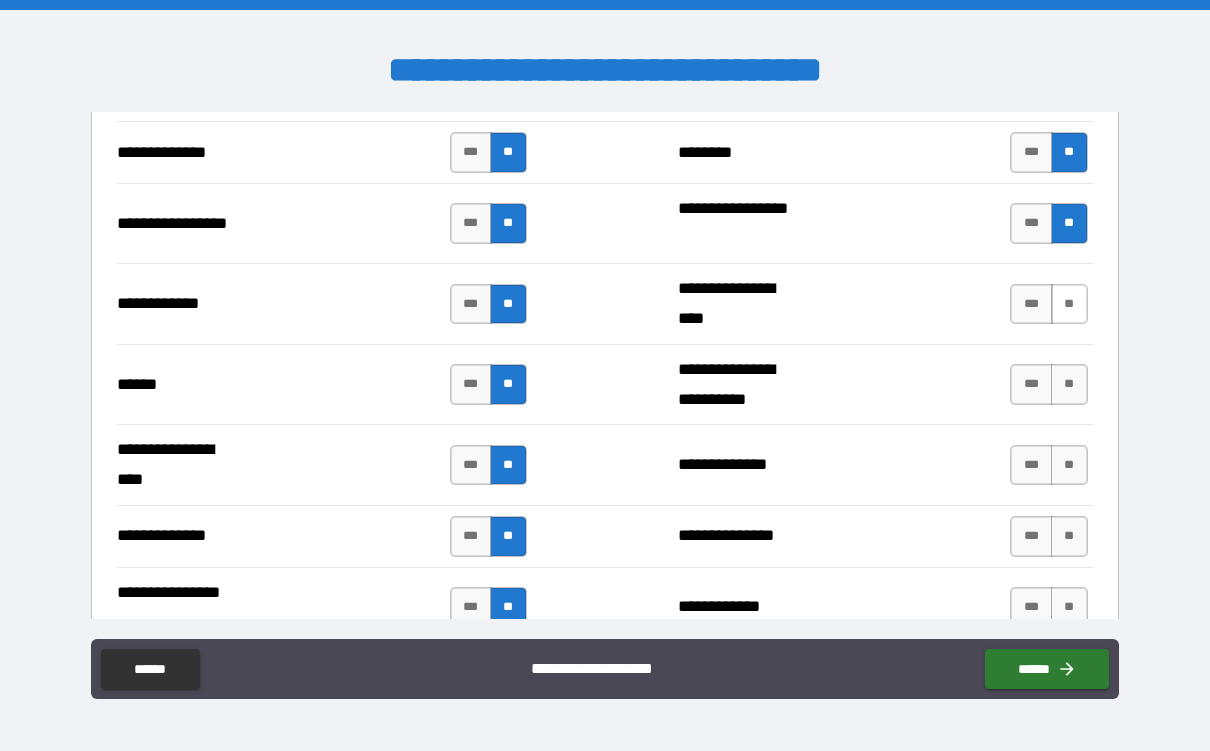 click on "**" at bounding box center (1069, 304) 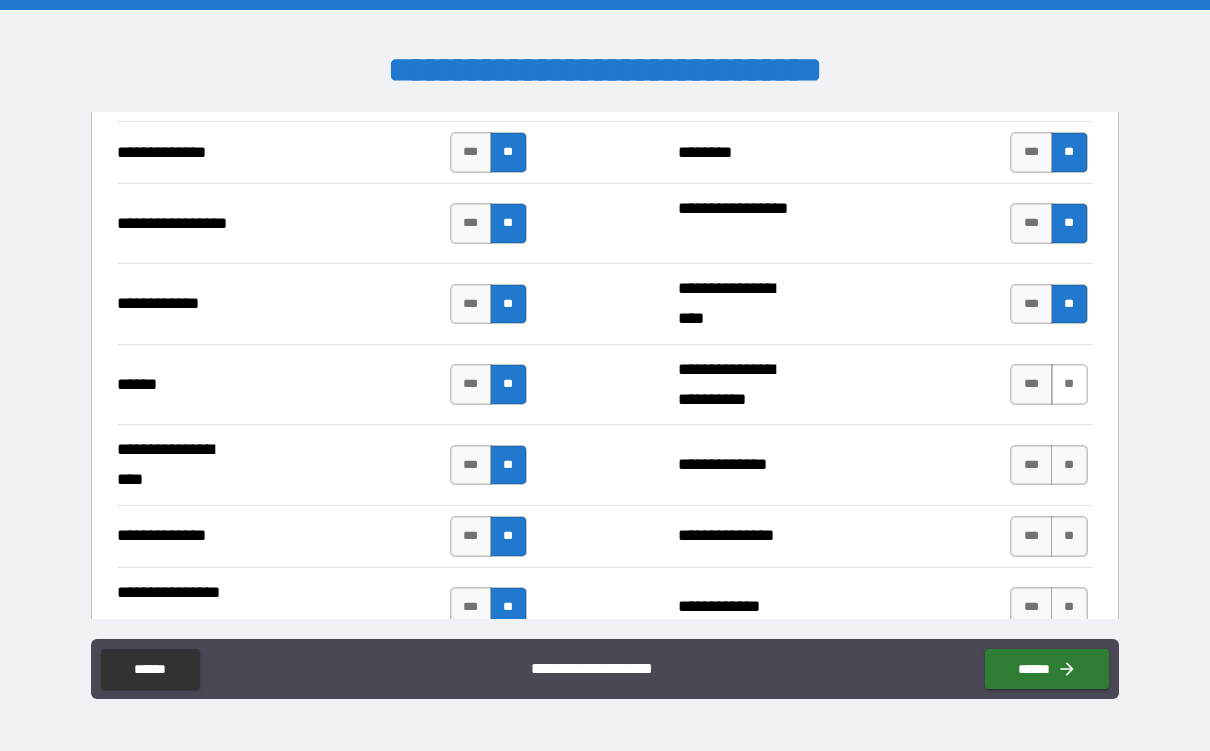 click on "**" at bounding box center (1069, 384) 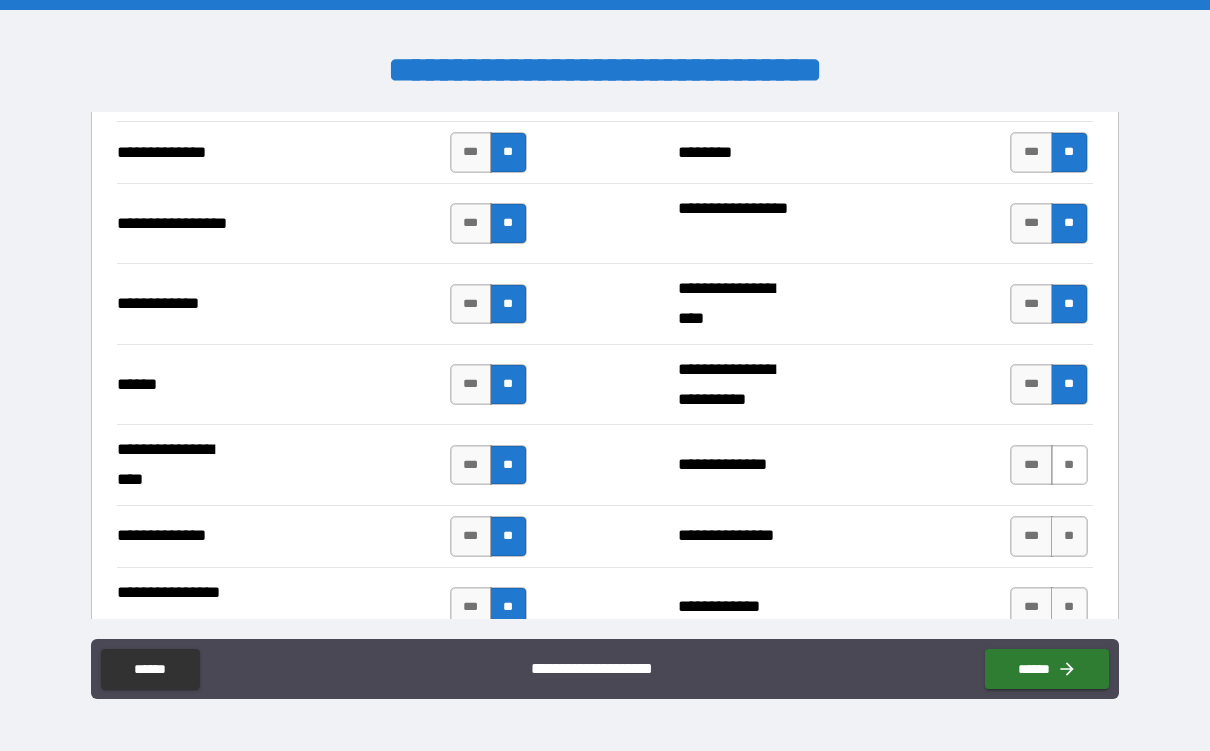 click on "**" at bounding box center [1069, 465] 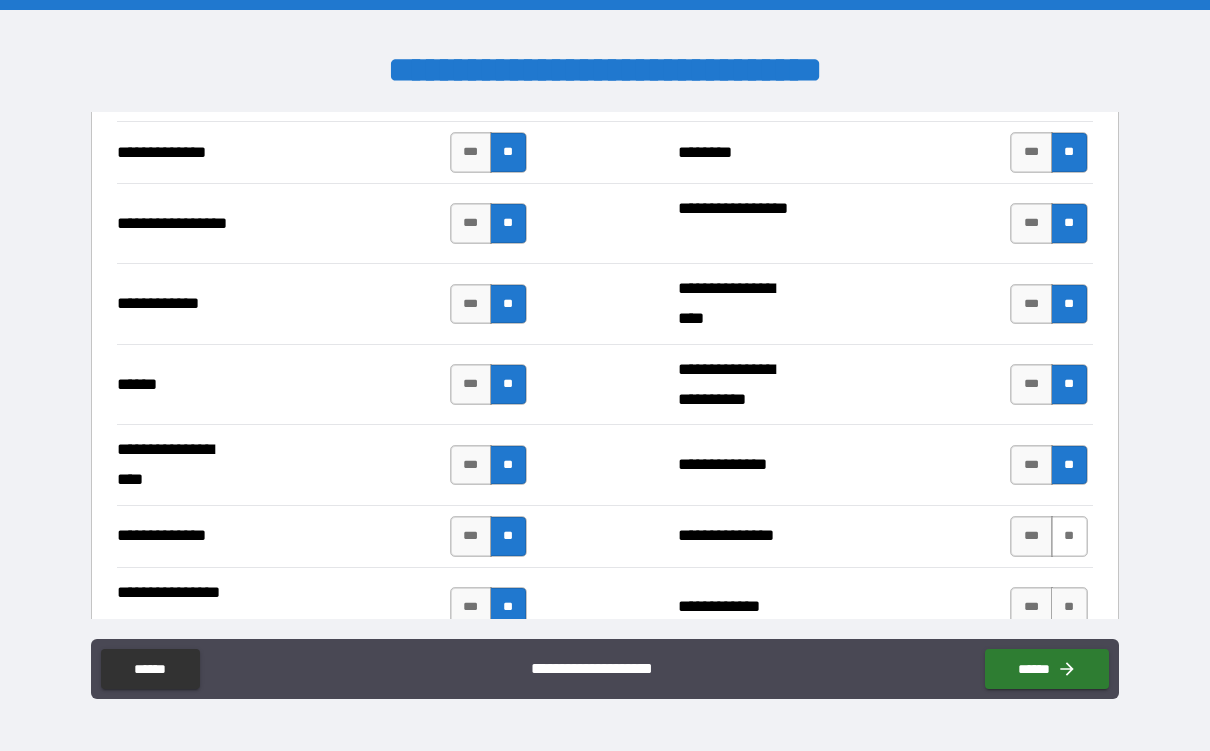 click on "**" at bounding box center (1069, 536) 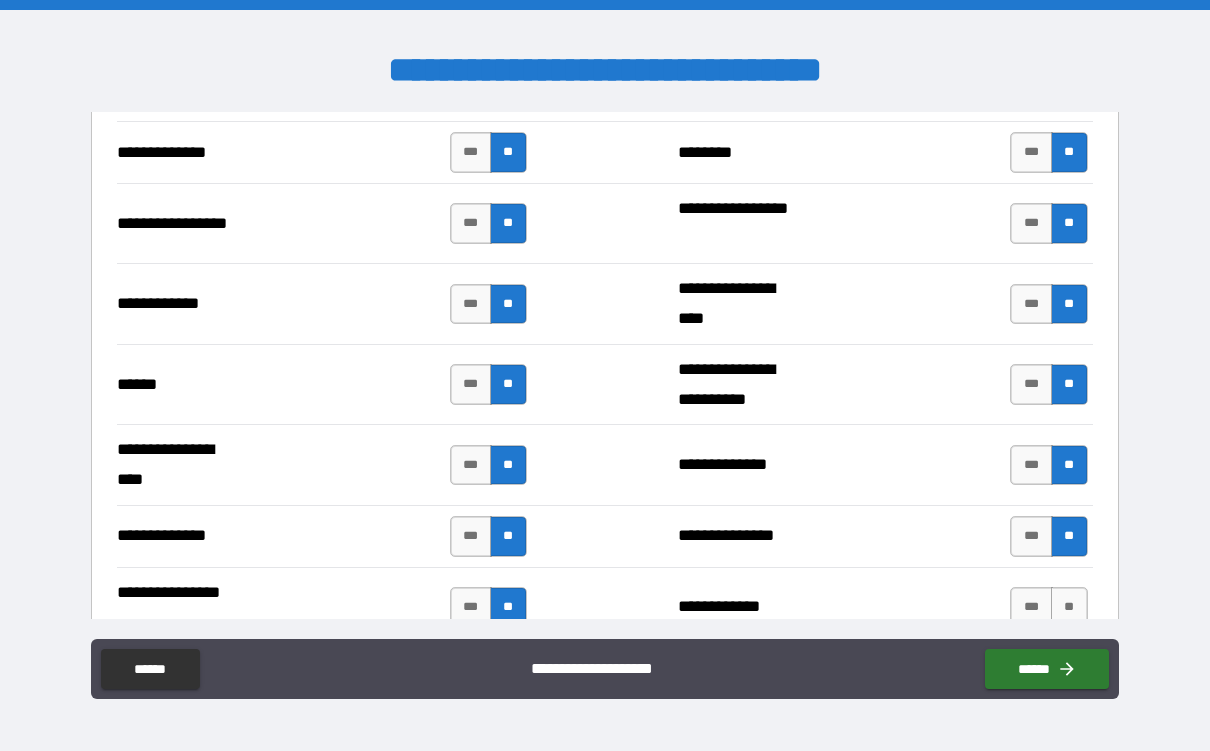 click on "**********" at bounding box center (605, 671) 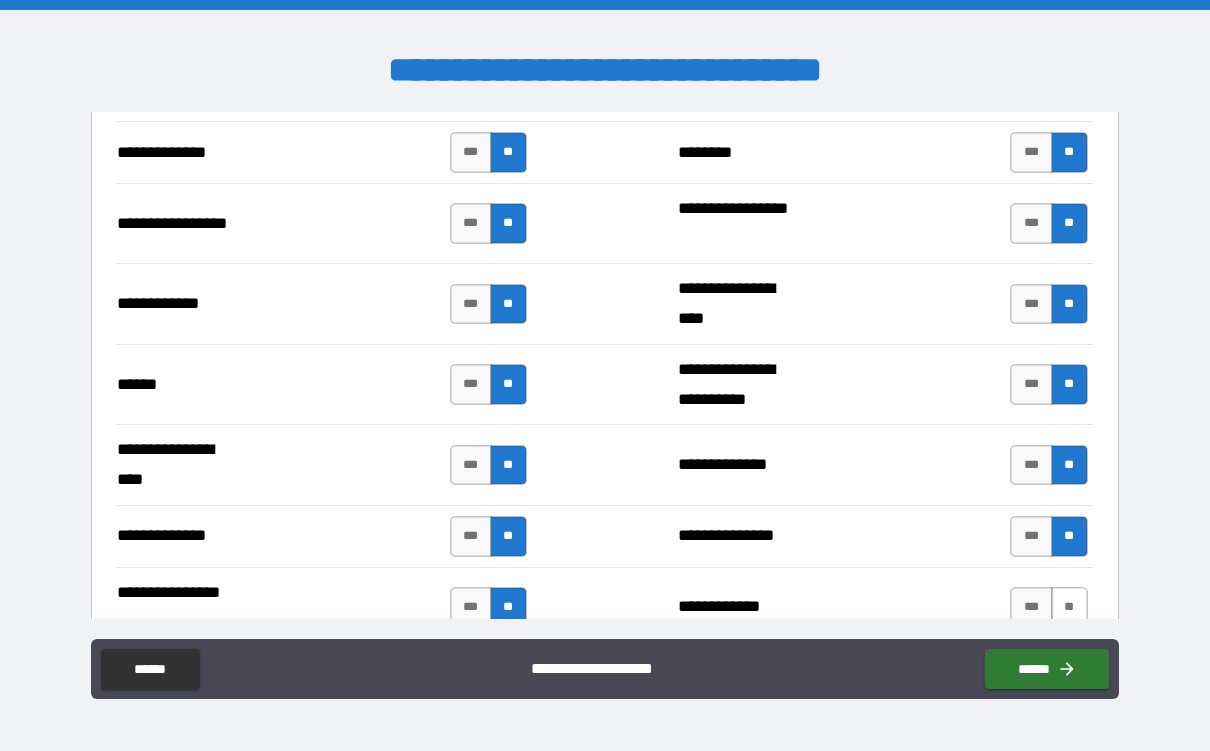 click on "**" at bounding box center [1069, 607] 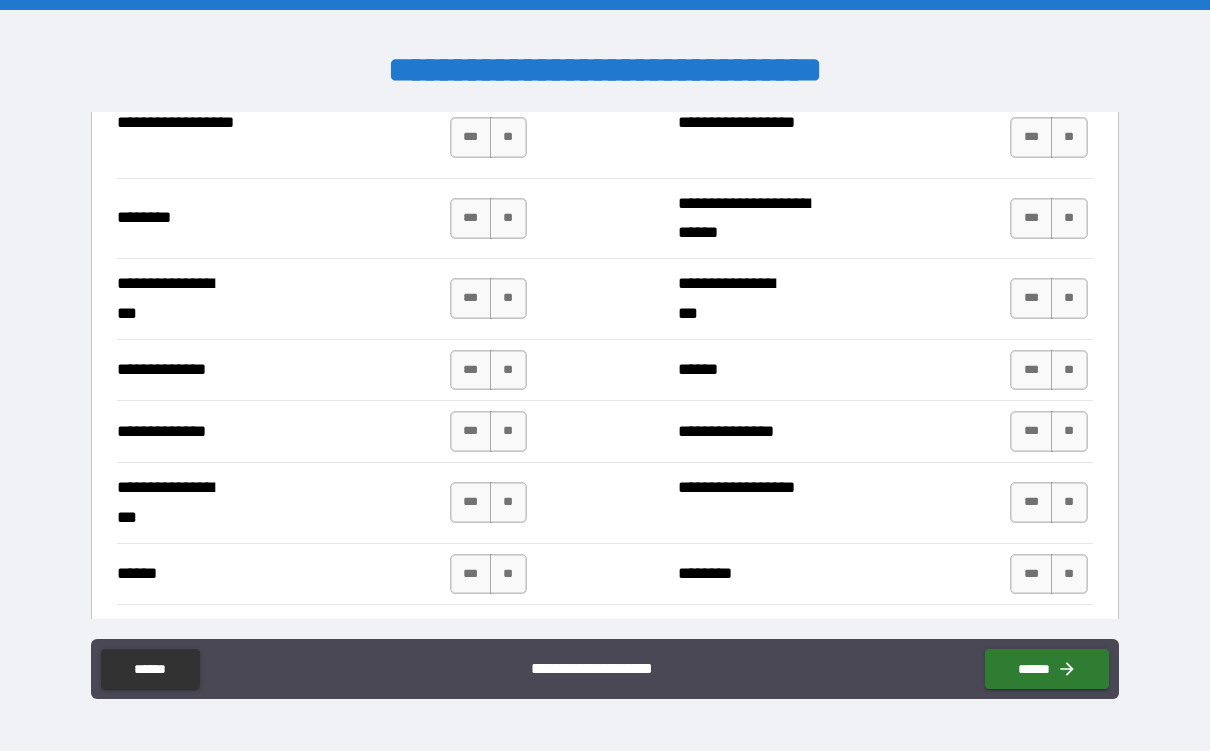 scroll, scrollTop: 3602, scrollLeft: 0, axis: vertical 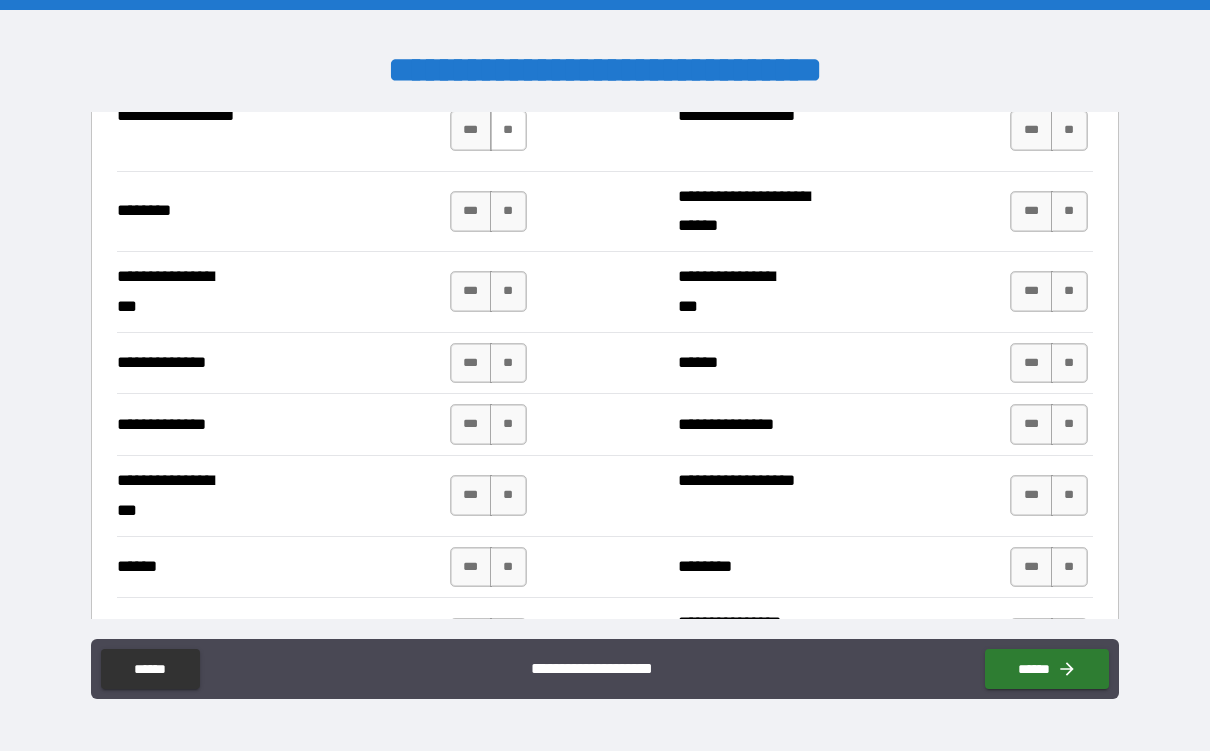 click on "**" at bounding box center [508, 130] 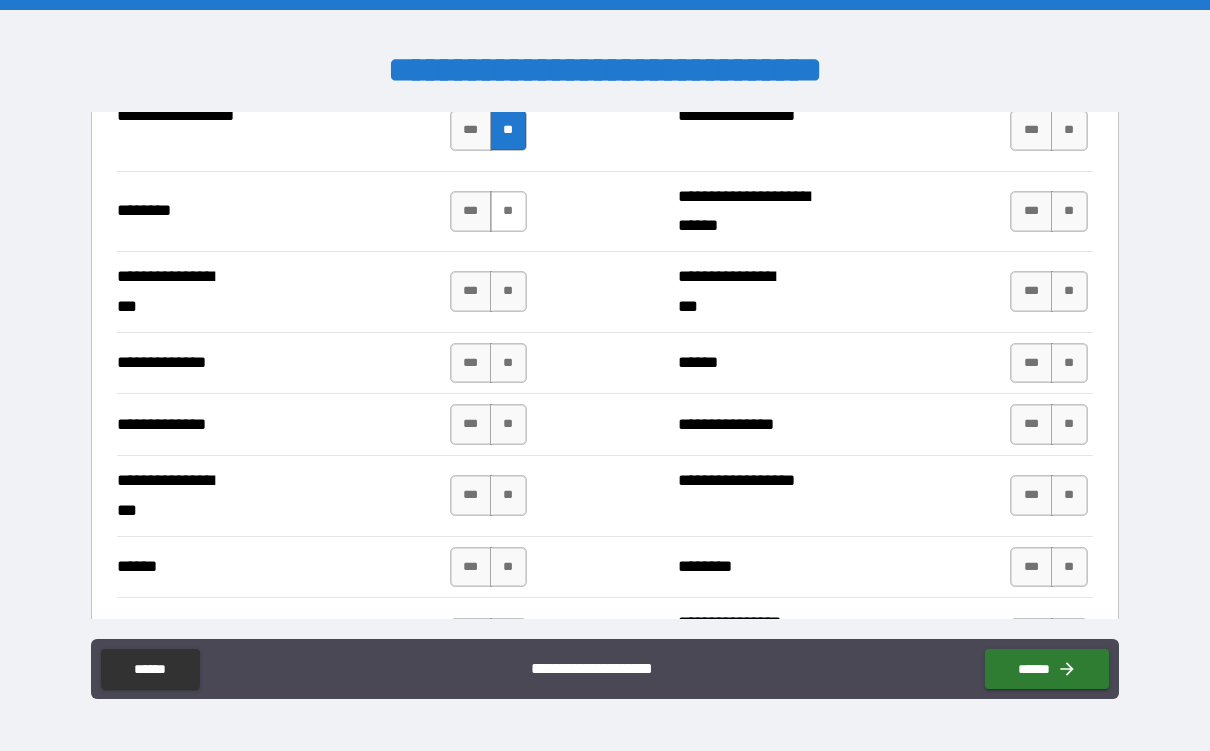 click on "**" at bounding box center (508, 211) 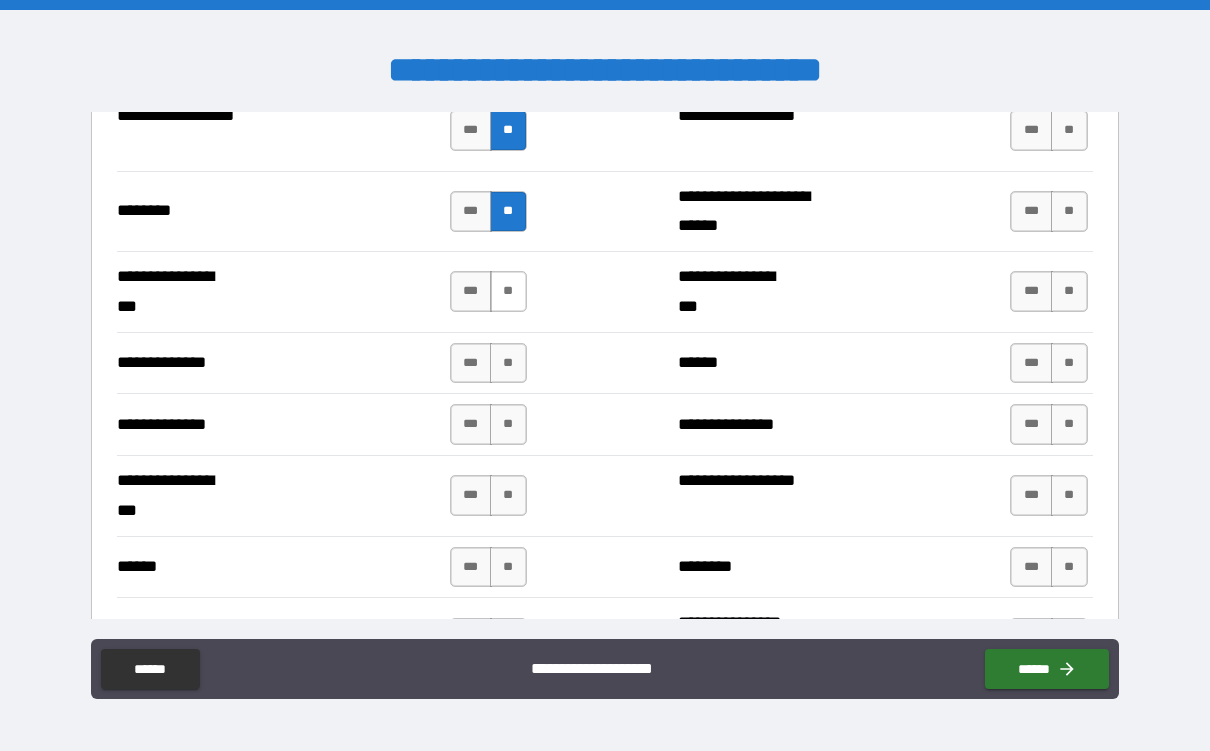 click on "**" at bounding box center (508, 291) 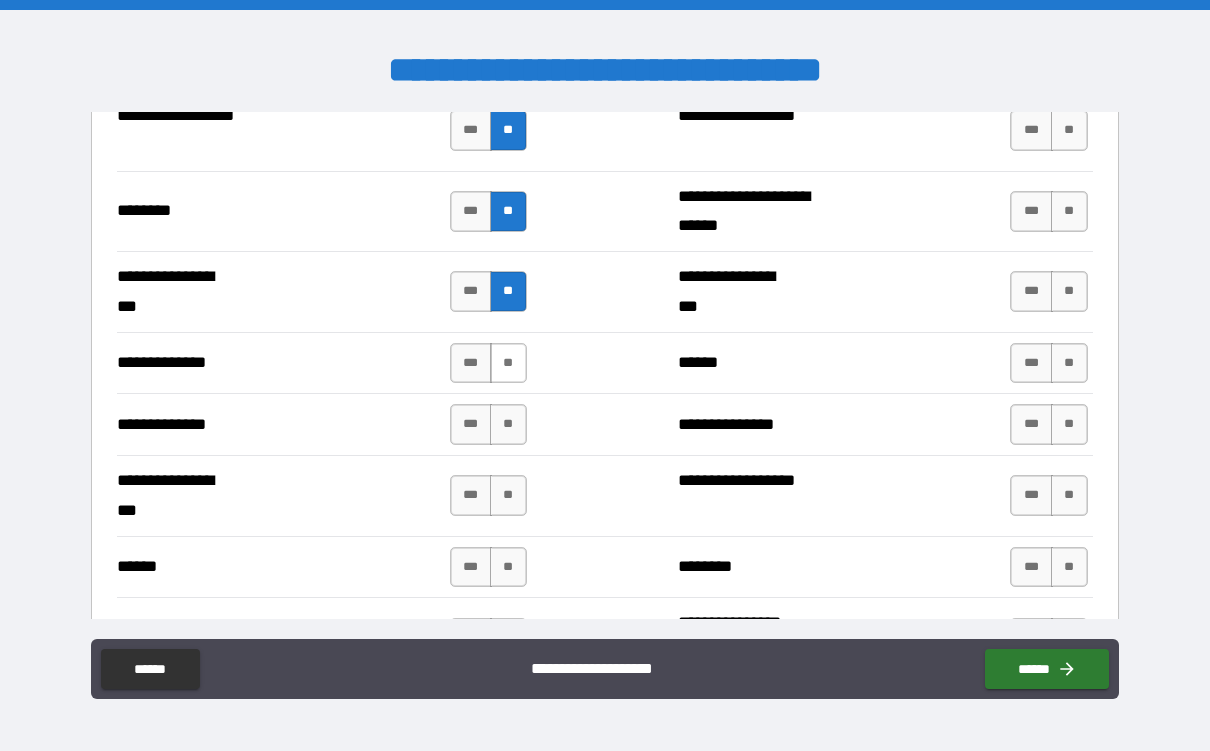 click on "**" at bounding box center (508, 363) 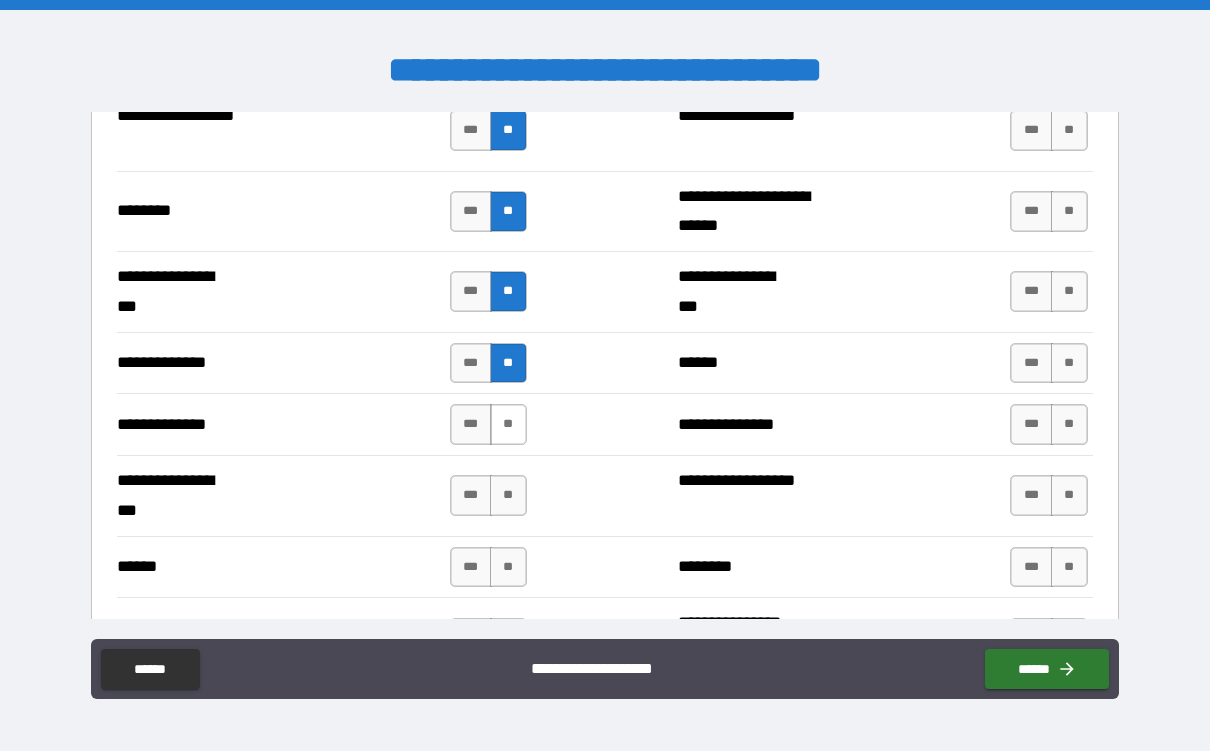 click on "**" at bounding box center (508, 424) 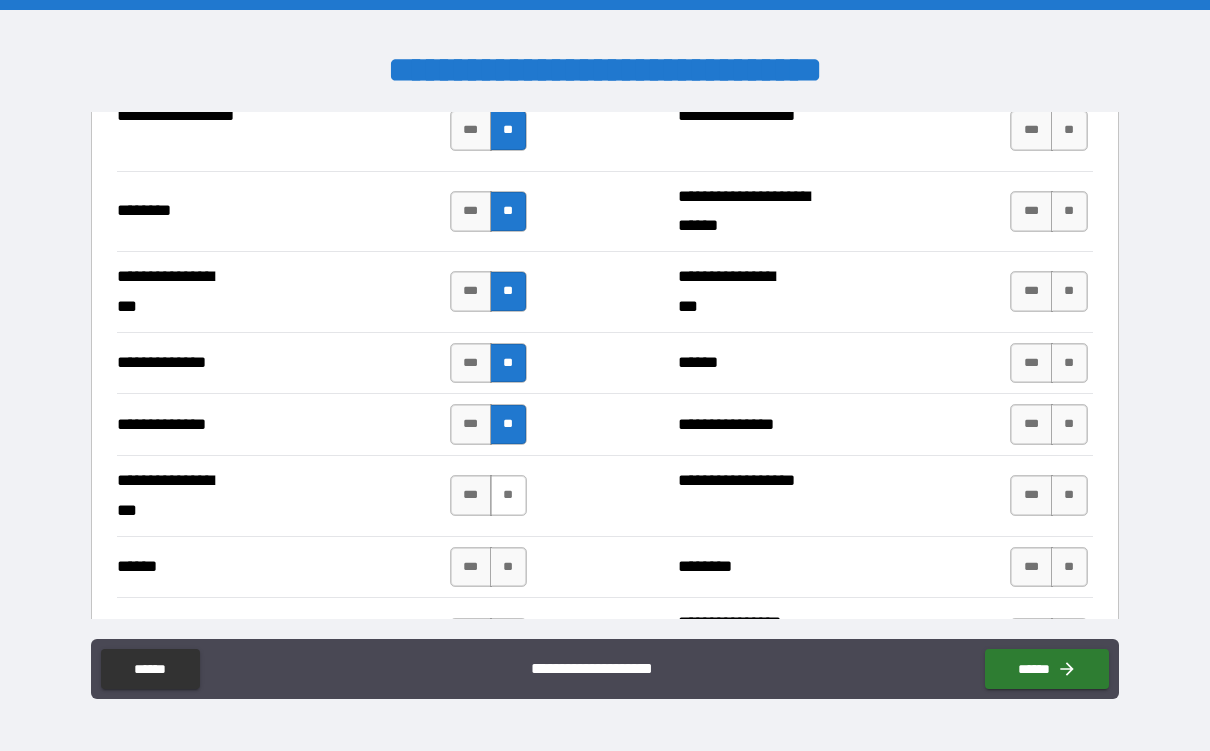 click on "**" at bounding box center (508, 495) 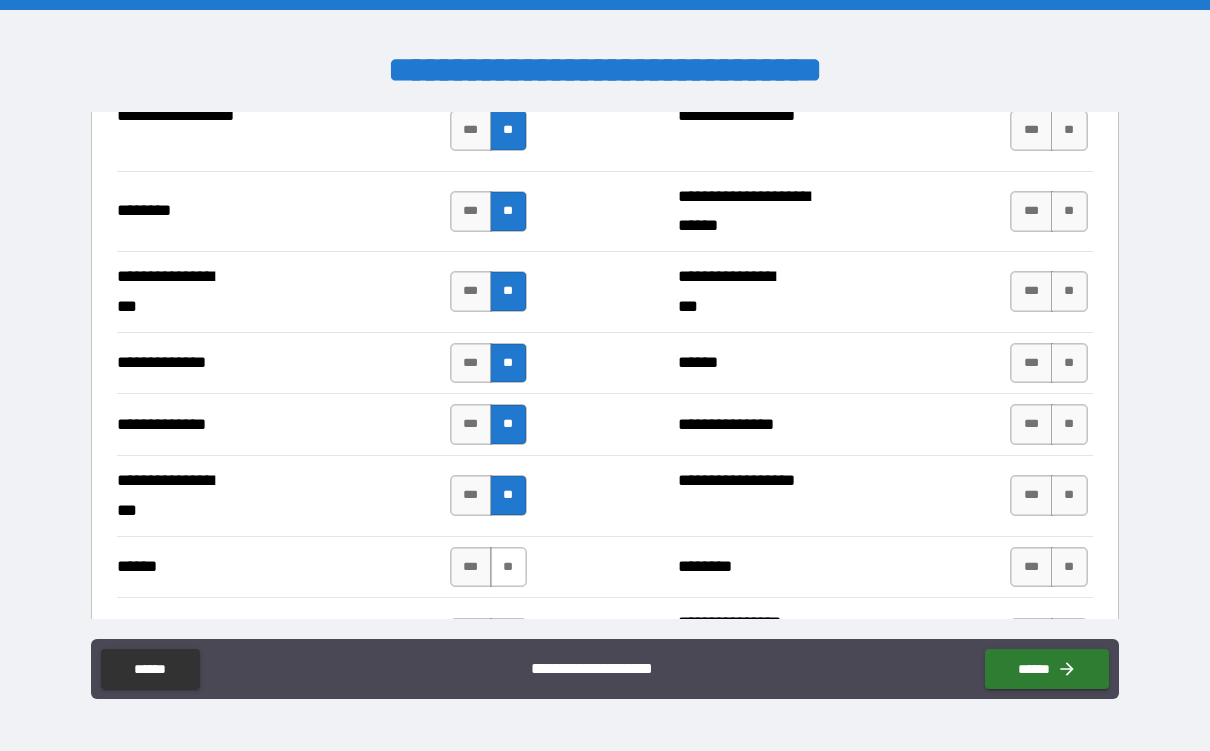 click on "**" at bounding box center (508, 567) 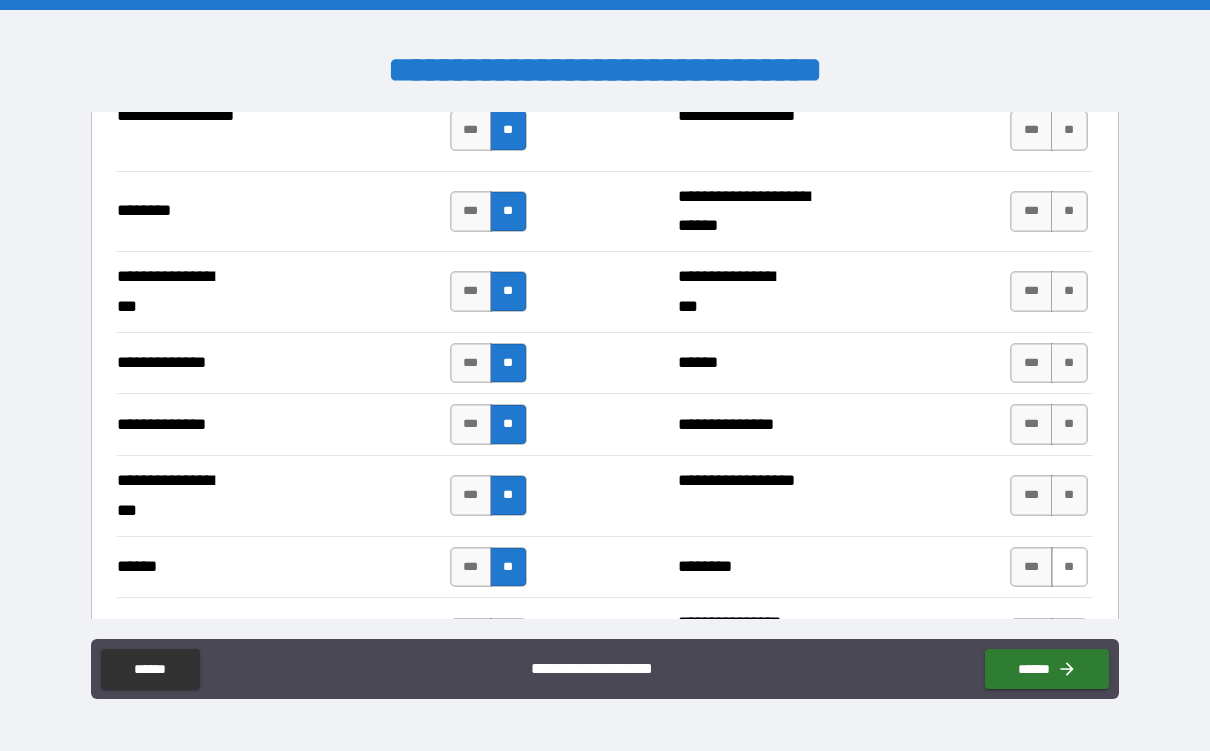 click on "**" at bounding box center (1069, 567) 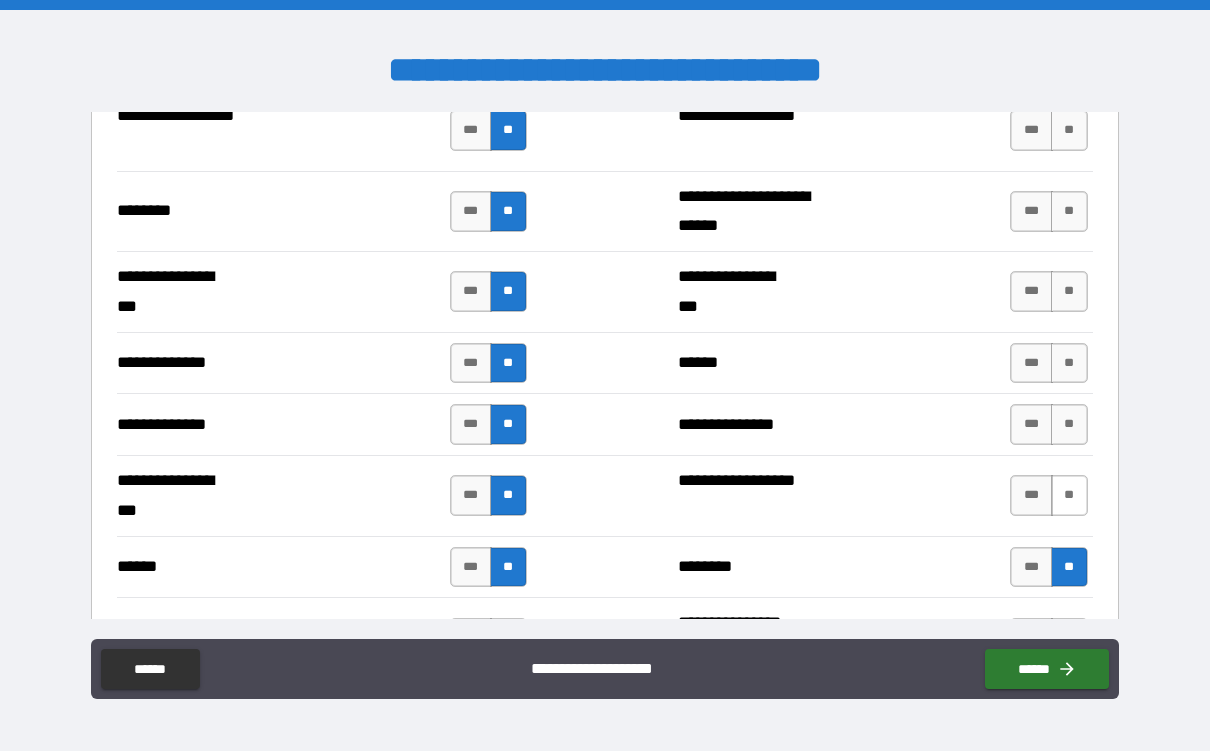 click on "**" at bounding box center (1069, 495) 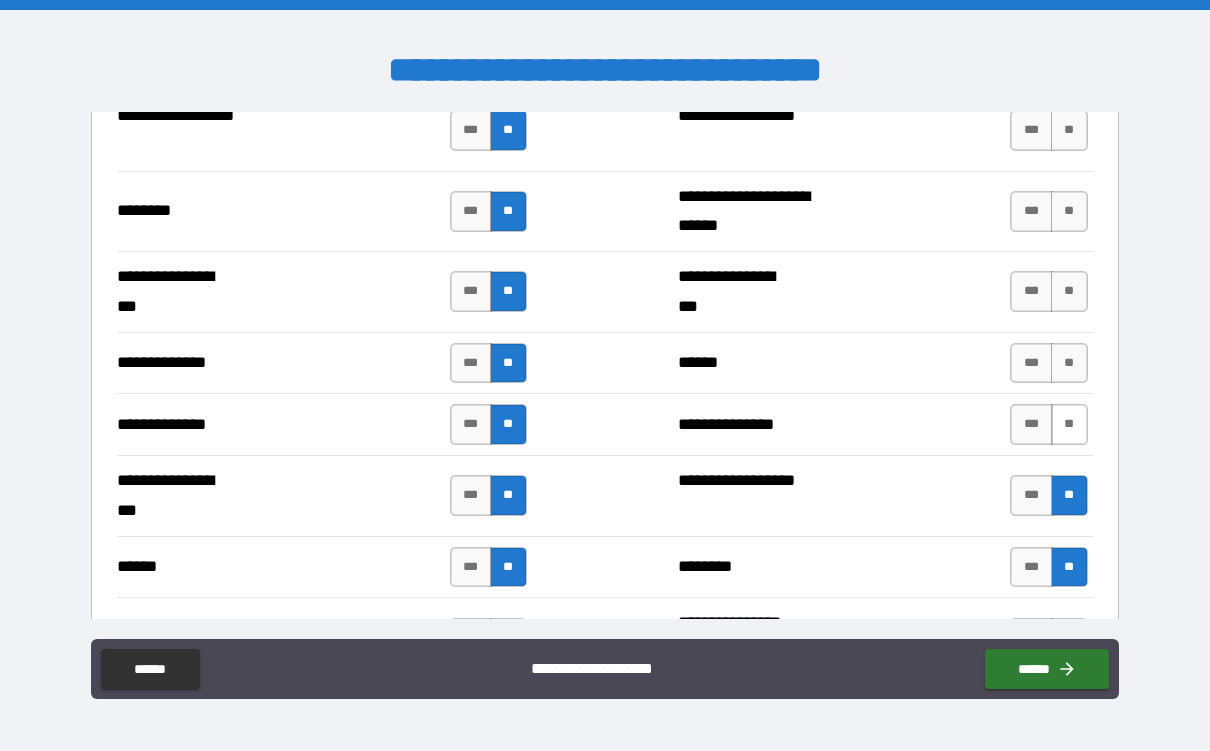 click on "**" at bounding box center [1069, 424] 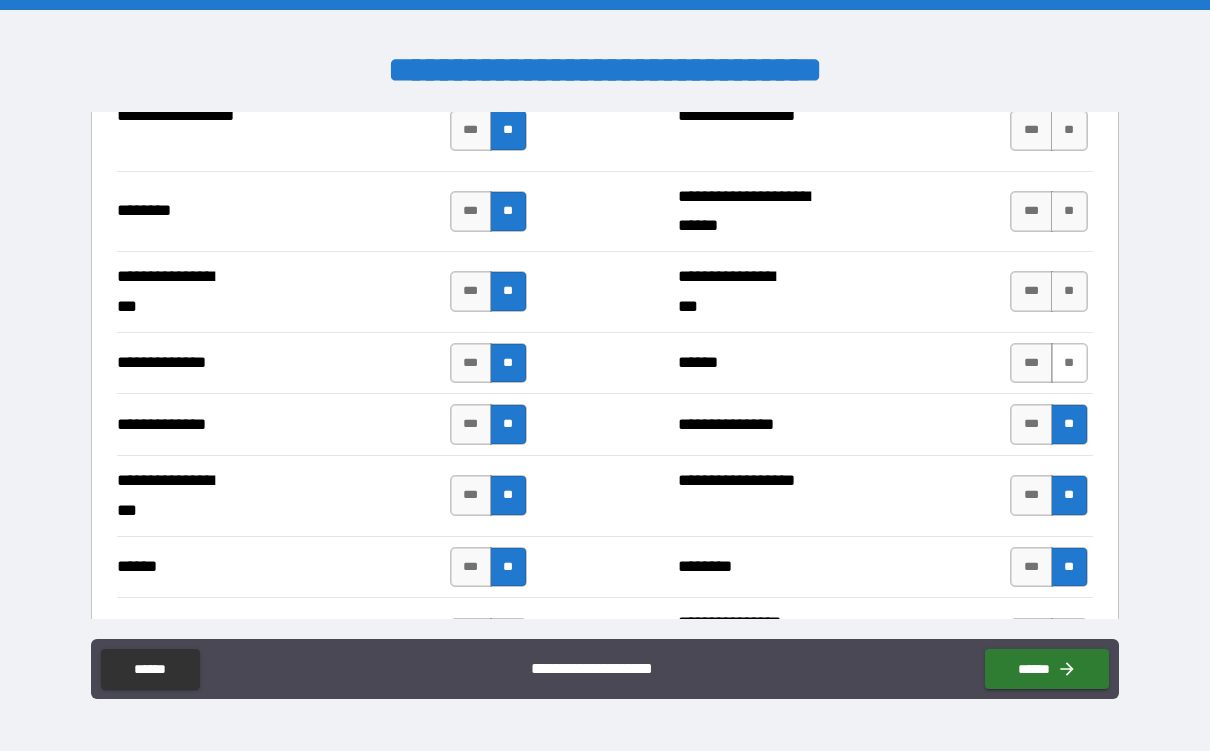 click on "**" at bounding box center (1069, 363) 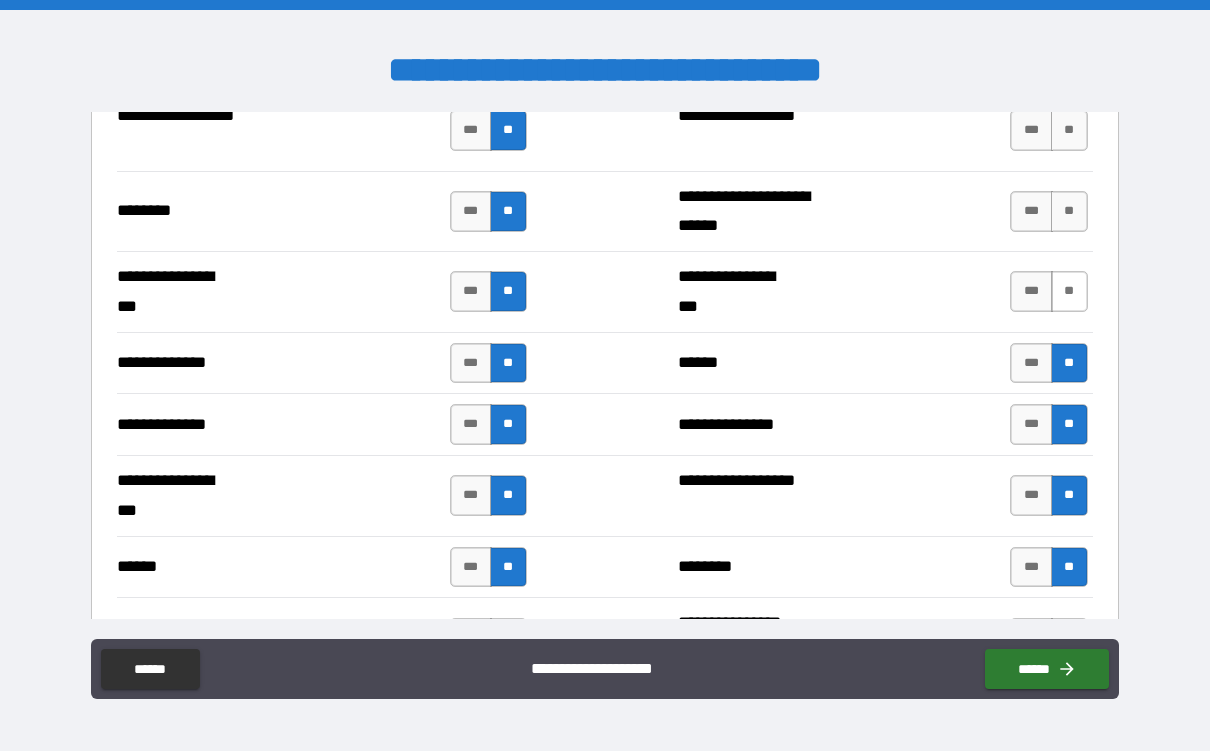 click on "**" at bounding box center (1069, 291) 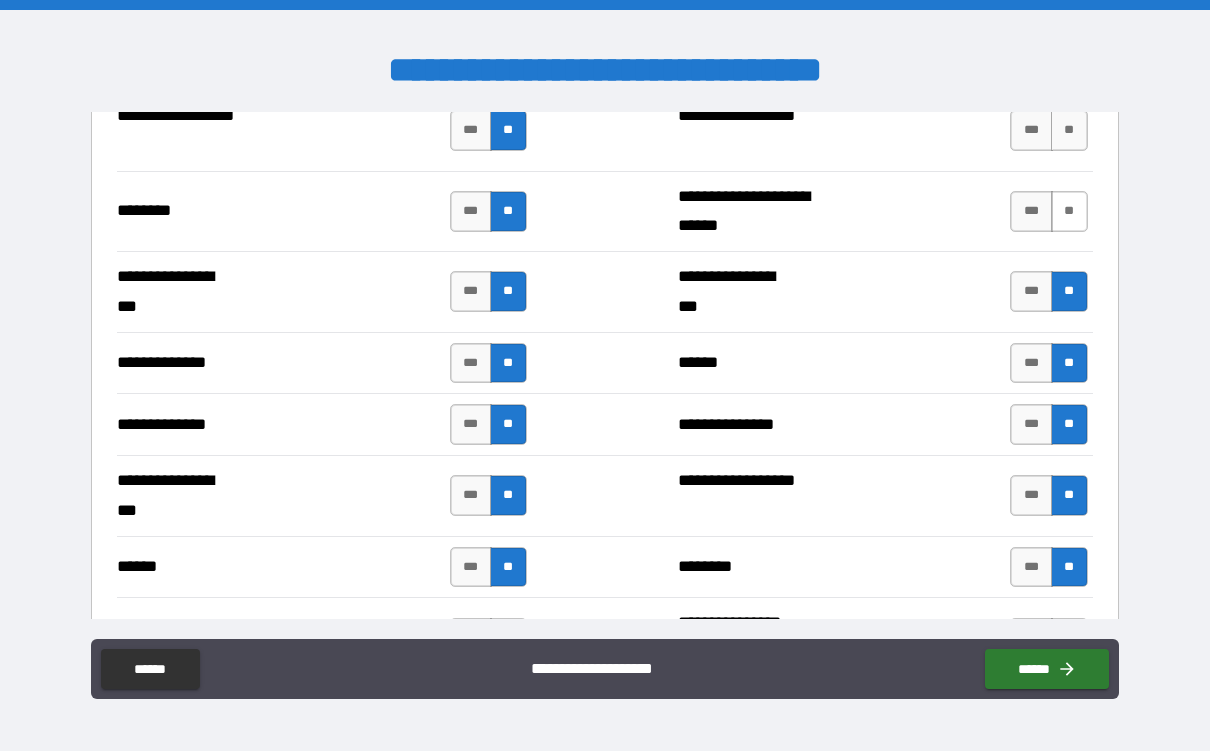 click on "**" at bounding box center [1069, 211] 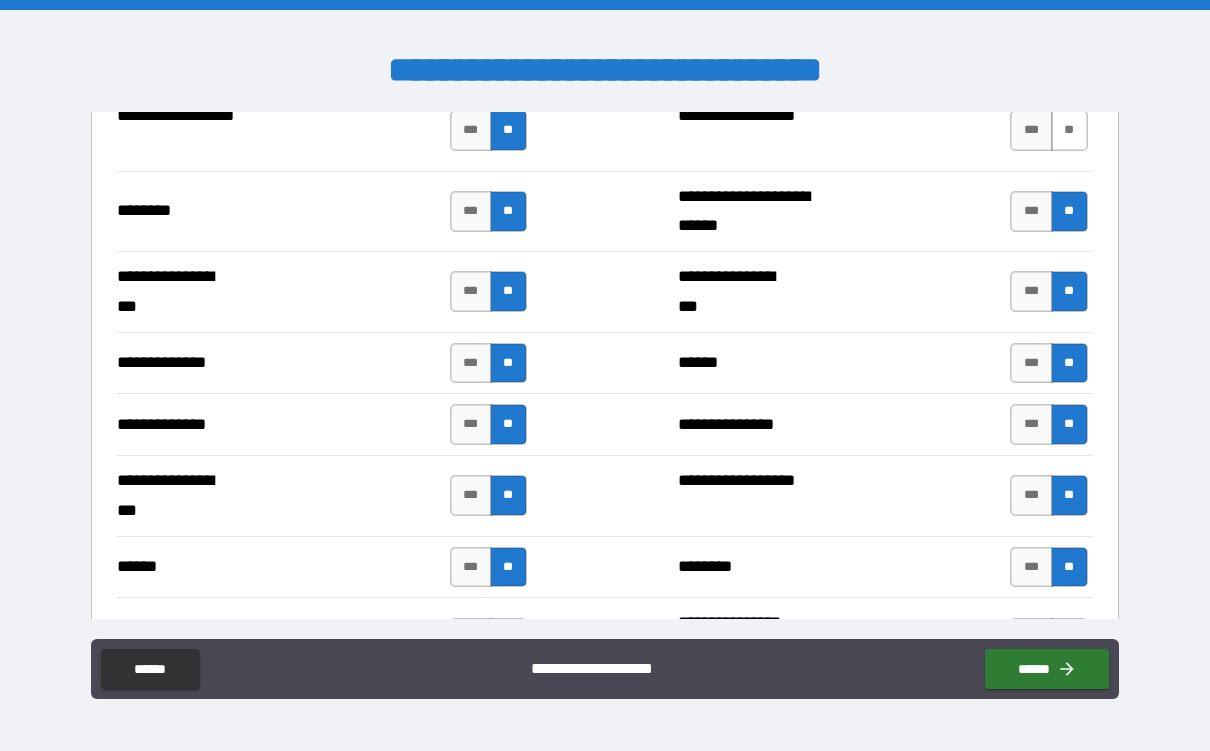 click on "**" at bounding box center (1069, 130) 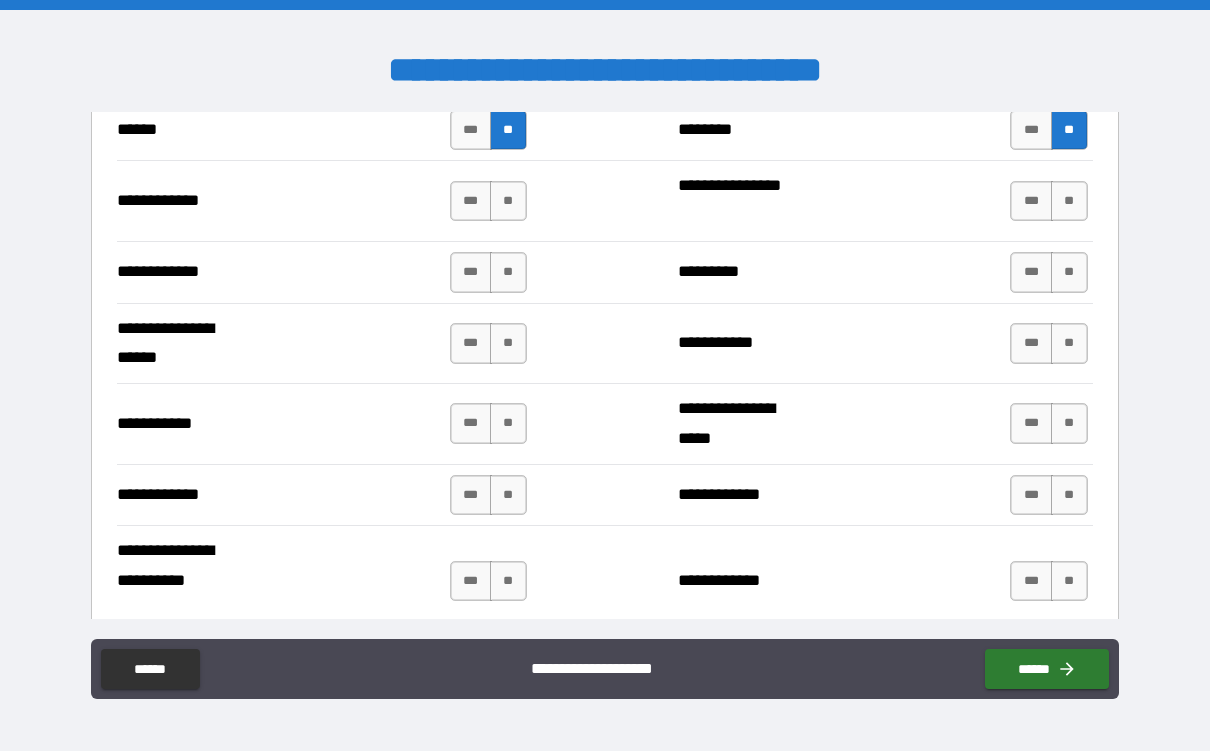 scroll, scrollTop: 4048, scrollLeft: 0, axis: vertical 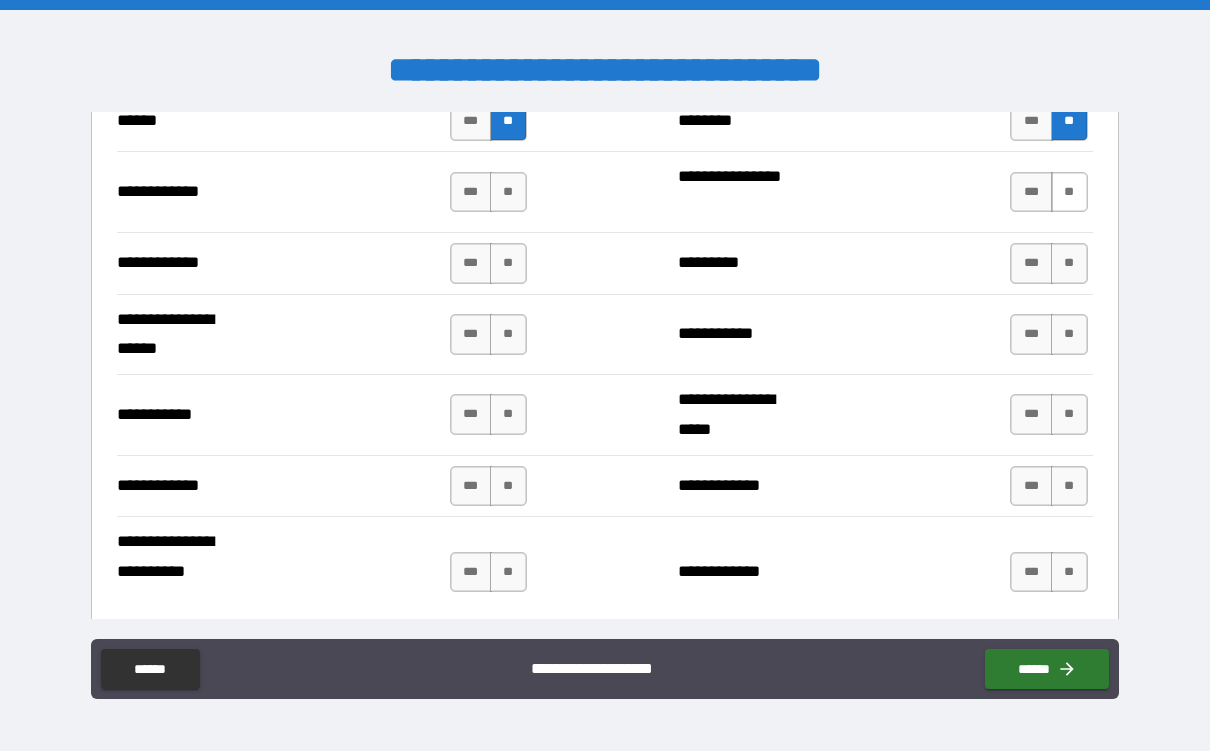 click on "**" at bounding box center [1069, 192] 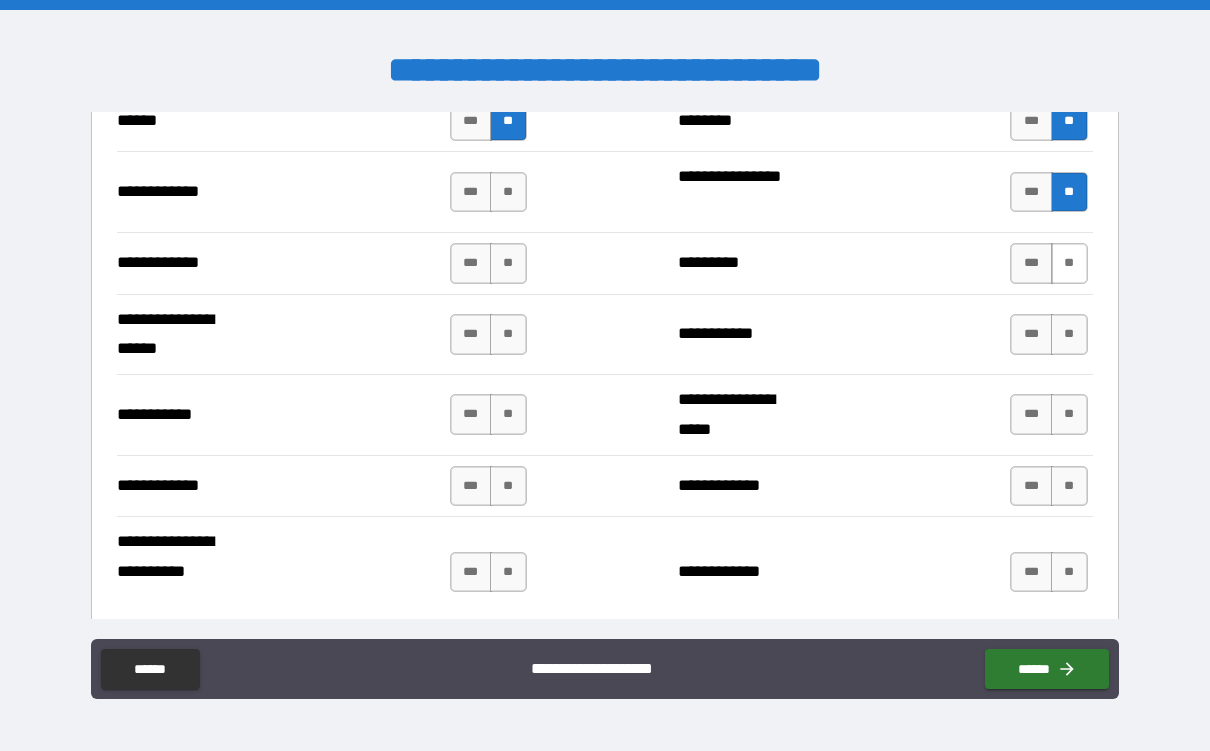 click on "**" at bounding box center [1069, 263] 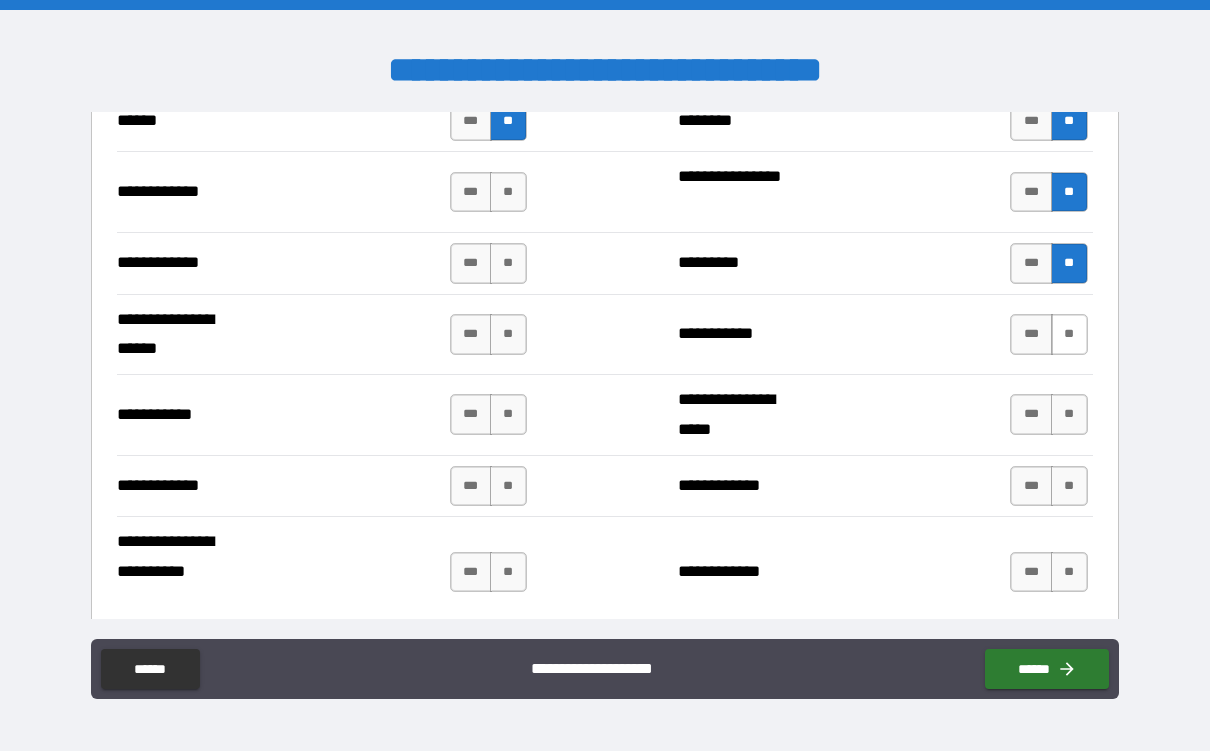 click on "**" at bounding box center (1069, 334) 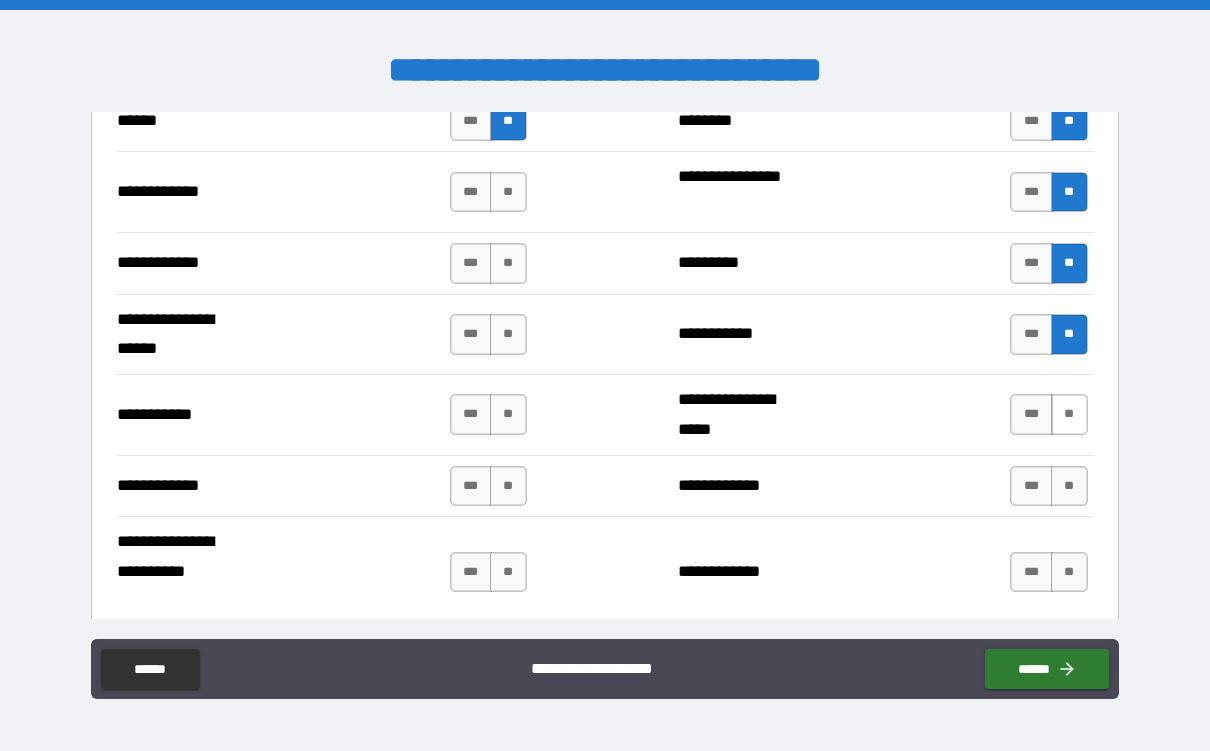 click on "**" at bounding box center (1069, 414) 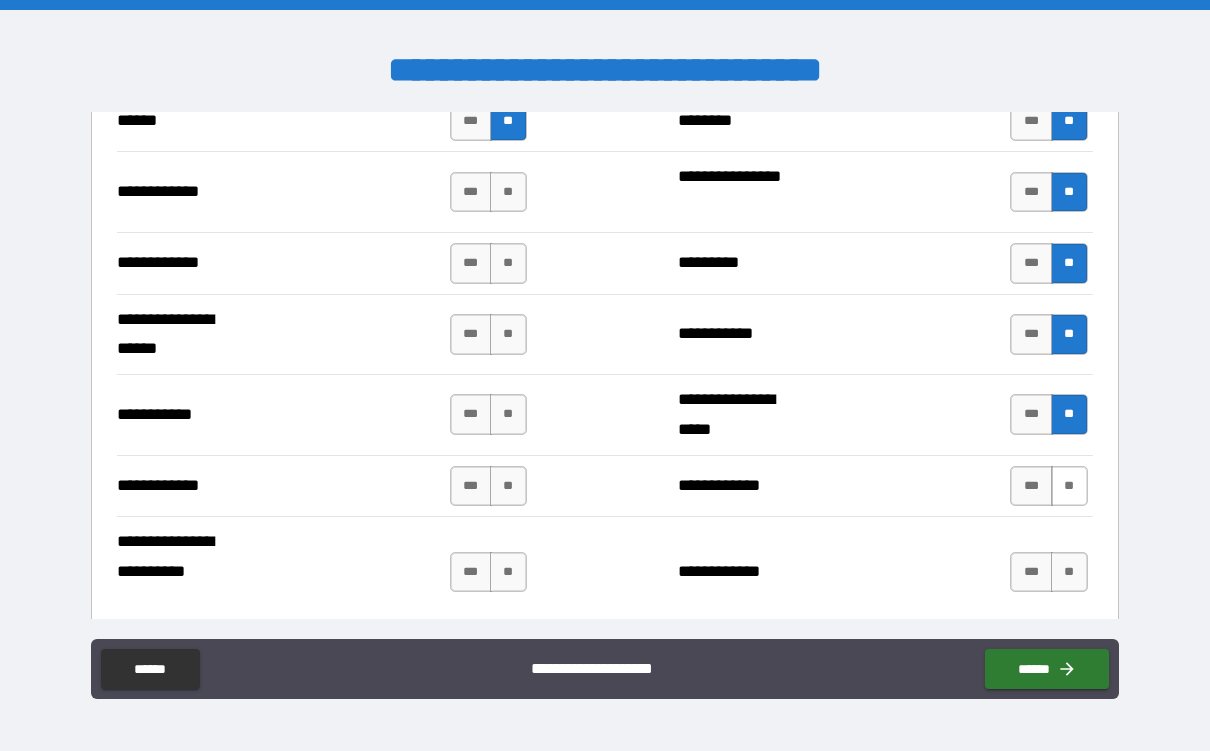 click on "**" at bounding box center [1069, 486] 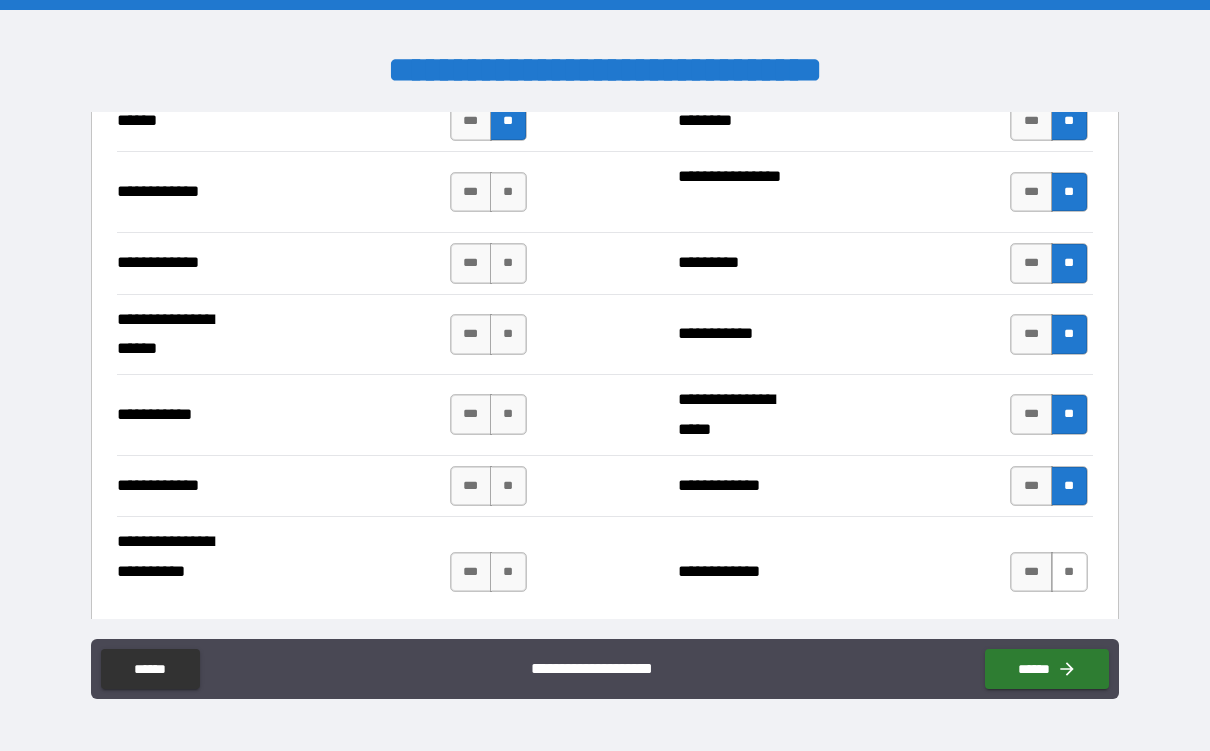 click on "**" at bounding box center [1069, 572] 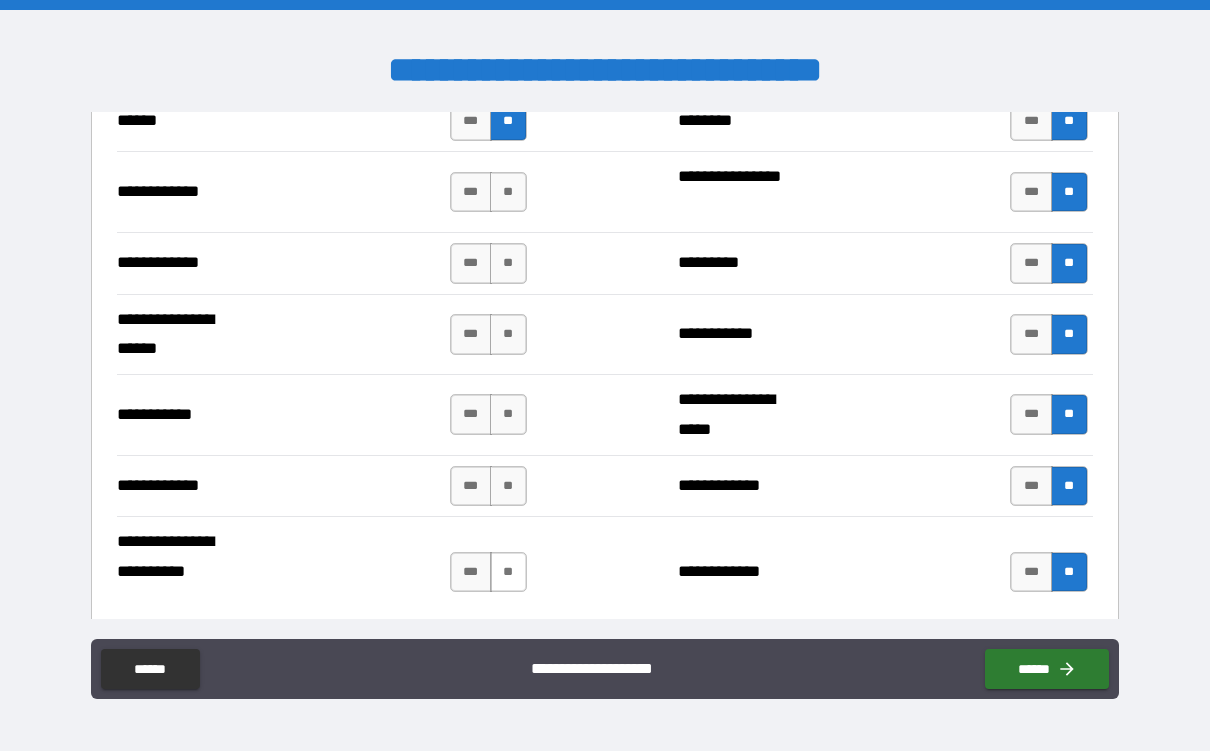 click on "**" at bounding box center (508, 572) 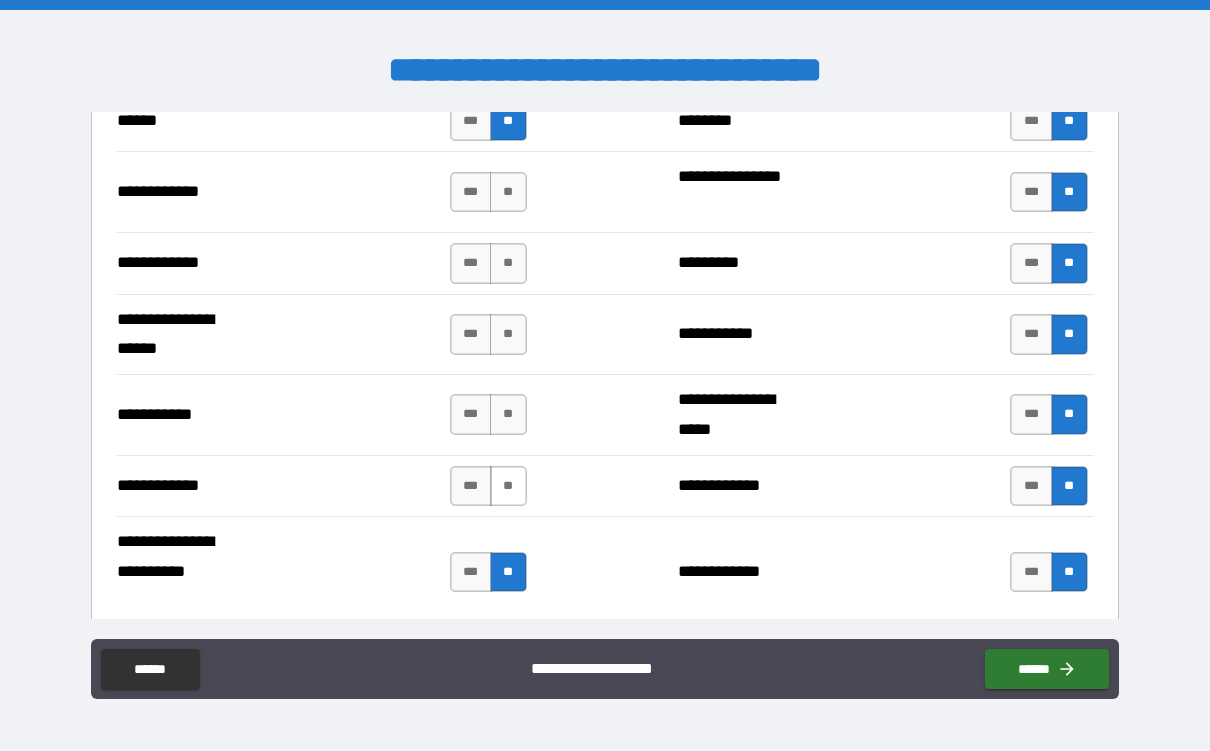 click on "**" at bounding box center (508, 486) 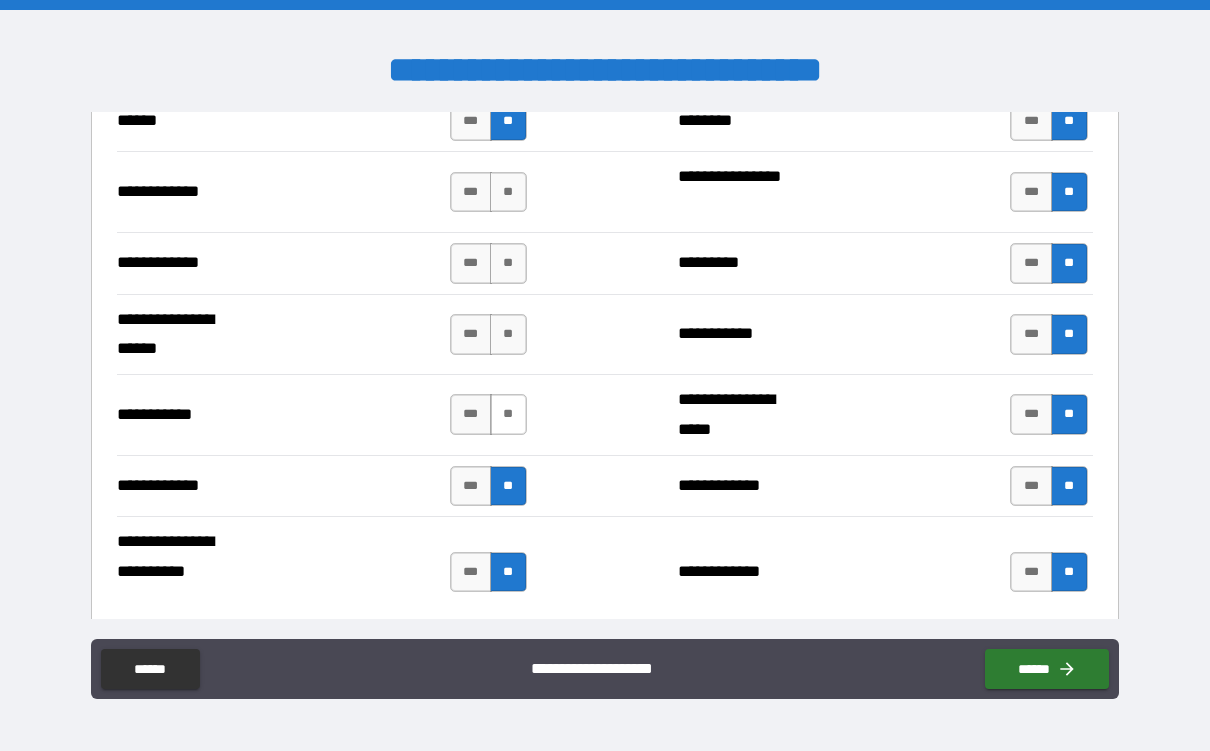 click on "**" at bounding box center [508, 414] 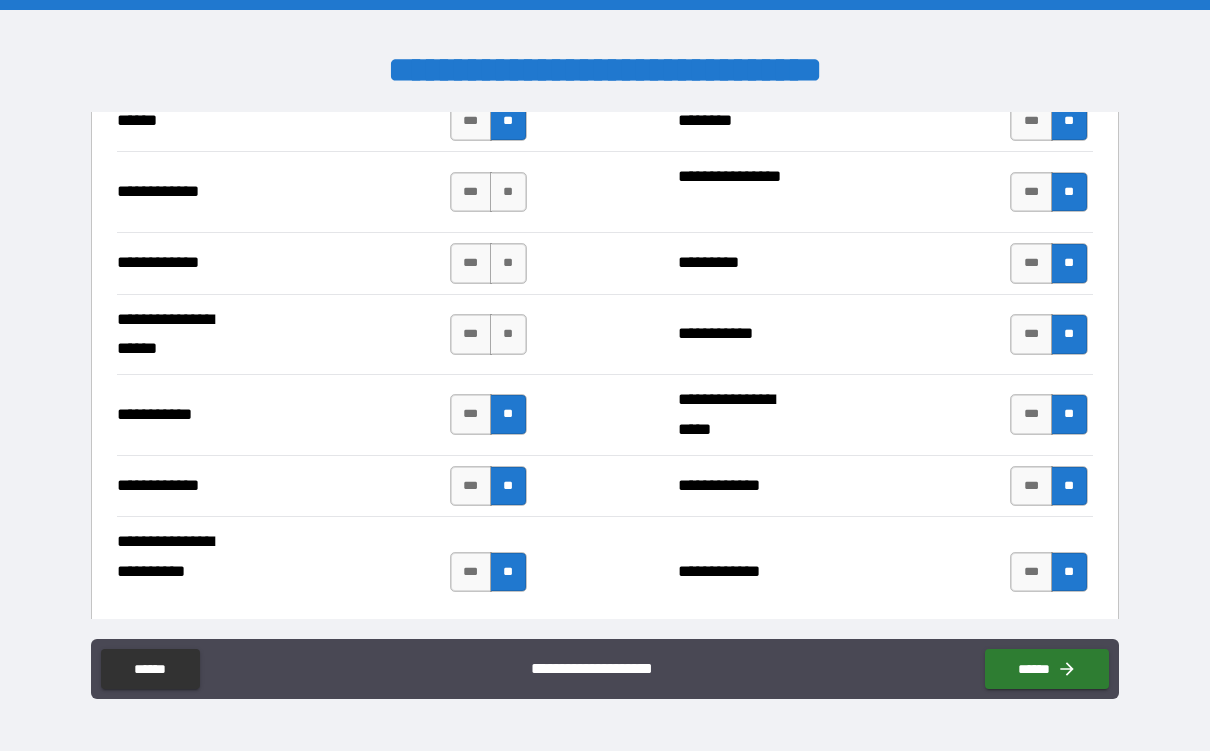 click on "**********" at bounding box center [604, 263] 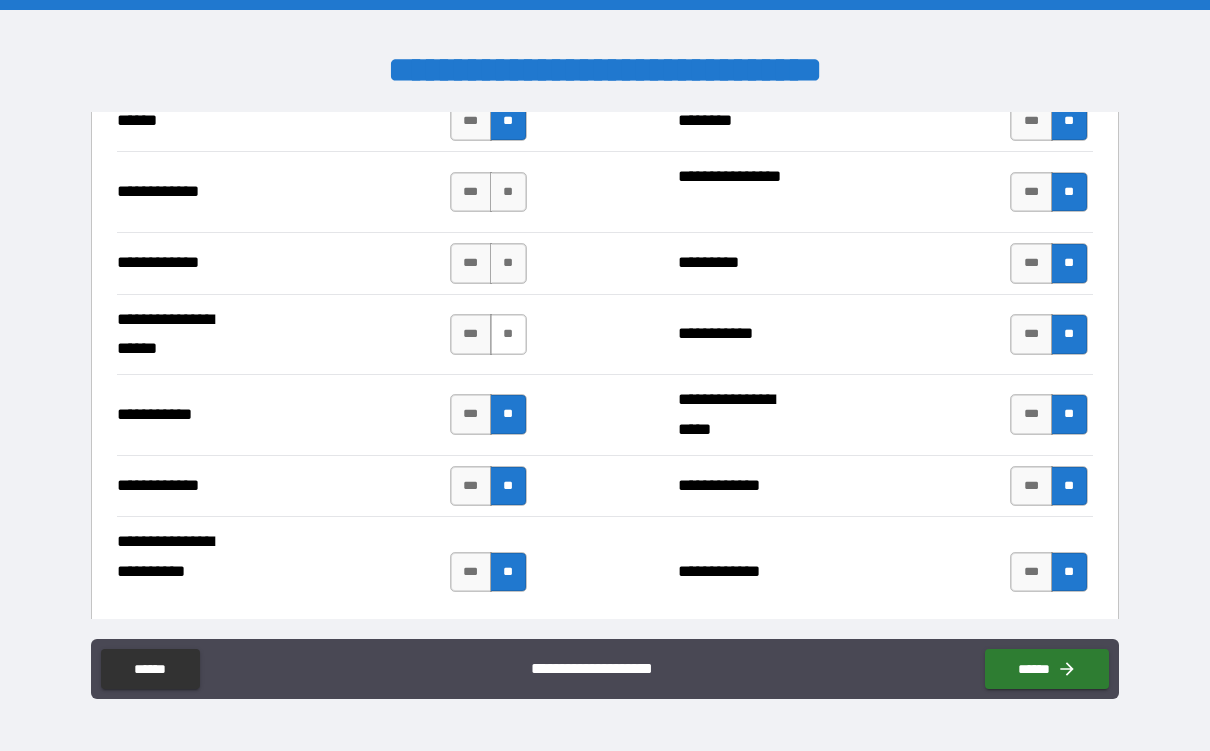 click on "**" at bounding box center (508, 334) 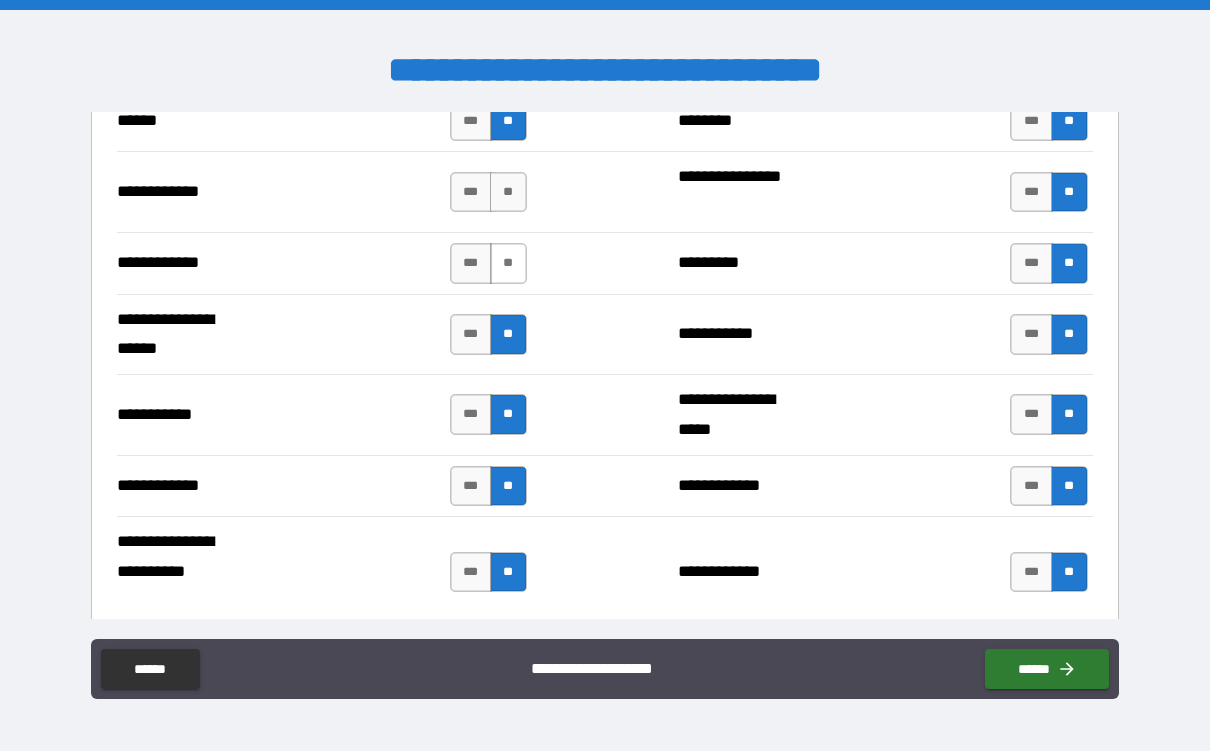 click on "**" at bounding box center [508, 263] 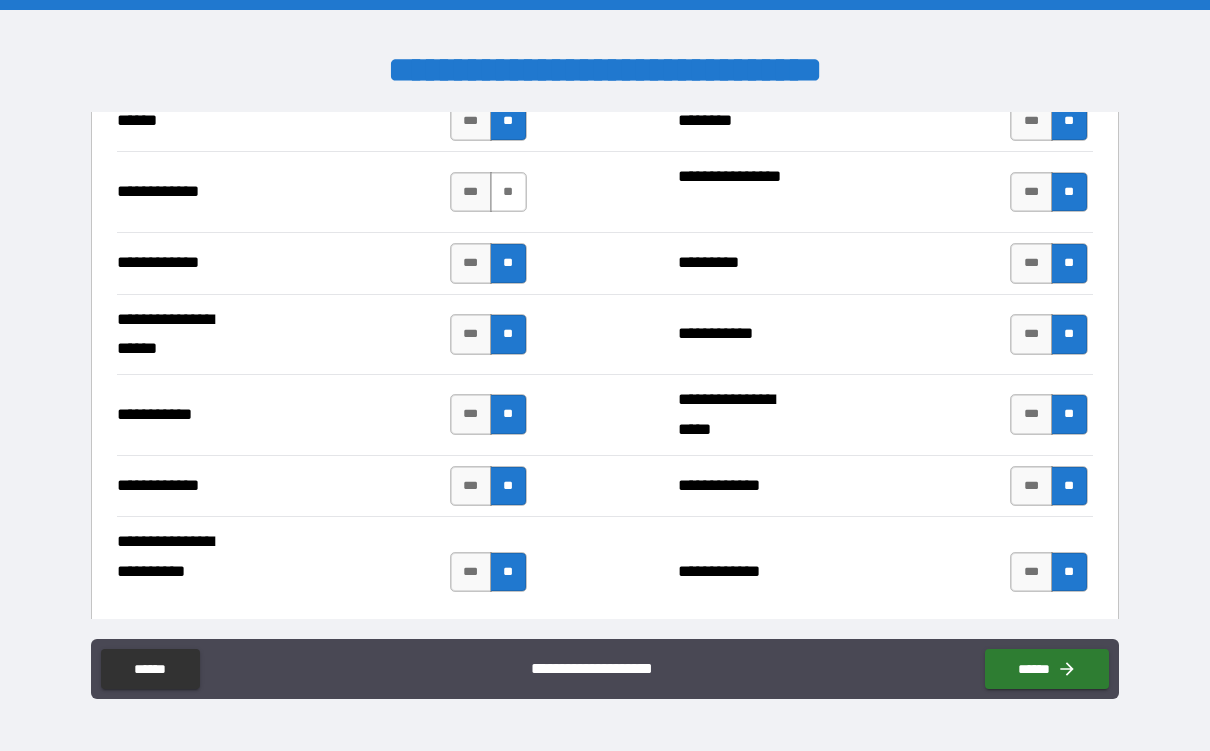 click on "**" at bounding box center [508, 192] 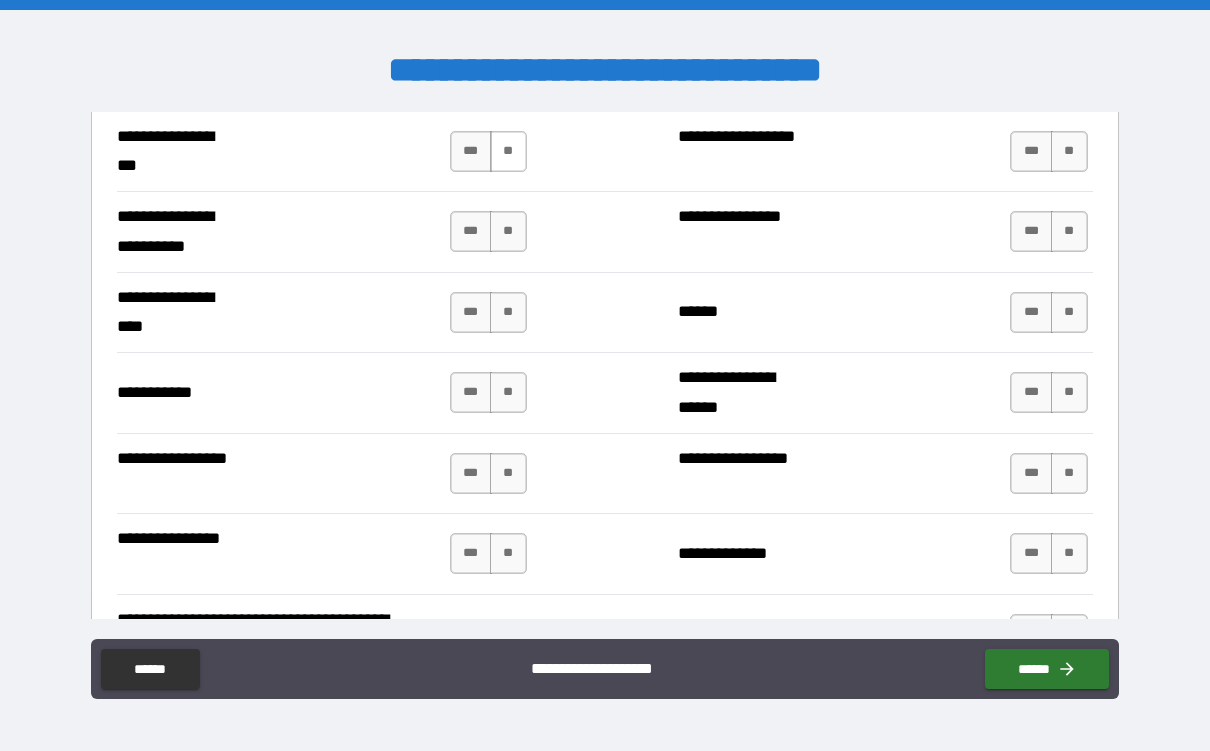 scroll, scrollTop: 4582, scrollLeft: 0, axis: vertical 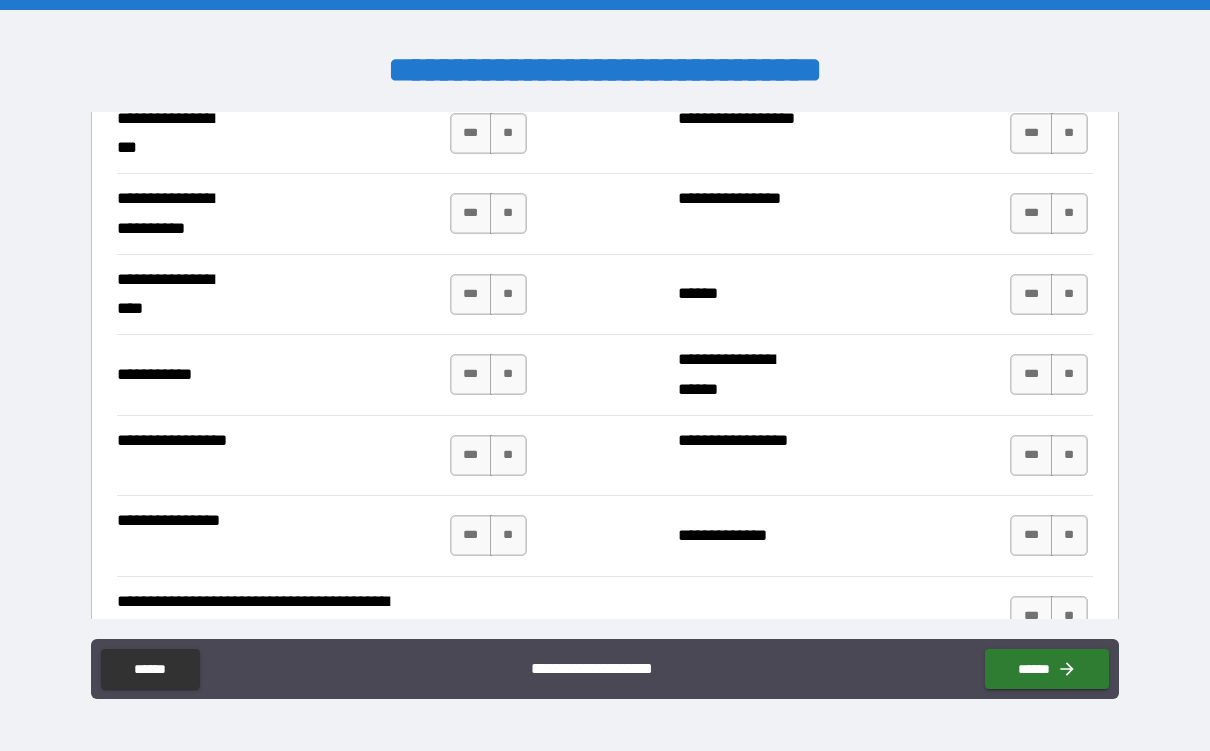 click on "*** **" at bounding box center (491, 134) 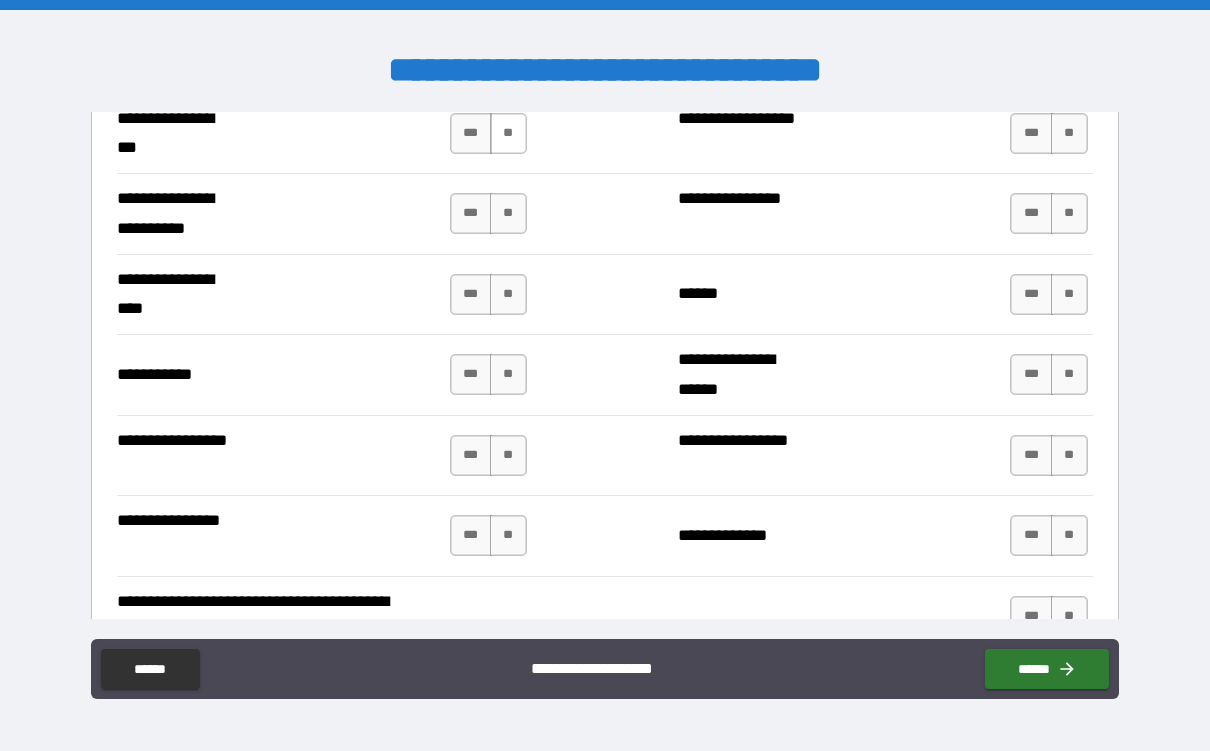 click on "**" at bounding box center (508, 133) 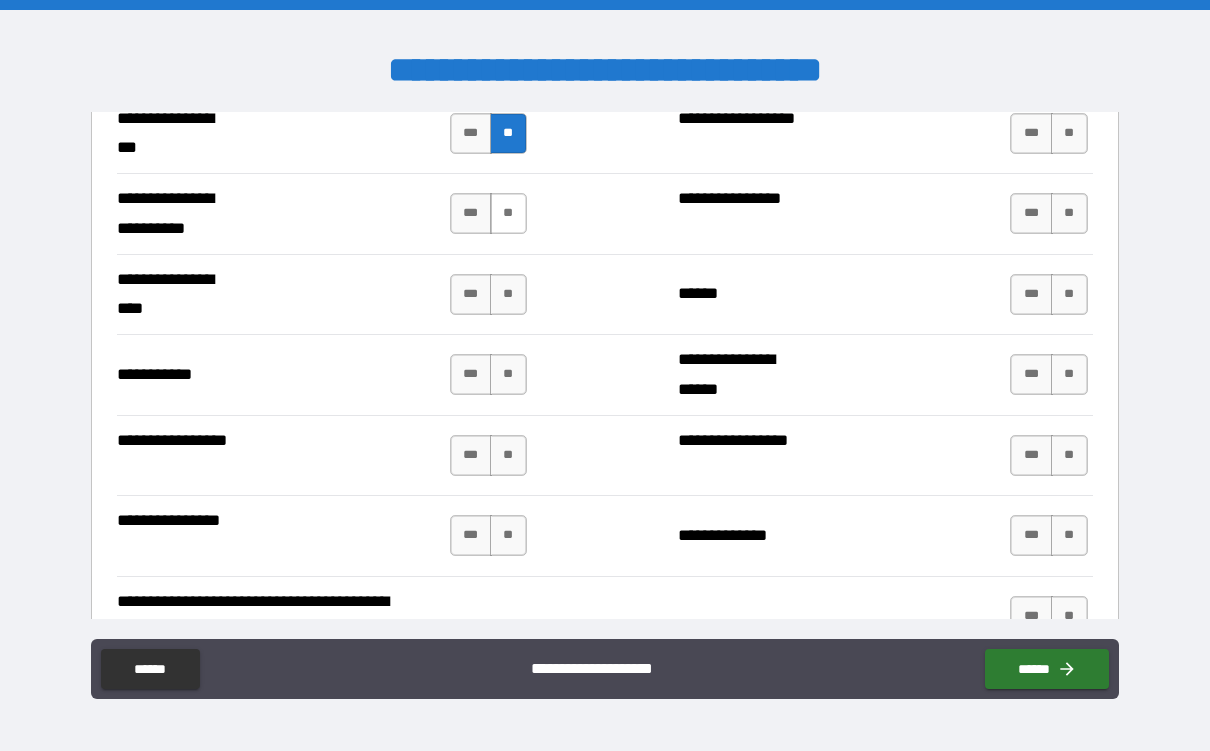 click on "**" at bounding box center (508, 213) 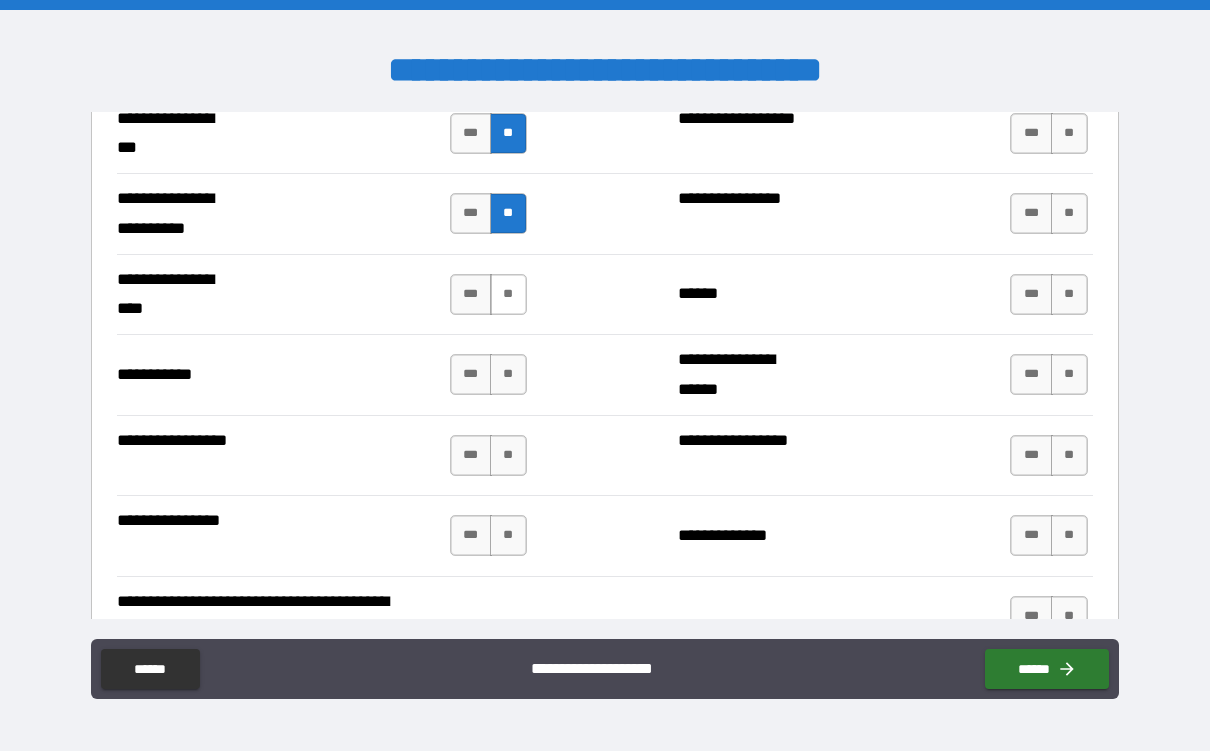 click on "**" at bounding box center (508, 294) 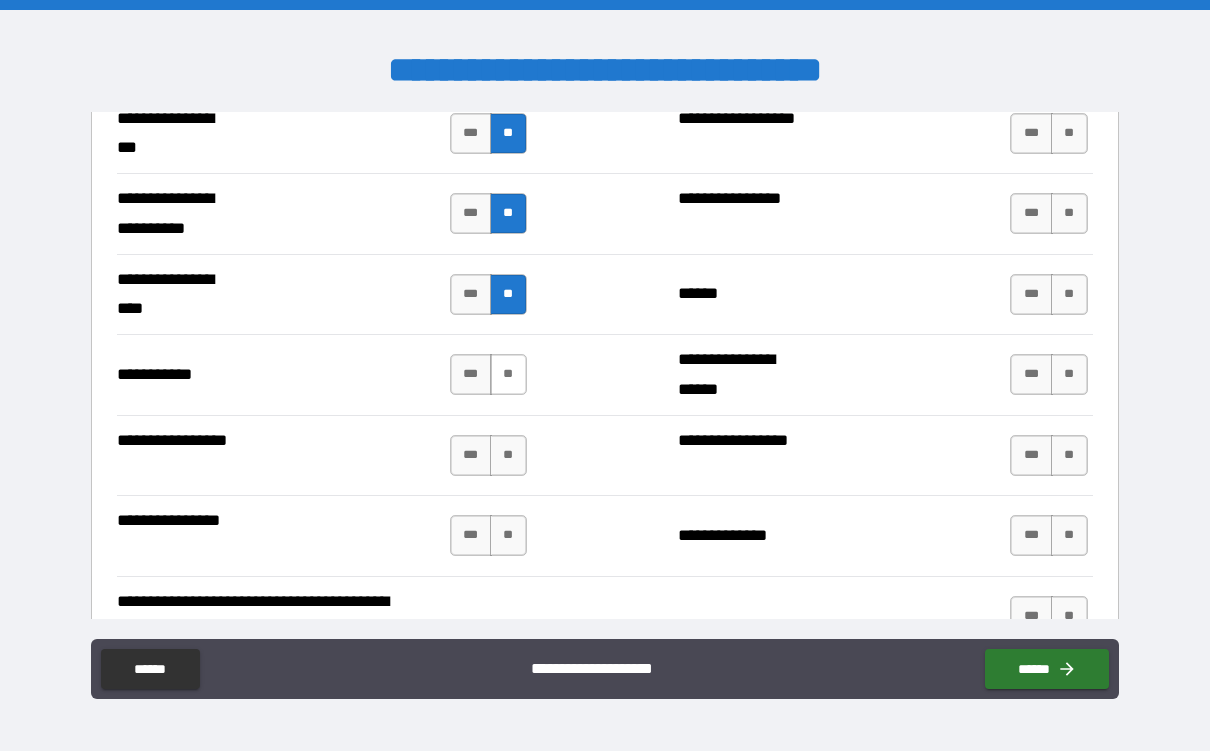 click on "**" at bounding box center [508, 374] 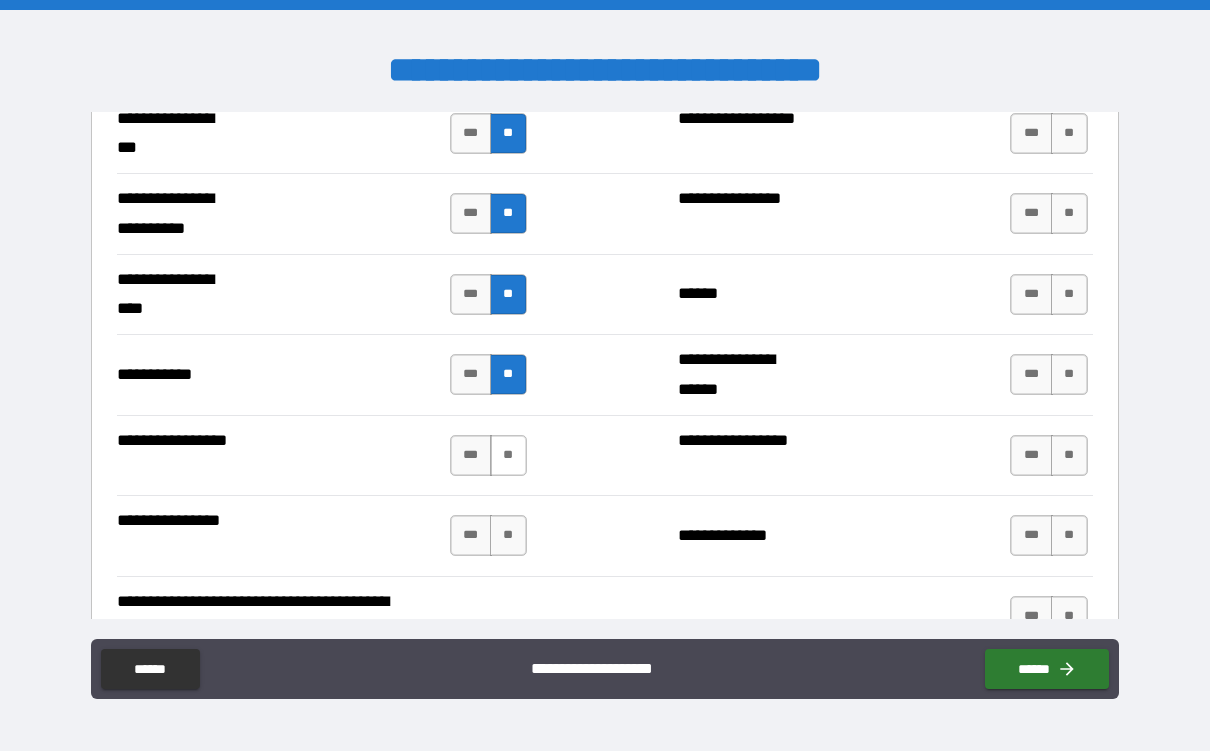 click on "**" at bounding box center (508, 455) 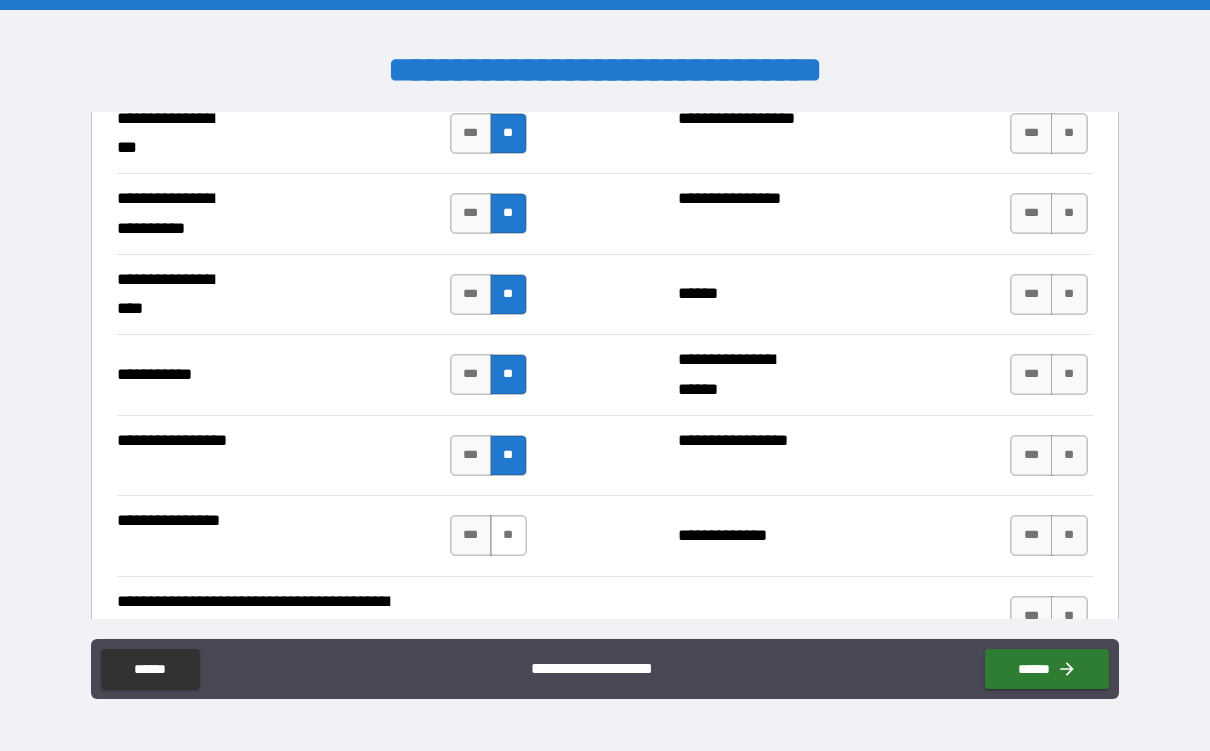 click on "**" at bounding box center (508, 535) 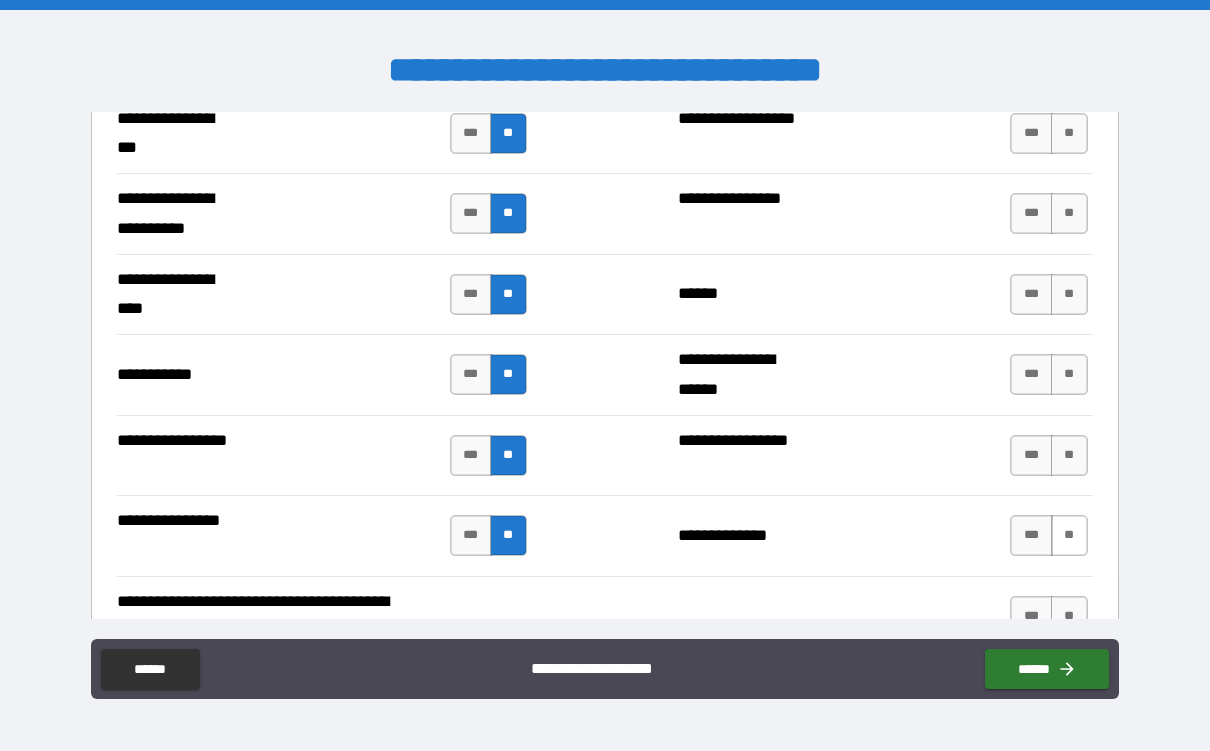 click on "**" at bounding box center (1069, 535) 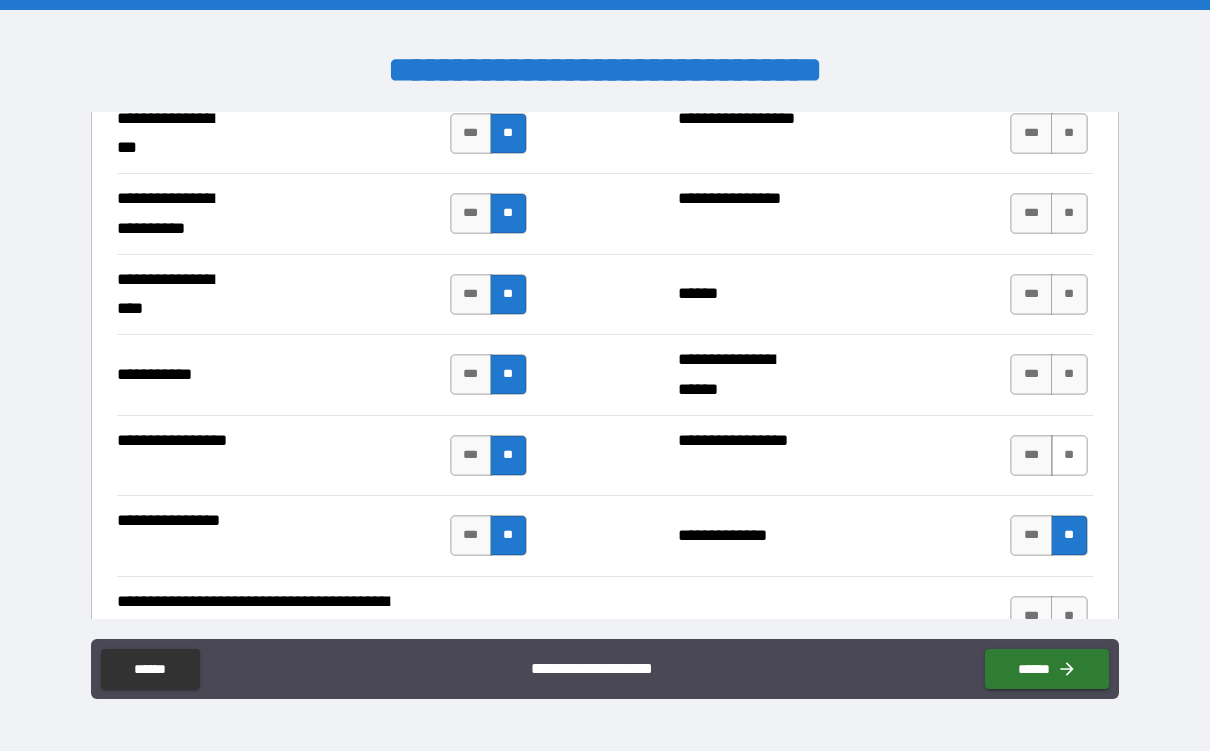 click on "**" at bounding box center (1069, 455) 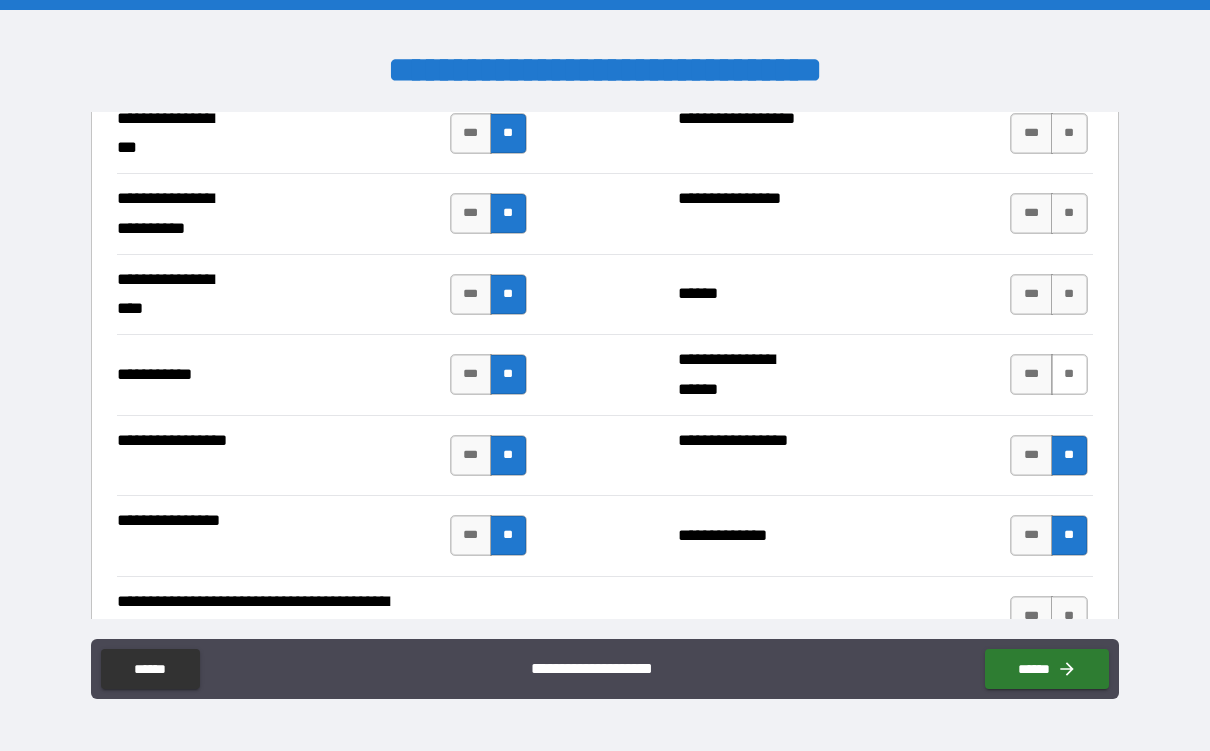 click on "**" at bounding box center [1069, 374] 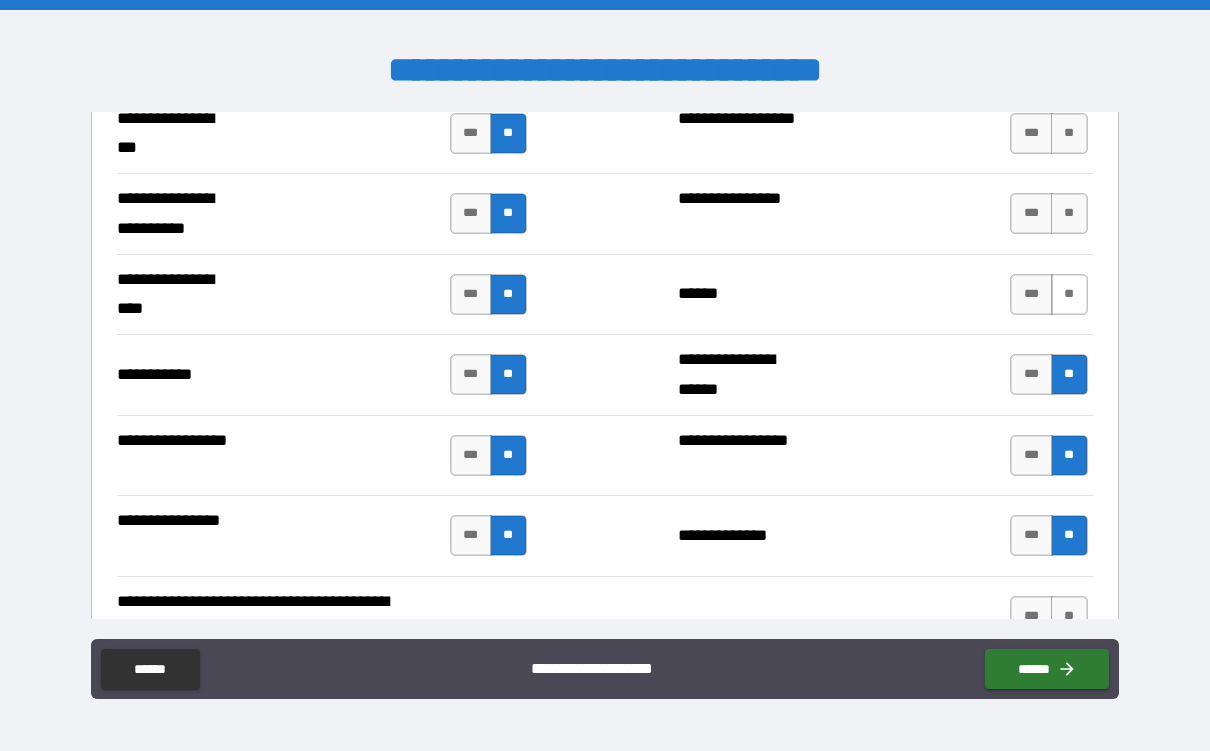 click on "**" at bounding box center (1069, 294) 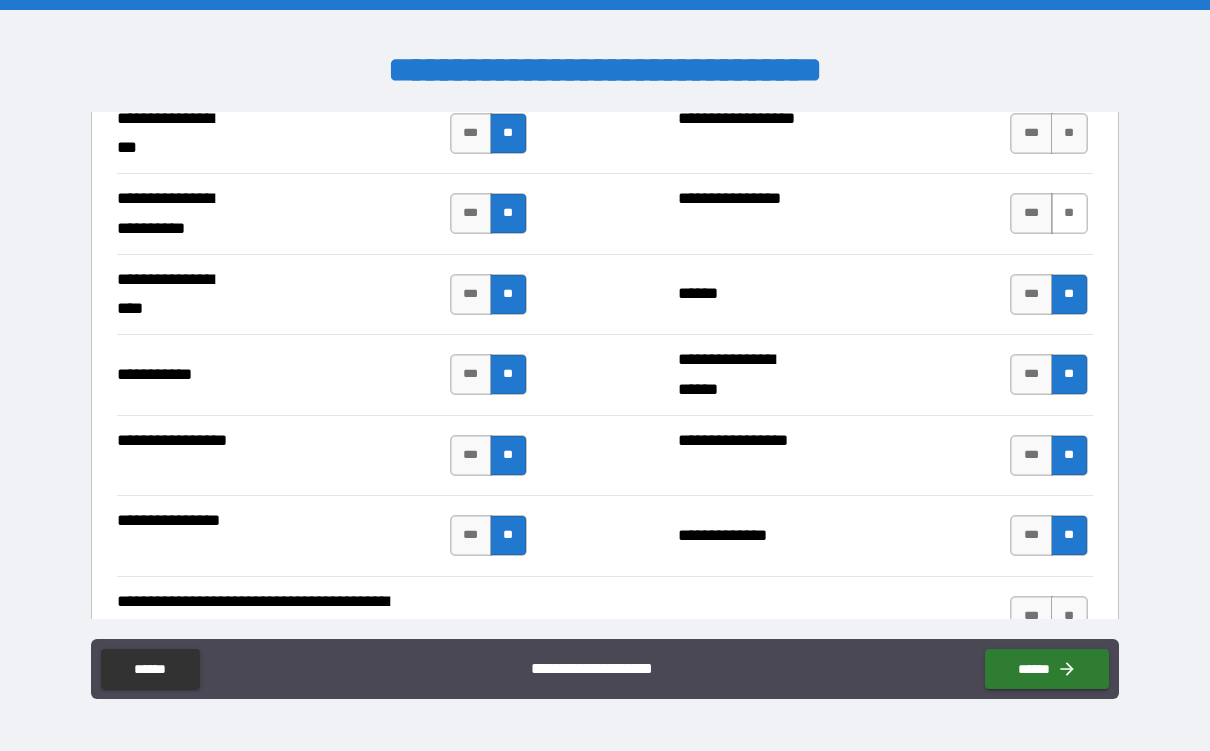 click on "**" at bounding box center [1069, 213] 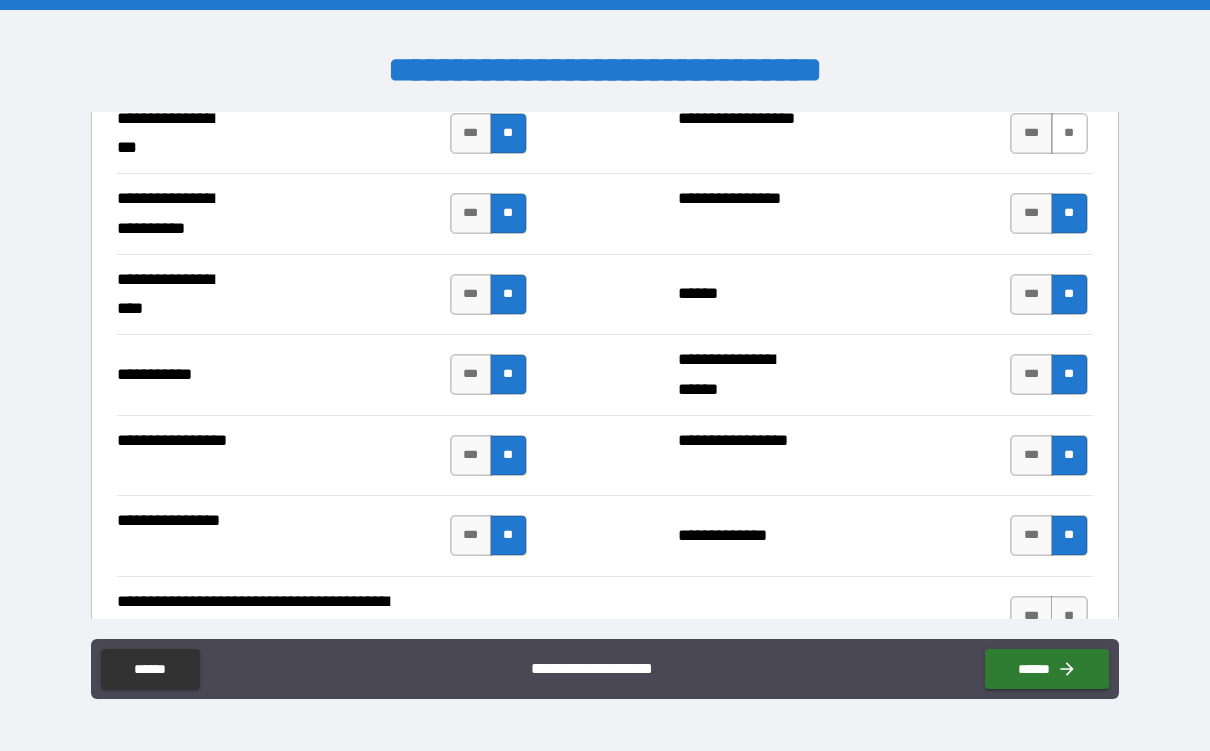 click on "**" at bounding box center (1069, 133) 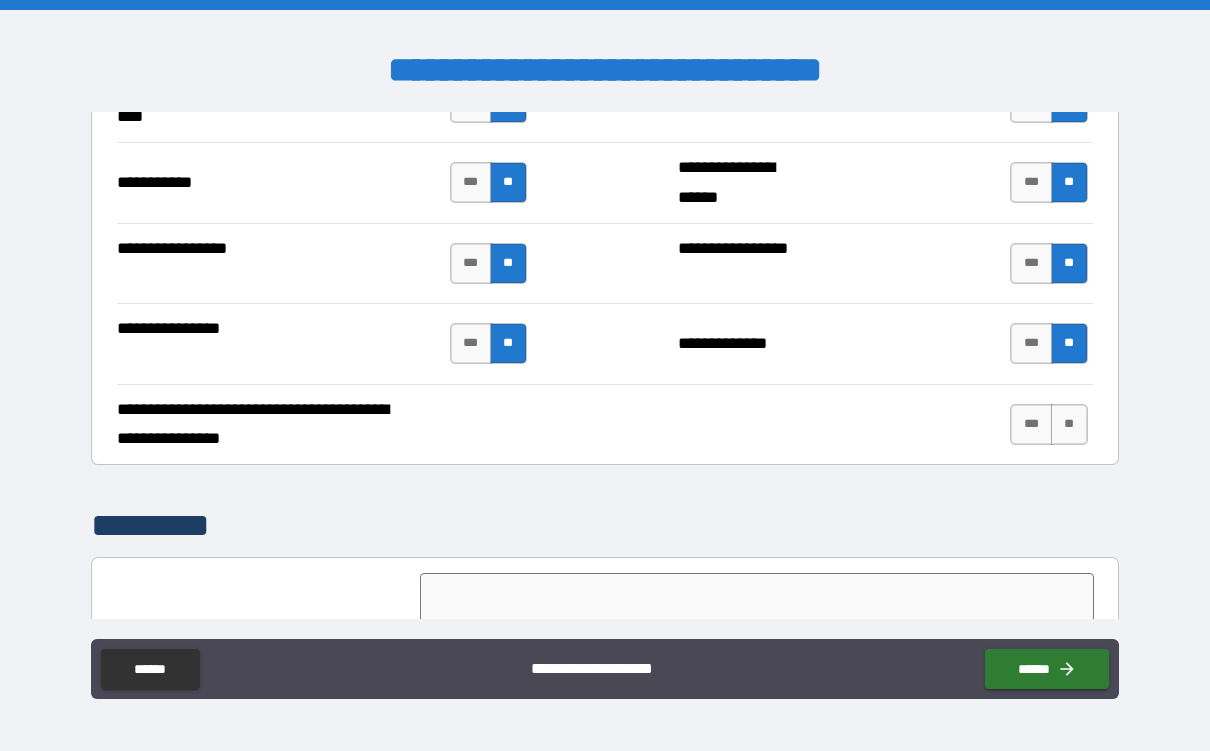 scroll, scrollTop: 4801, scrollLeft: 0, axis: vertical 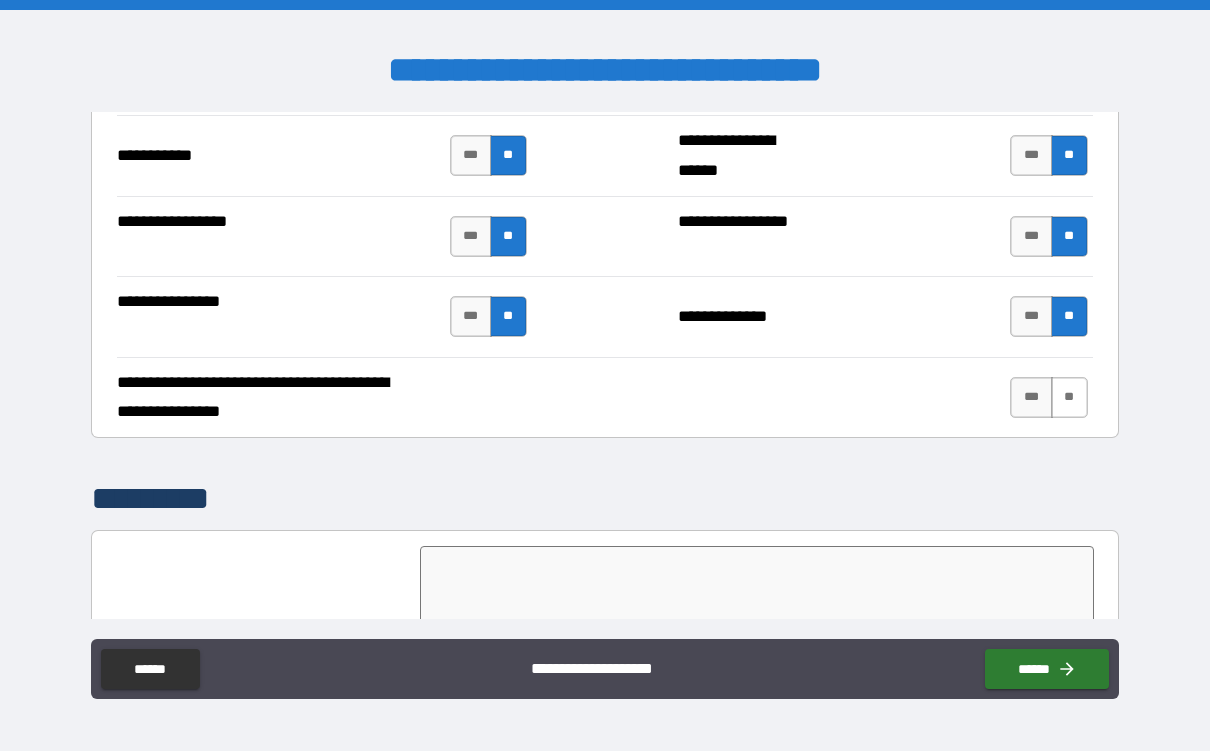 click on "**" at bounding box center [1069, 397] 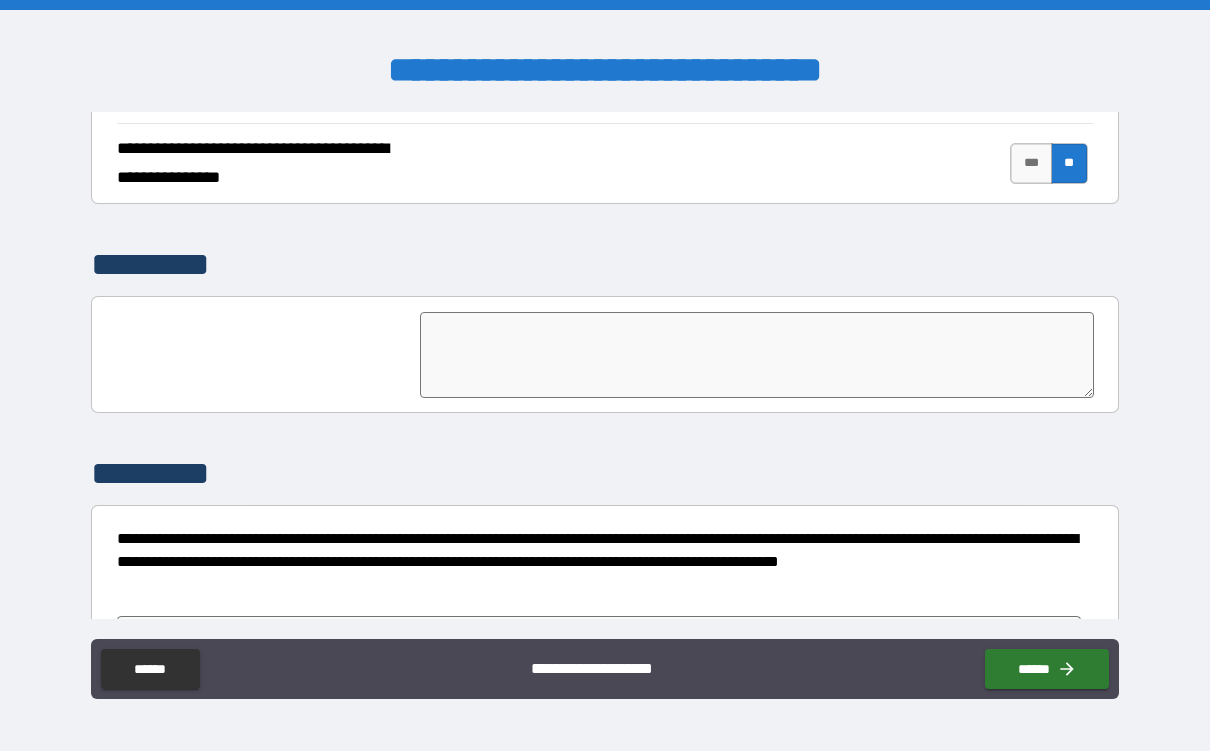 scroll, scrollTop: 5103, scrollLeft: 0, axis: vertical 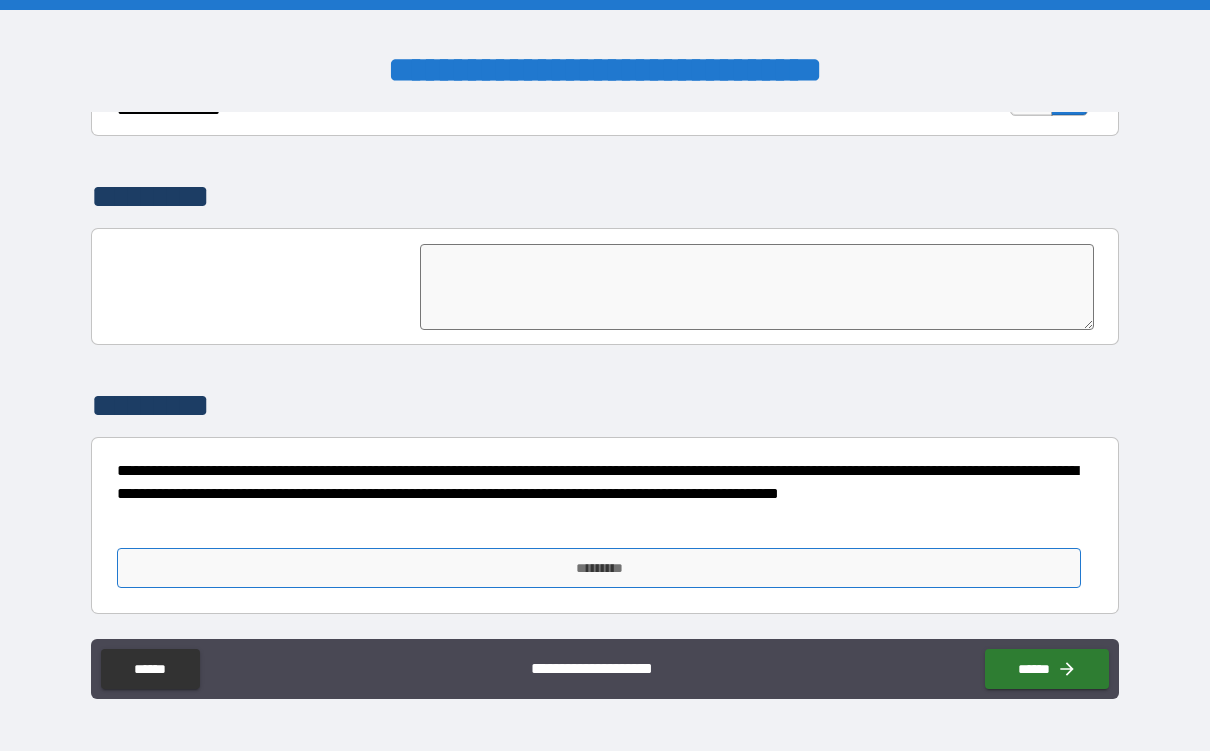 click on "*********" at bounding box center (598, 568) 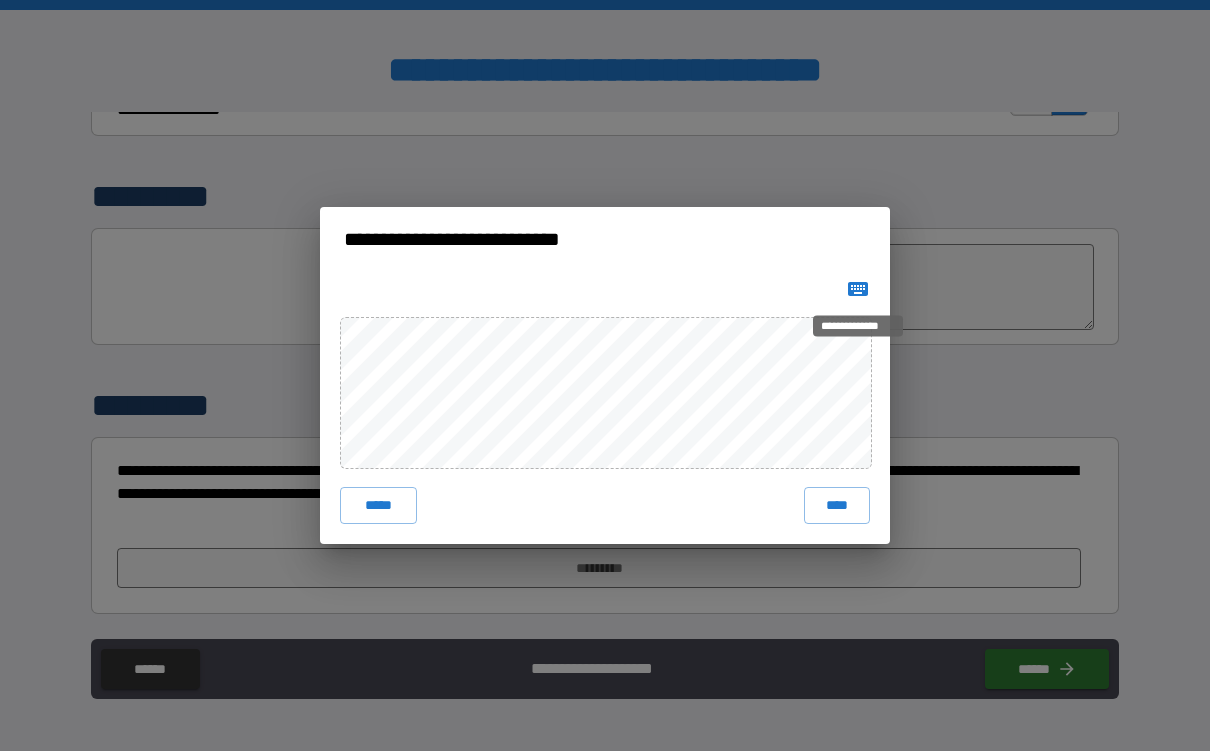 click 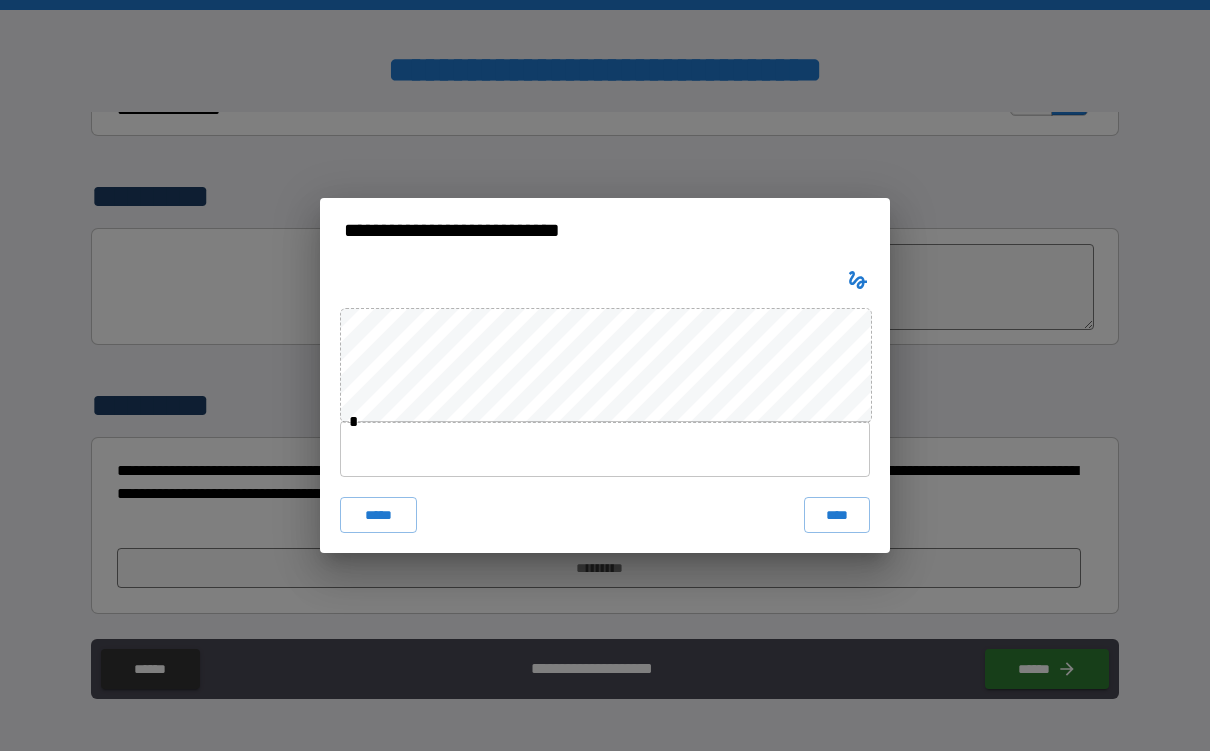 click at bounding box center (605, 449) 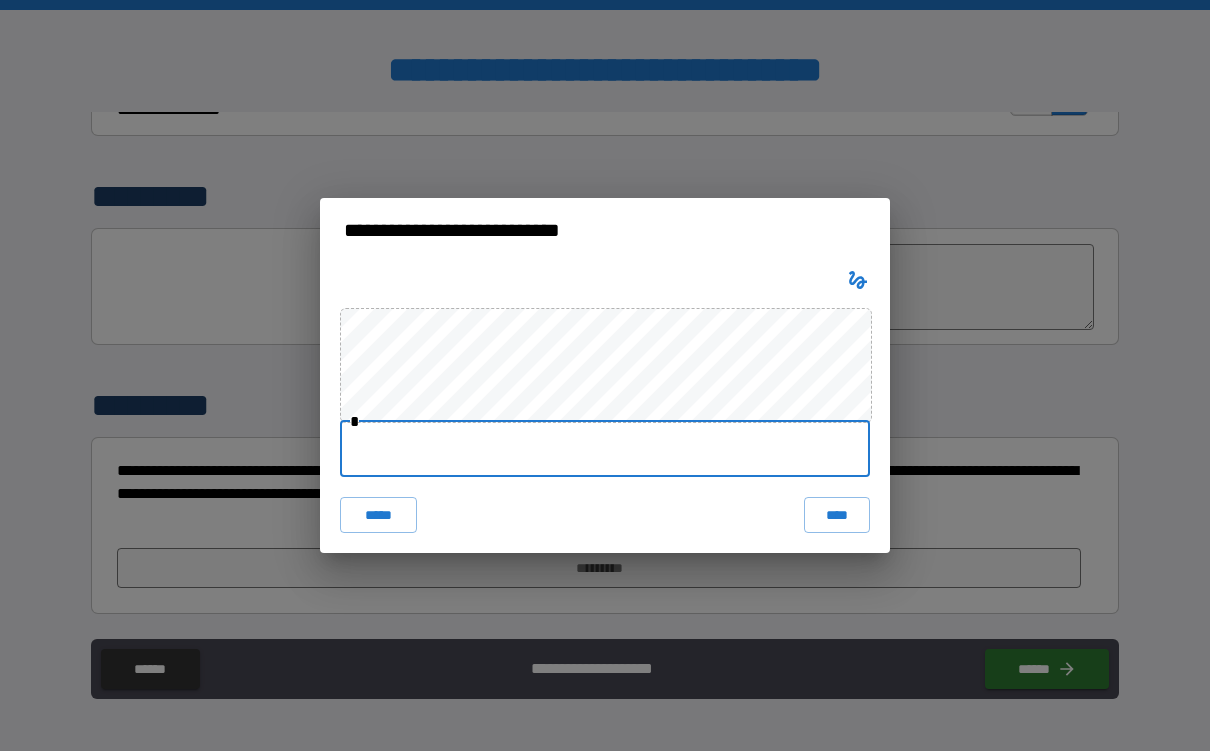 type on "**********" 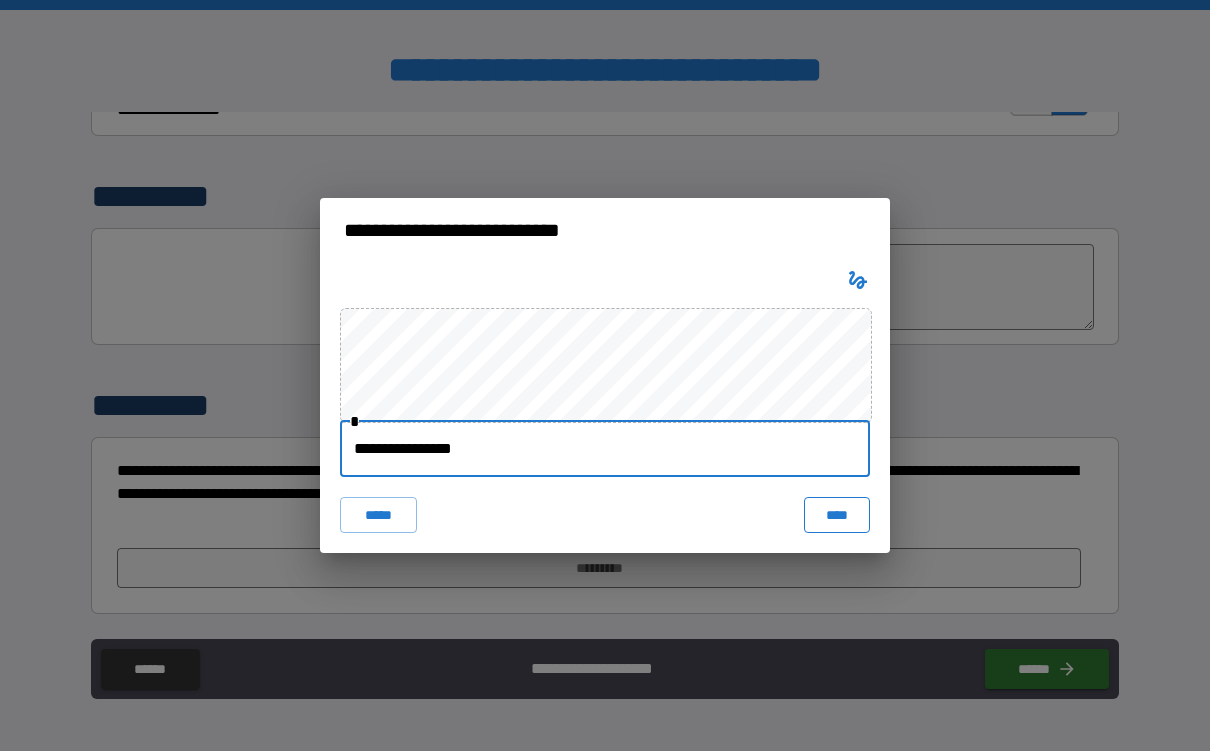 click on "****" at bounding box center [837, 515] 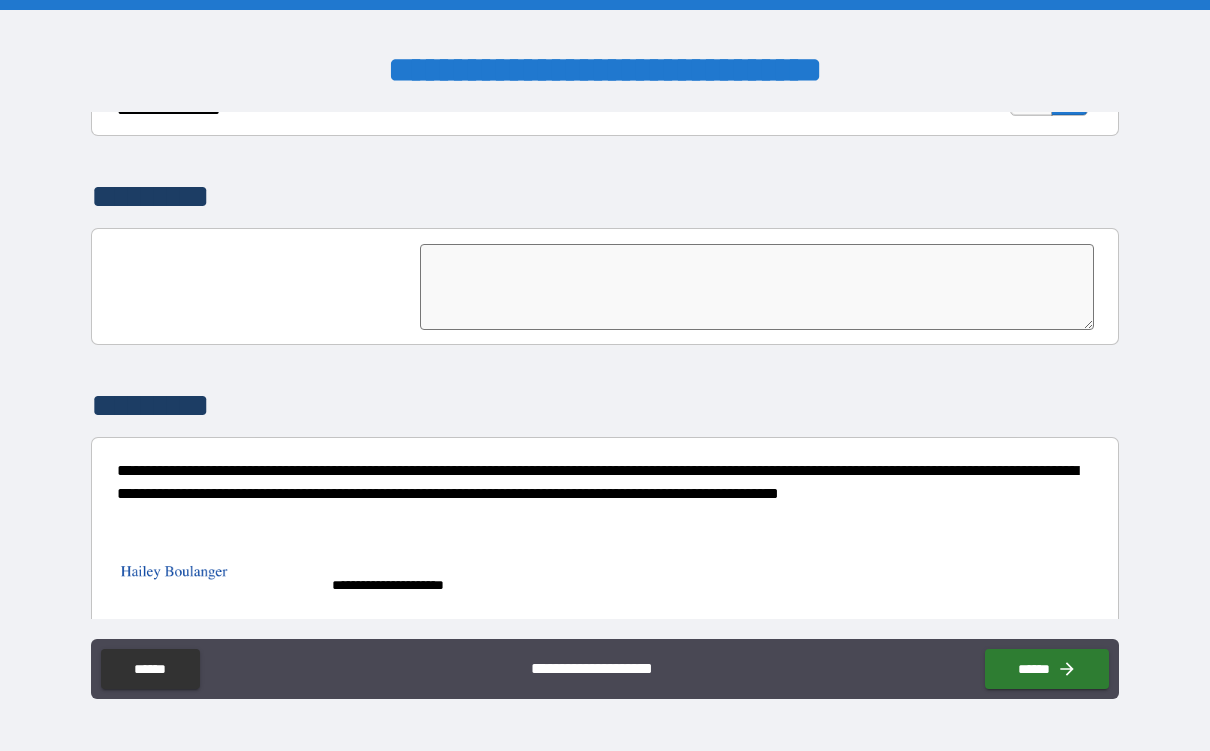 scroll, scrollTop: 5120, scrollLeft: 0, axis: vertical 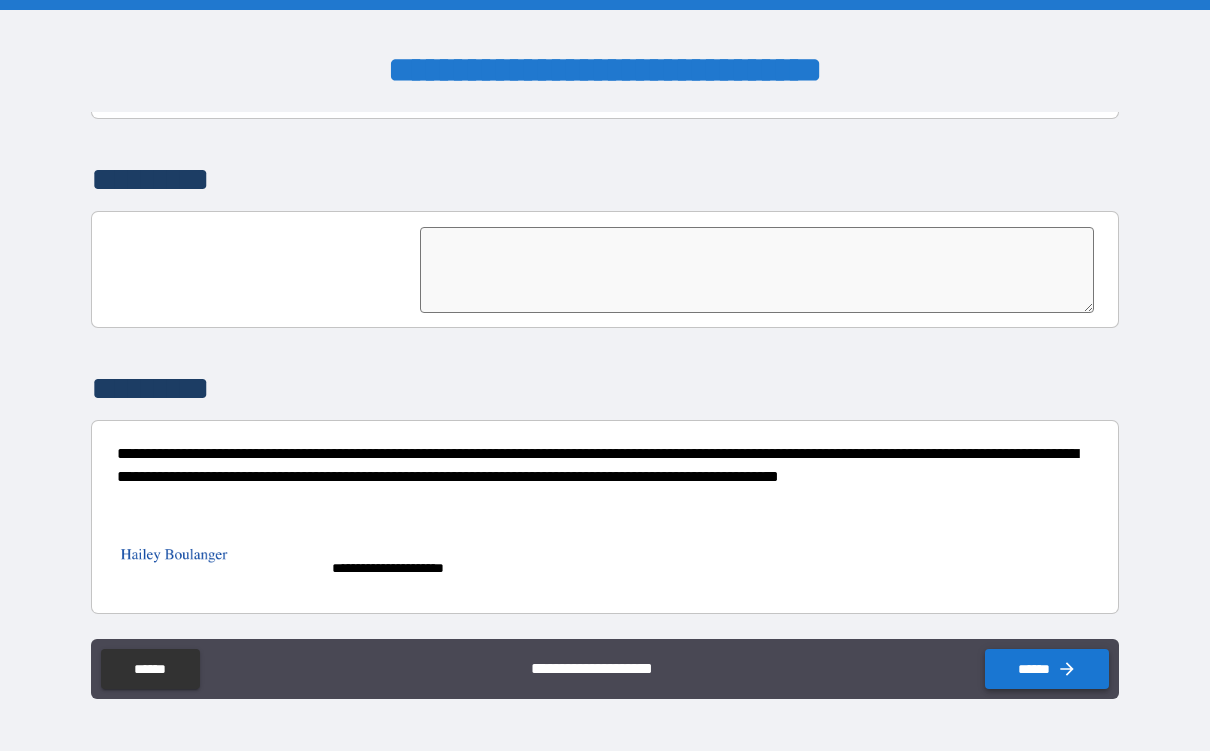 click on "******" at bounding box center [1047, 669] 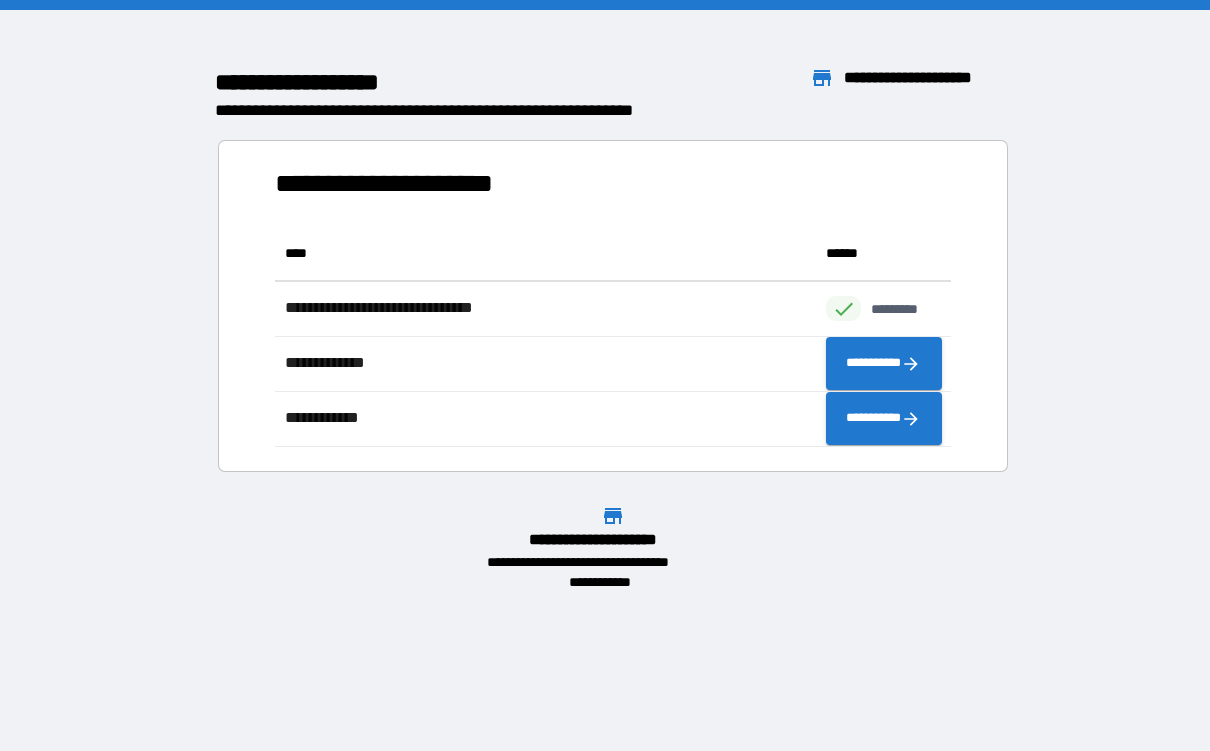 scroll, scrollTop: 1, scrollLeft: 1, axis: both 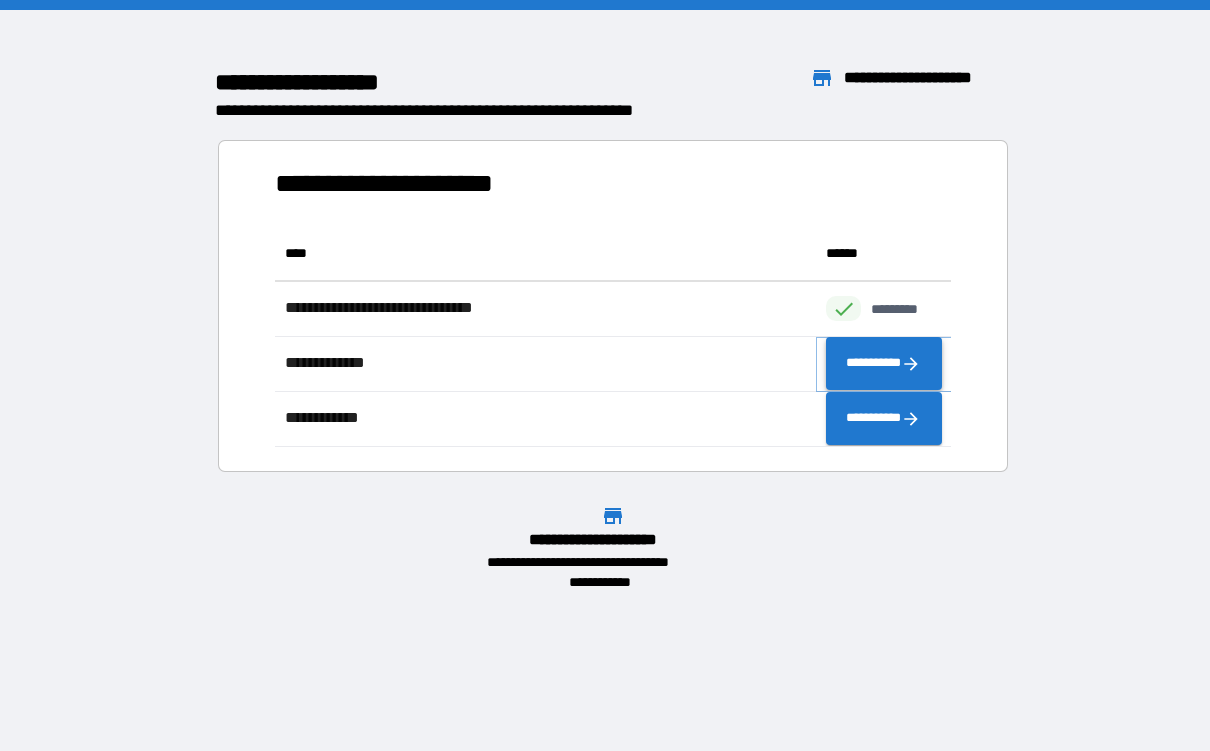 click on "**********" at bounding box center [883, 364] 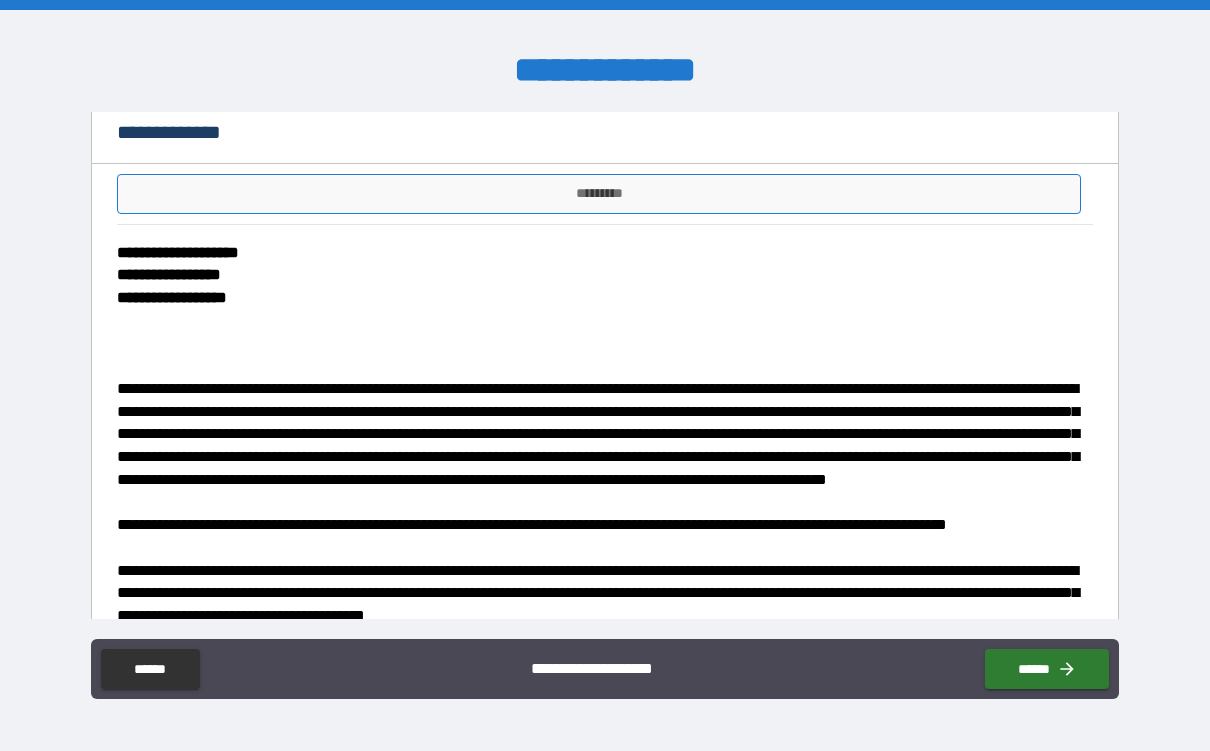 scroll, scrollTop: 159, scrollLeft: 0, axis: vertical 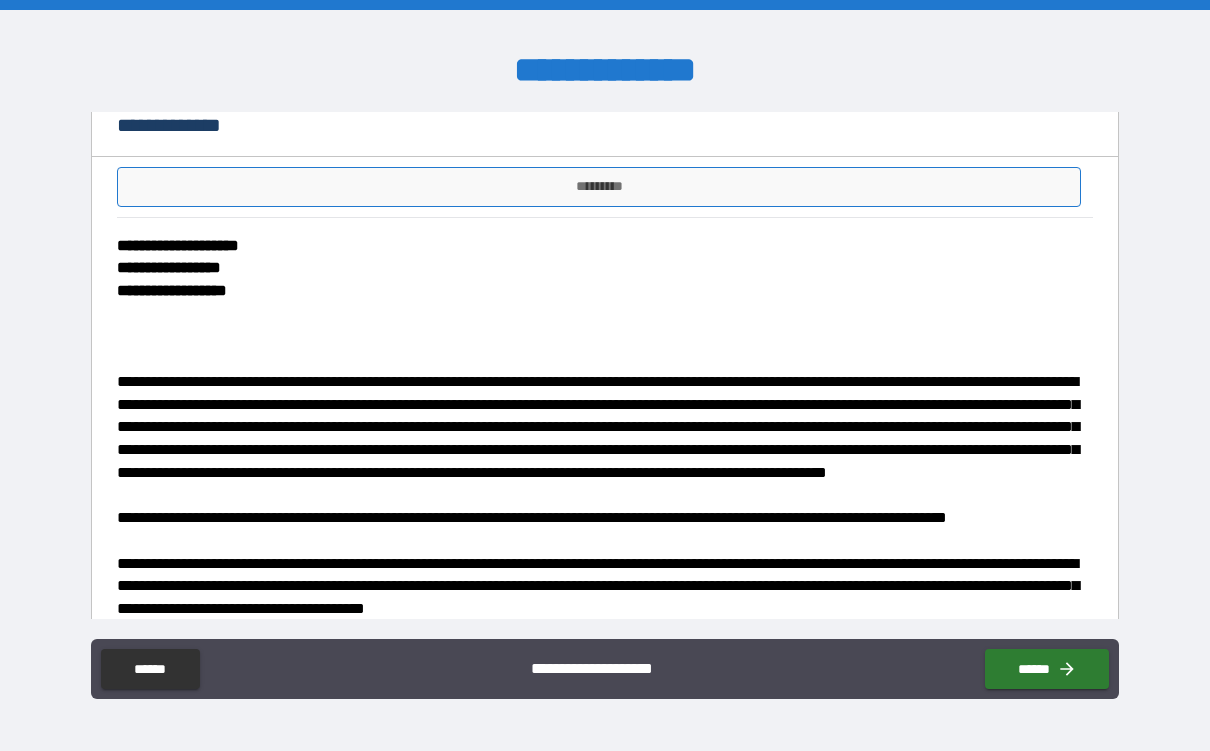 click on "*********" at bounding box center [598, 187] 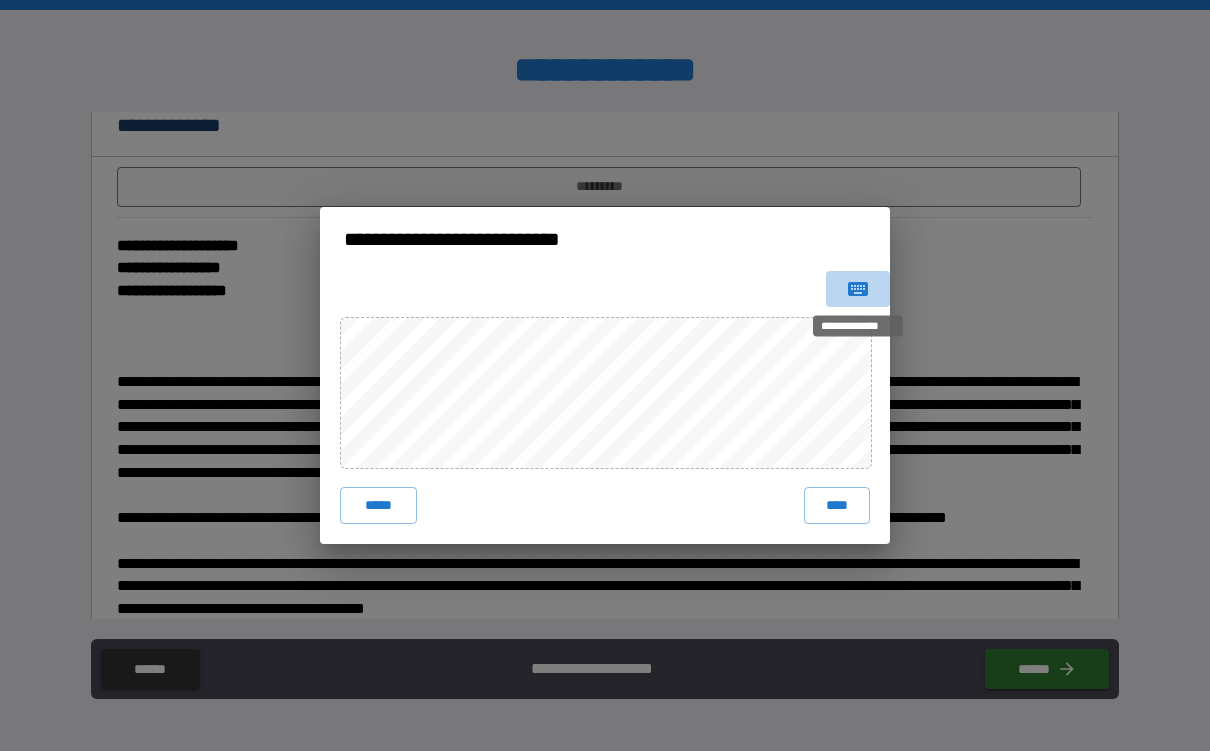 click 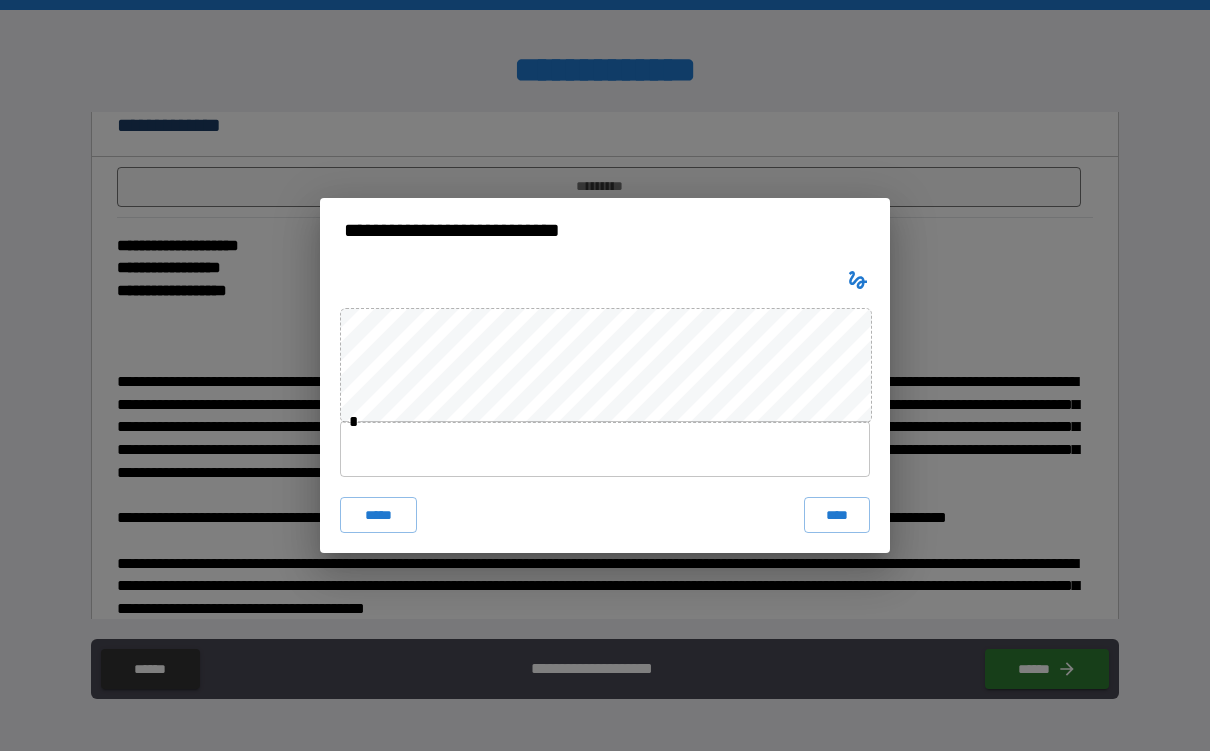 click at bounding box center (605, 449) 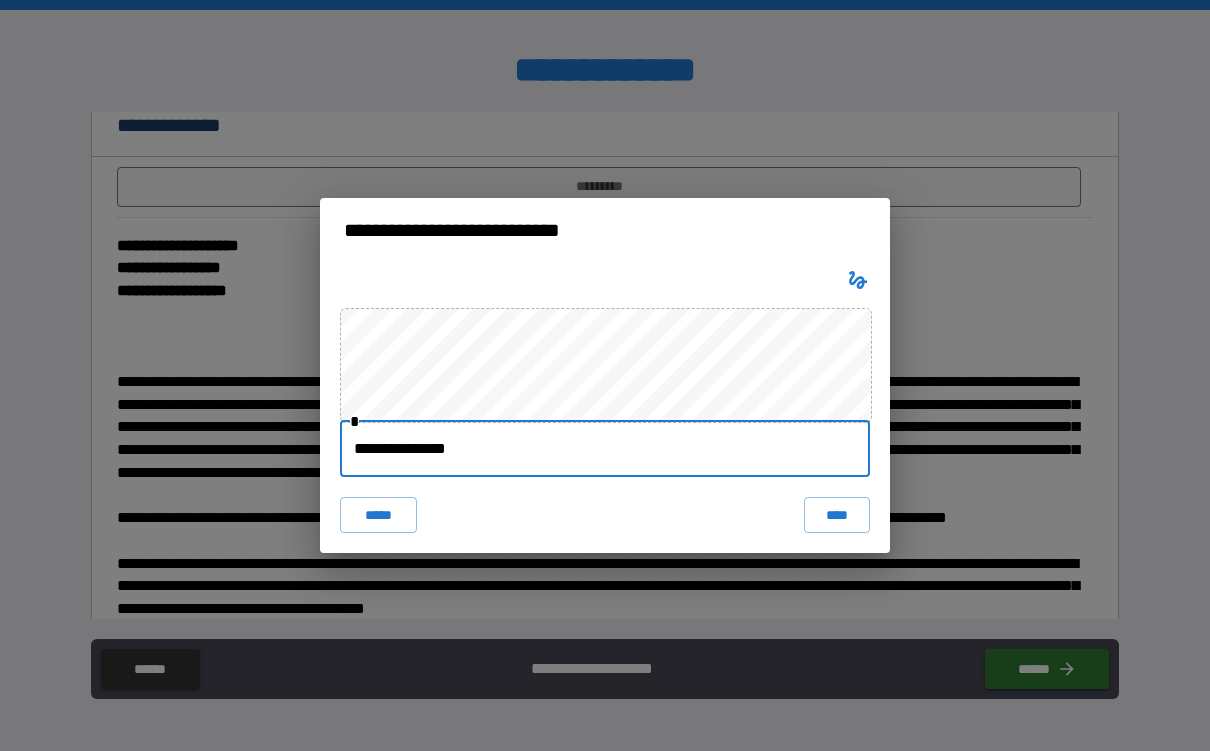type on "**********" 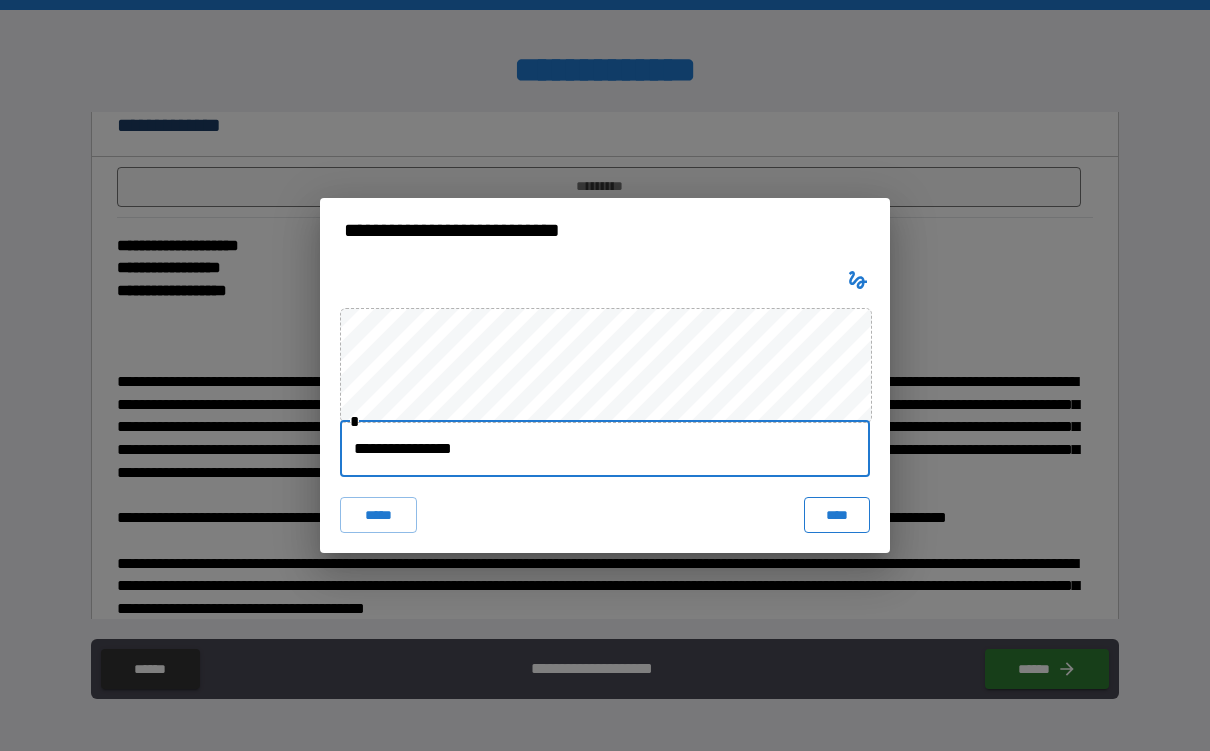 click on "****" at bounding box center [837, 515] 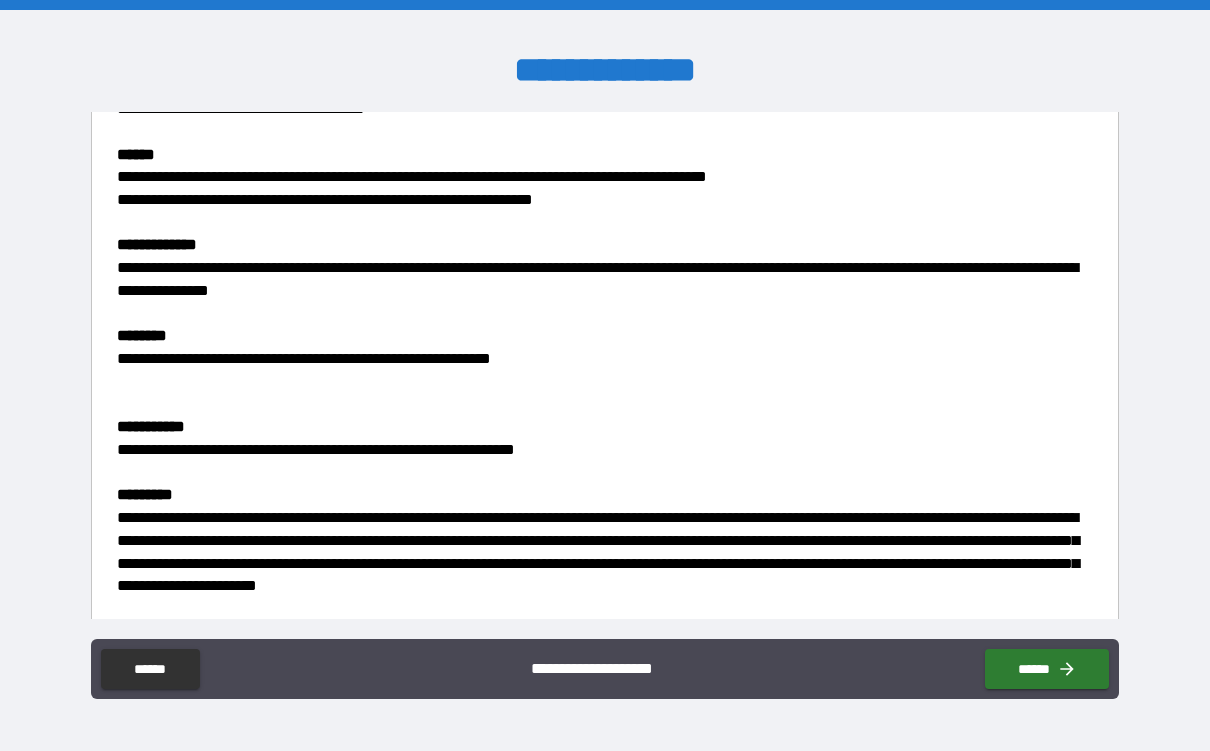 scroll, scrollTop: 742, scrollLeft: 0, axis: vertical 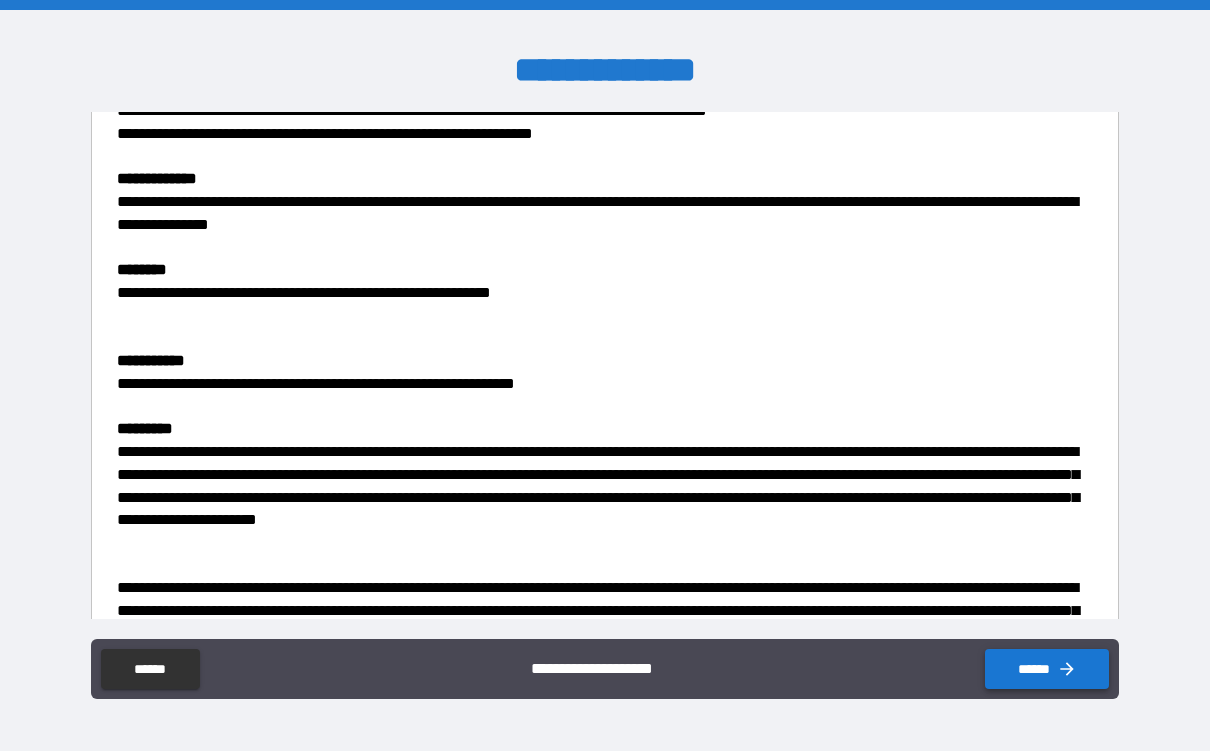 click on "******" at bounding box center (1047, 669) 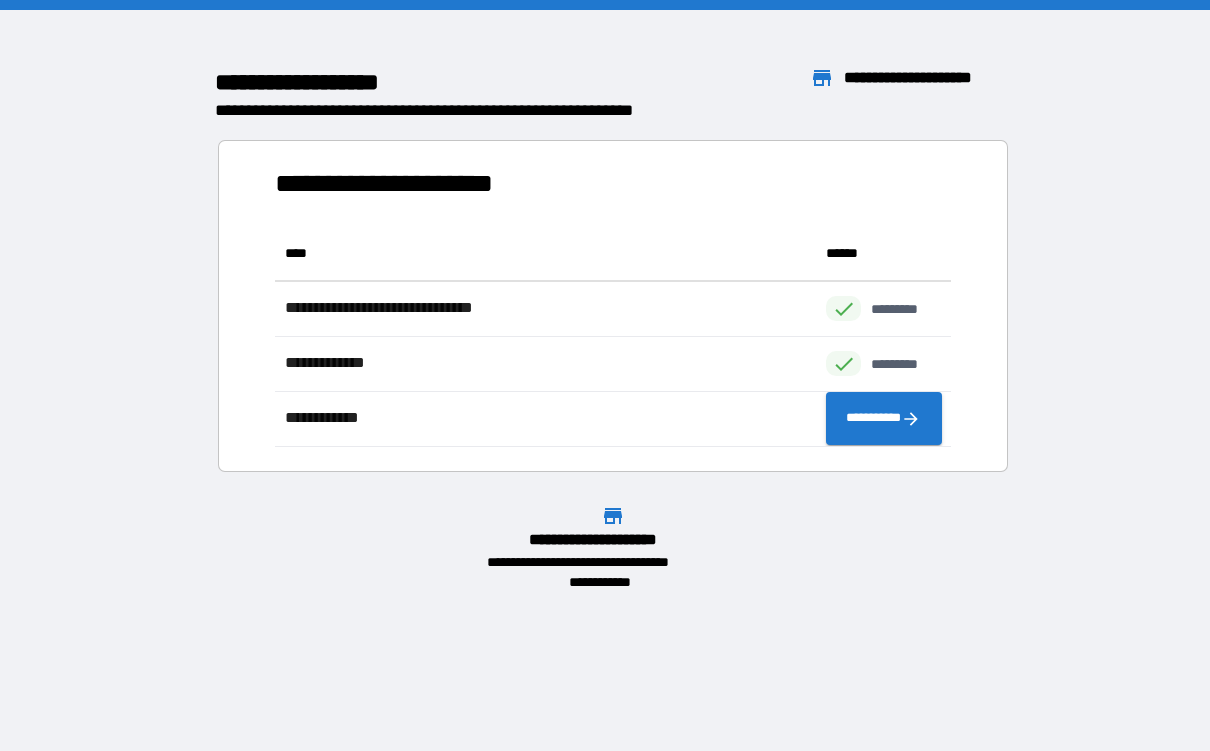 scroll, scrollTop: 1, scrollLeft: 1, axis: both 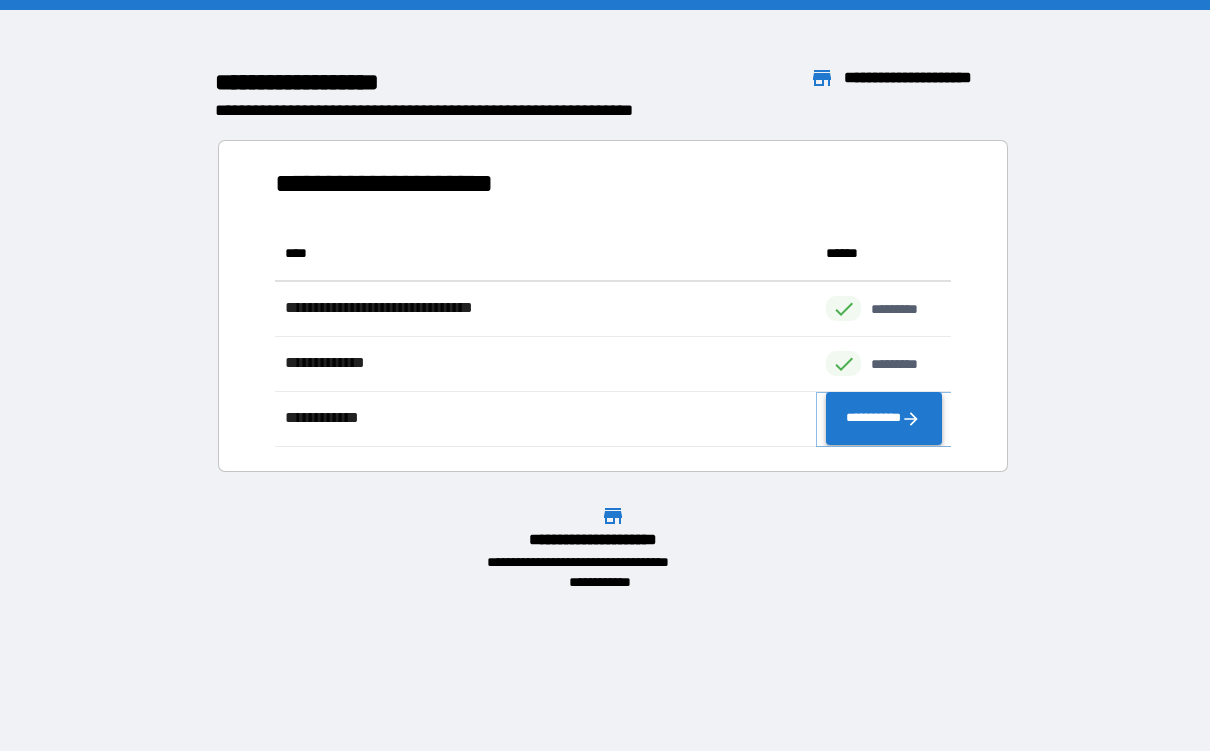 click on "**********" at bounding box center [883, 419] 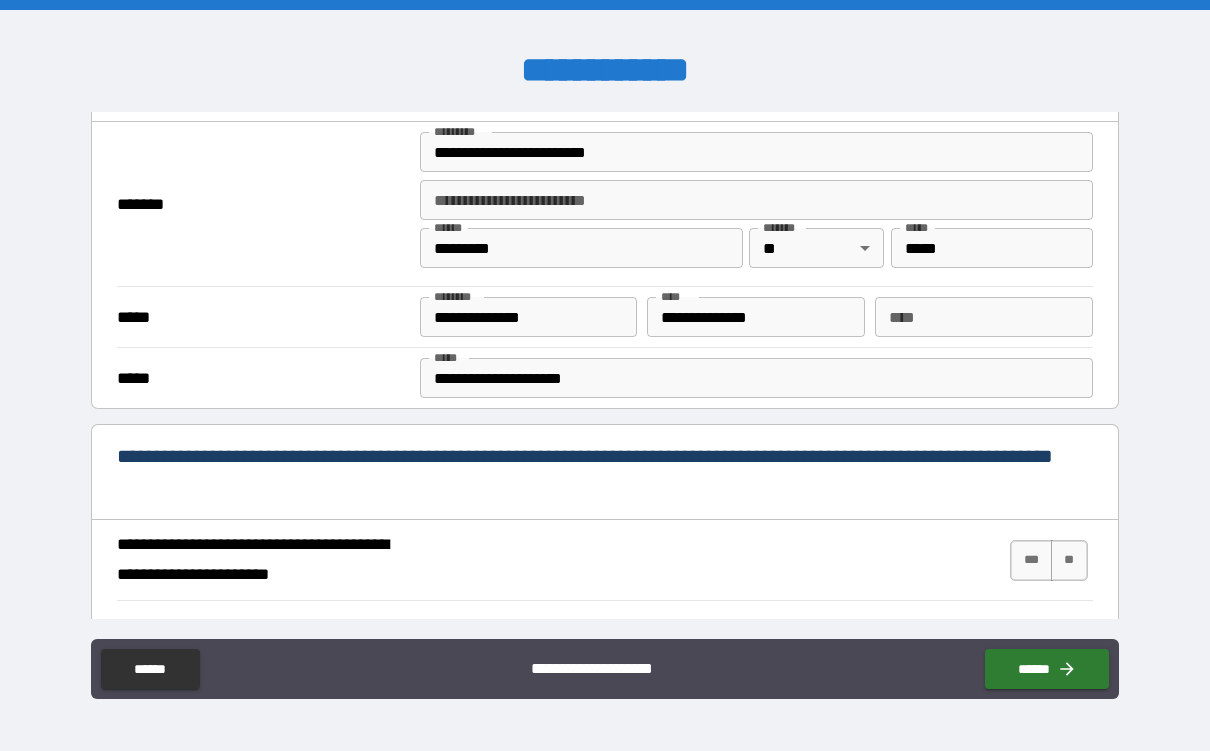scroll, scrollTop: 624, scrollLeft: 0, axis: vertical 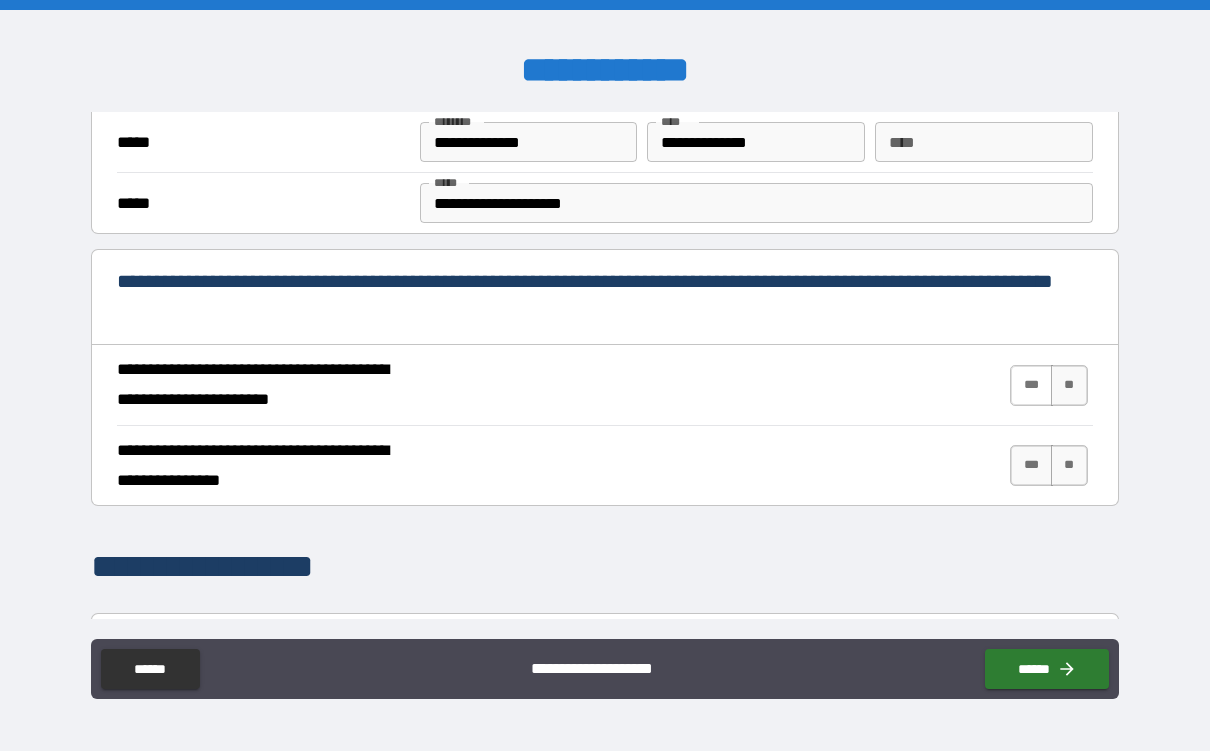 click on "***" at bounding box center (1031, 385) 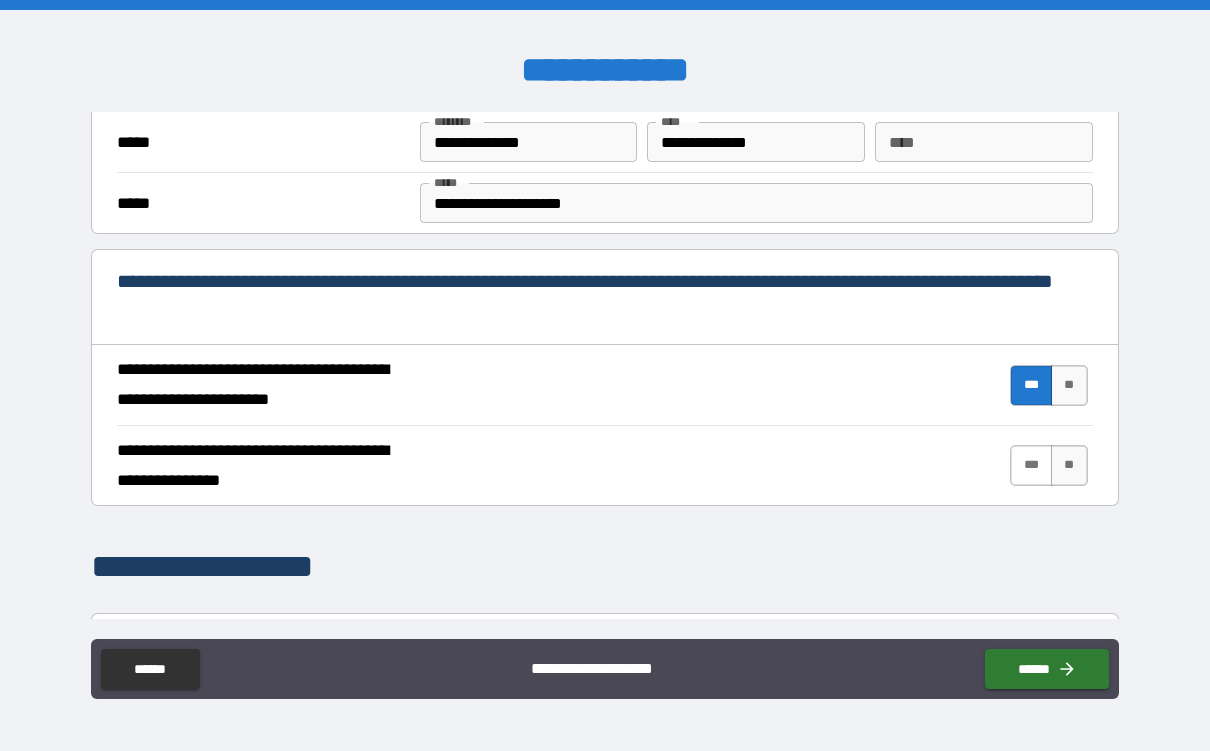 click on "***" at bounding box center (1031, 465) 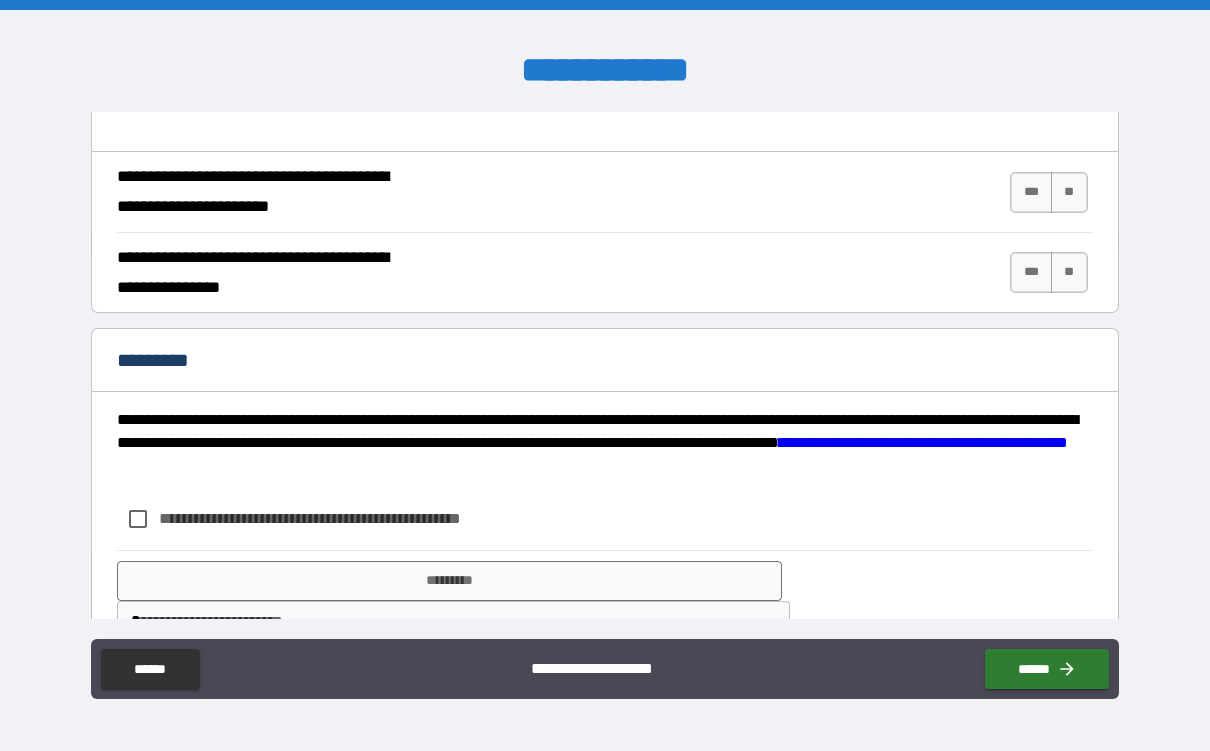 scroll, scrollTop: 1938, scrollLeft: 0, axis: vertical 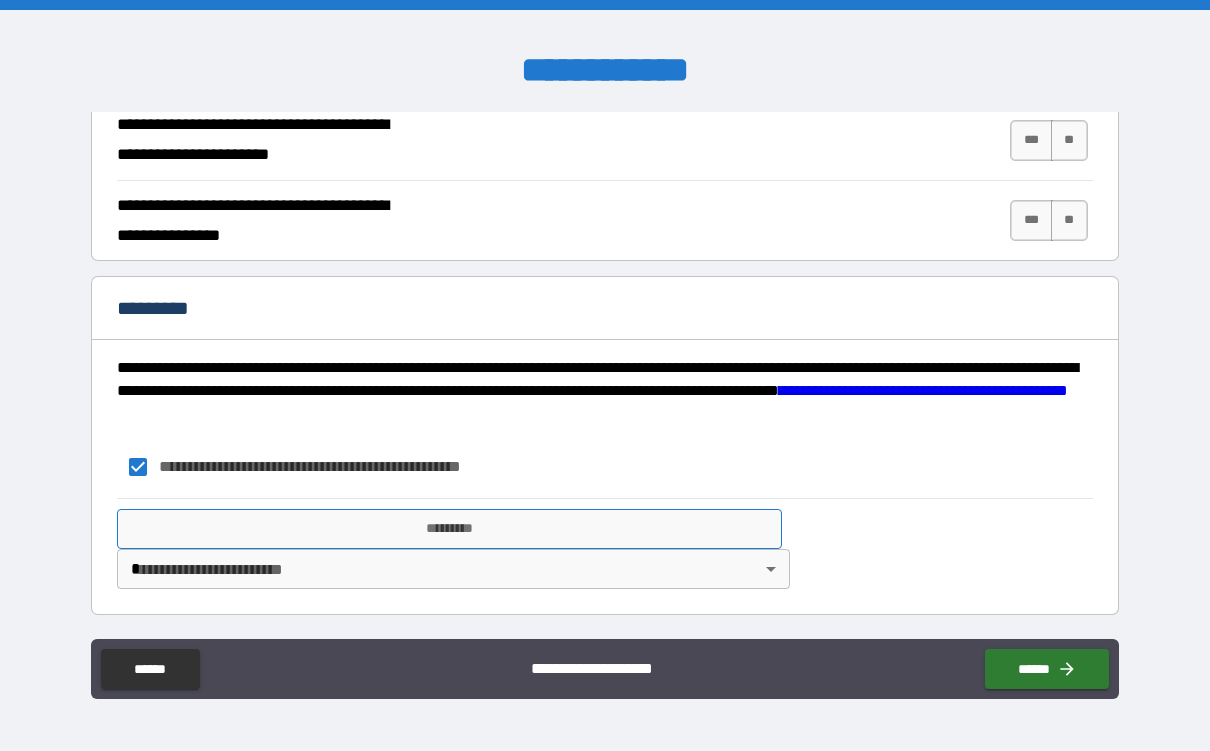 click on "*********" at bounding box center [449, 529] 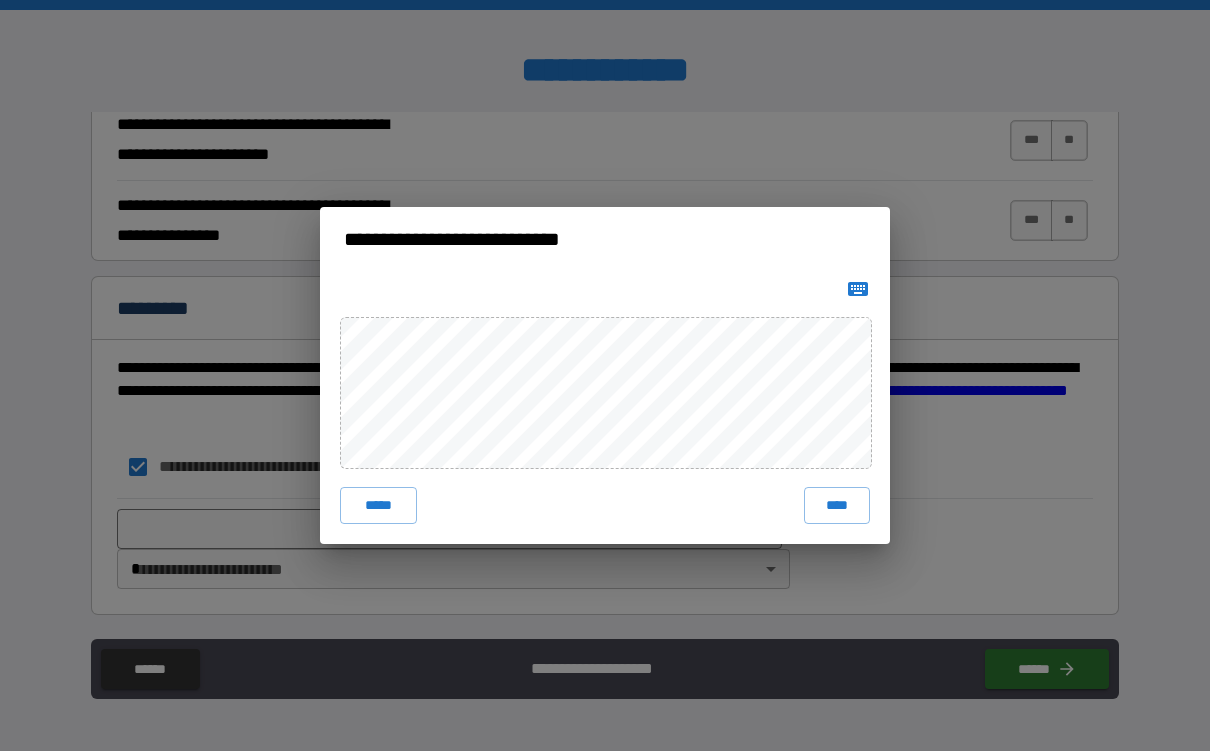 click at bounding box center [858, 289] 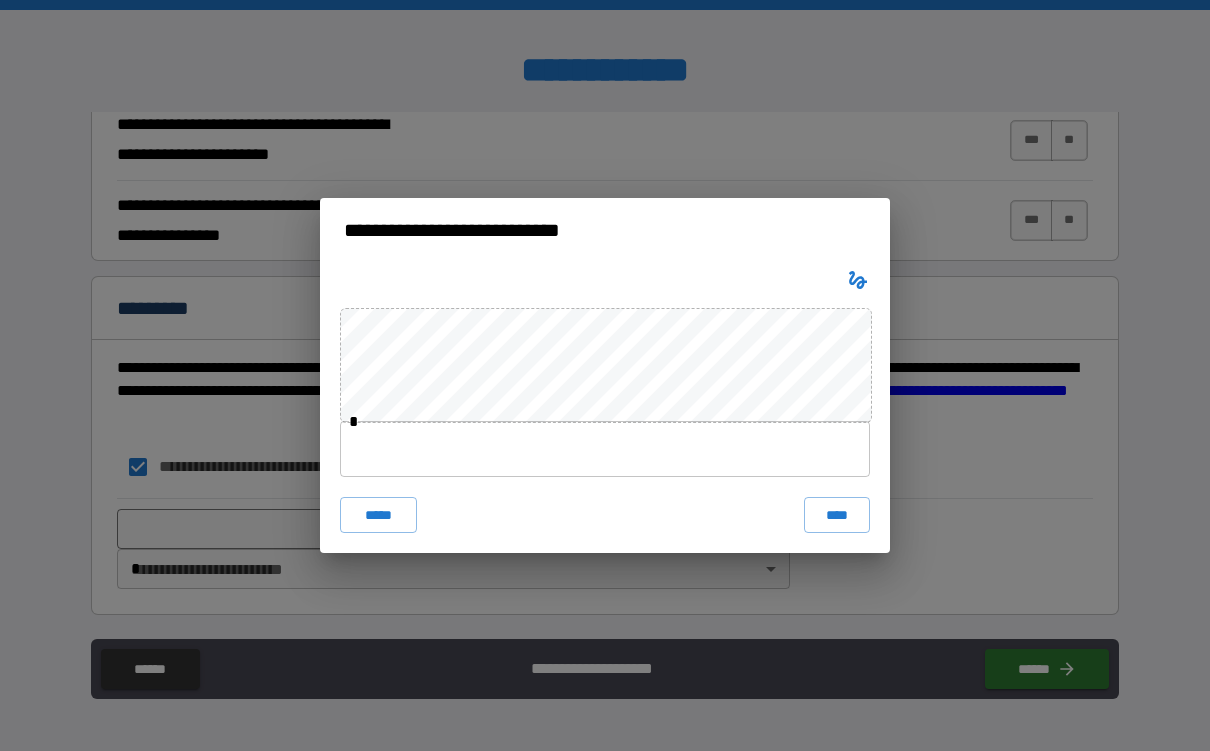 click at bounding box center (605, 449) 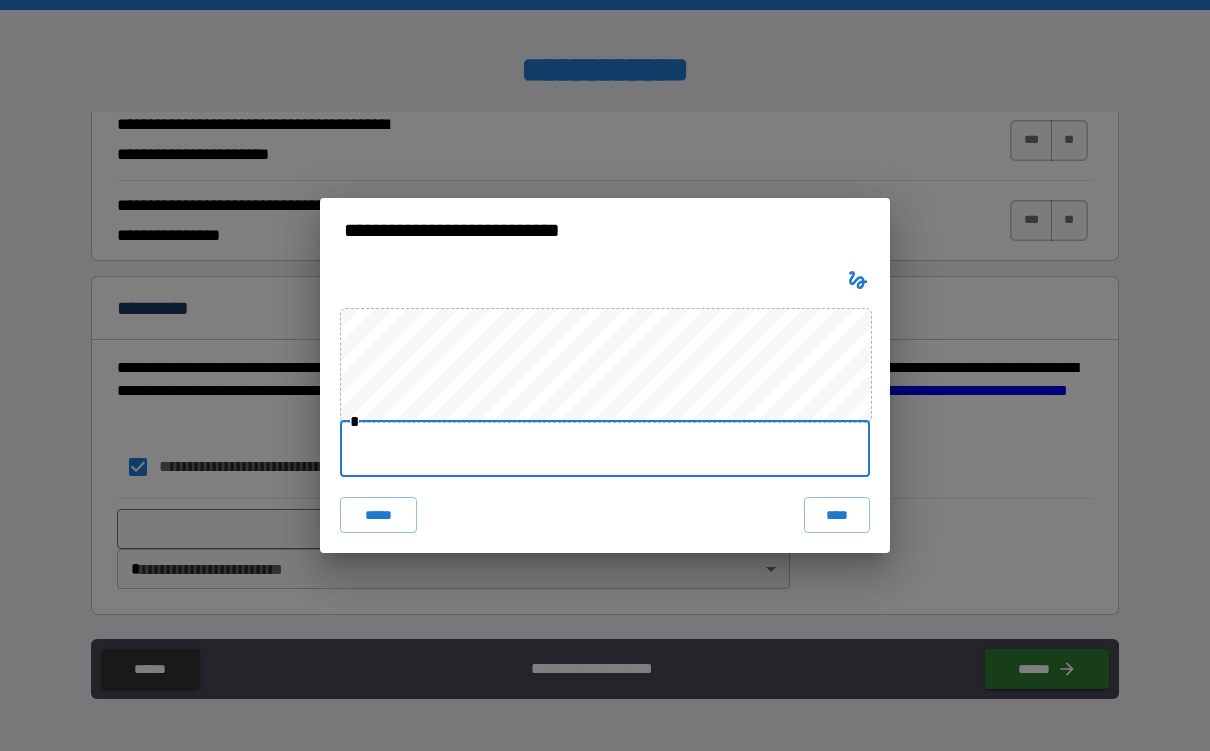 type on "**********" 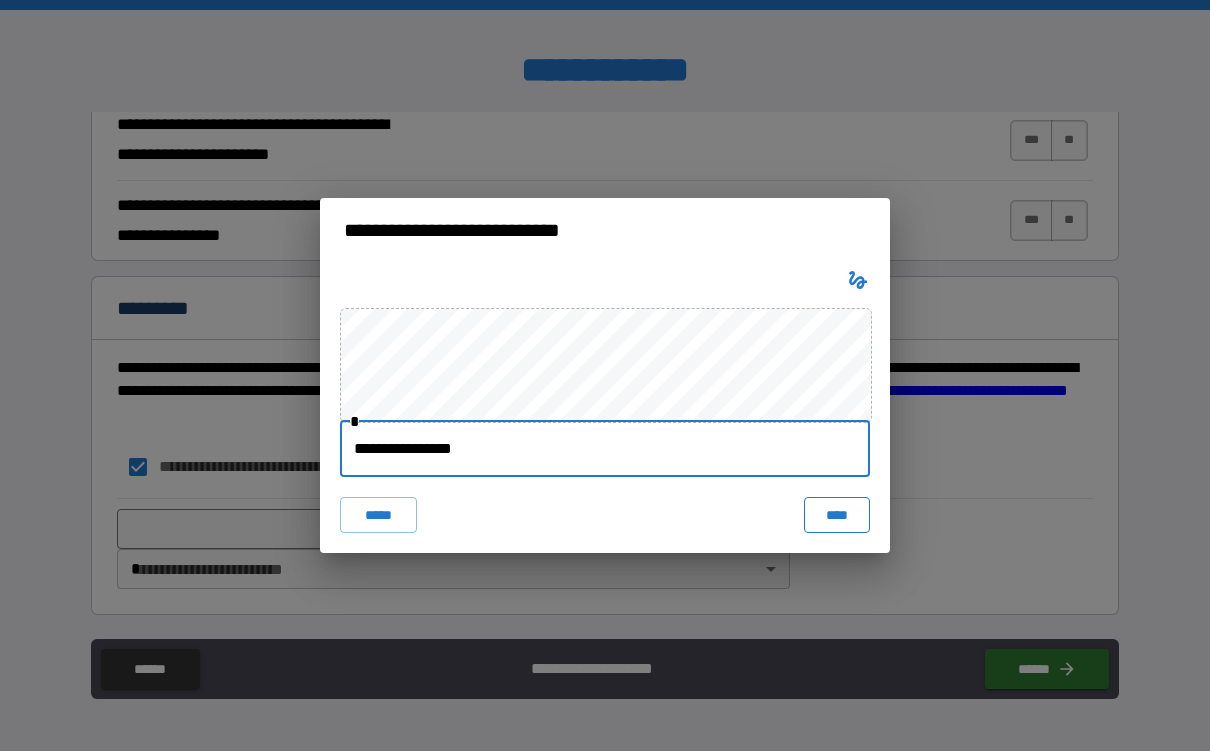 click on "****" at bounding box center [837, 515] 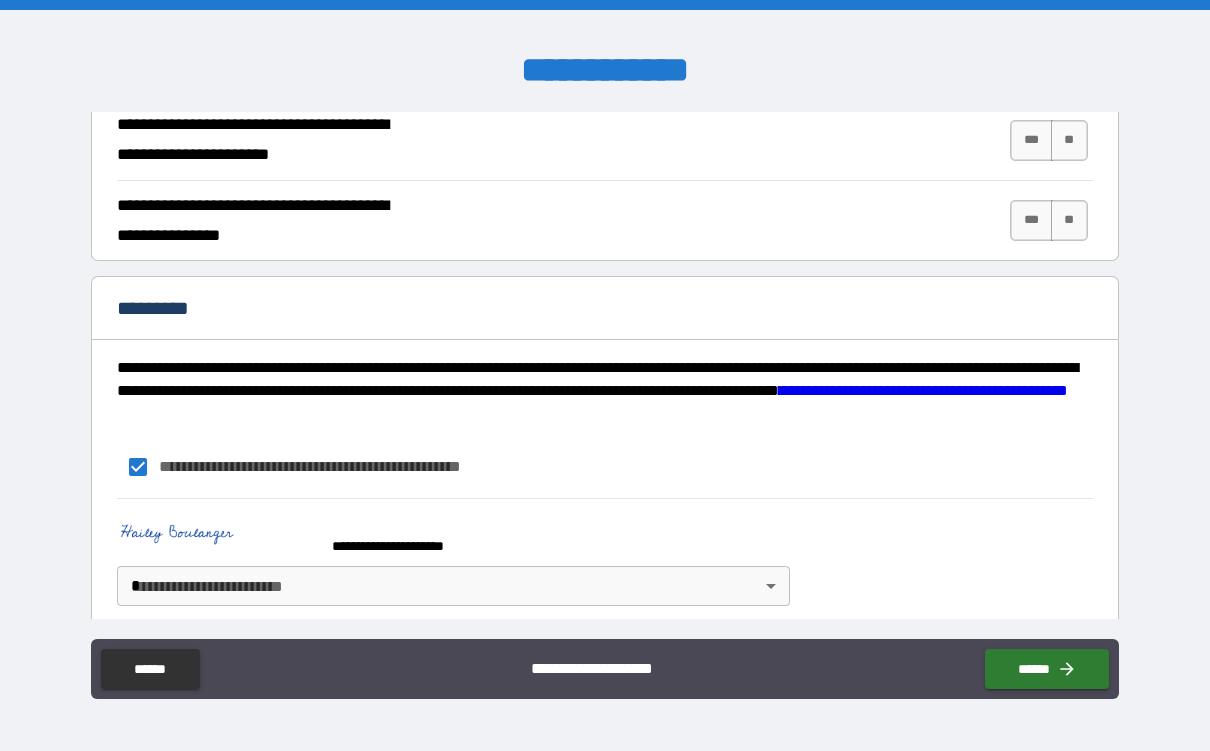 scroll, scrollTop: 1956, scrollLeft: 0, axis: vertical 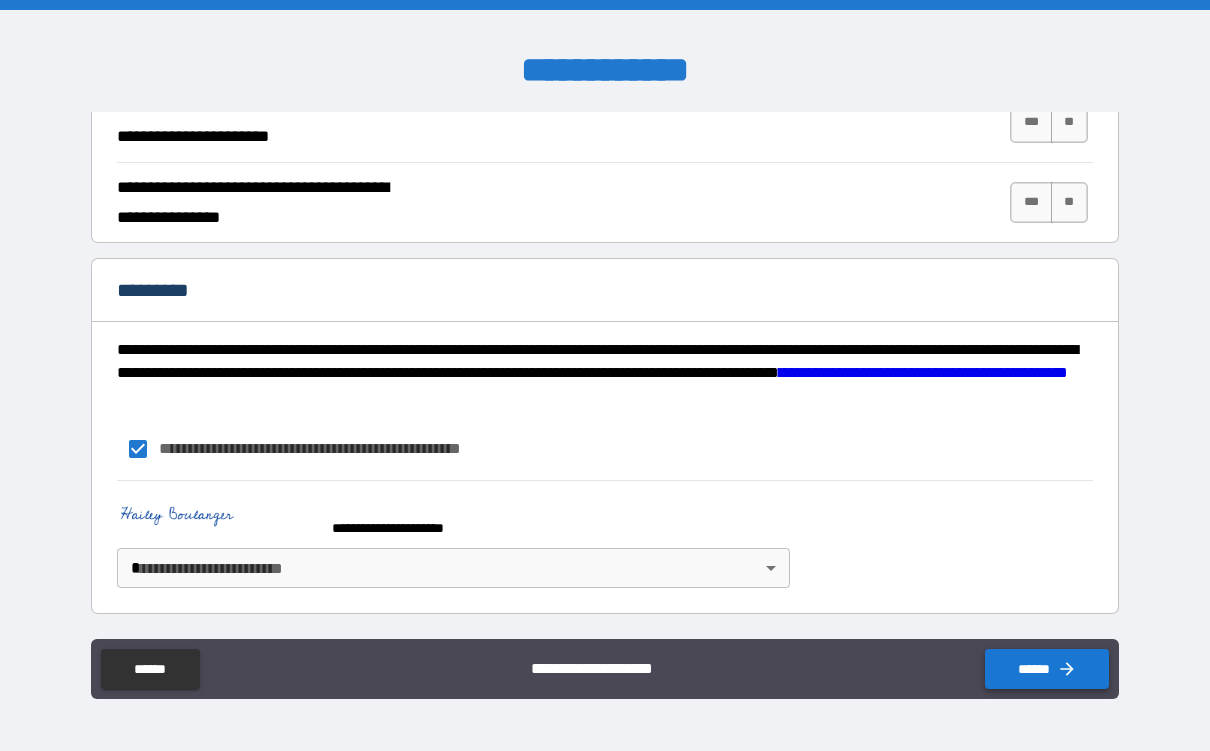 click on "******" at bounding box center (1047, 669) 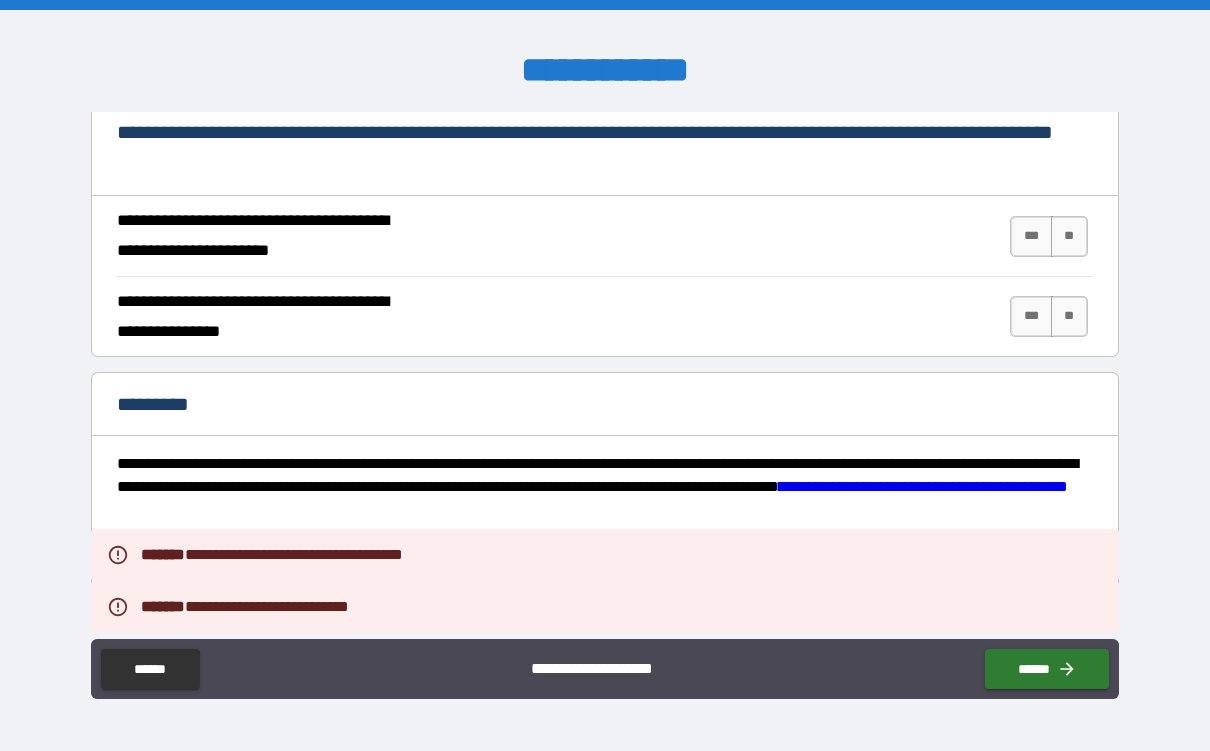 scroll, scrollTop: 1833, scrollLeft: 0, axis: vertical 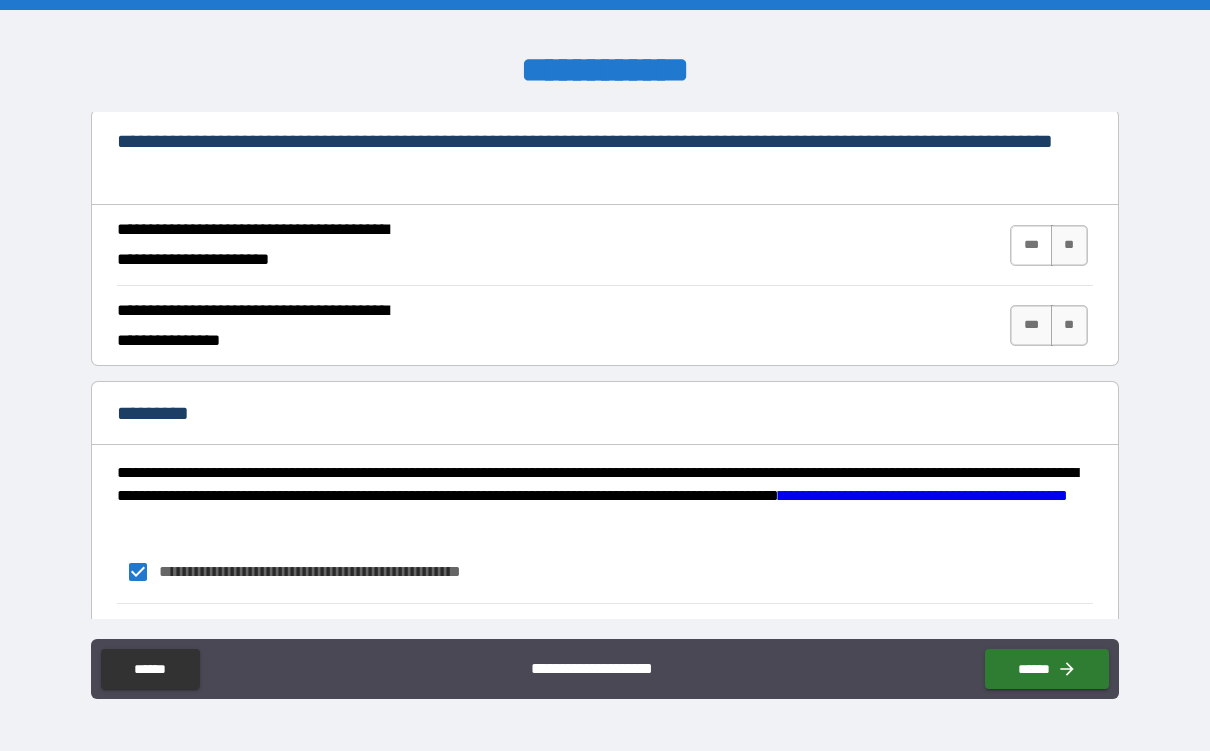click on "***" at bounding box center (1031, 245) 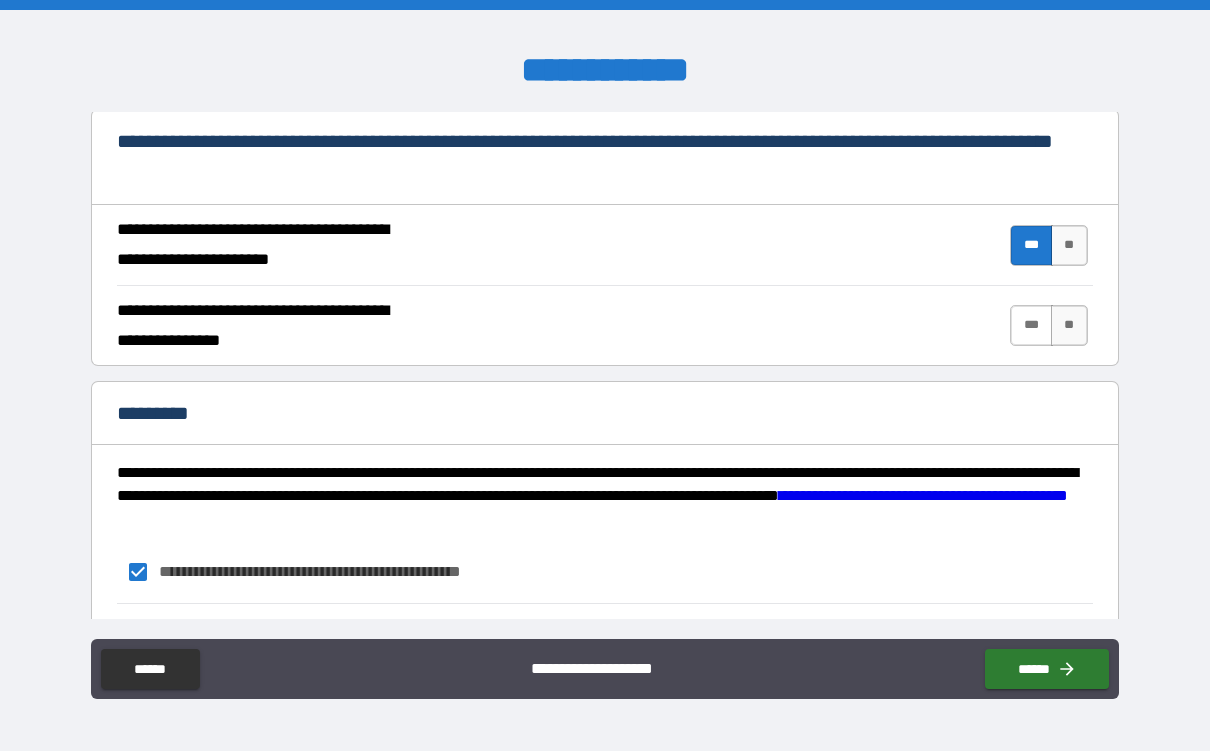 click on "***" at bounding box center [1031, 325] 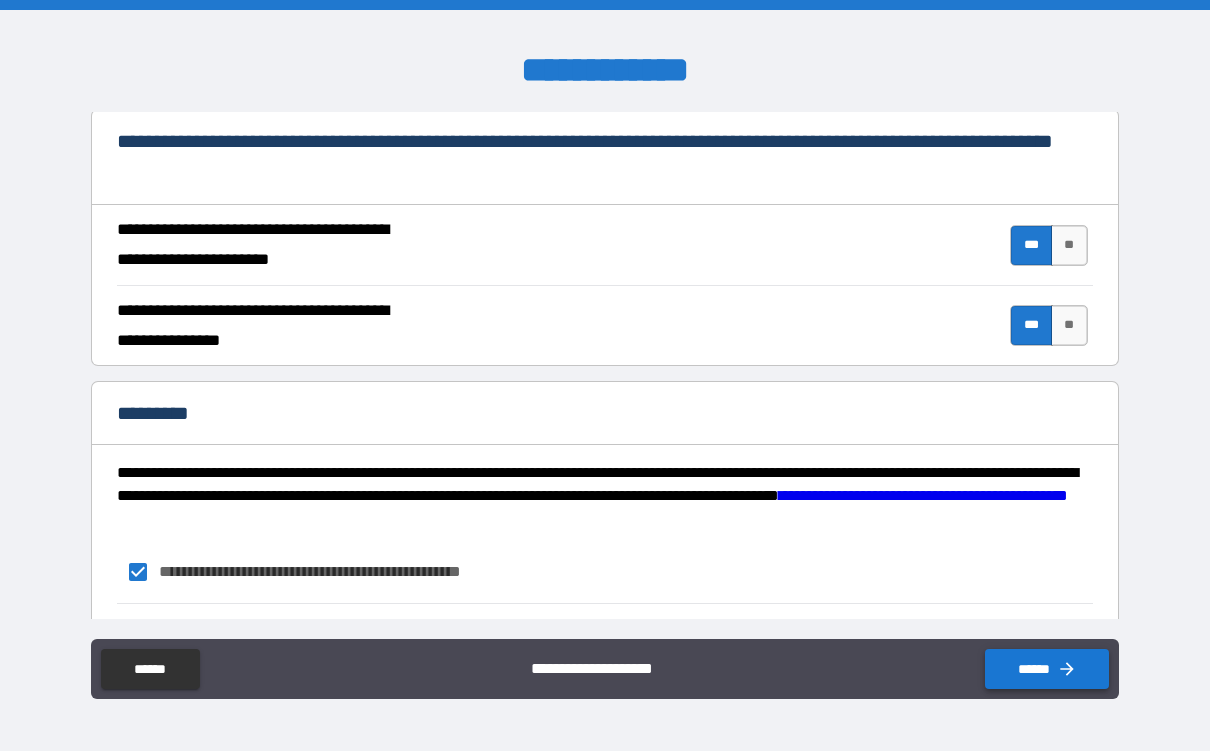 click on "******" at bounding box center [1047, 669] 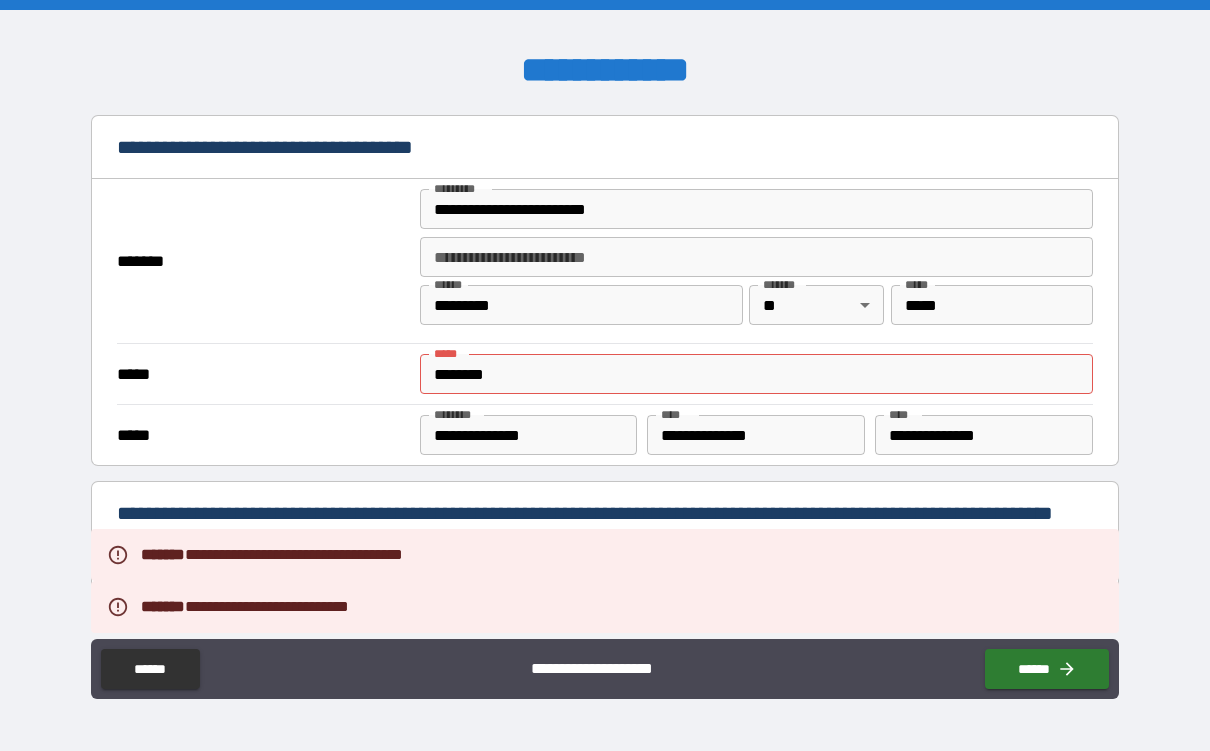 scroll, scrollTop: 1434, scrollLeft: 0, axis: vertical 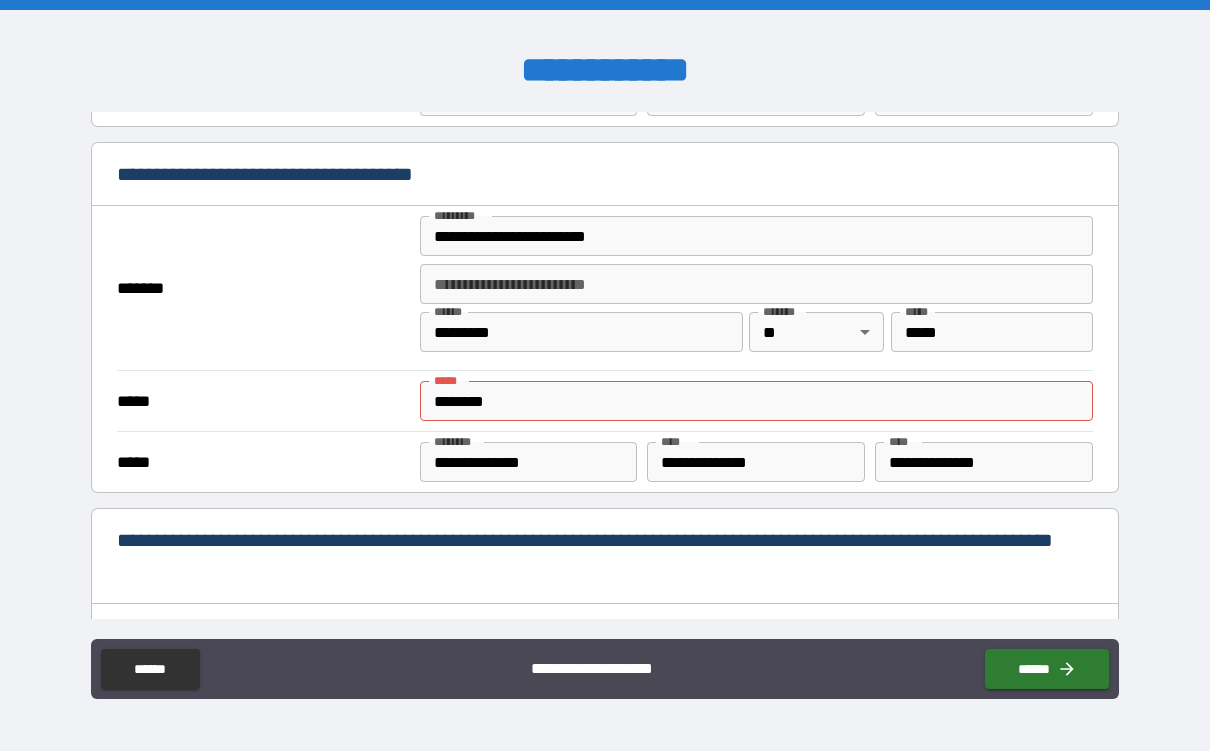 click on "********" at bounding box center [756, 401] 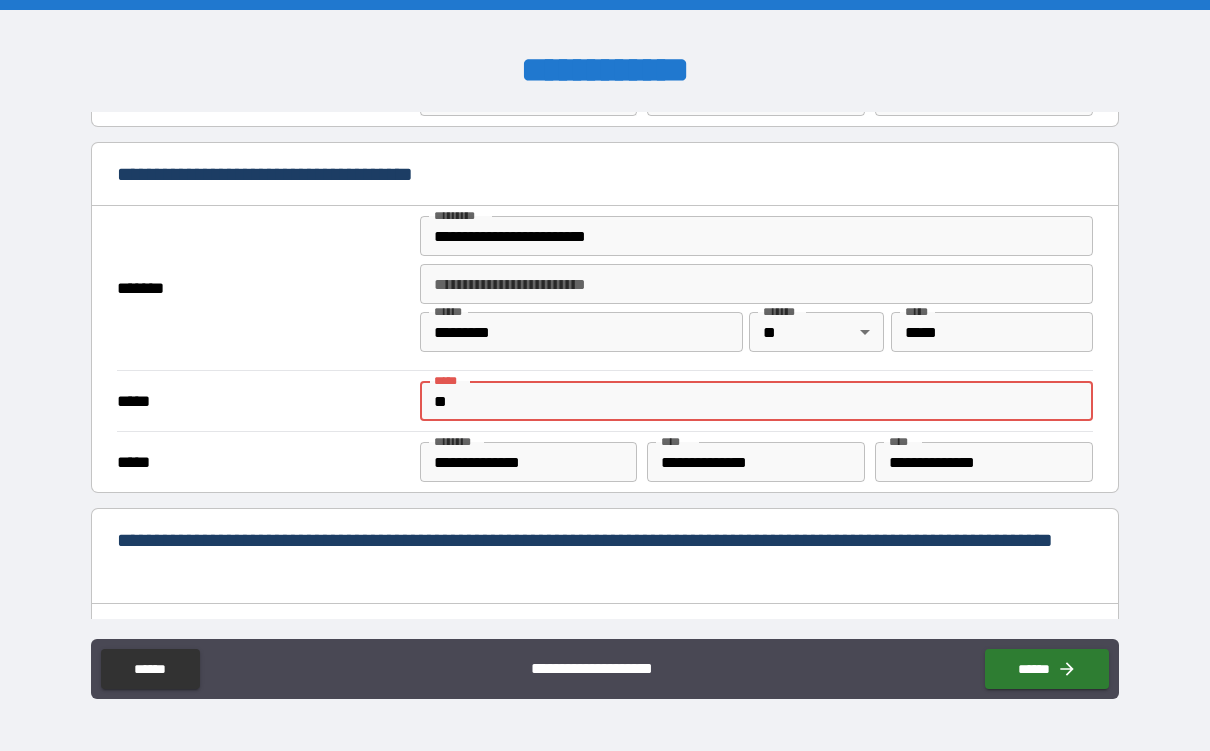 type on "*" 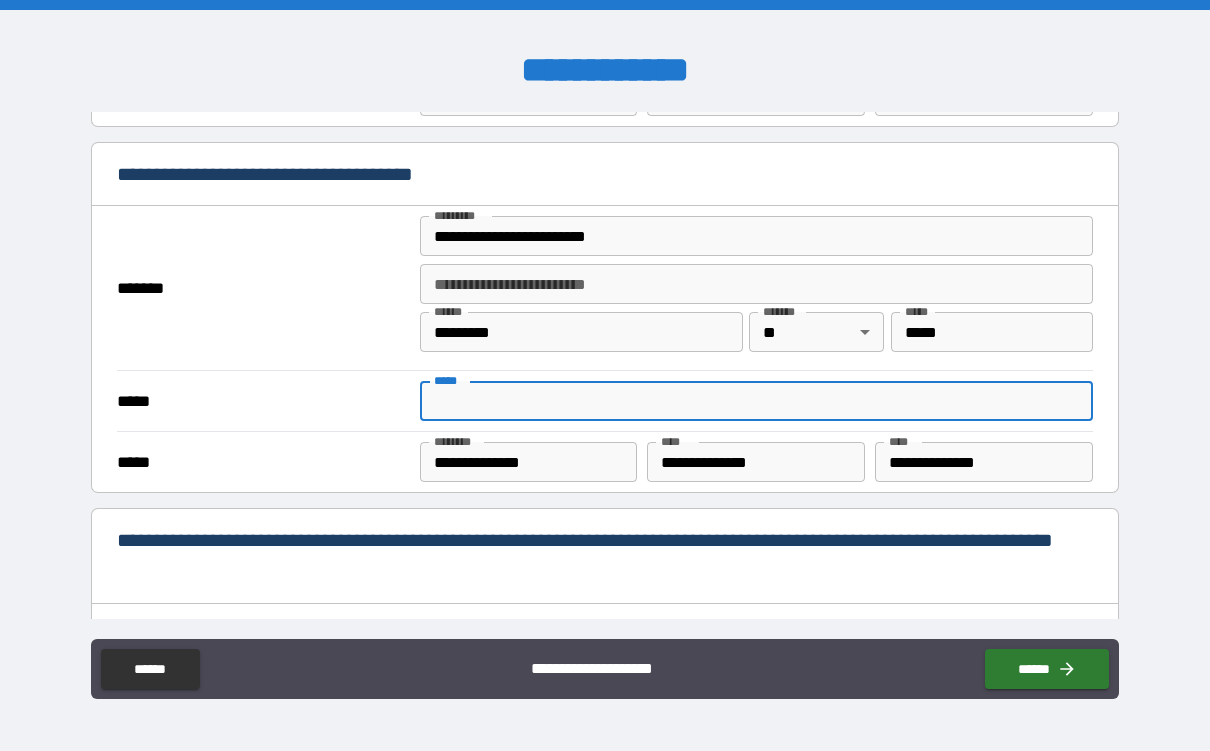 type 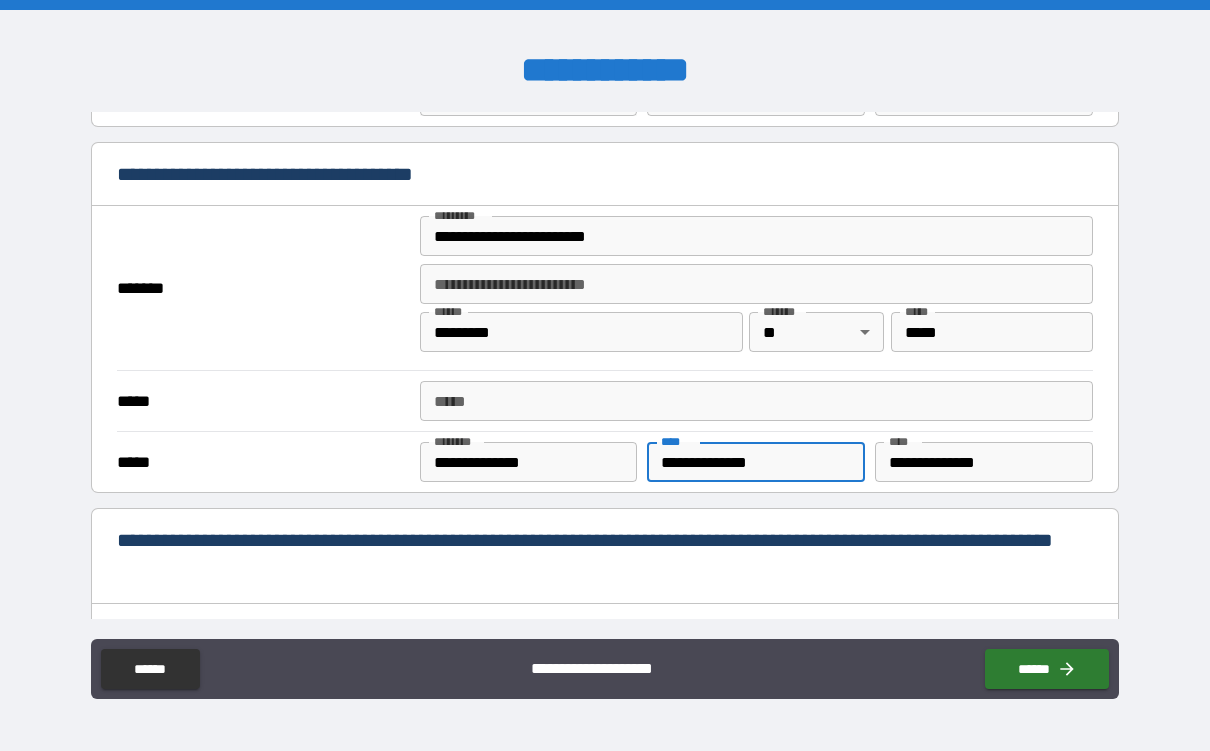 drag, startPoint x: 769, startPoint y: 453, endPoint x: 657, endPoint y: 445, distance: 112.28535 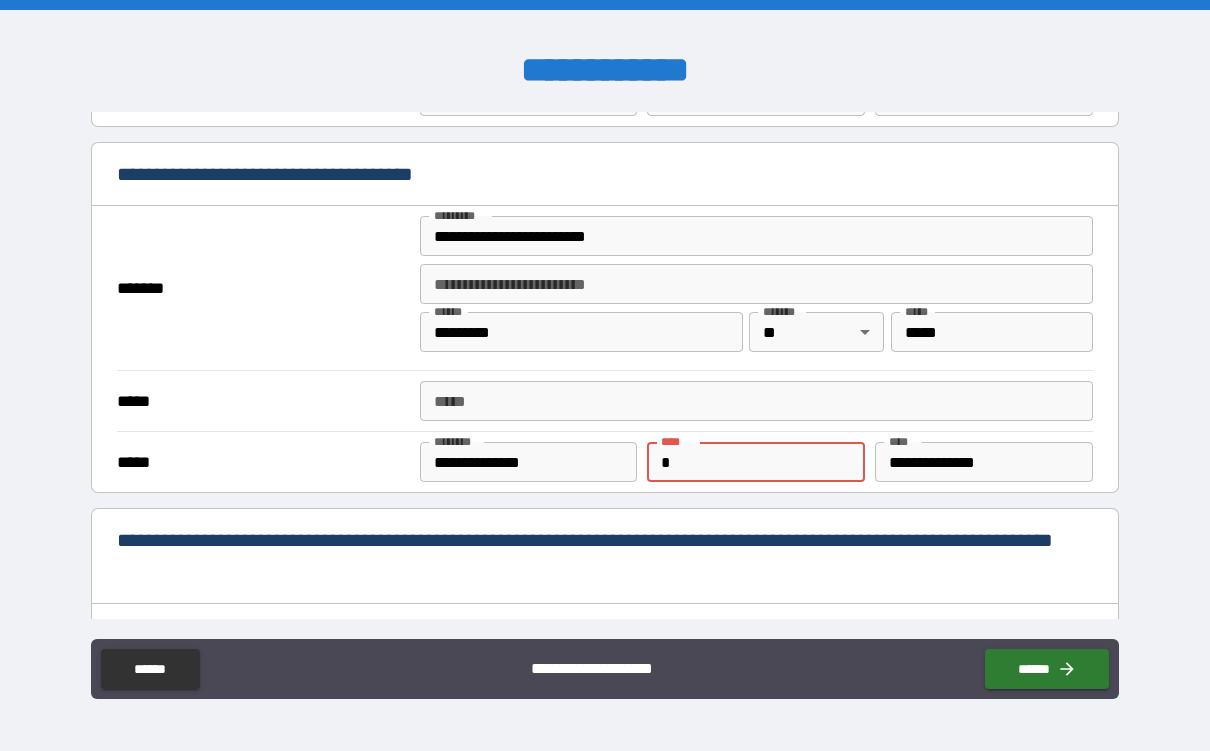 type on "*" 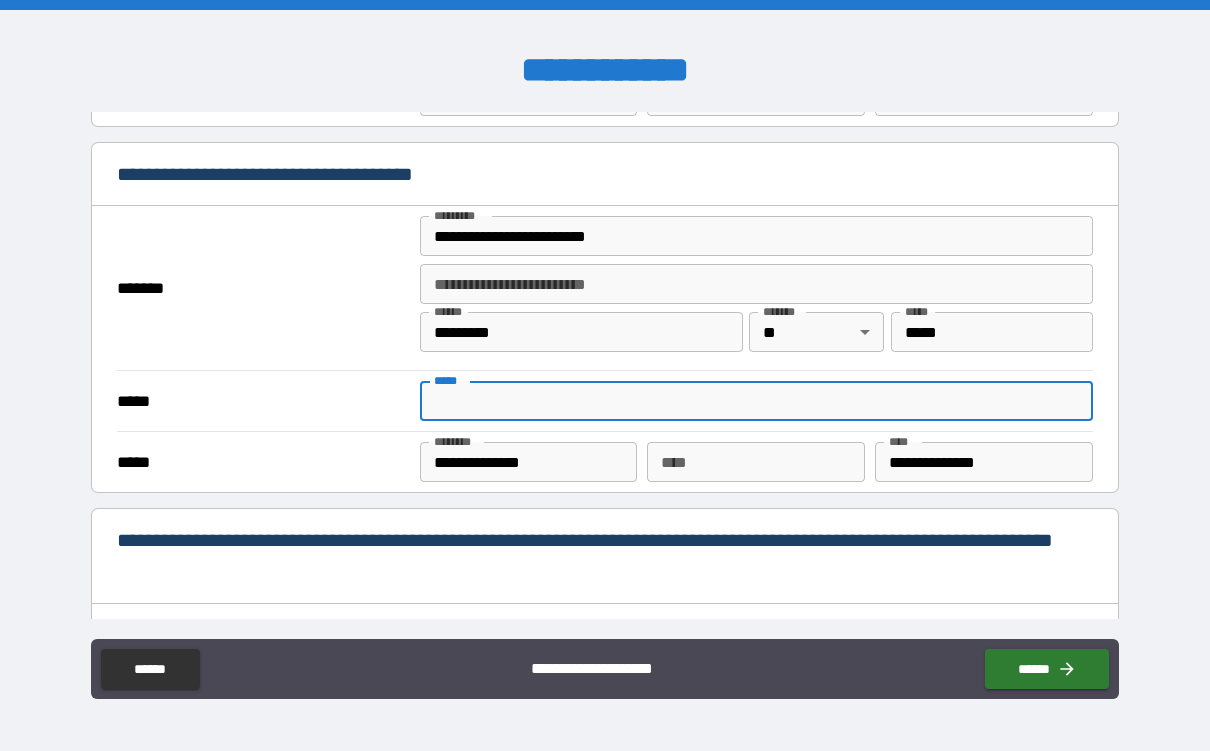 click on "*****" at bounding box center [756, 401] 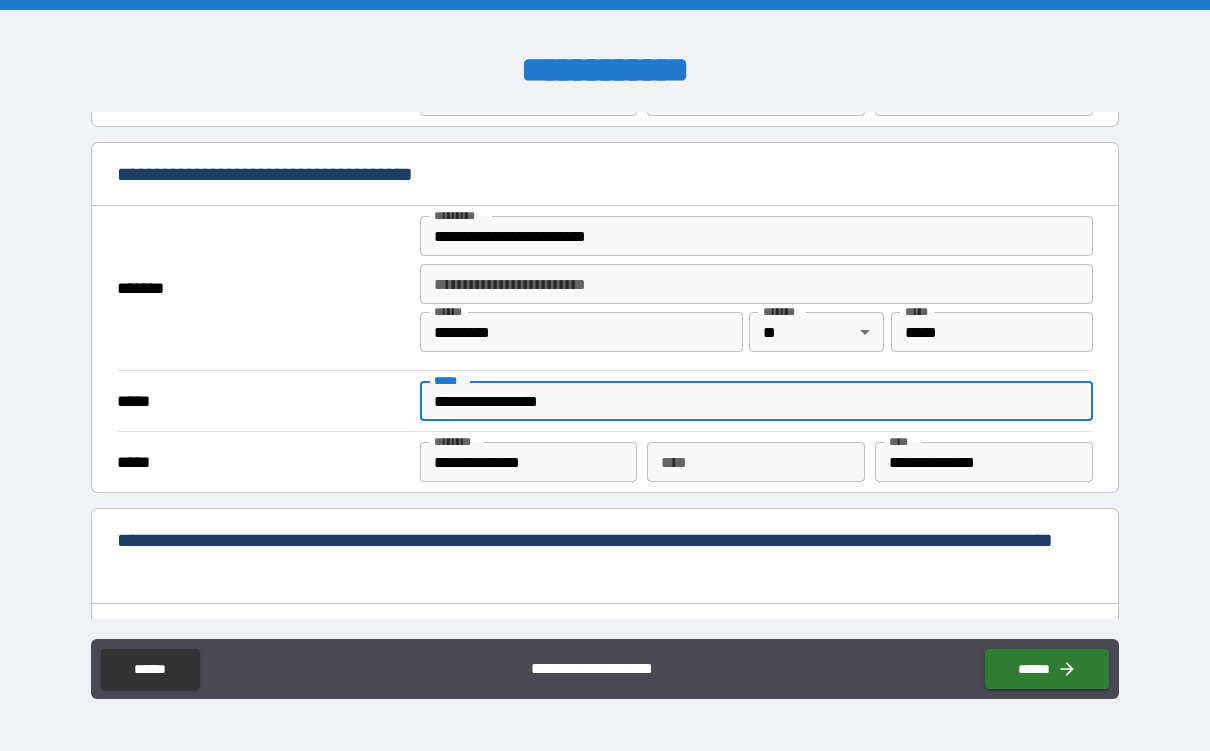 type on "**********" 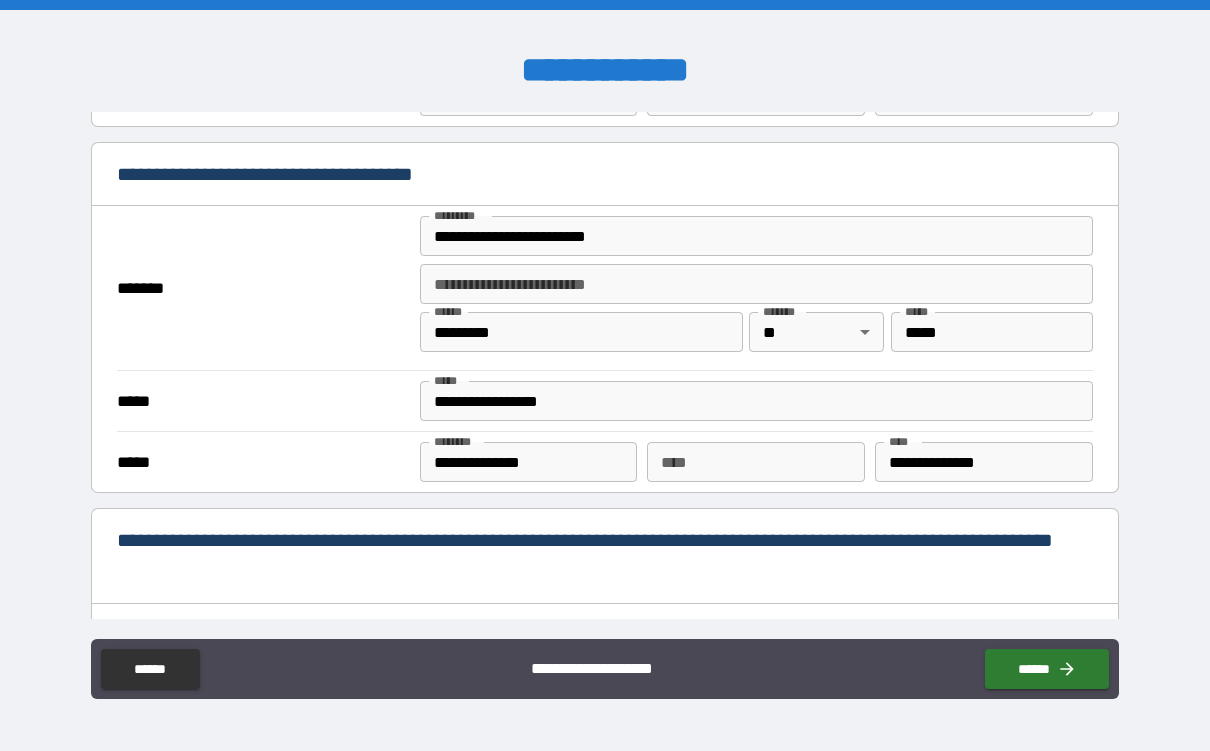 click on "**********" at bounding box center (605, 378) 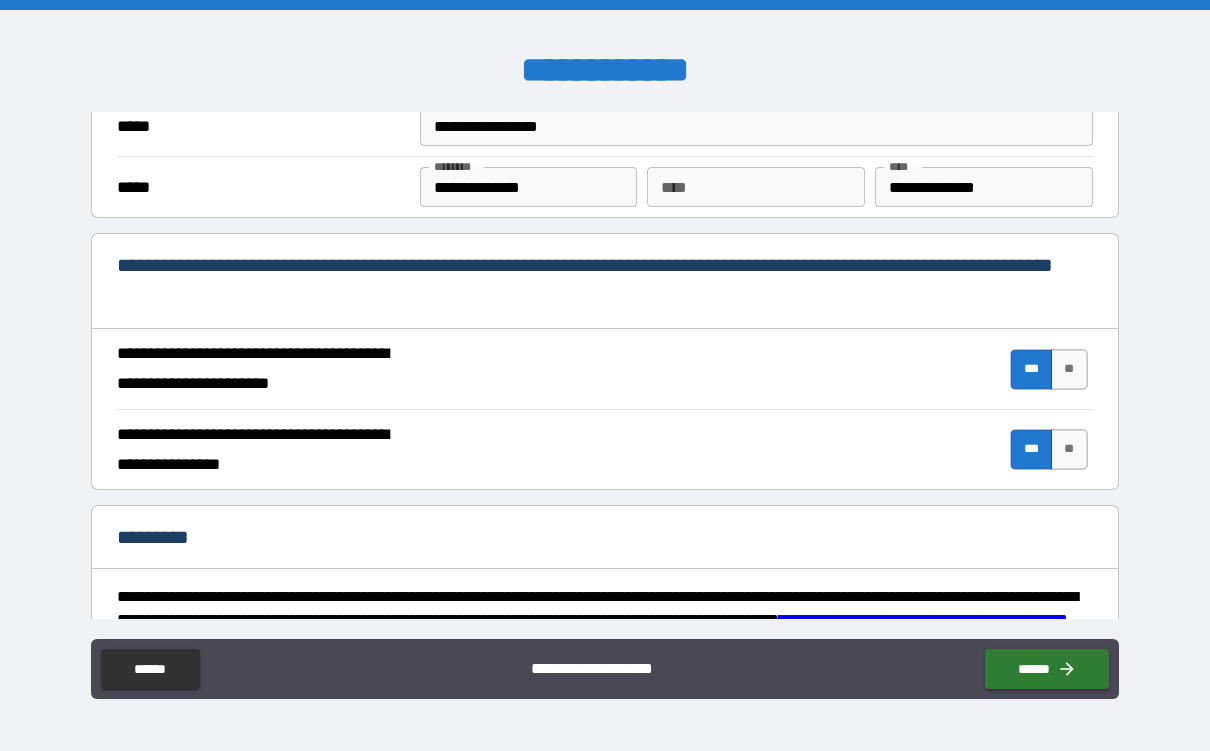 scroll, scrollTop: 1880, scrollLeft: 0, axis: vertical 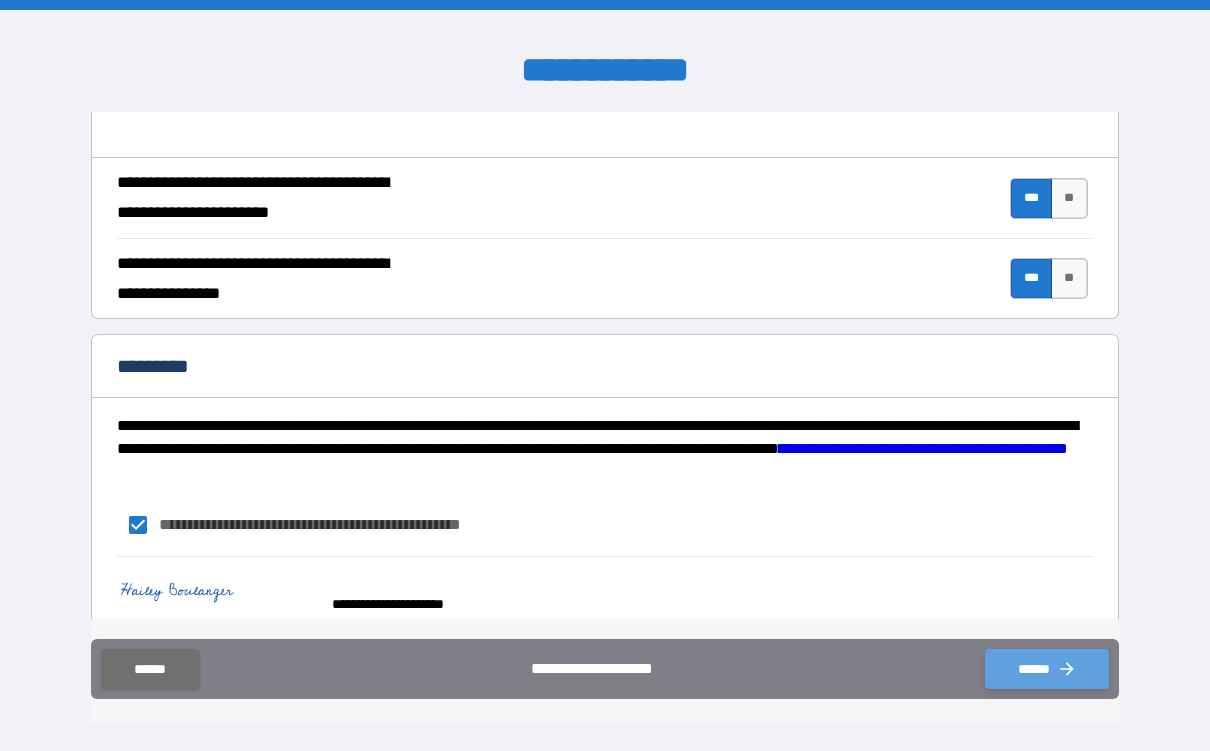 click on "******" at bounding box center (1047, 669) 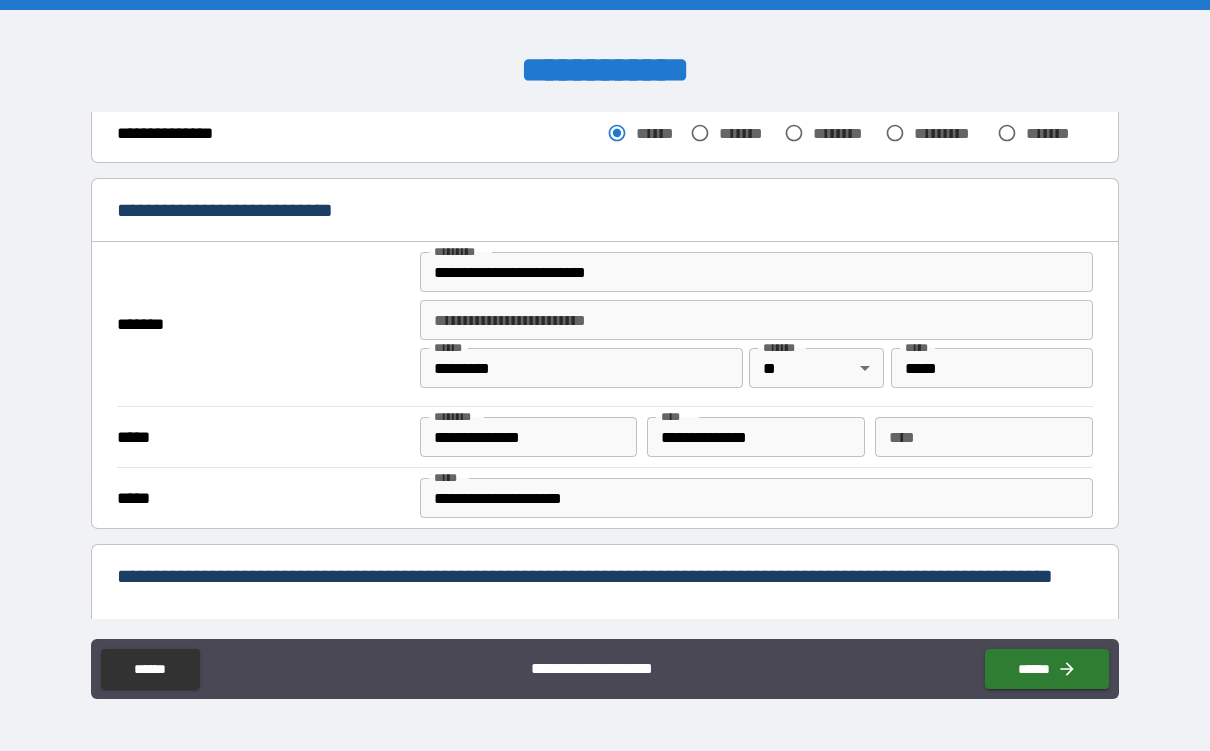 scroll, scrollTop: 340, scrollLeft: 0, axis: vertical 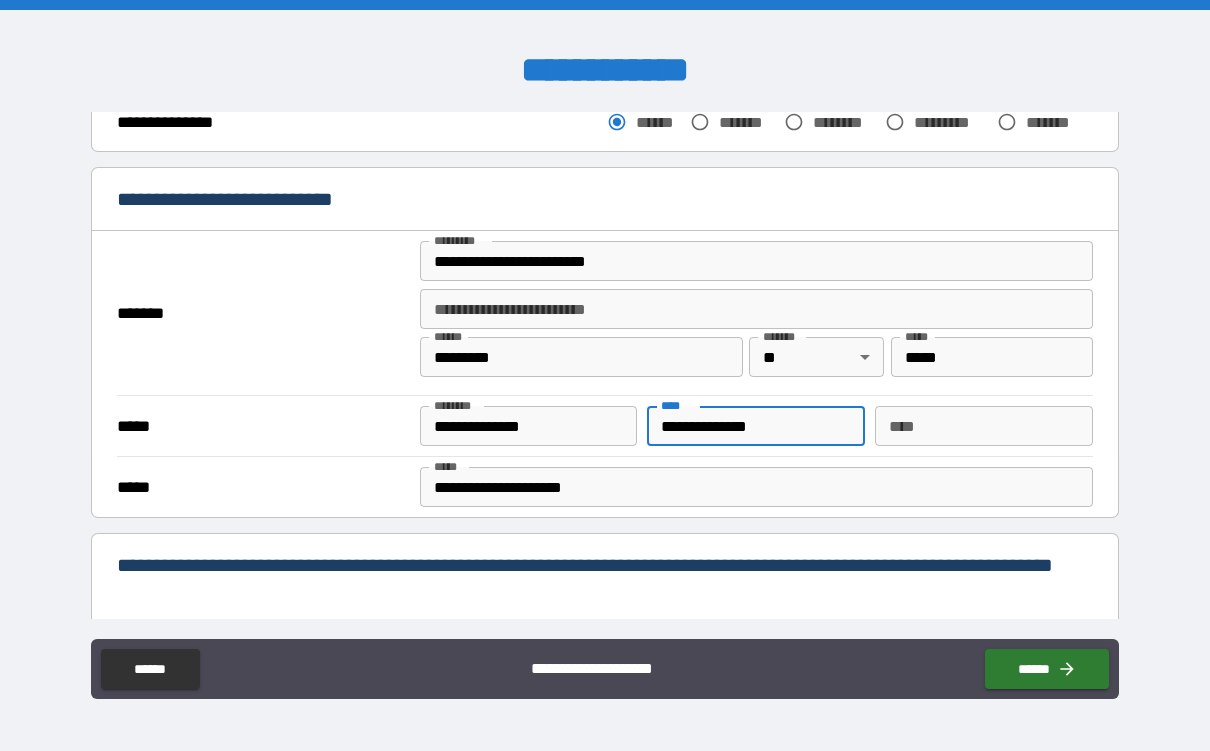 drag, startPoint x: 807, startPoint y: 417, endPoint x: 636, endPoint y: 407, distance: 171.29214 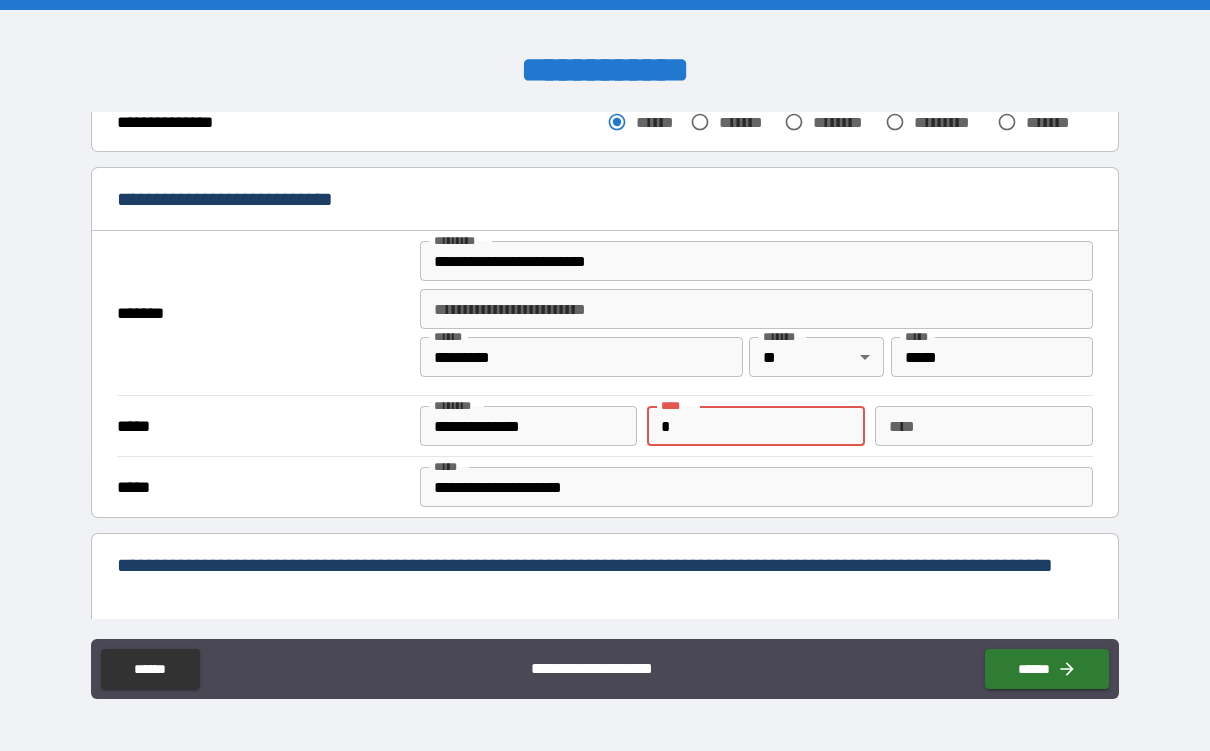 type on "*" 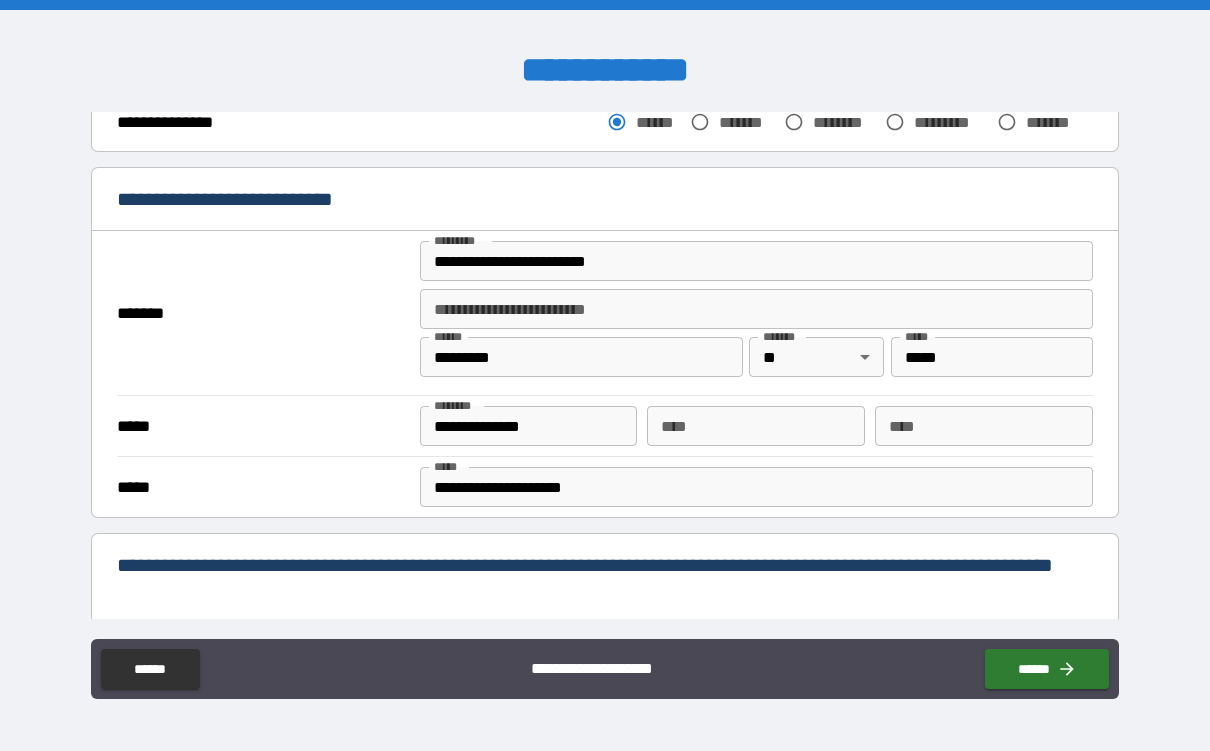 click on "*****" at bounding box center [263, 426] 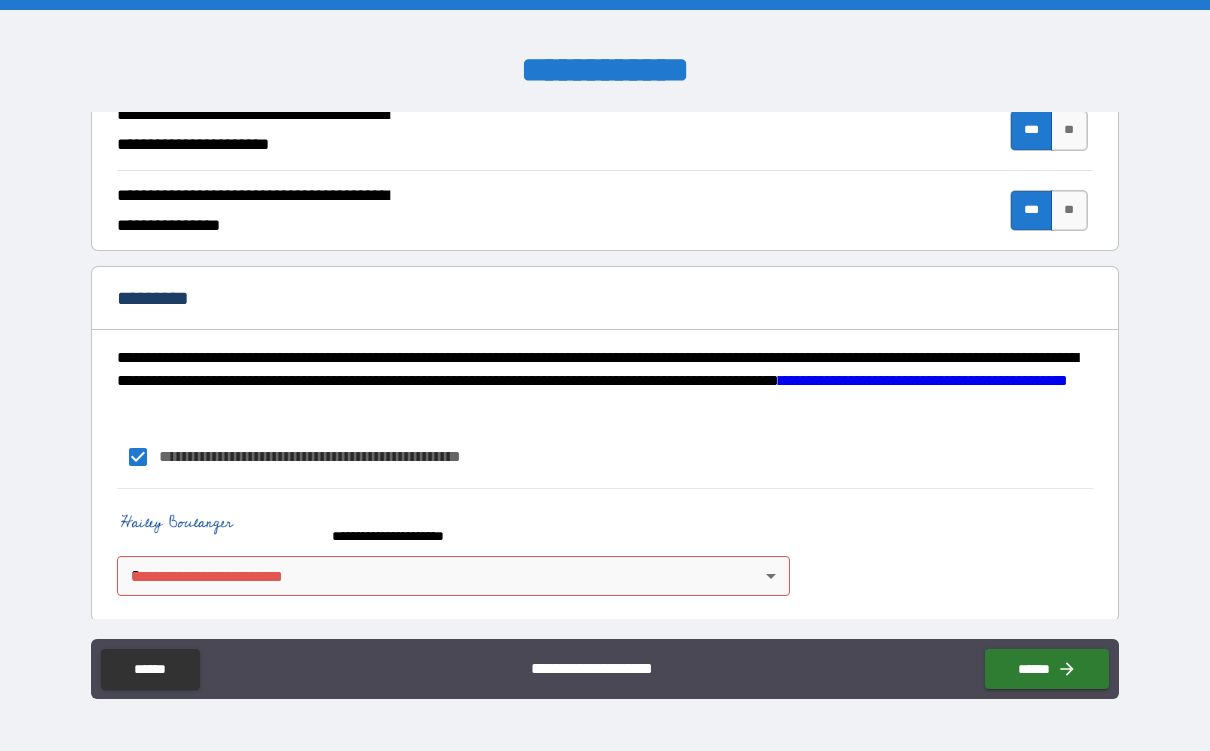 scroll, scrollTop: 1956, scrollLeft: 0, axis: vertical 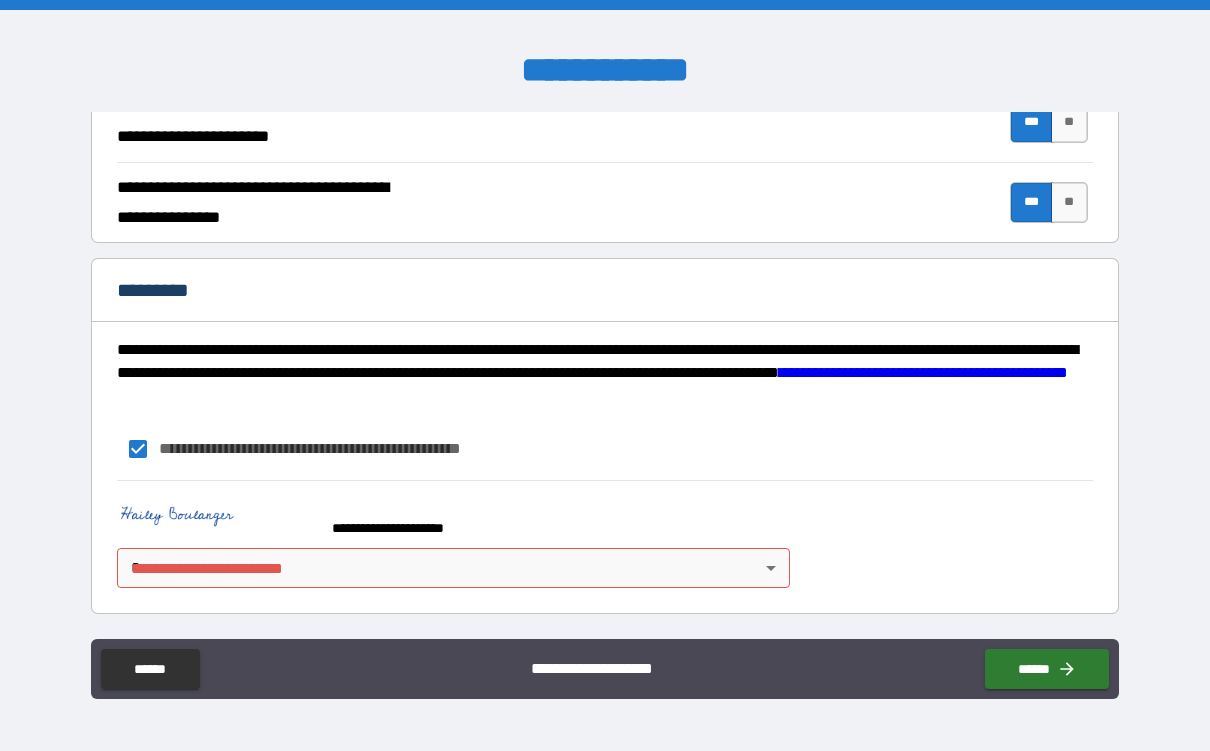 click on "**********" at bounding box center (605, 375) 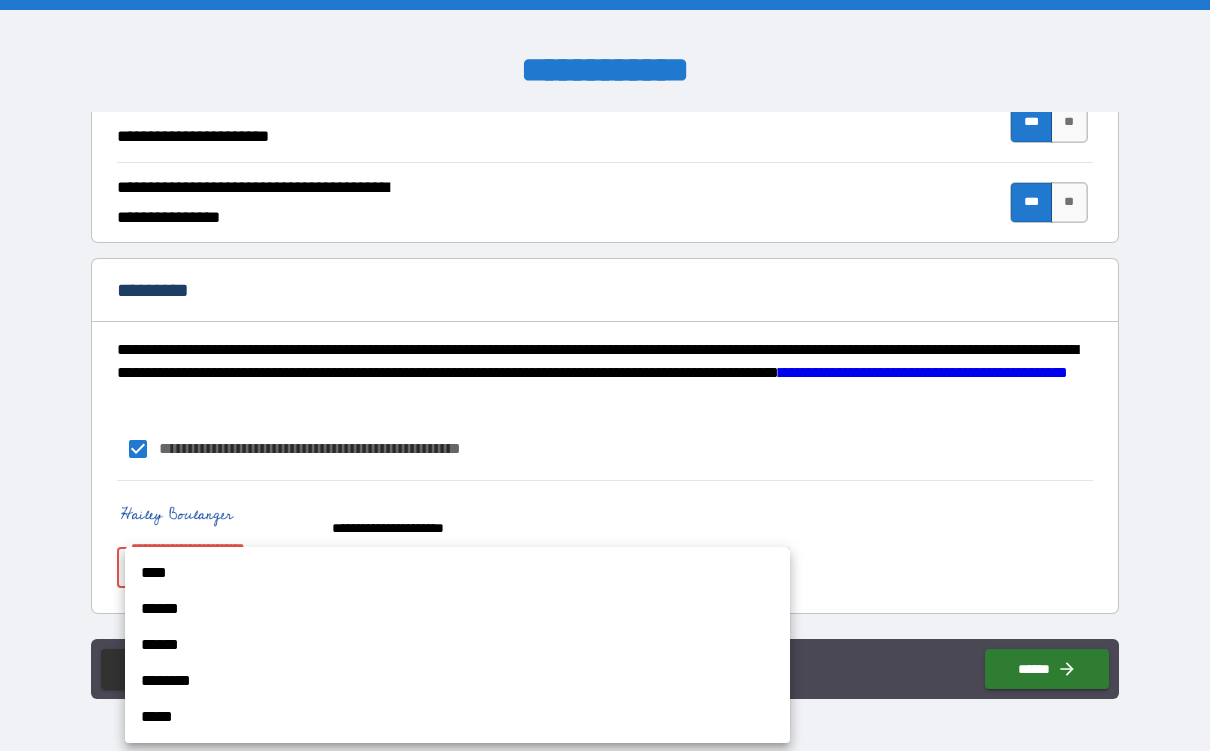 click on "****" at bounding box center (457, 573) 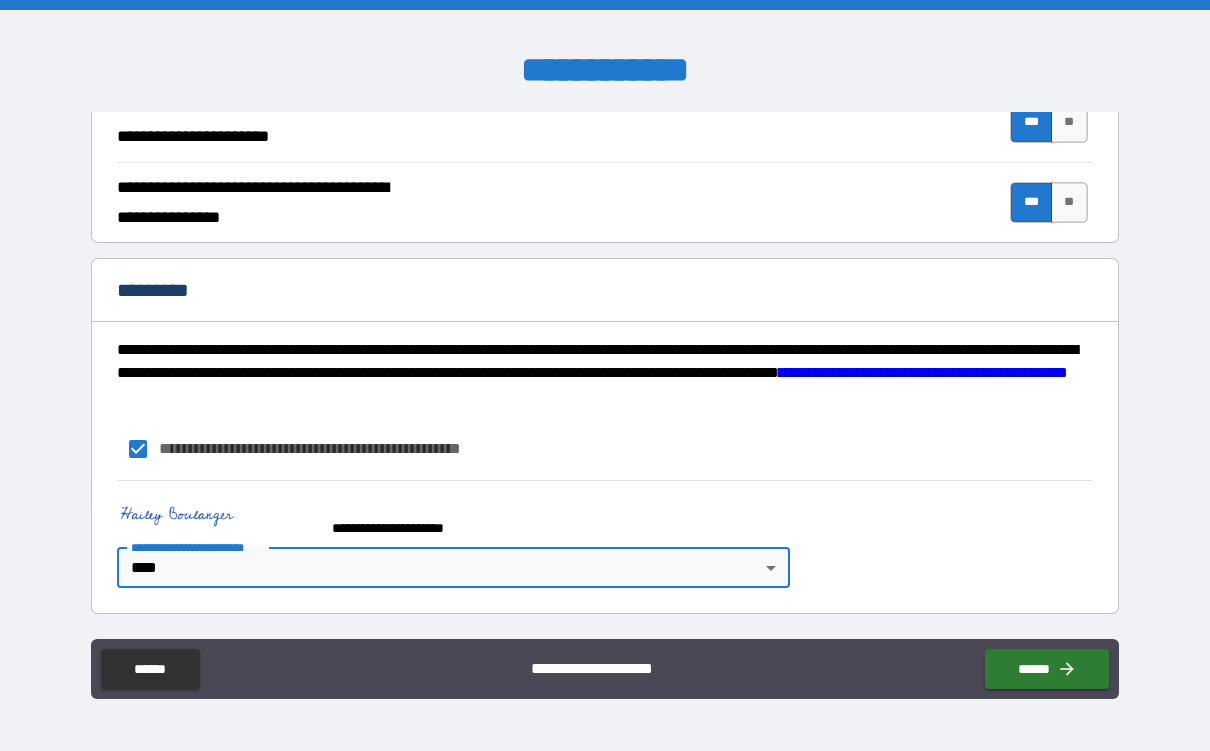 type on "*" 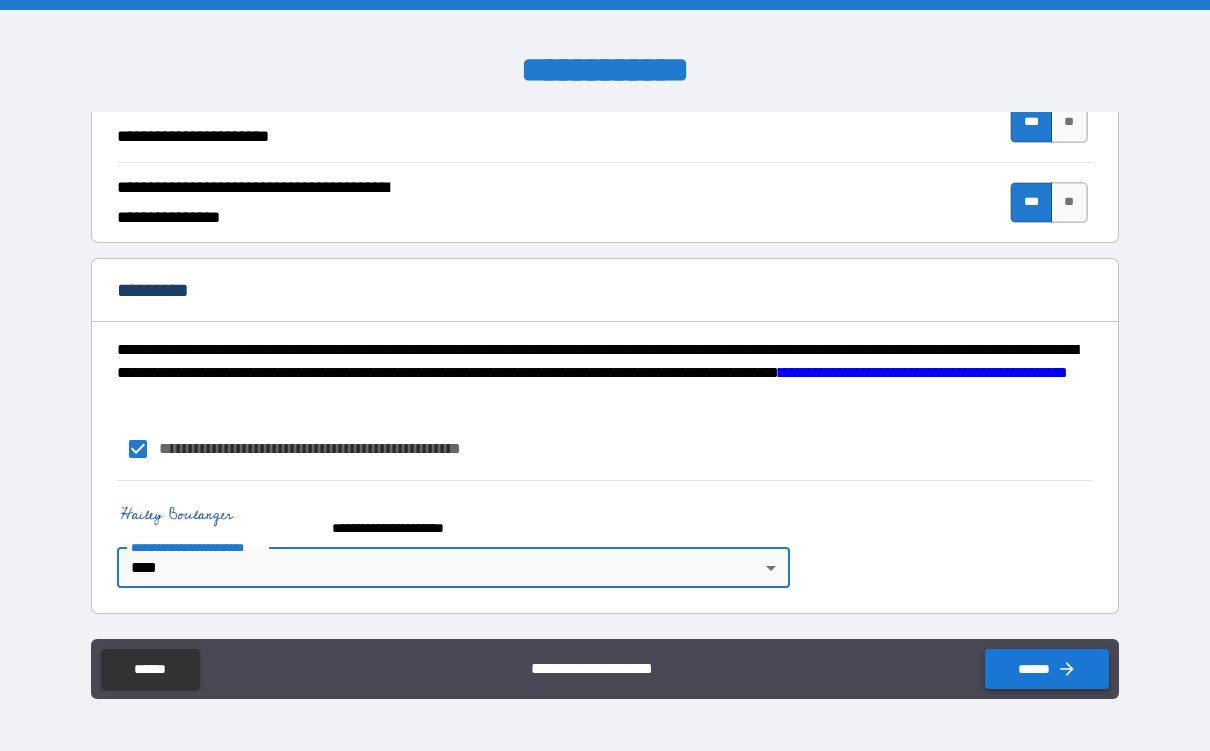 click on "******" at bounding box center [1047, 669] 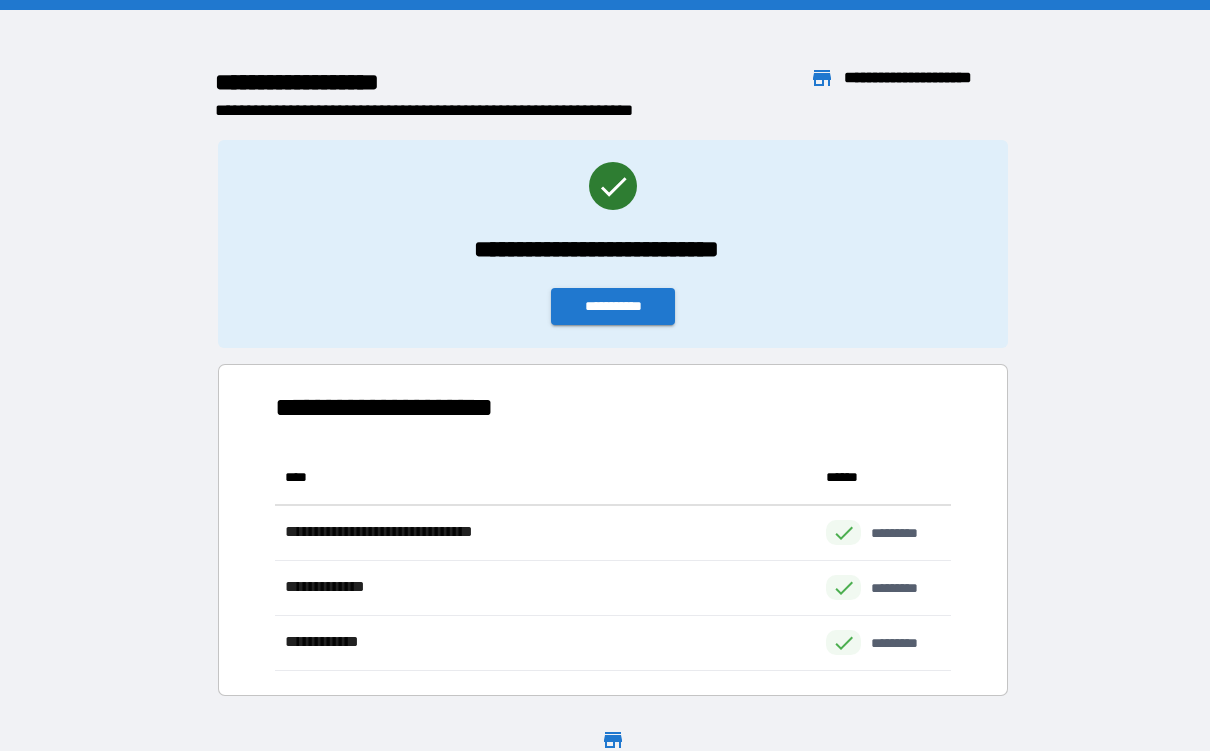 scroll, scrollTop: 1, scrollLeft: 1, axis: both 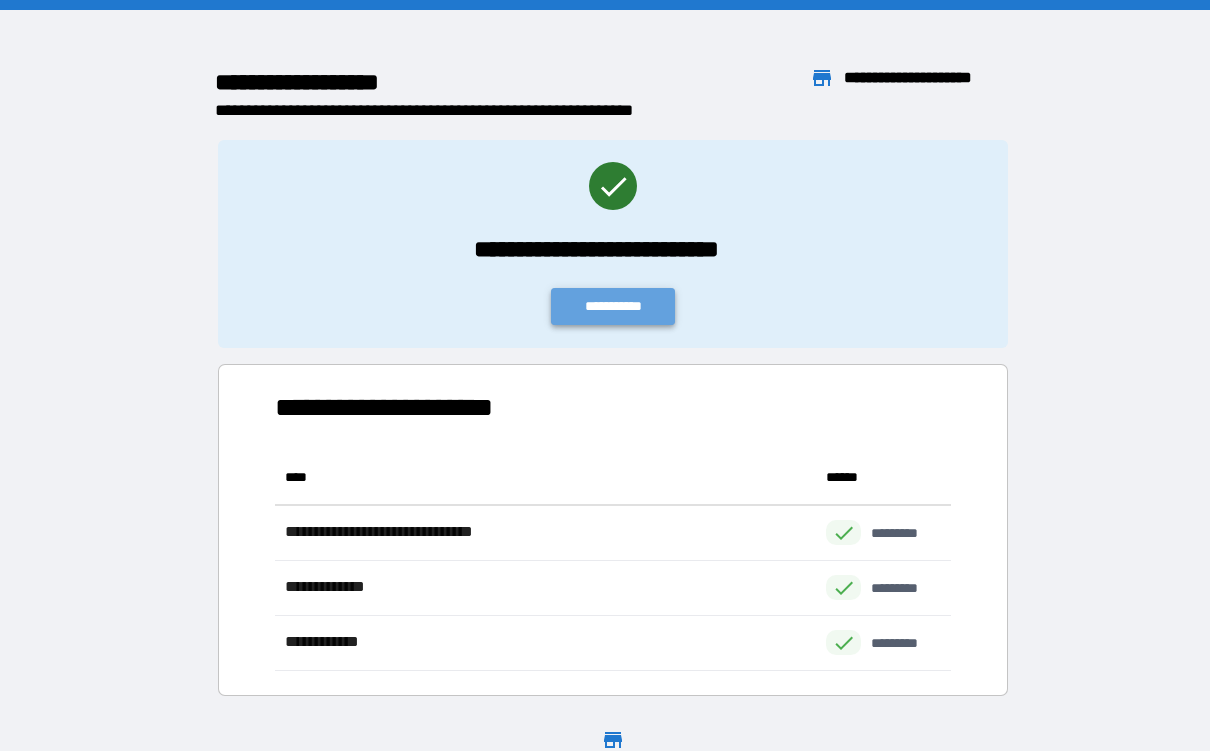 click on "**********" at bounding box center (613, 306) 